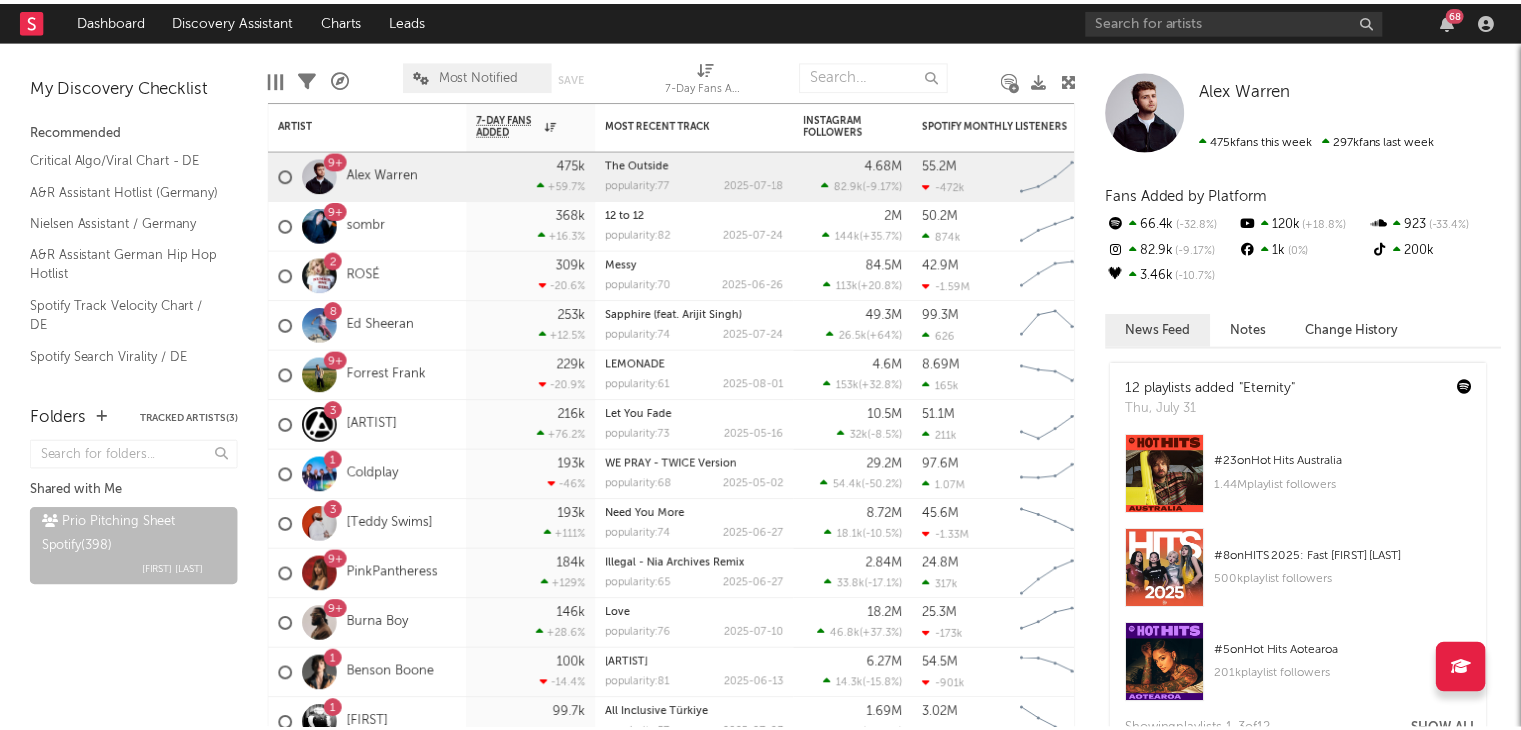 scroll, scrollTop: 0, scrollLeft: 0, axis: both 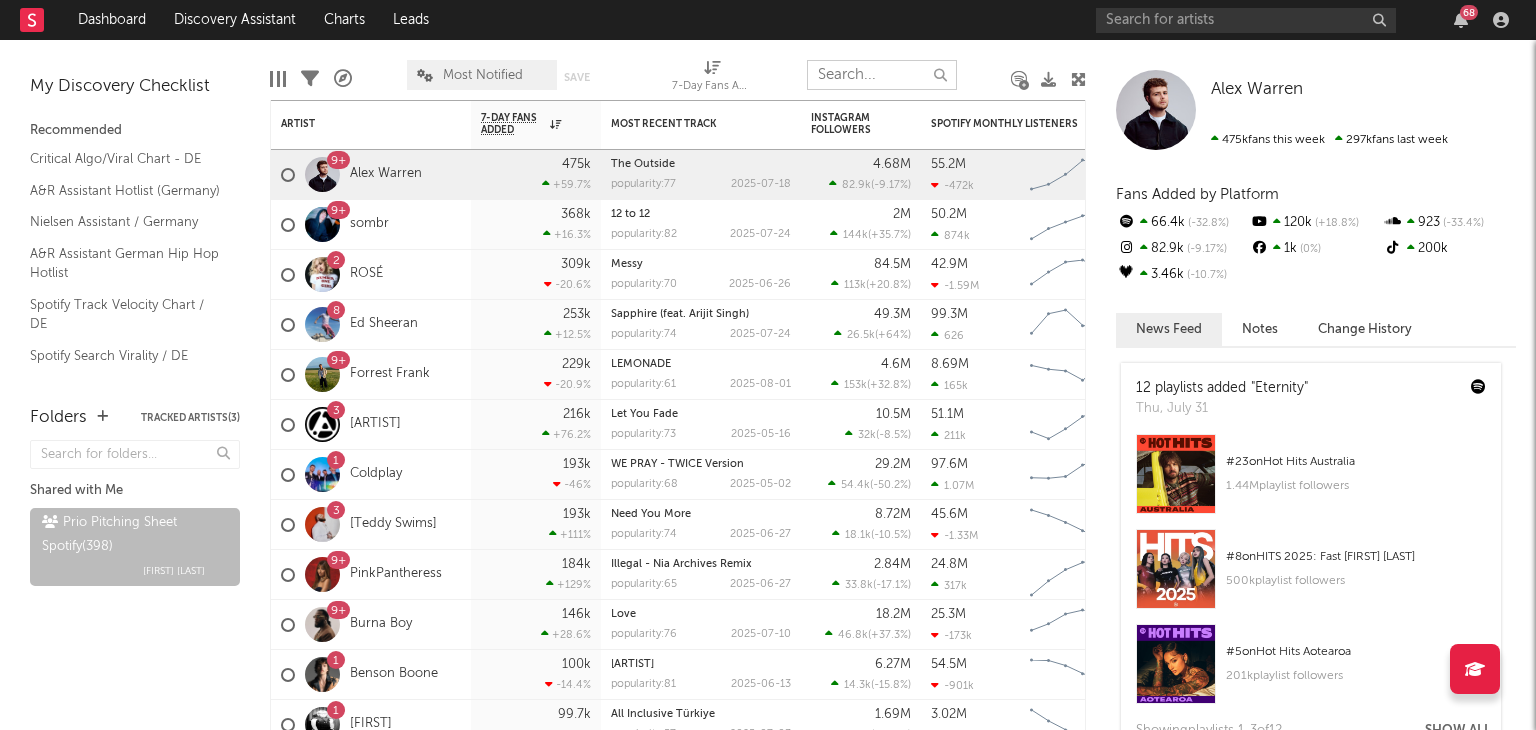 click at bounding box center [882, 75] 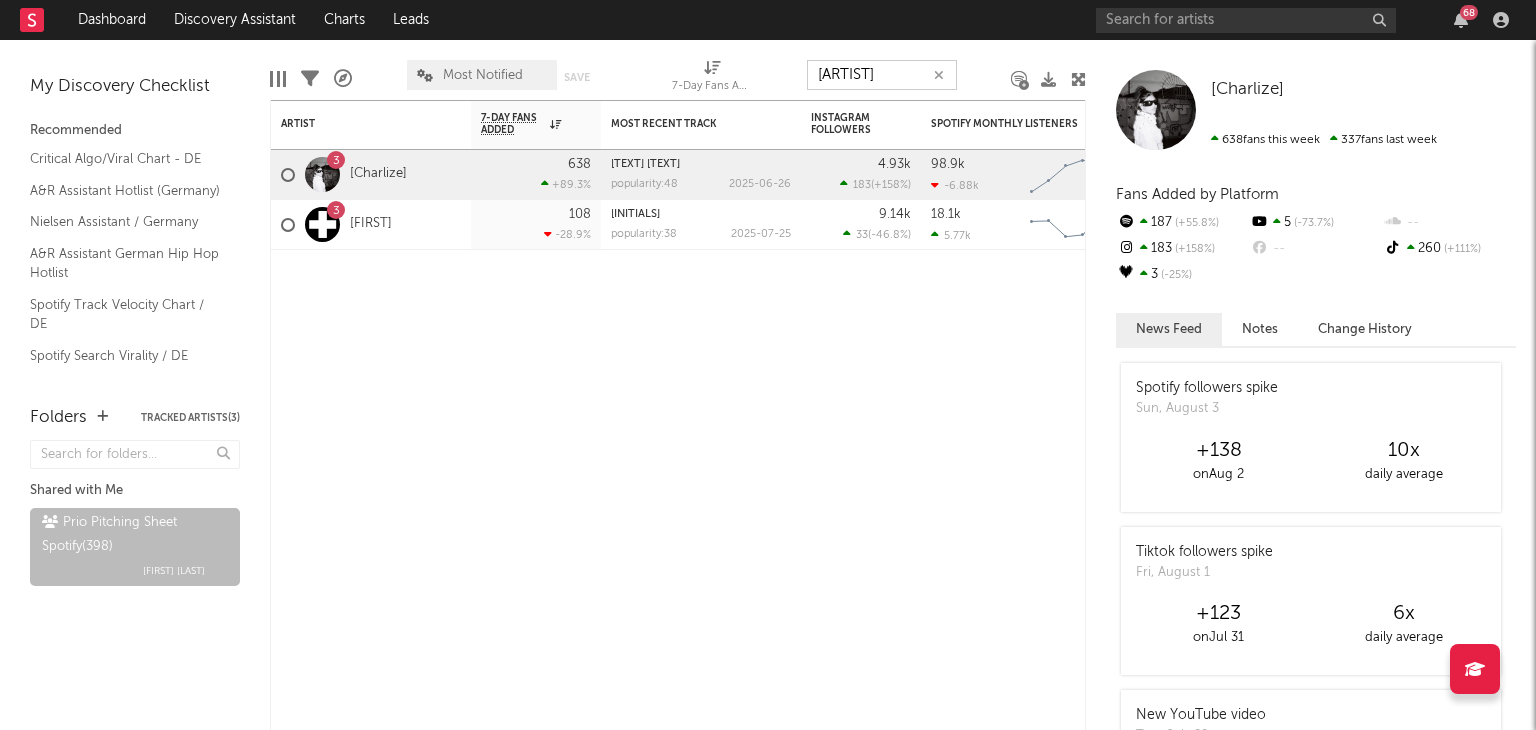 drag, startPoint x: 849, startPoint y: 73, endPoint x: 740, endPoint y: 70, distance: 109.041275 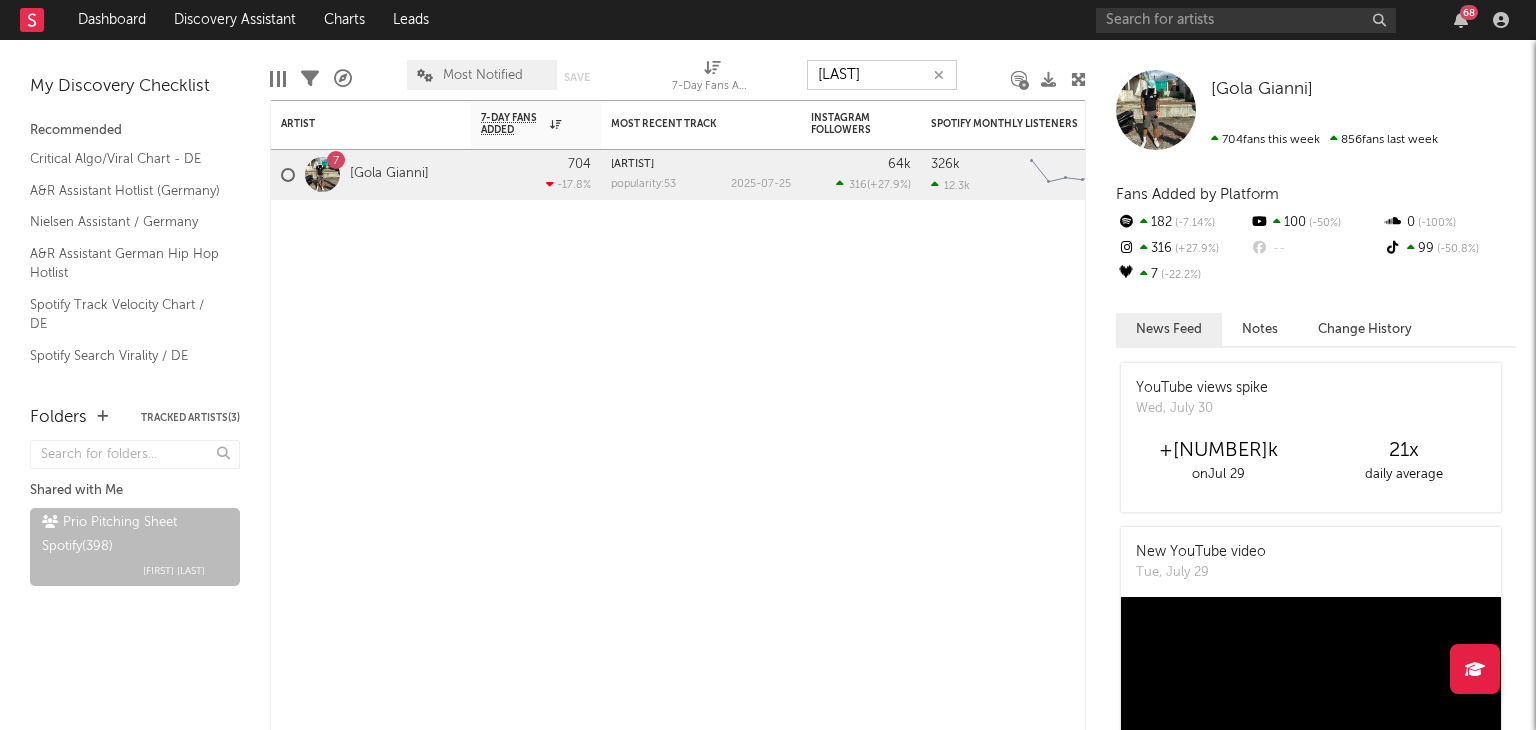 drag, startPoint x: 885, startPoint y: 73, endPoint x: 733, endPoint y: 81, distance: 152.21039 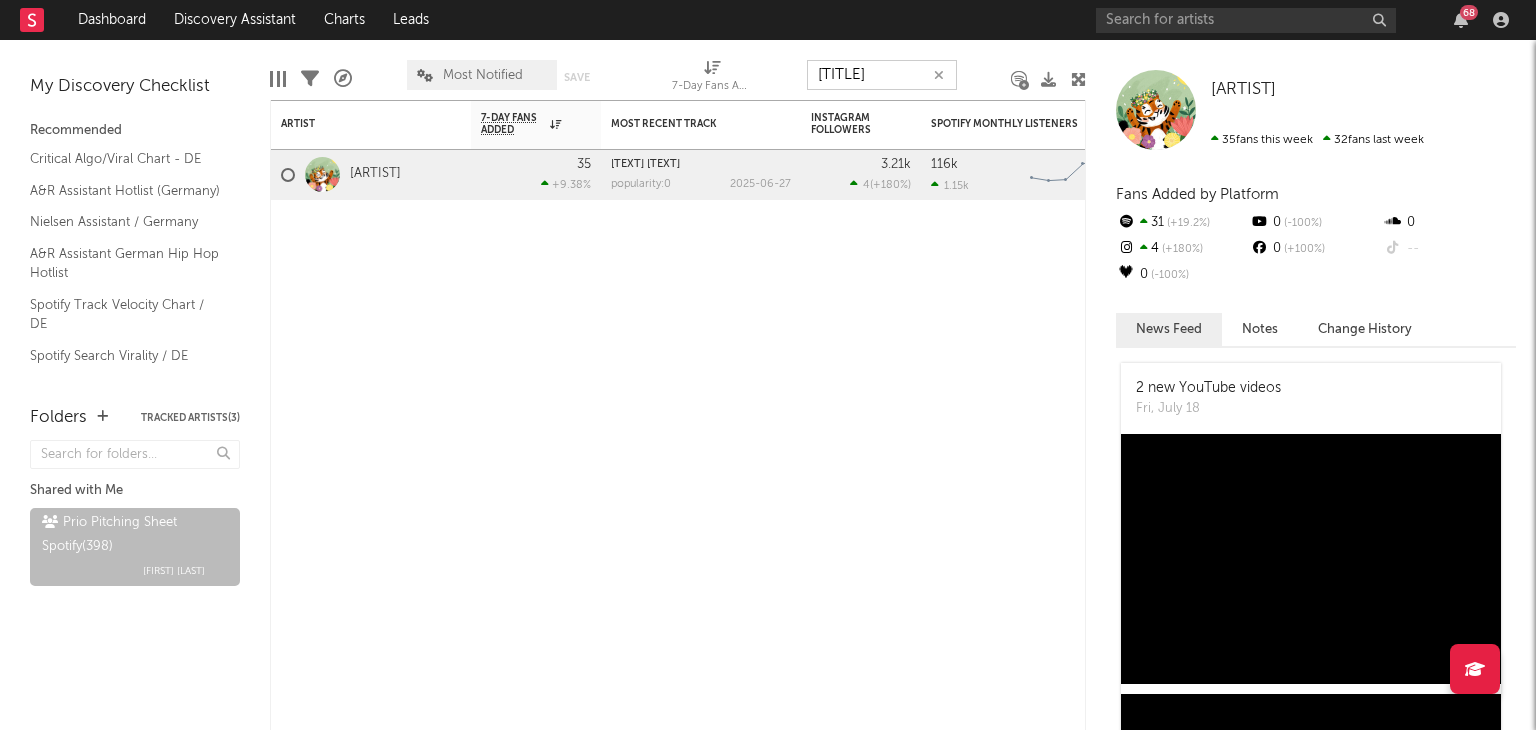 drag, startPoint x: 851, startPoint y: 77, endPoint x: 768, endPoint y: 73, distance: 83.09633 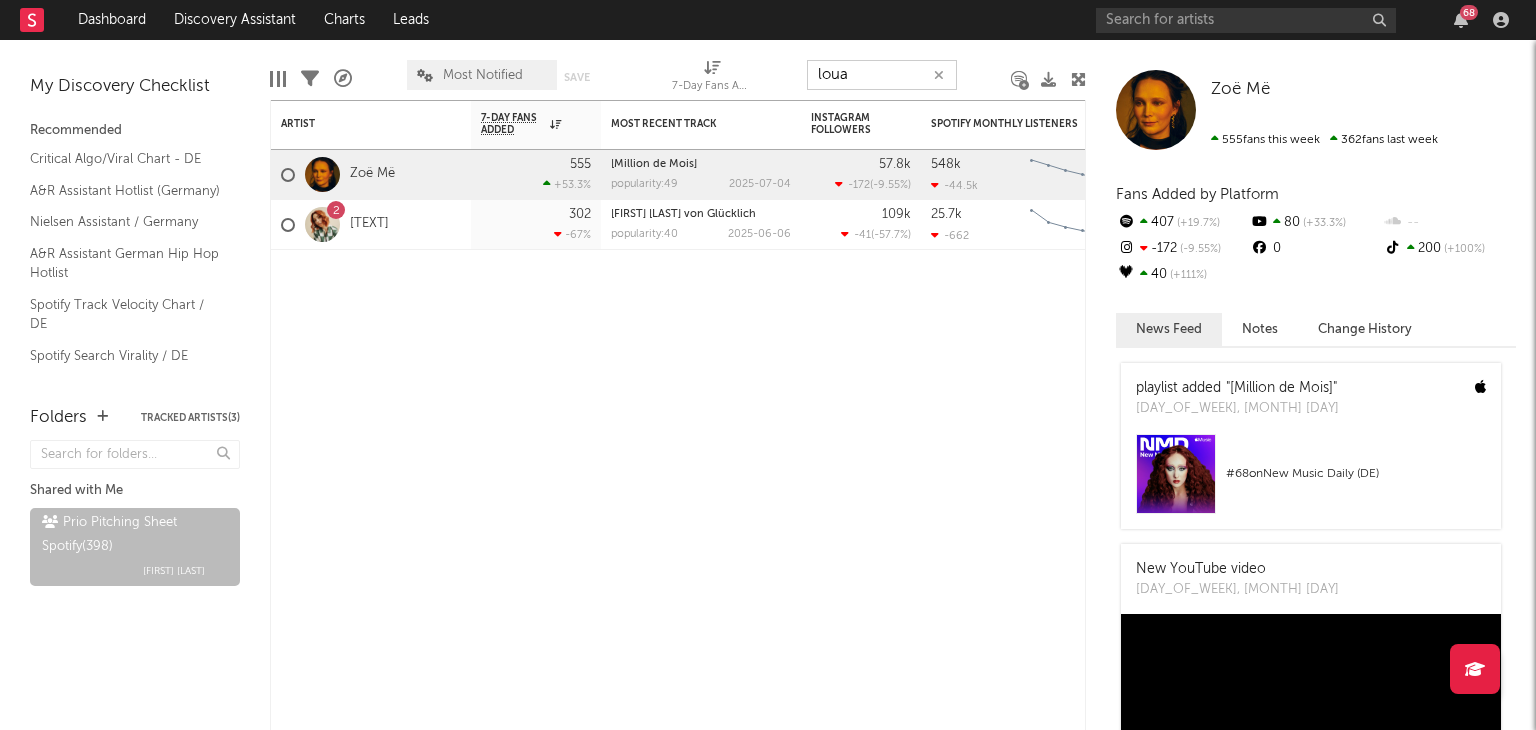 drag, startPoint x: 867, startPoint y: 85, endPoint x: 636, endPoint y: 86, distance: 231.00217 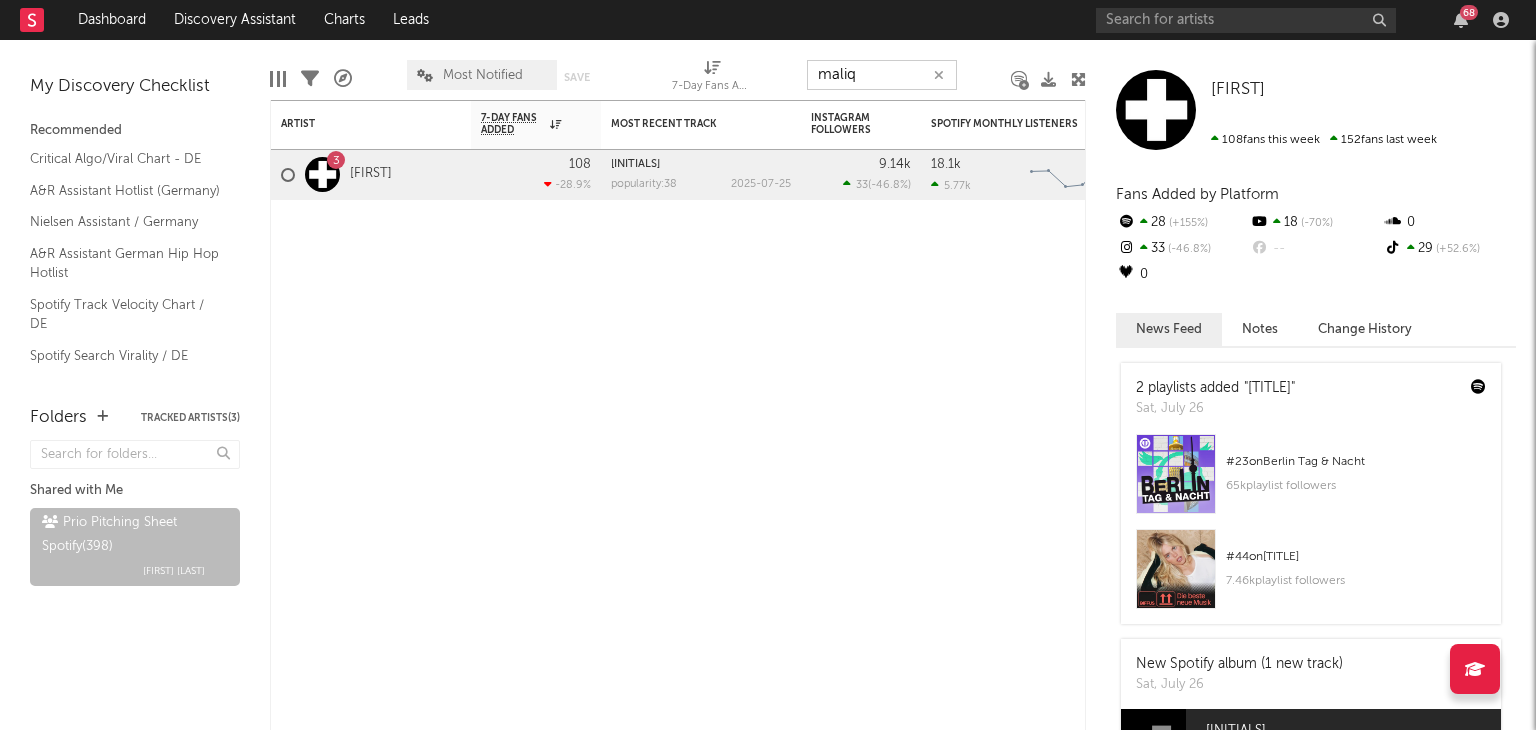 drag, startPoint x: 880, startPoint y: 70, endPoint x: 719, endPoint y: 65, distance: 161.07762 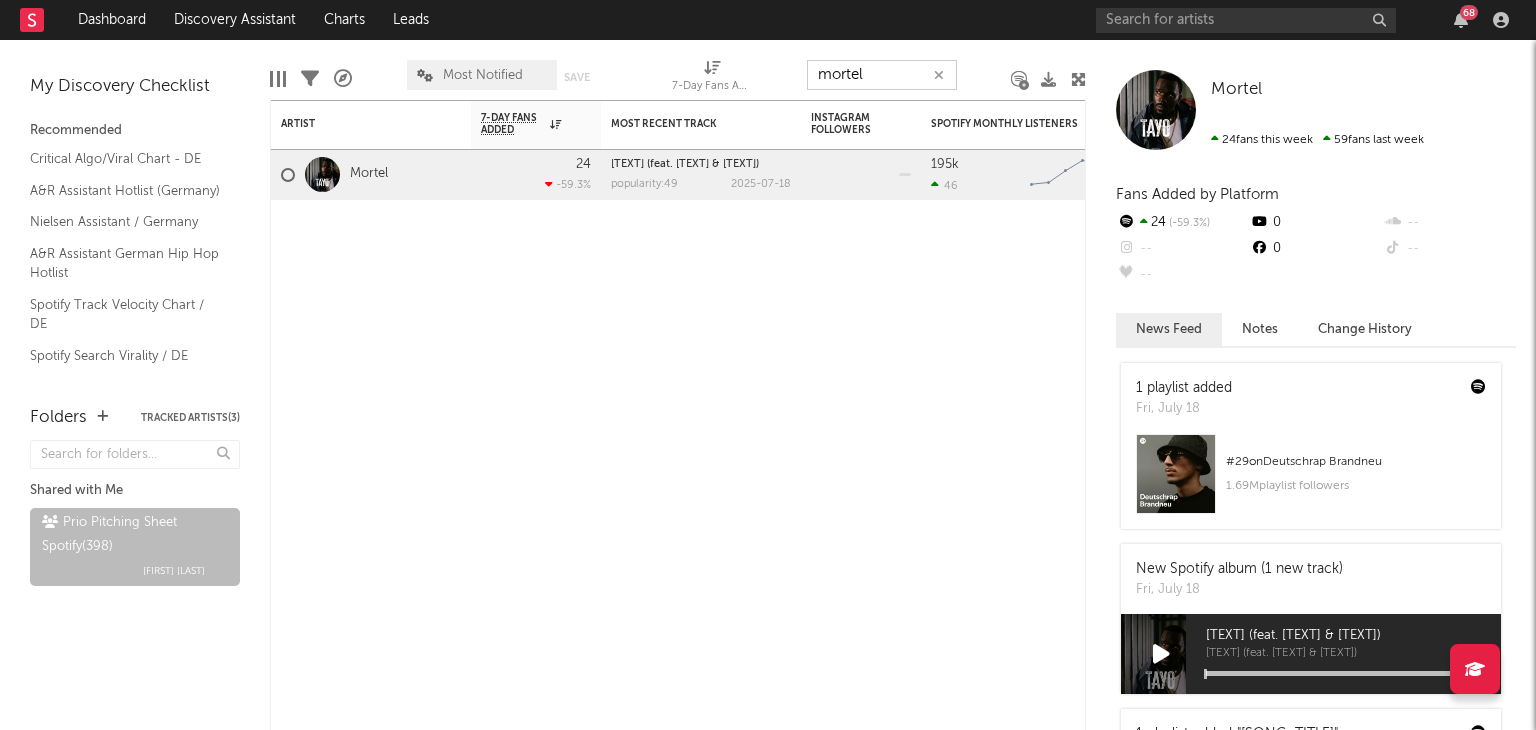 drag, startPoint x: 858, startPoint y: 85, endPoint x: 684, endPoint y: 99, distance: 174.56232 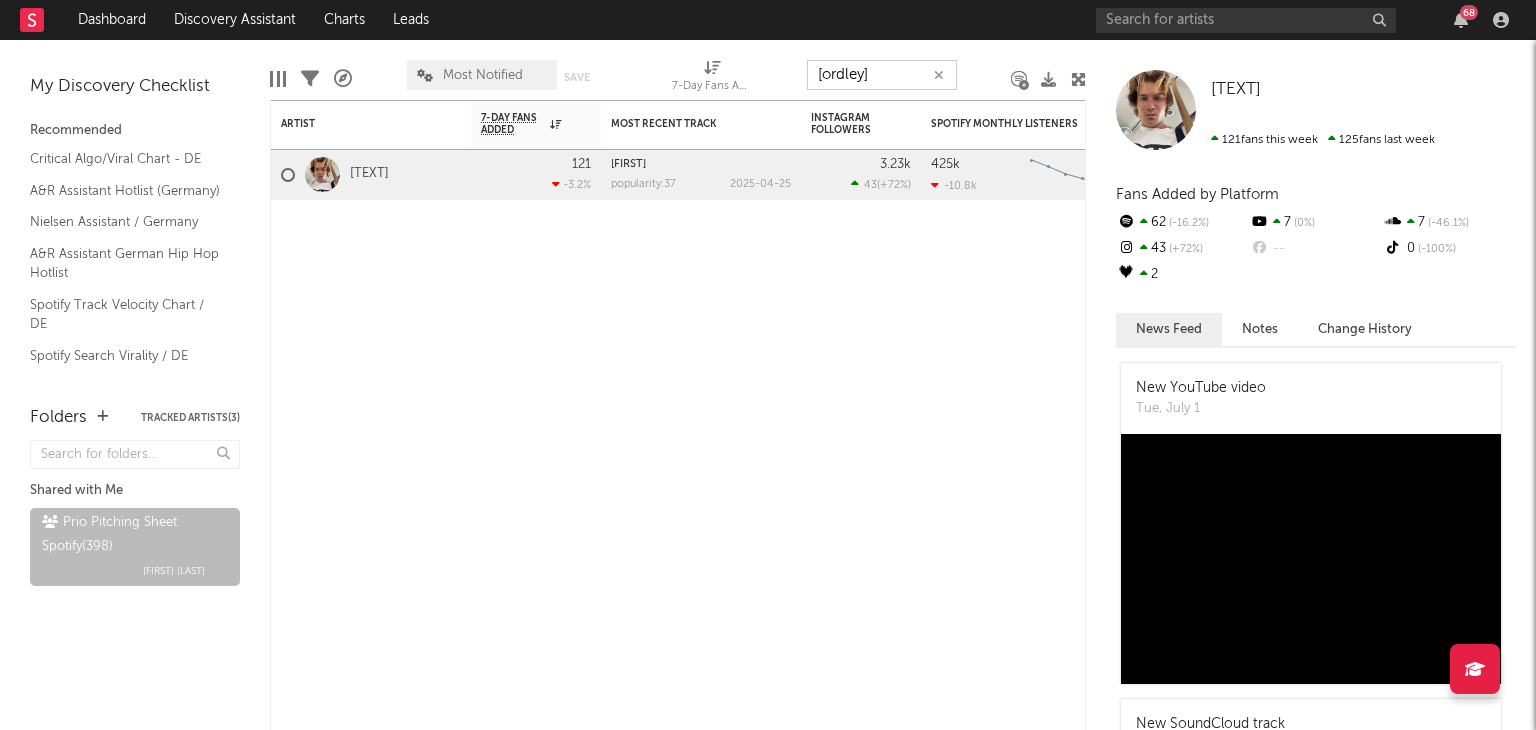 drag, startPoint x: 868, startPoint y: 77, endPoint x: 642, endPoint y: 70, distance: 226.10838 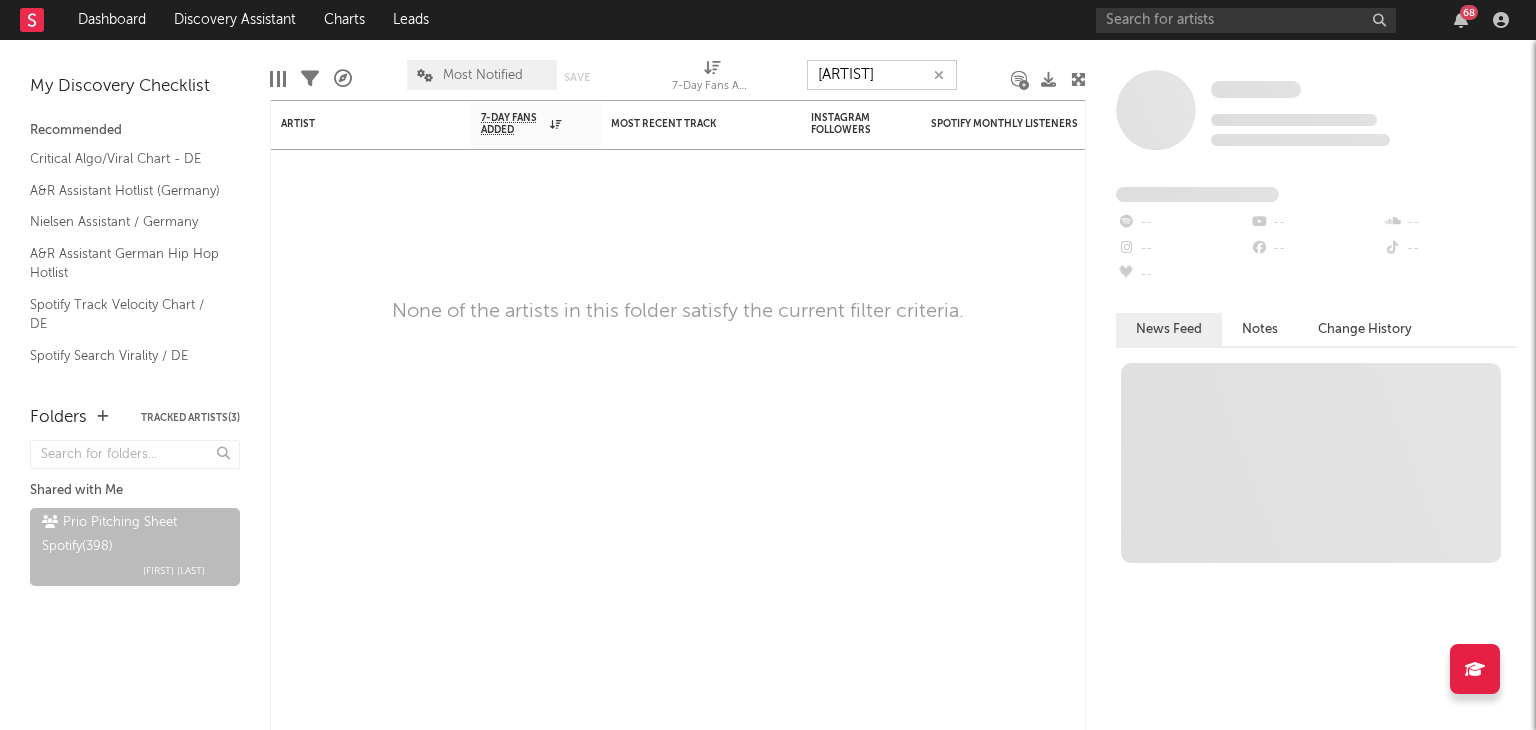 drag, startPoint x: 876, startPoint y: 73, endPoint x: 678, endPoint y: 73, distance: 198 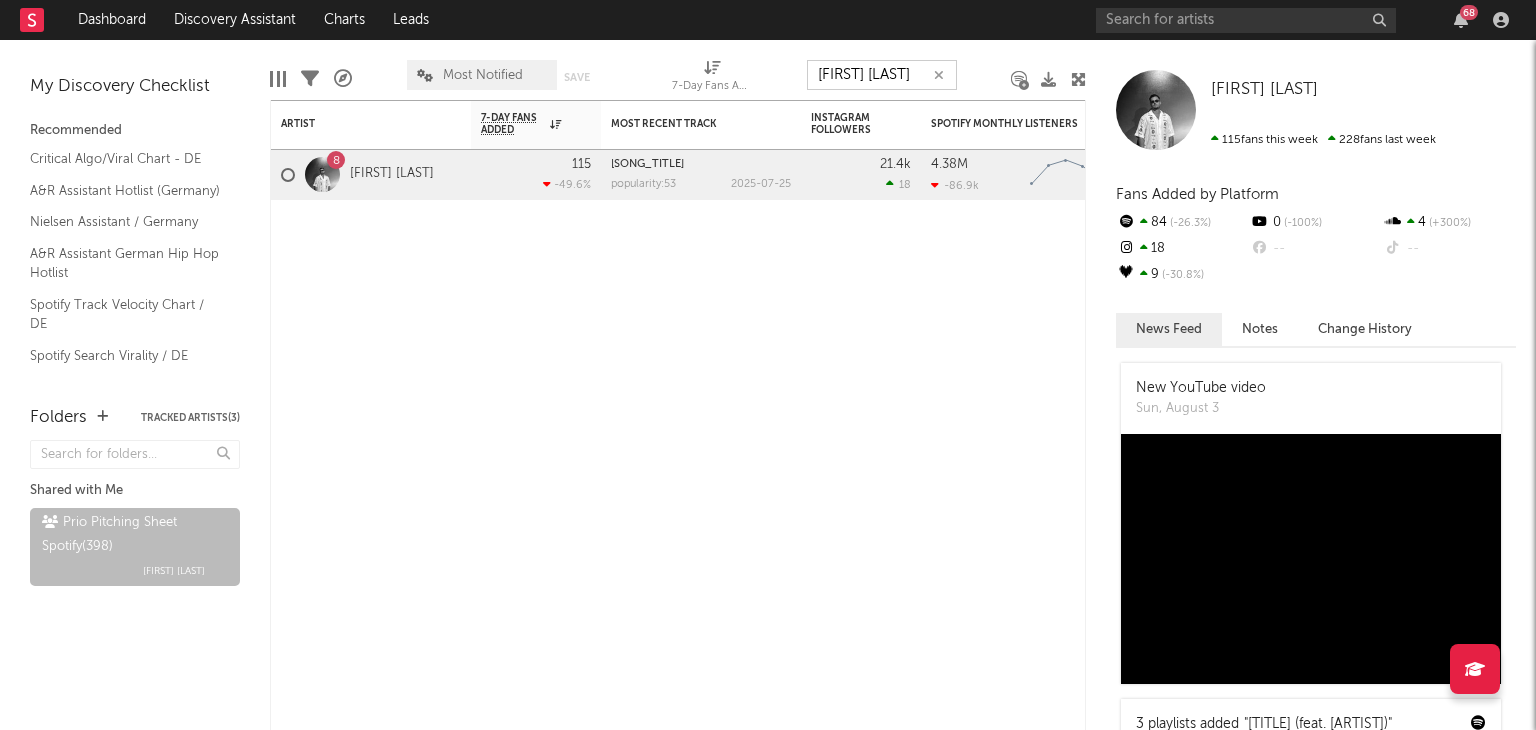 drag, startPoint x: 871, startPoint y: 80, endPoint x: 593, endPoint y: 61, distance: 278.64853 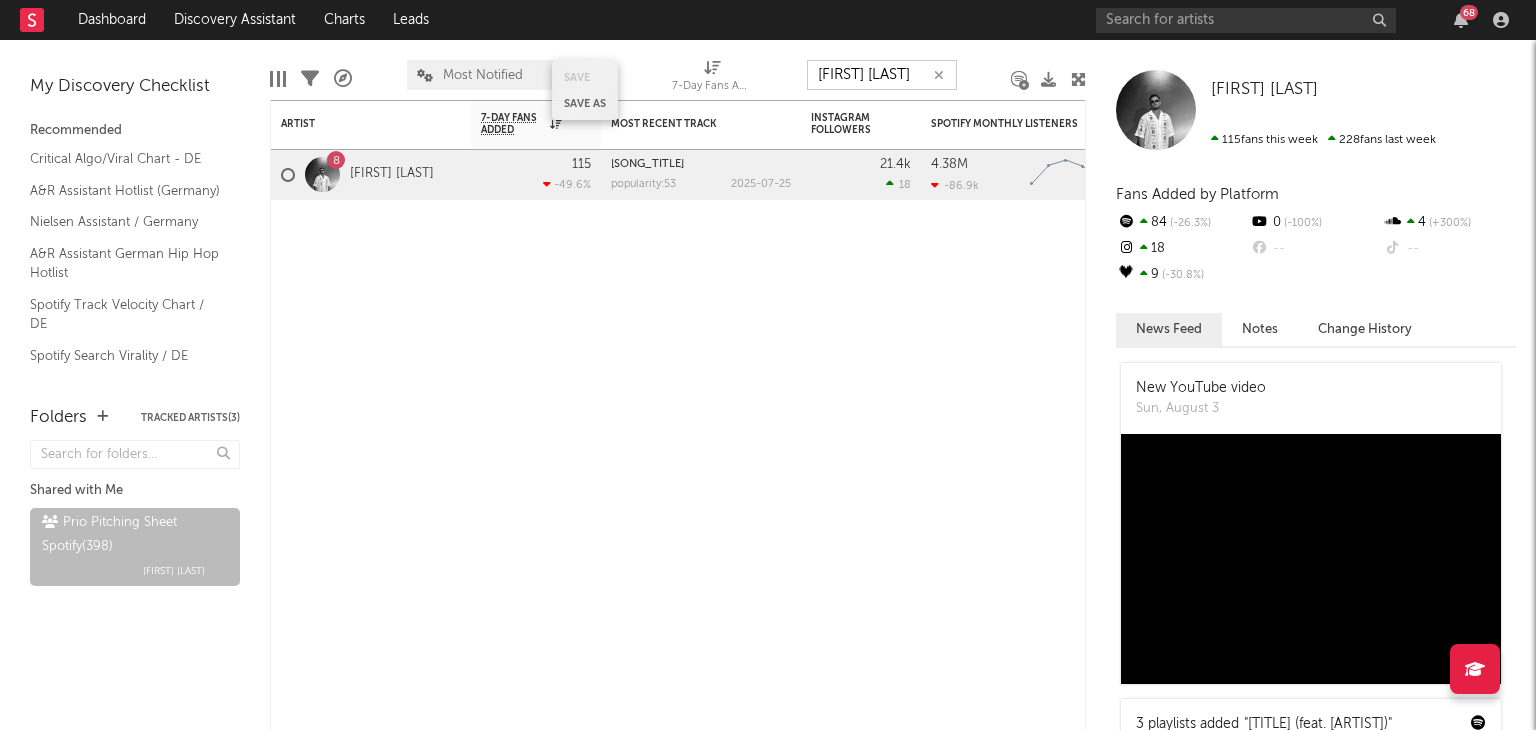 click on "Edit Columns Filters A&R Pipeline Most Notified Save Save as 7-Day Fans Added (7-Day Fans Added) [FIRST] [LAST]" at bounding box center (678, 70) 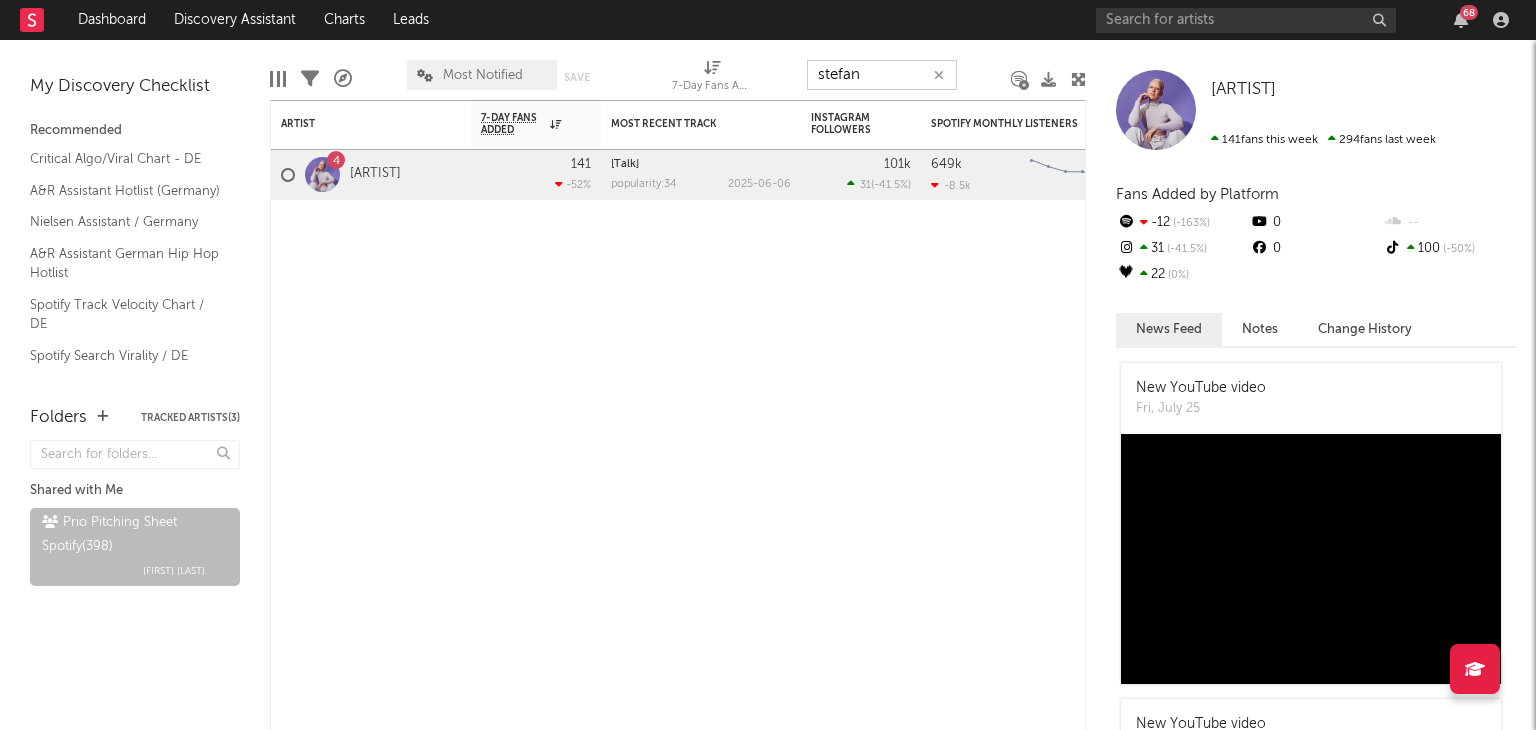 drag, startPoint x: 838, startPoint y: 87, endPoint x: 624, endPoint y: 57, distance: 216.09258 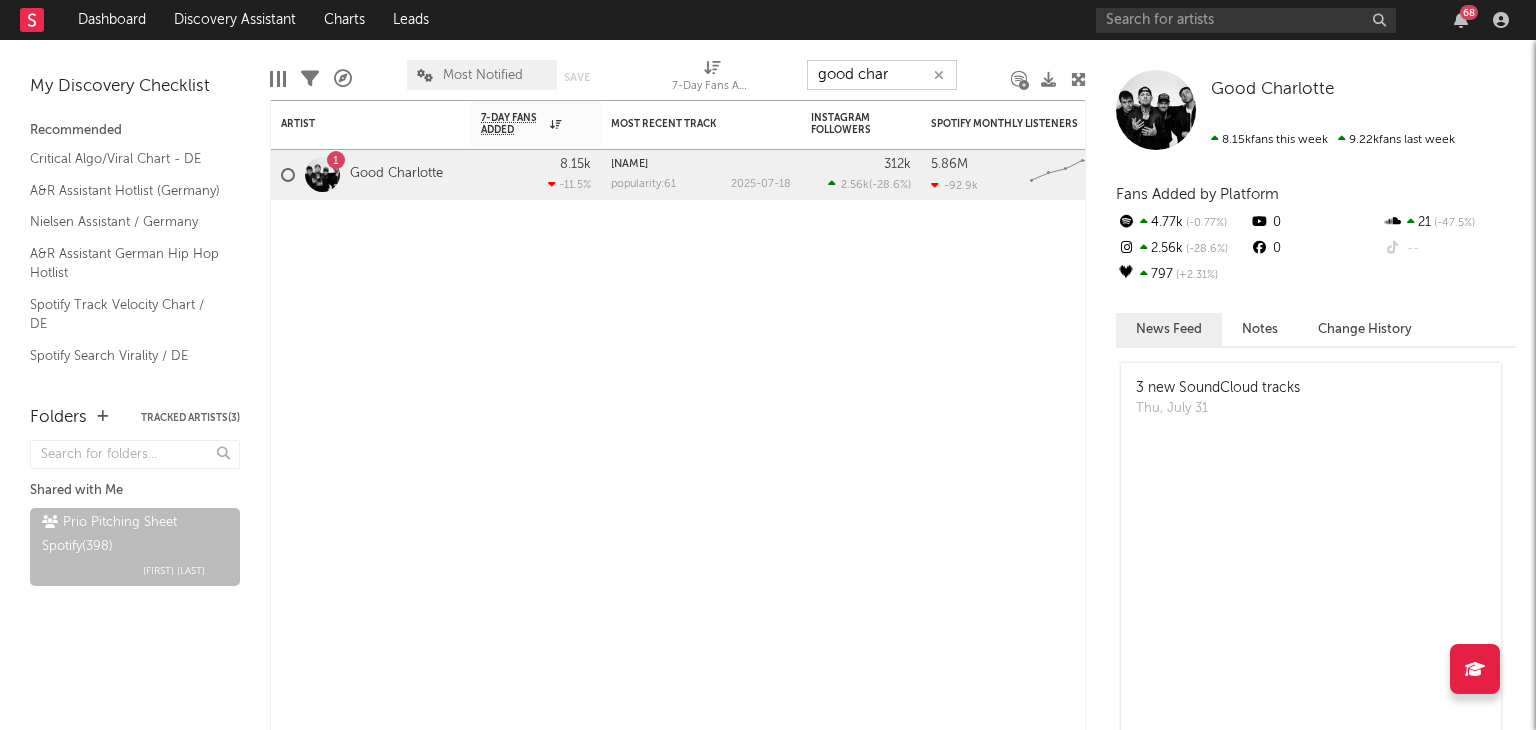 drag, startPoint x: 896, startPoint y: 77, endPoint x: 720, endPoint y: 84, distance: 176.13914 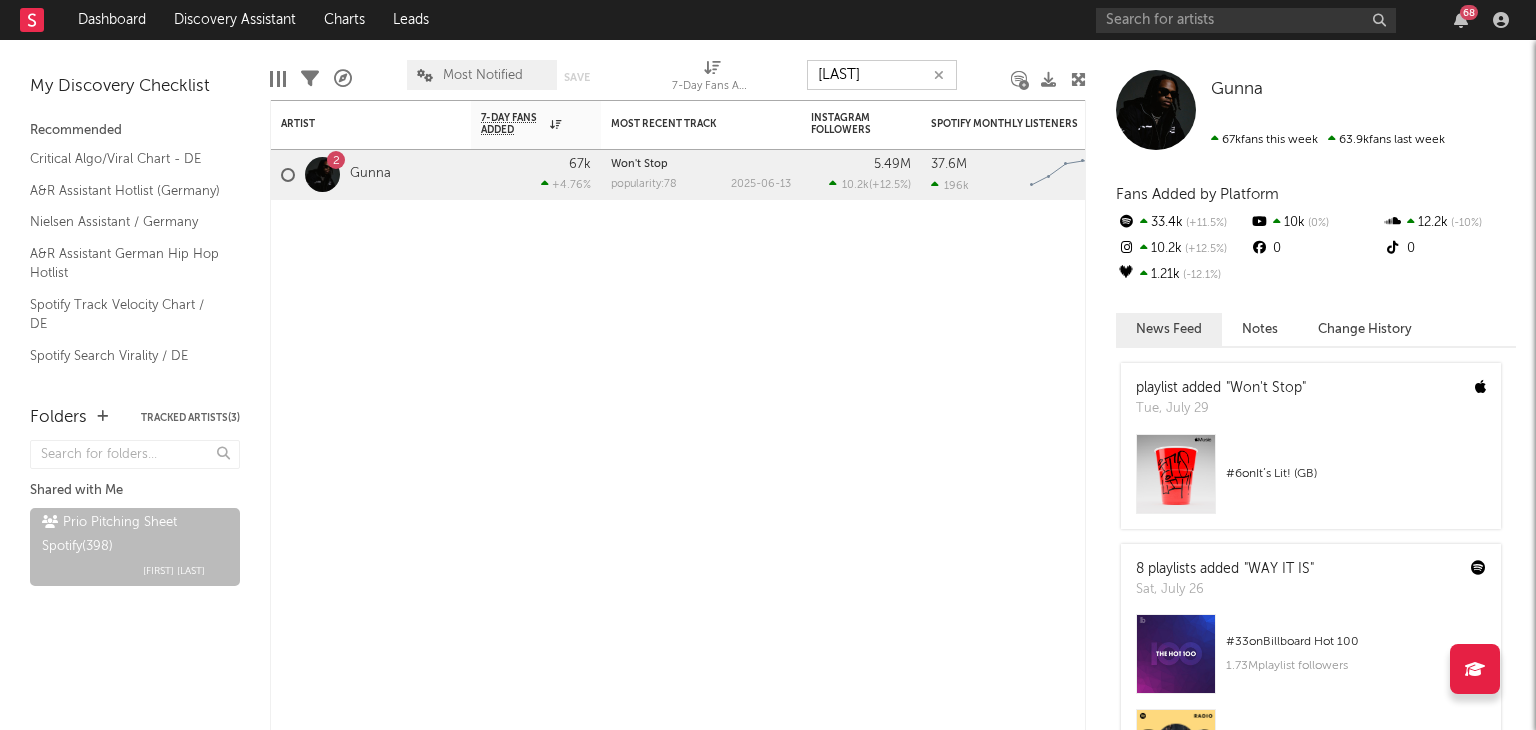 click on "Edit Columns Filters A&R Pipeline Most Notified Save Save as 7-Day Fans Added (7-Day Fans Added) [LAST]" at bounding box center [678, 70] 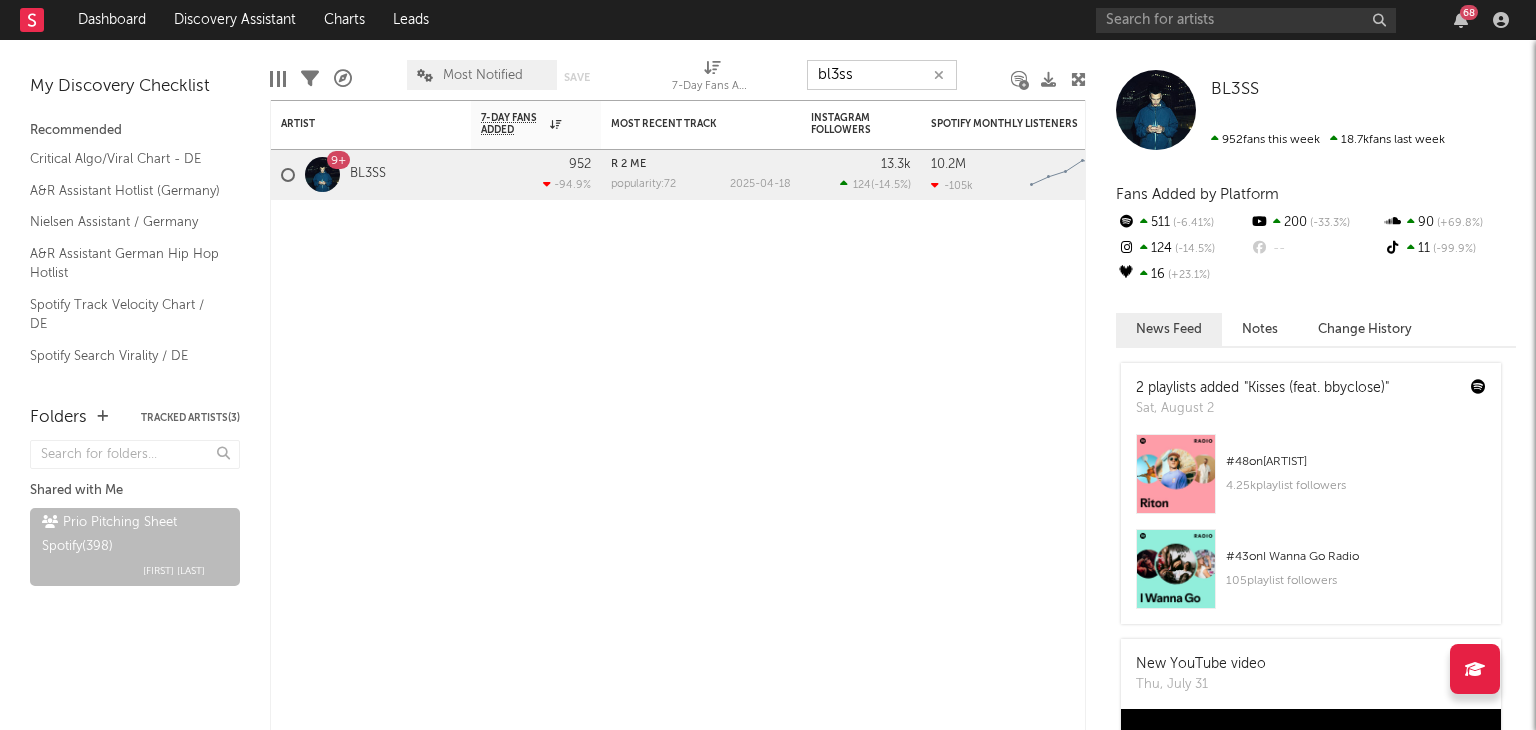 click on "Edit Columns Filters A&R Pipeline Most Notified Save Save as 7-Day Fans Added (7-Day Fans Added) [bl3ss]" at bounding box center [678, 70] 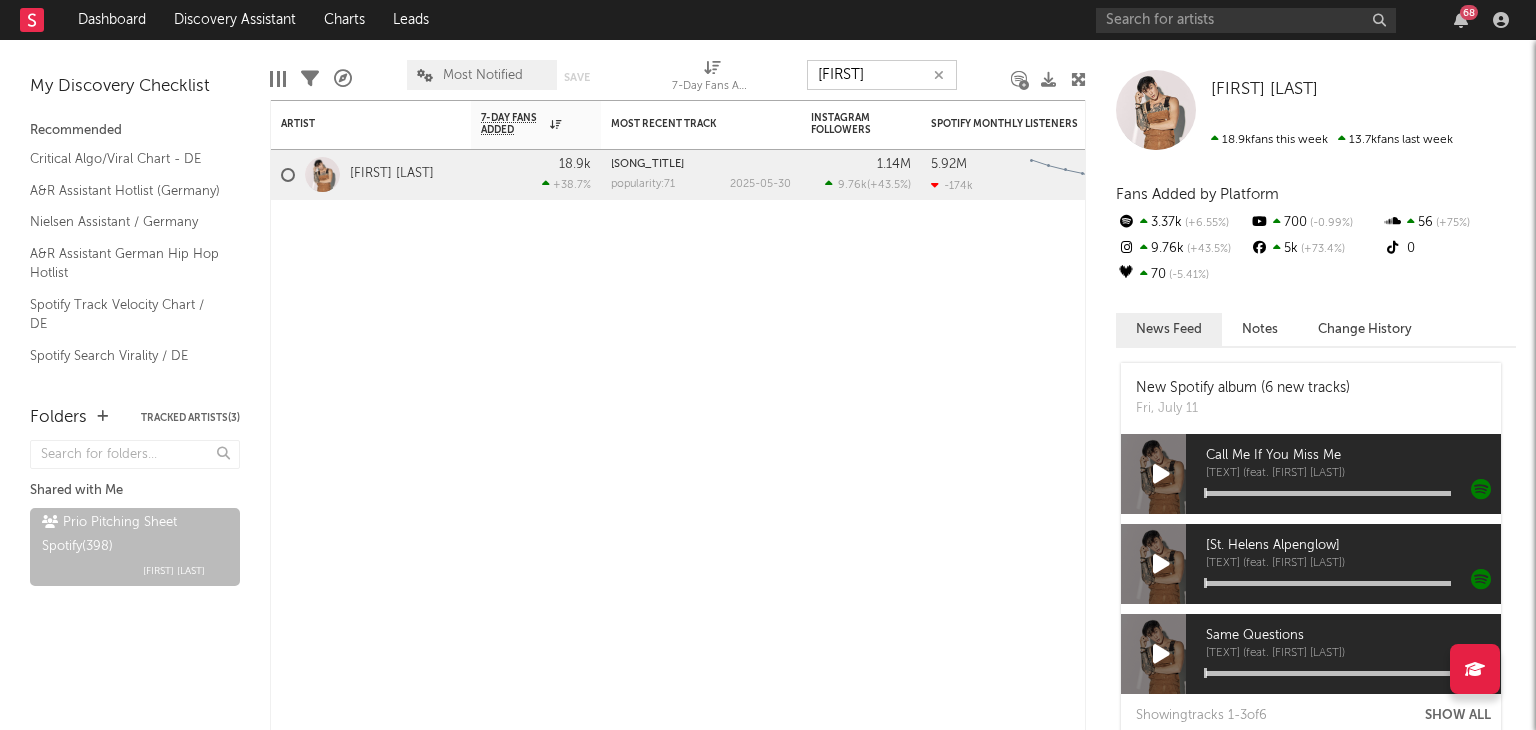 drag, startPoint x: 885, startPoint y: 69, endPoint x: 672, endPoint y: 84, distance: 213.52751 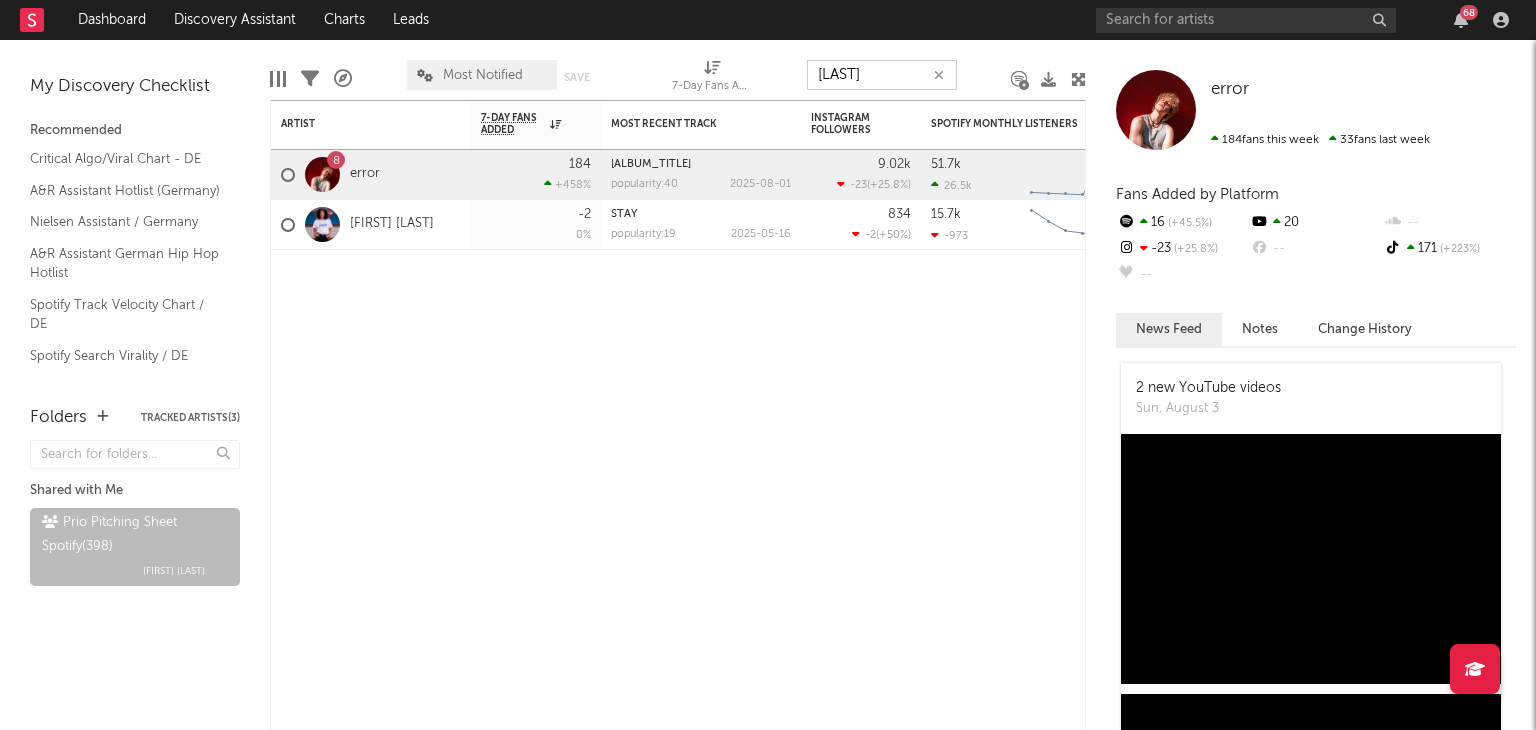 drag, startPoint x: 859, startPoint y: 74, endPoint x: 741, endPoint y: 73, distance: 118.004234 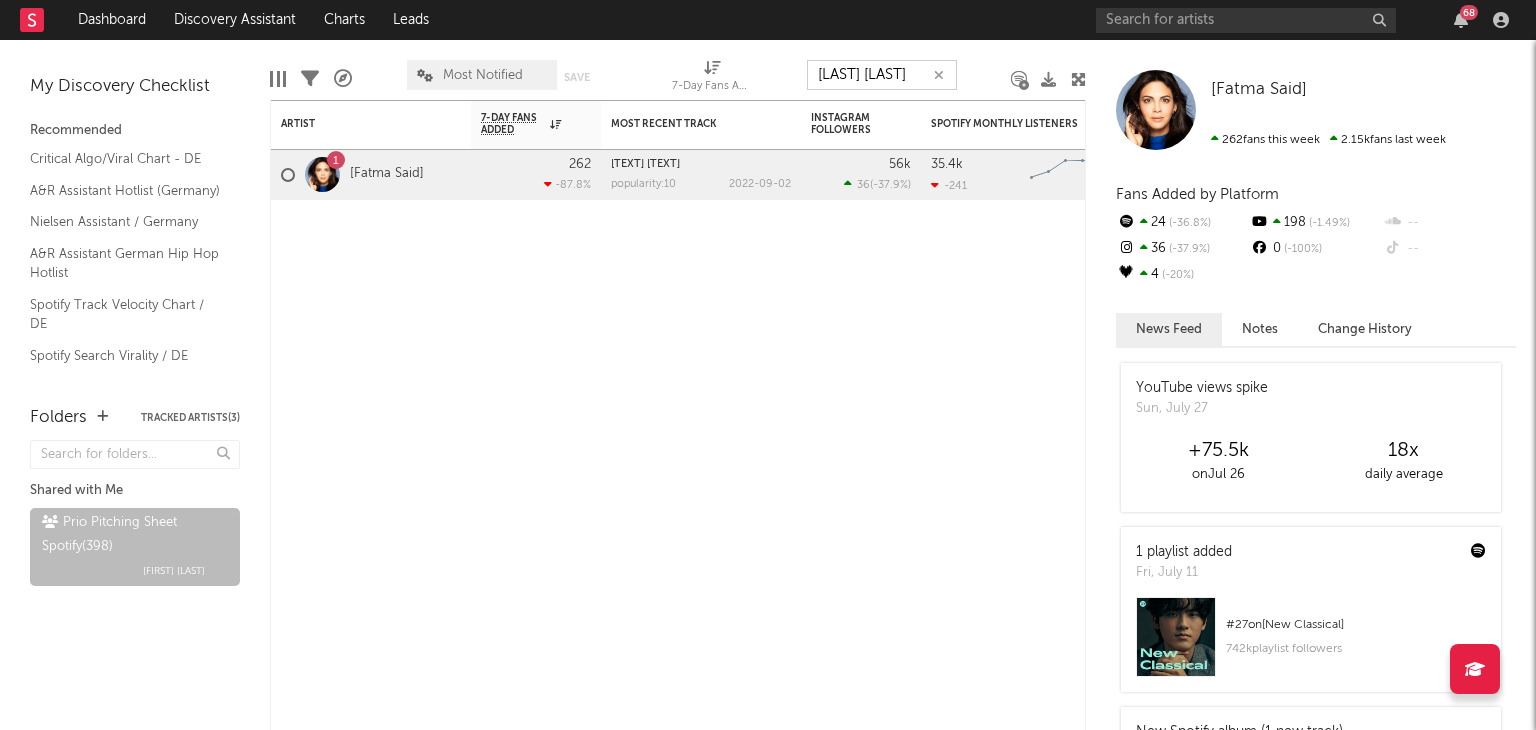 drag, startPoint x: 890, startPoint y: 69, endPoint x: 765, endPoint y: 81, distance: 125.57468 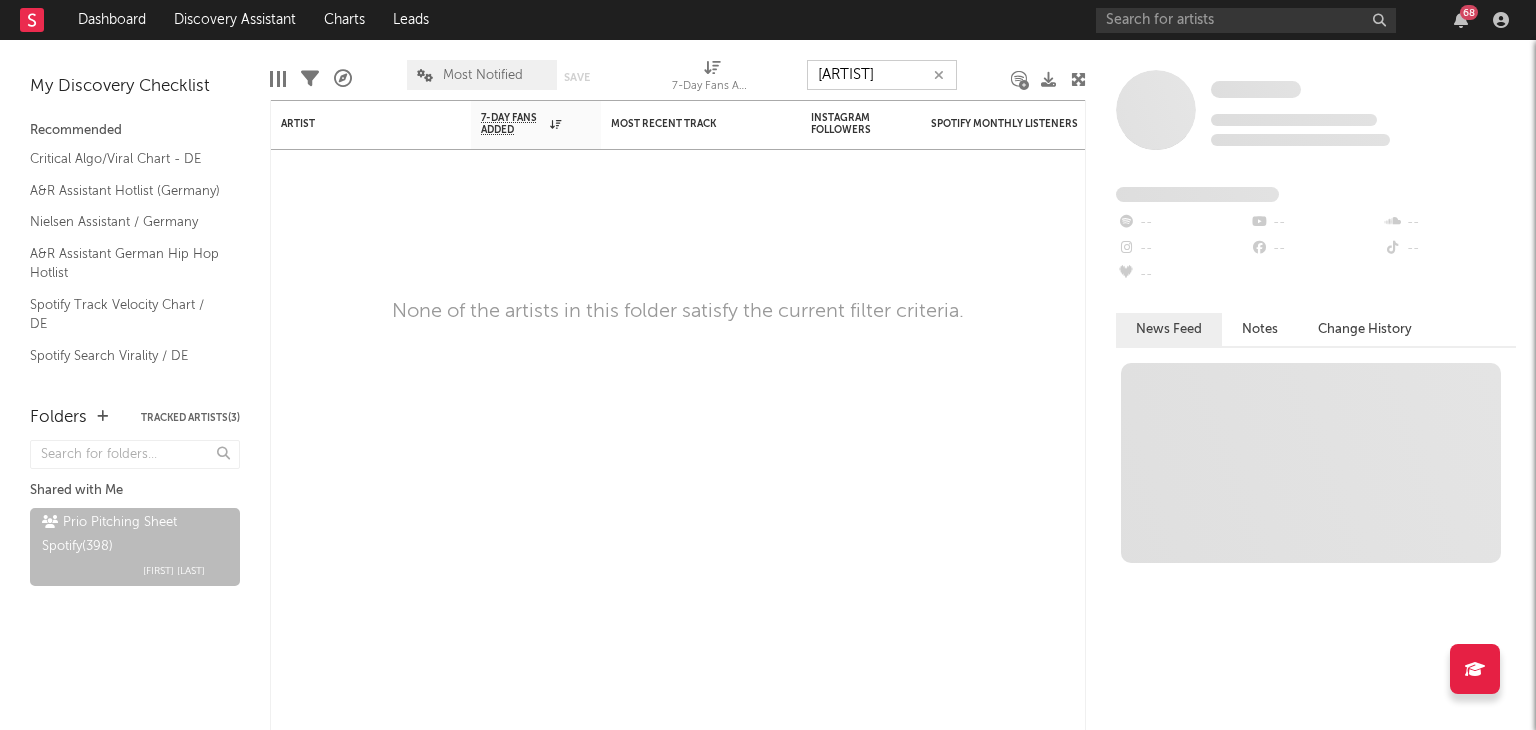 type on "a" 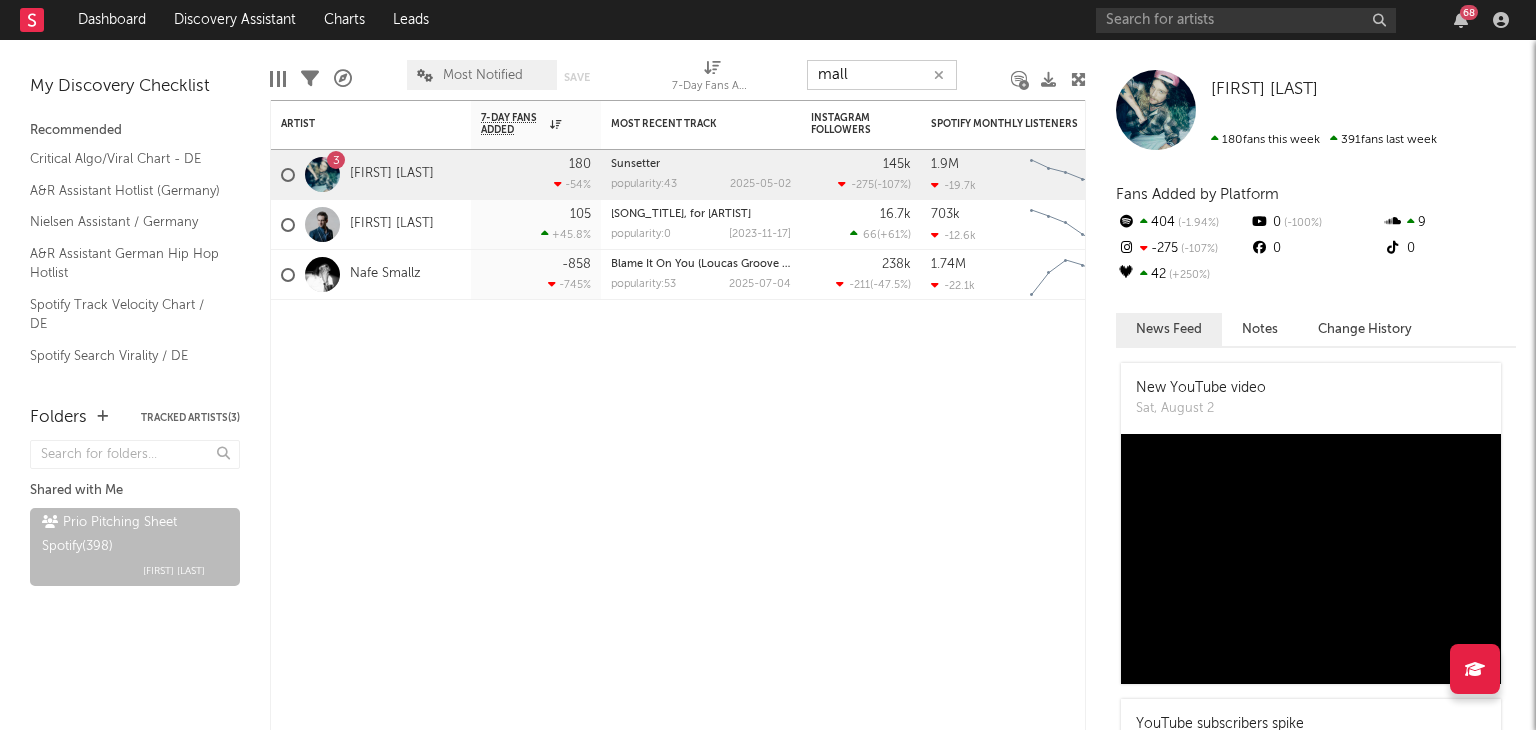 type on "a" 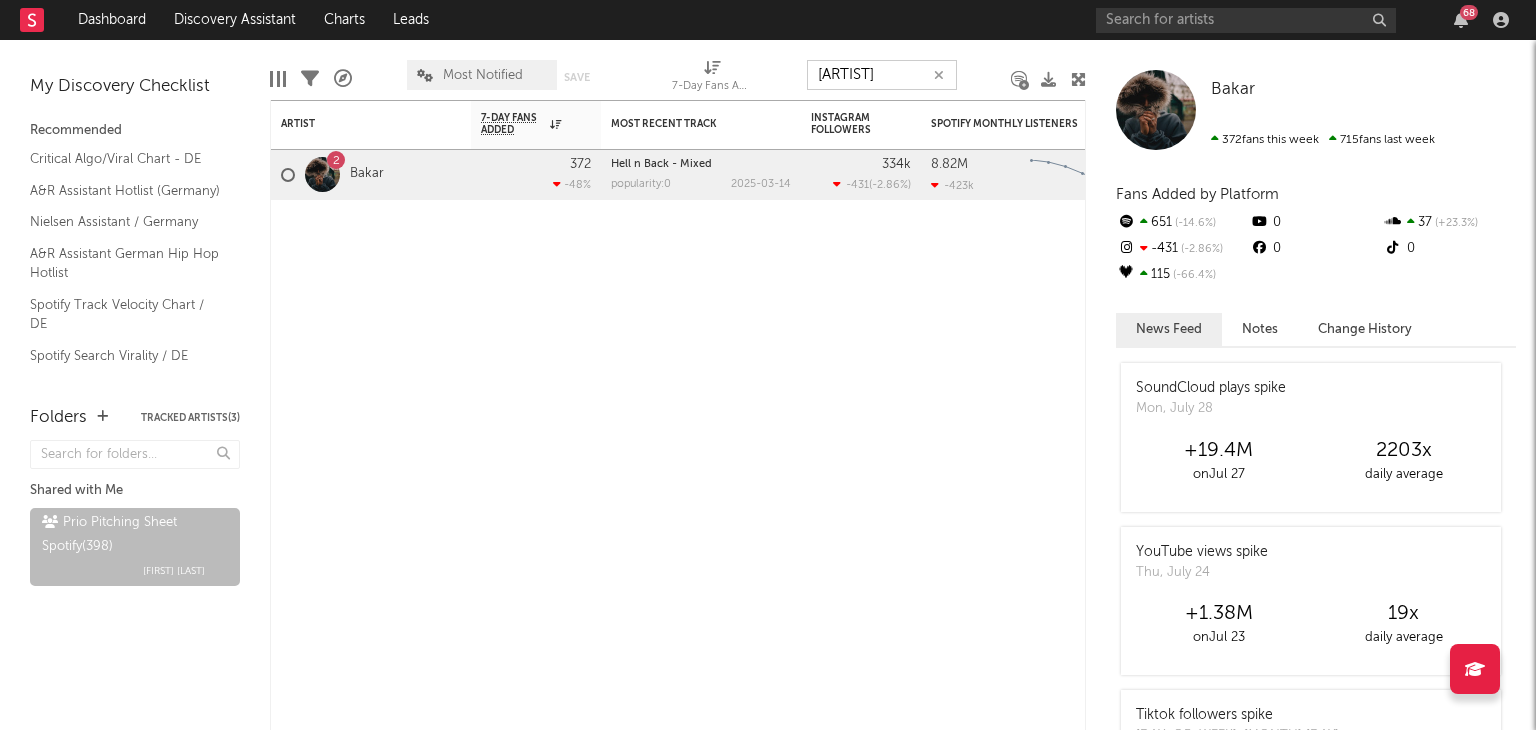 drag, startPoint x: 873, startPoint y: 81, endPoint x: 740, endPoint y: 85, distance: 133.06013 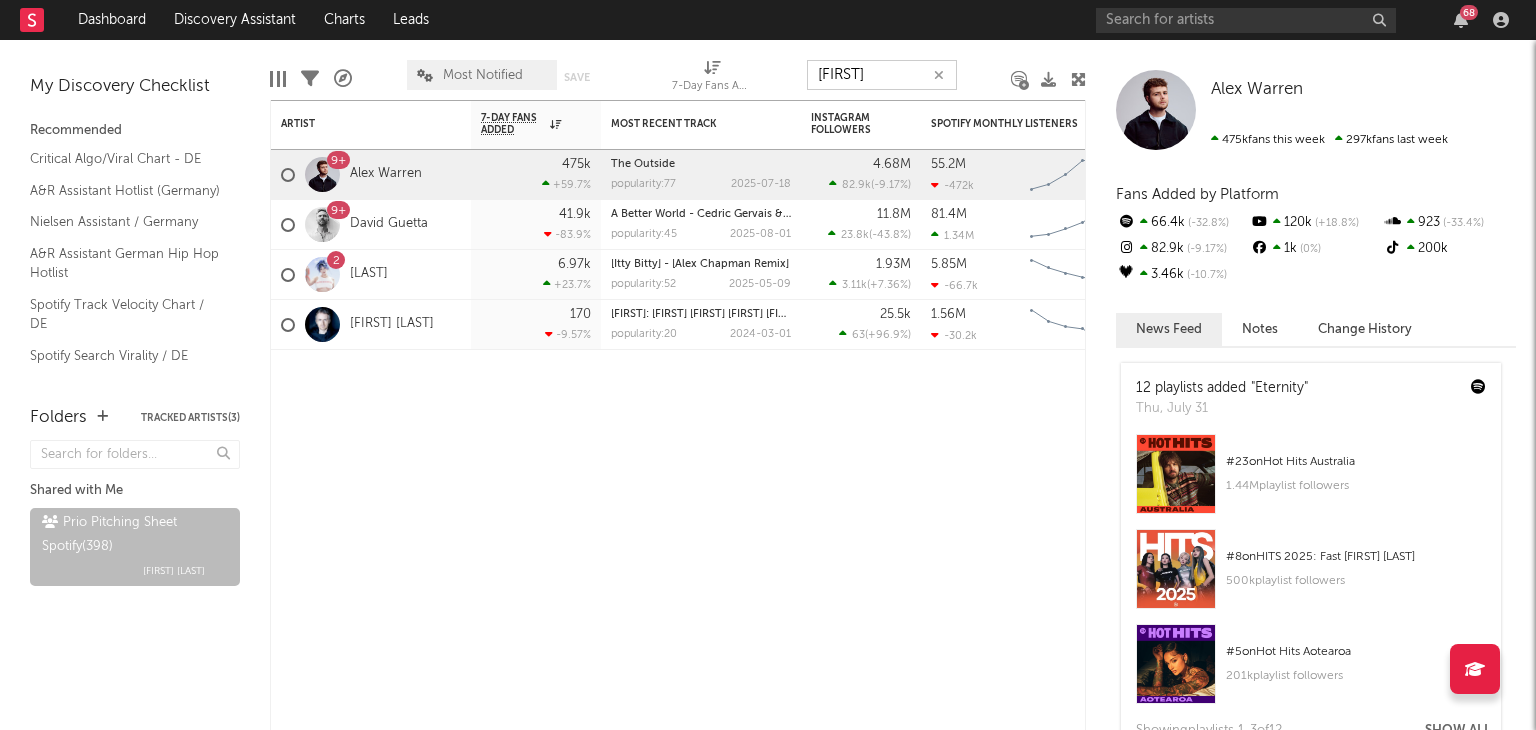drag, startPoint x: 873, startPoint y: 82, endPoint x: 789, endPoint y: 81, distance: 84.00595 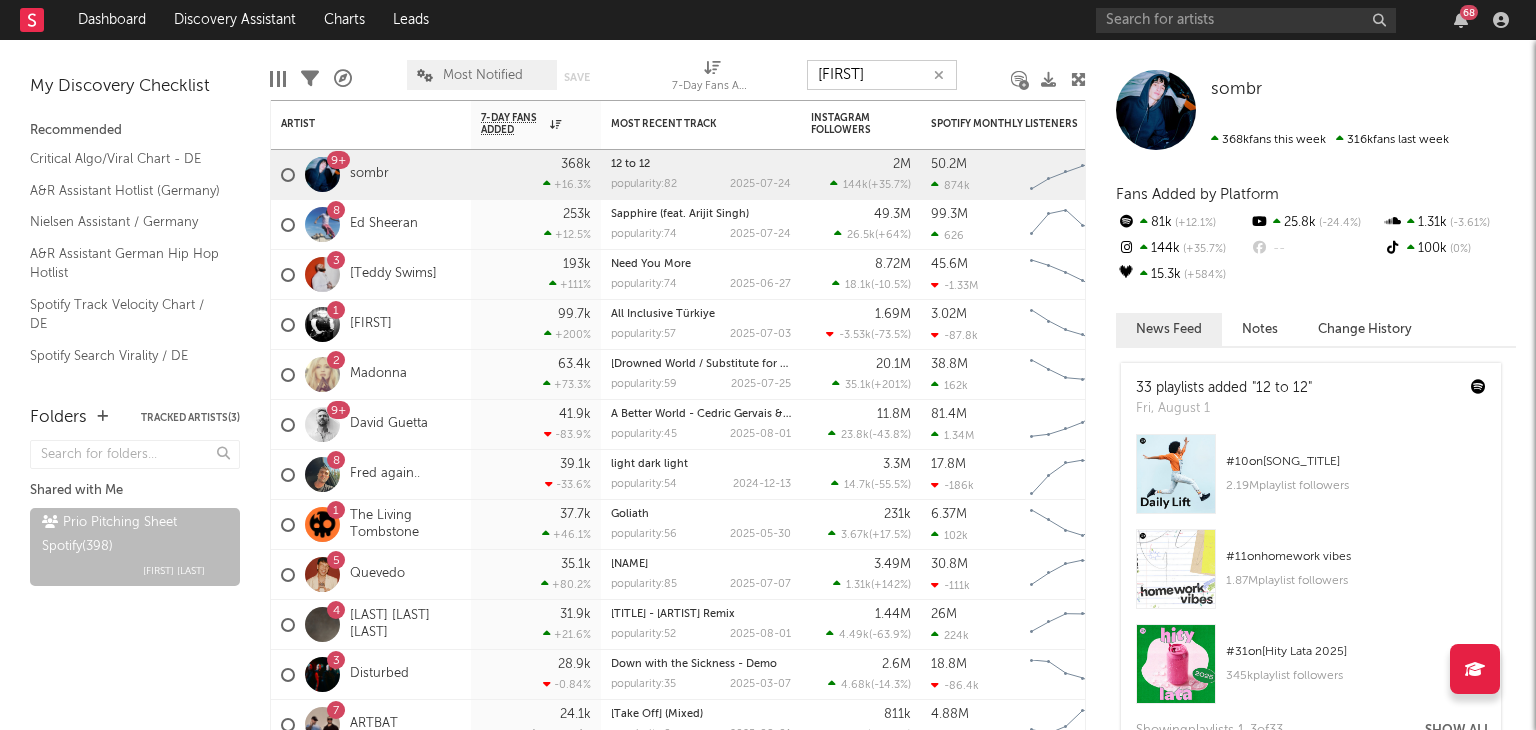 drag, startPoint x: 793, startPoint y: 73, endPoint x: 771, endPoint y: 73, distance: 22 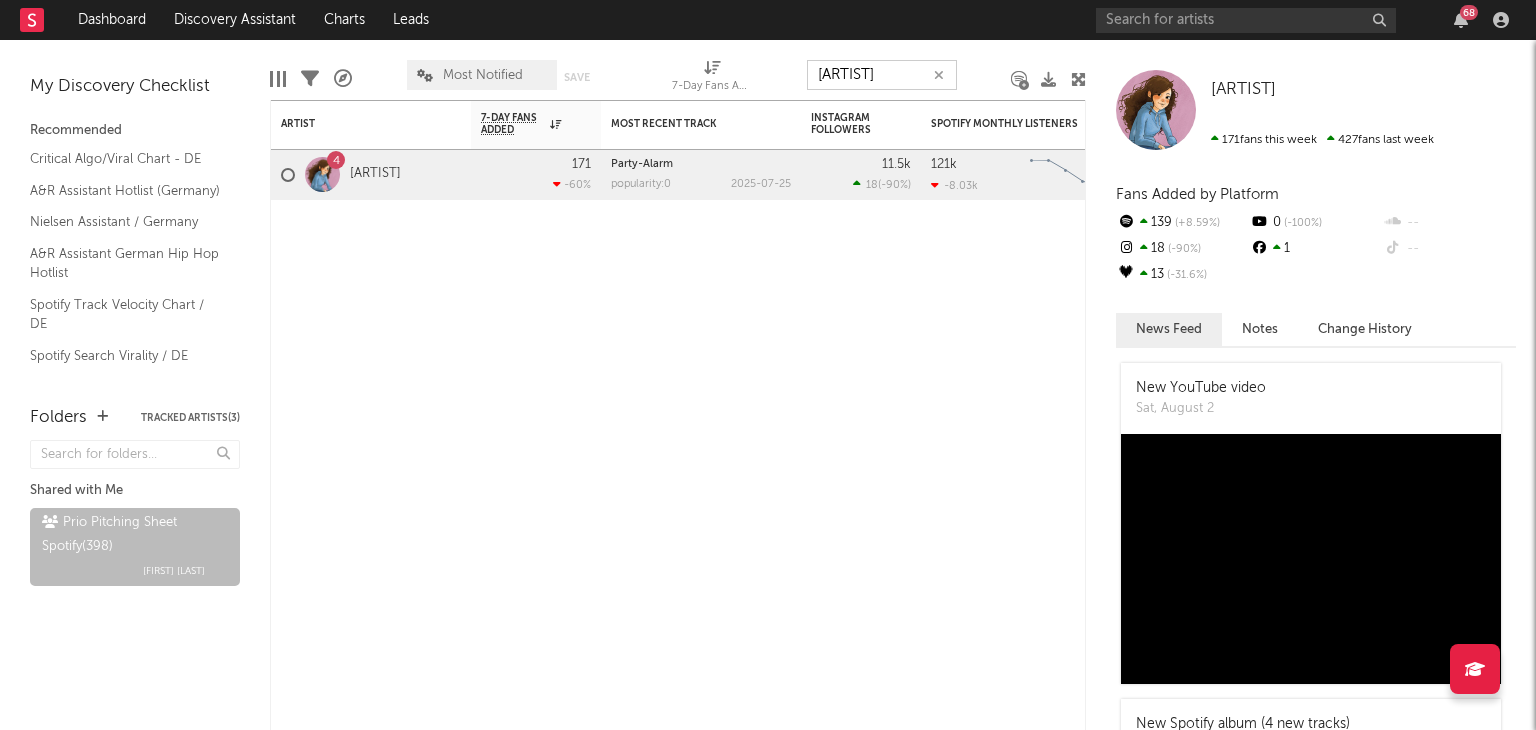 drag, startPoint x: 906, startPoint y: 79, endPoint x: 652, endPoint y: 69, distance: 254.19678 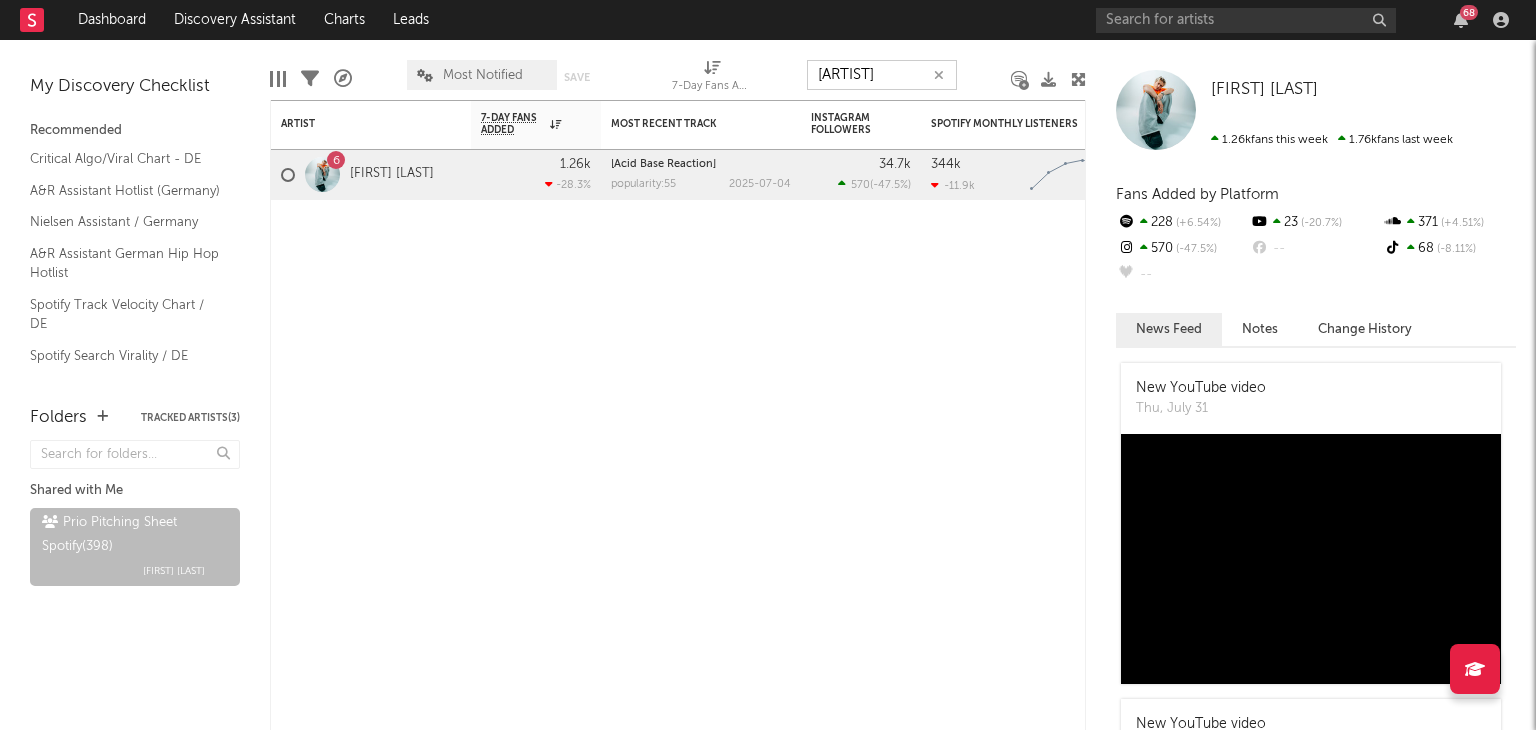 drag, startPoint x: 880, startPoint y: 79, endPoint x: 752, endPoint y: 63, distance: 128.99612 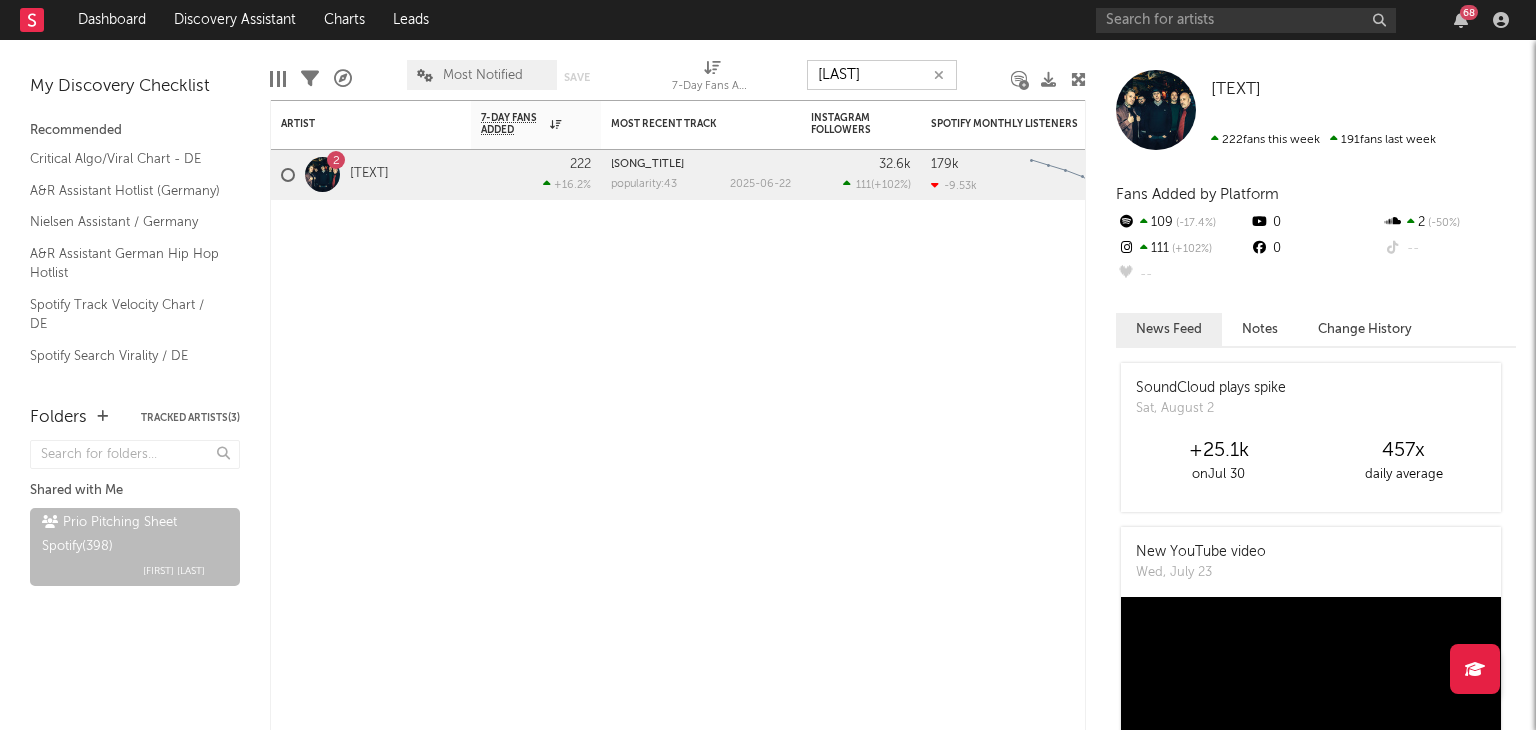 drag, startPoint x: 876, startPoint y: 77, endPoint x: 691, endPoint y: 57, distance: 186.07794 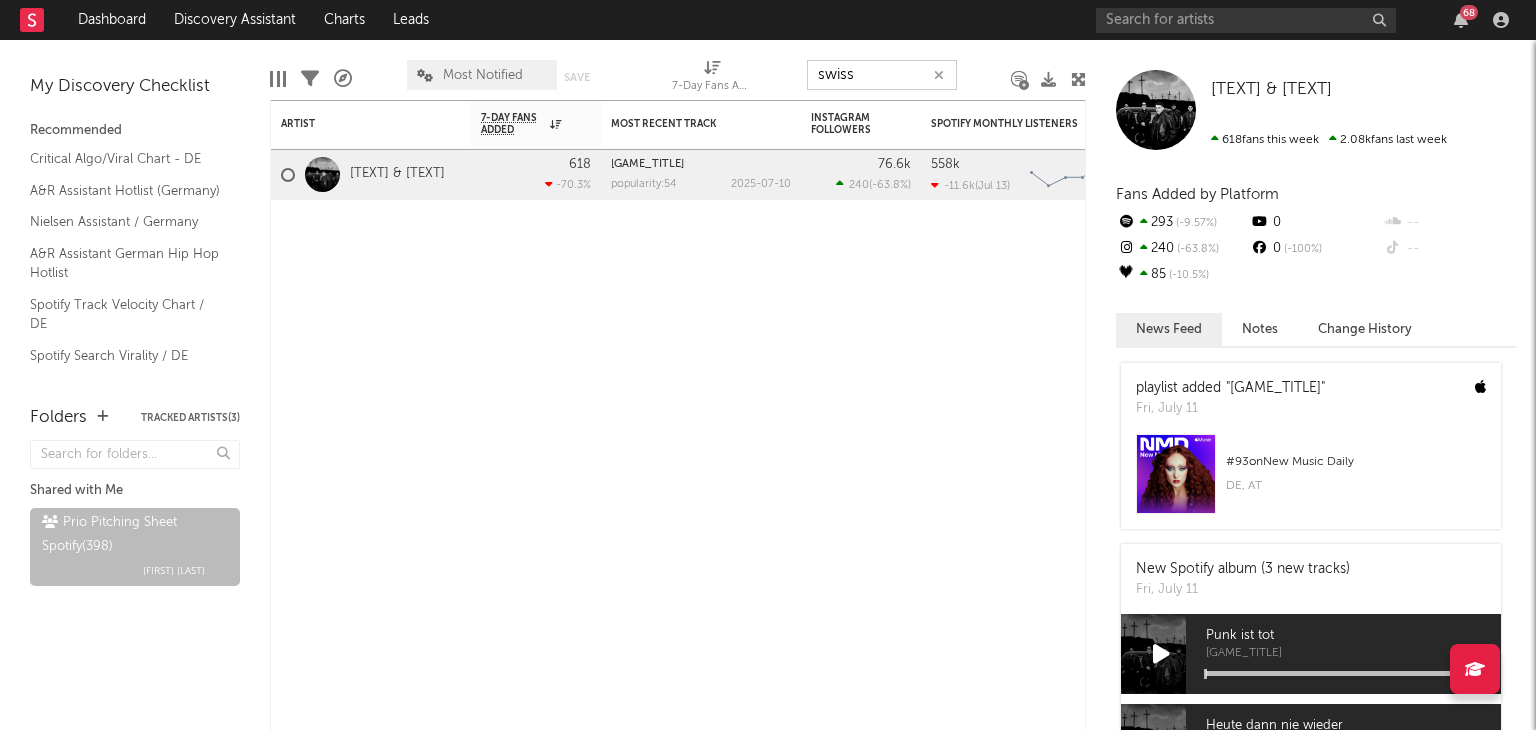 drag, startPoint x: 888, startPoint y: 76, endPoint x: 672, endPoint y: 52, distance: 217.32924 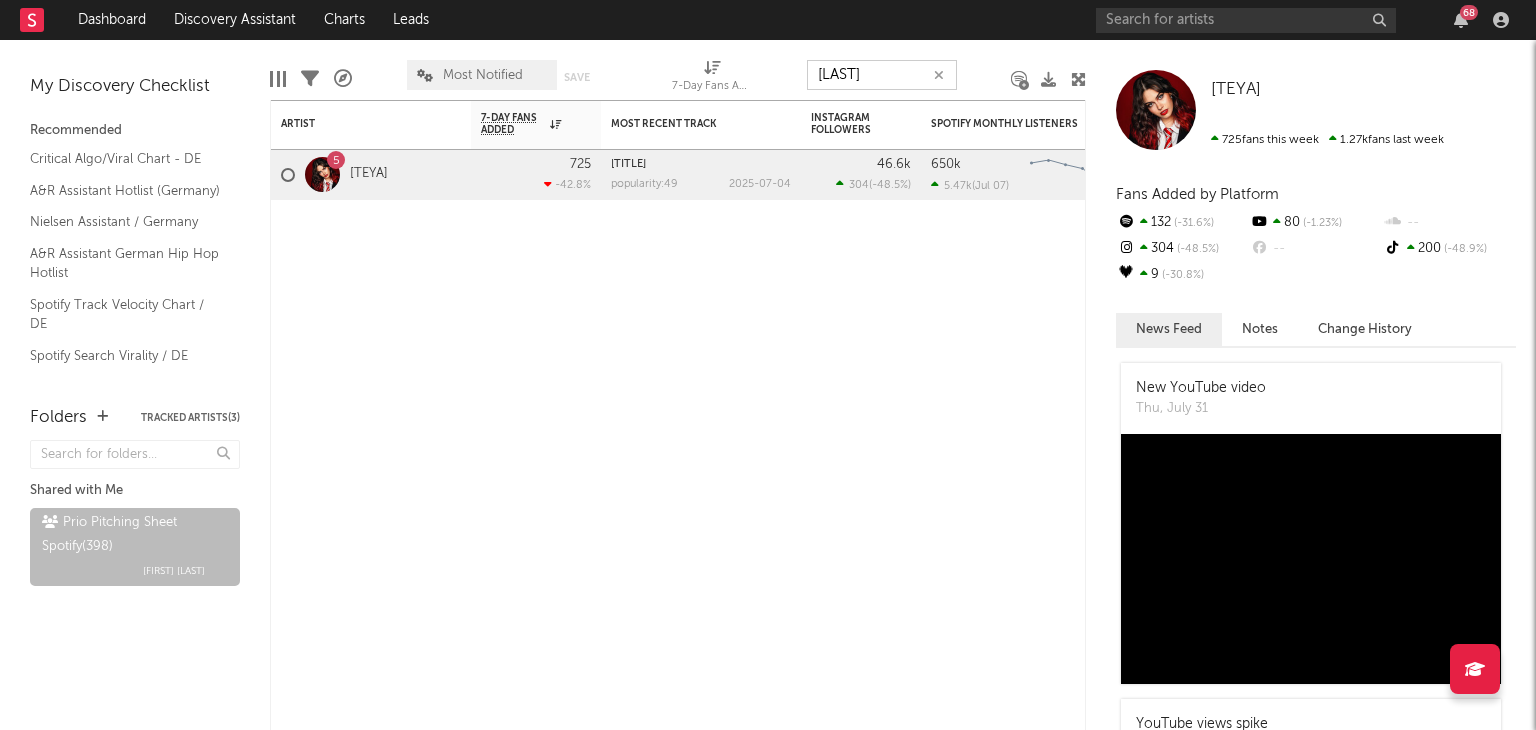 drag, startPoint x: 836, startPoint y: 79, endPoint x: 632, endPoint y: 71, distance: 204.1568 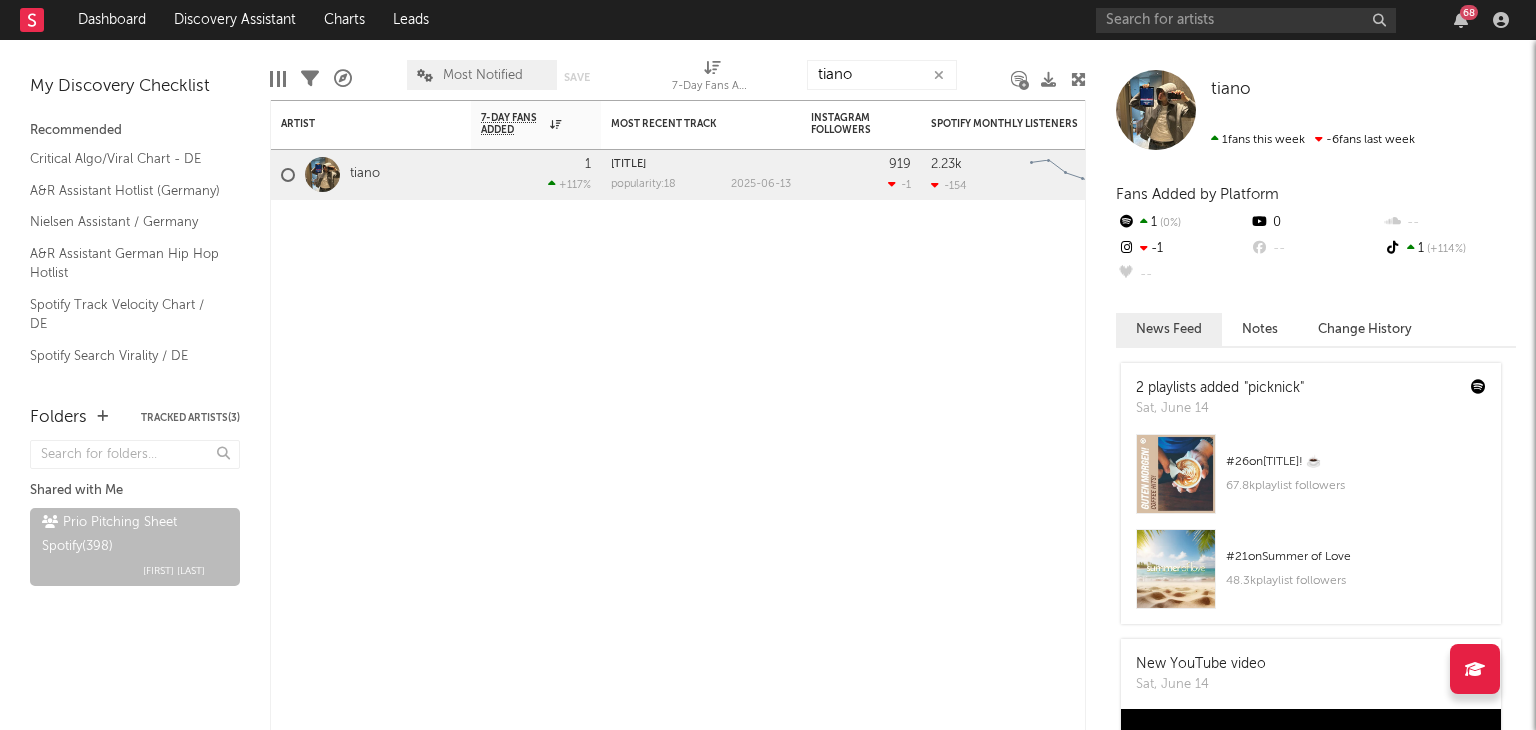 click at bounding box center (1126, 221) 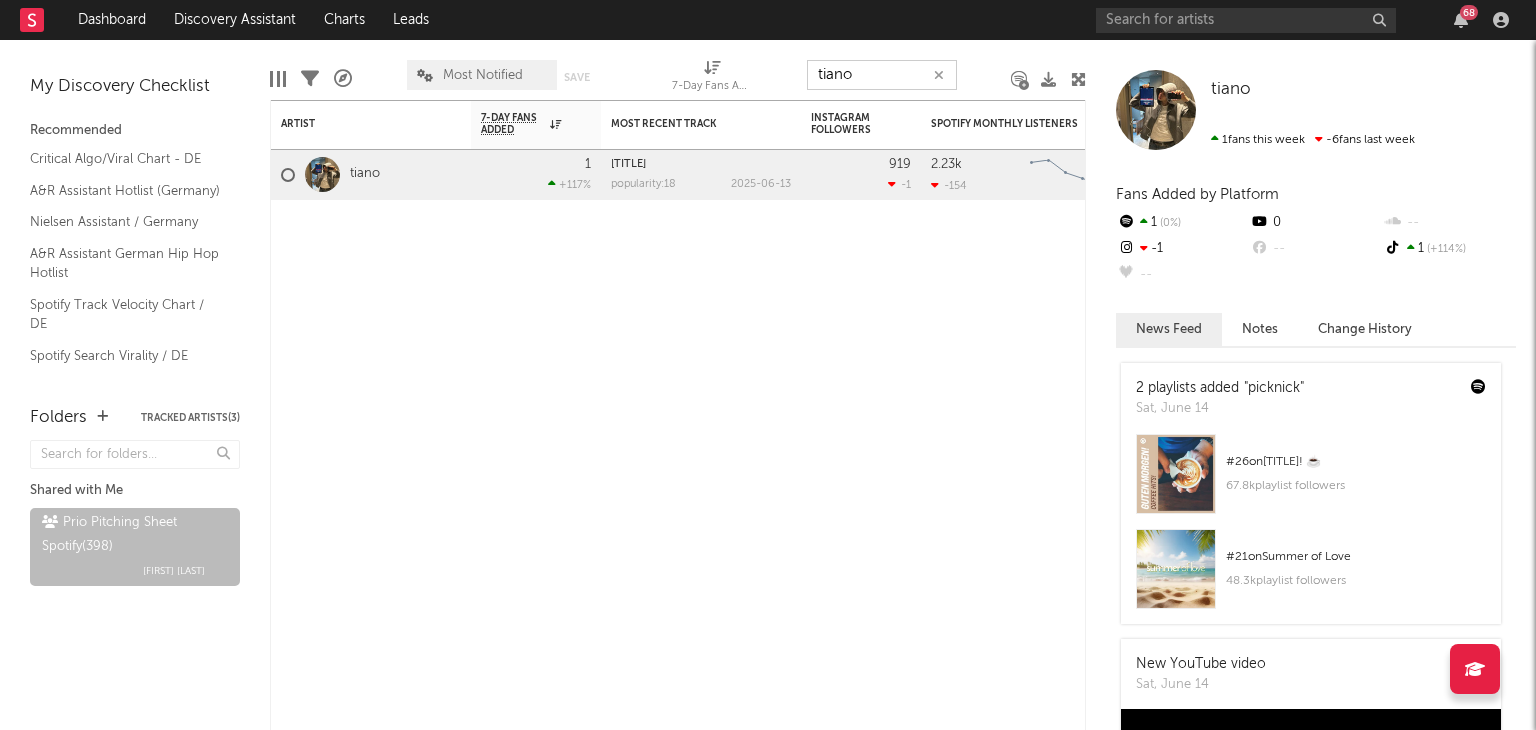 drag, startPoint x: 870, startPoint y: 75, endPoint x: 713, endPoint y: 64, distance: 157.38487 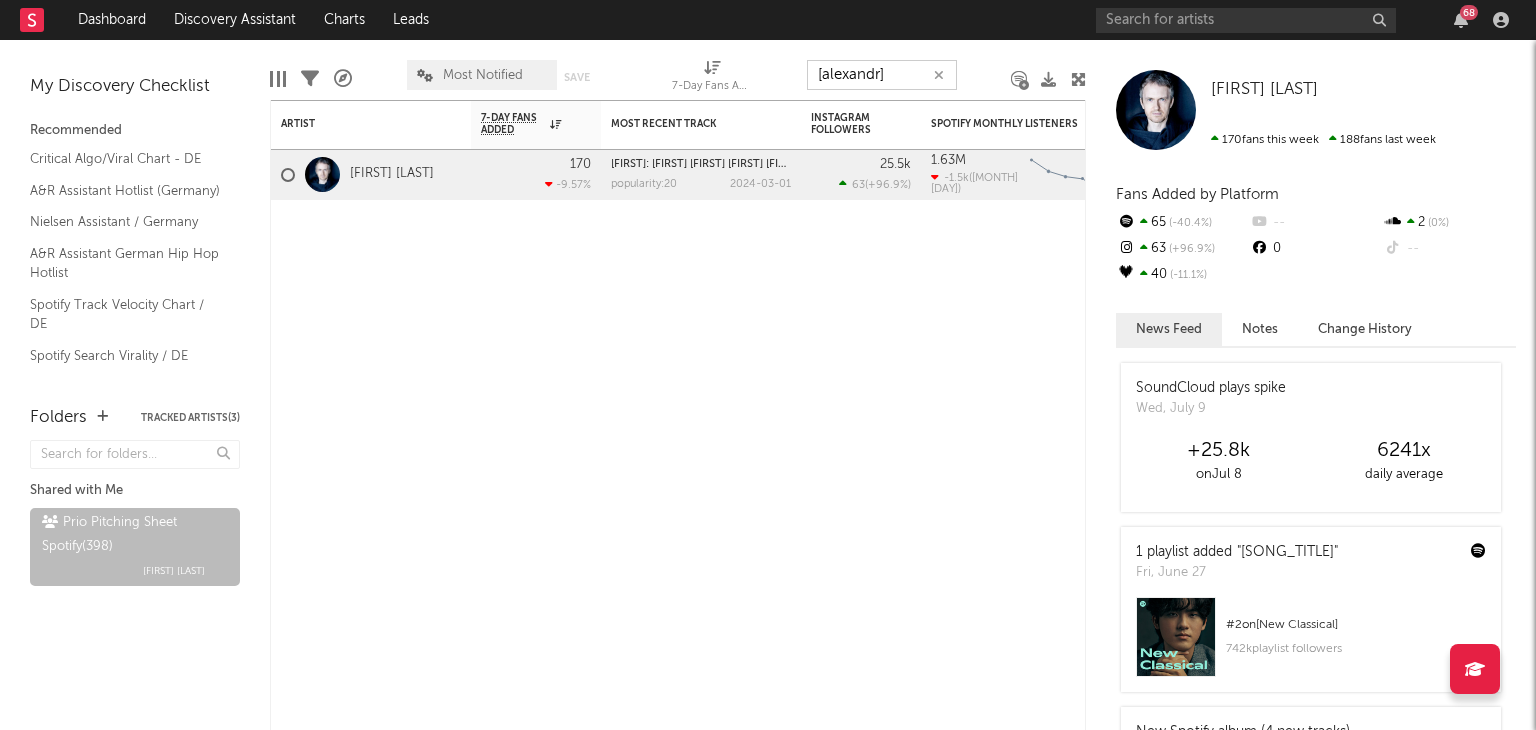 drag, startPoint x: 899, startPoint y: 85, endPoint x: 679, endPoint y: 68, distance: 220.65584 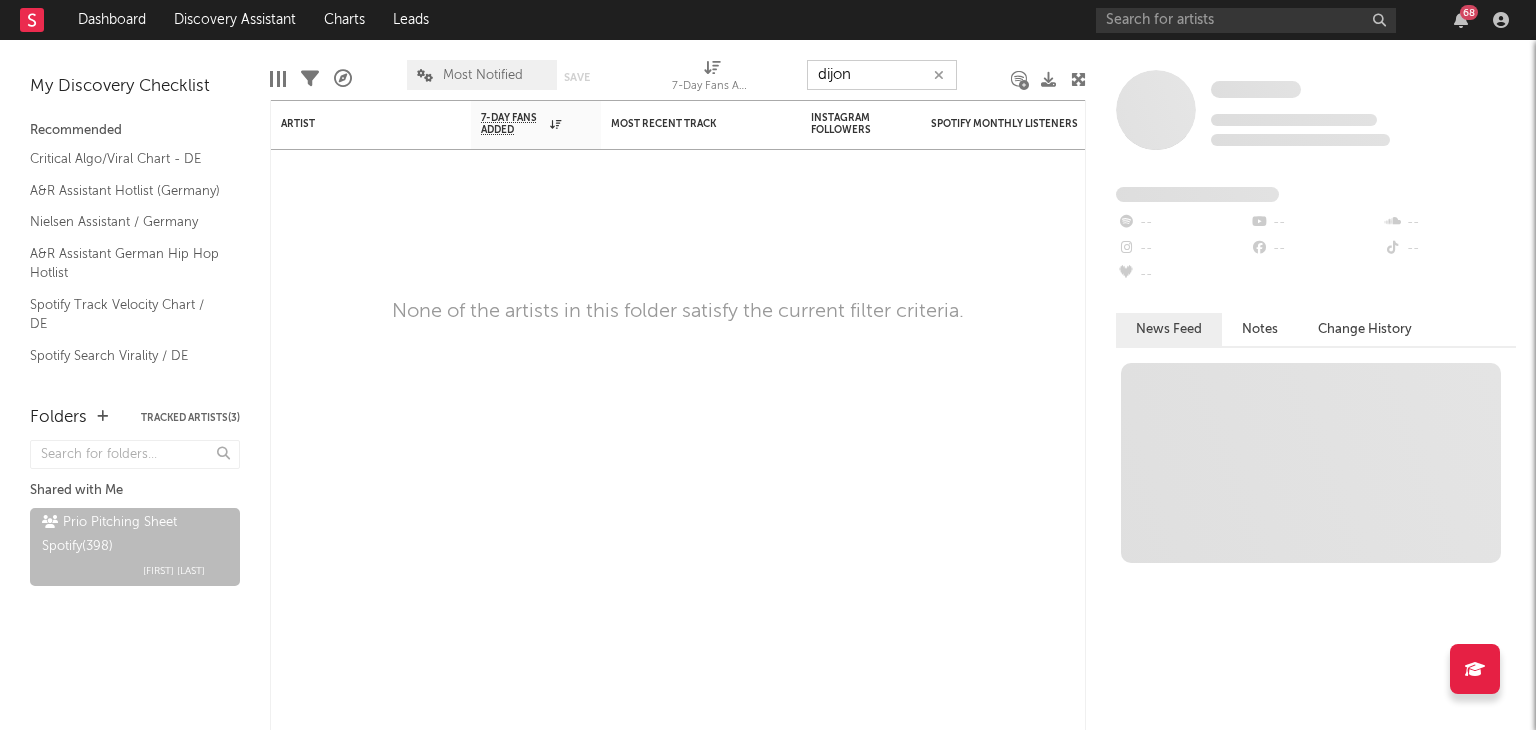 type on "o" 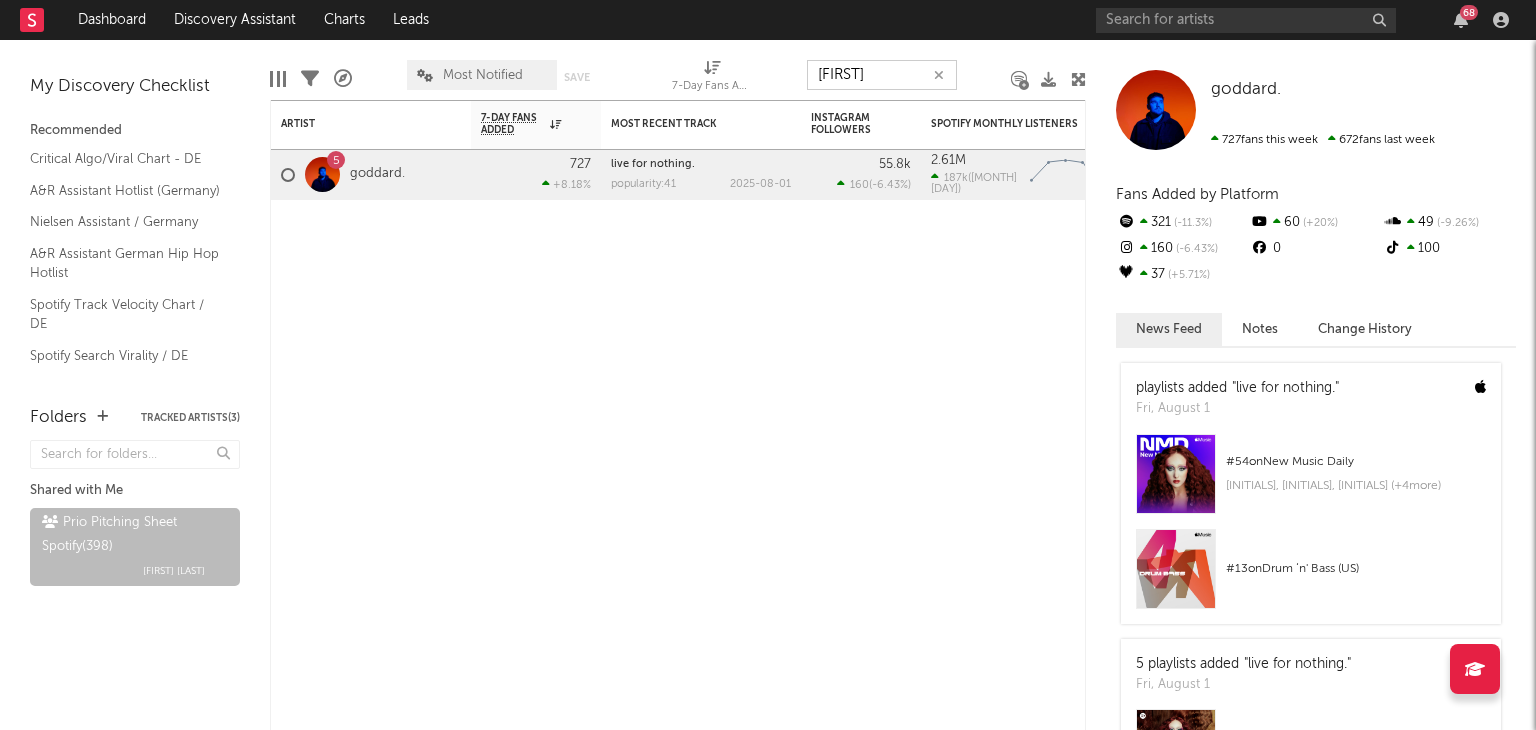 drag, startPoint x: 792, startPoint y: 77, endPoint x: 681, endPoint y: 72, distance: 111.11256 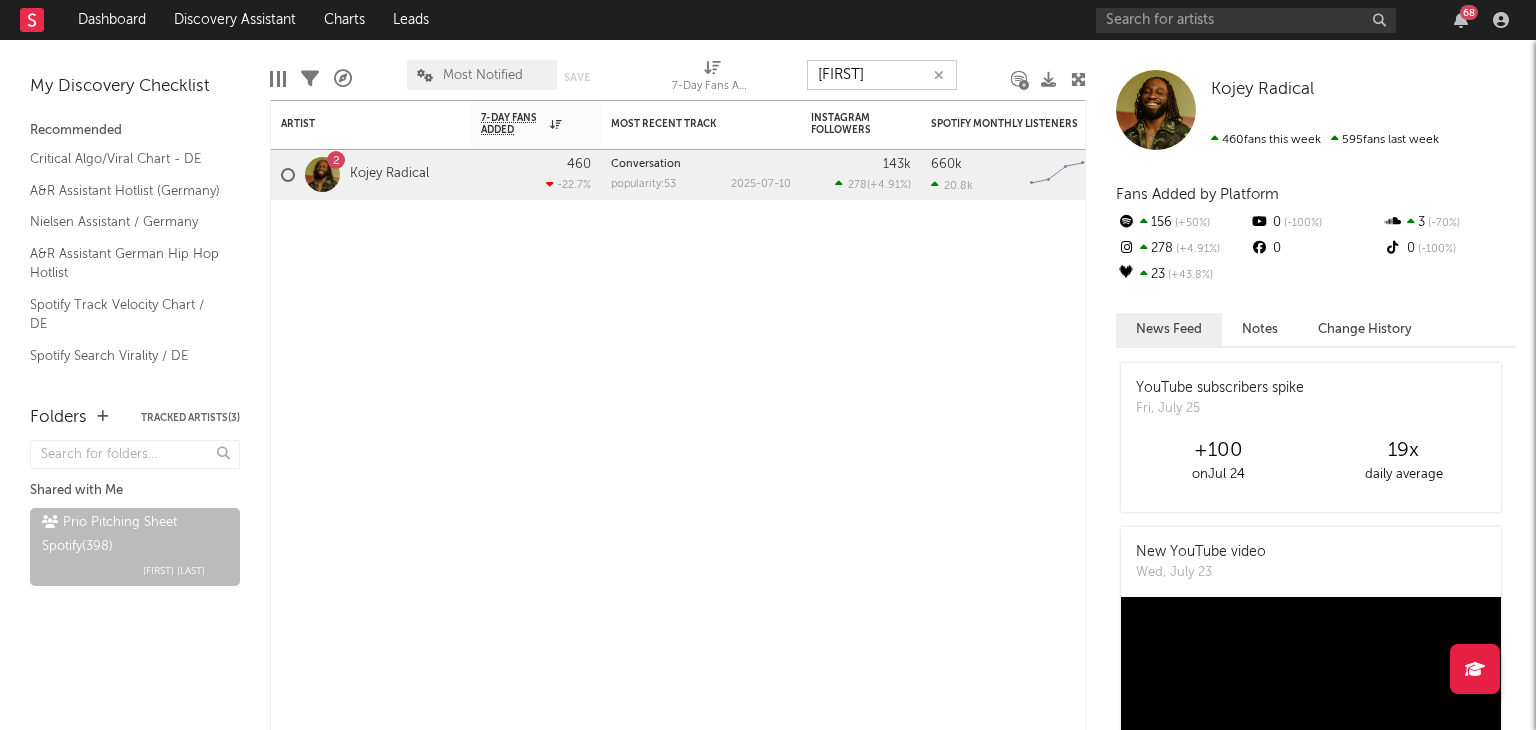 click on "Edit Columns Filters A&R Pipeline Most Notified Save Save as 7-Day Fans Added (7-Day Fans Added) [LAST]" at bounding box center (678, 70) 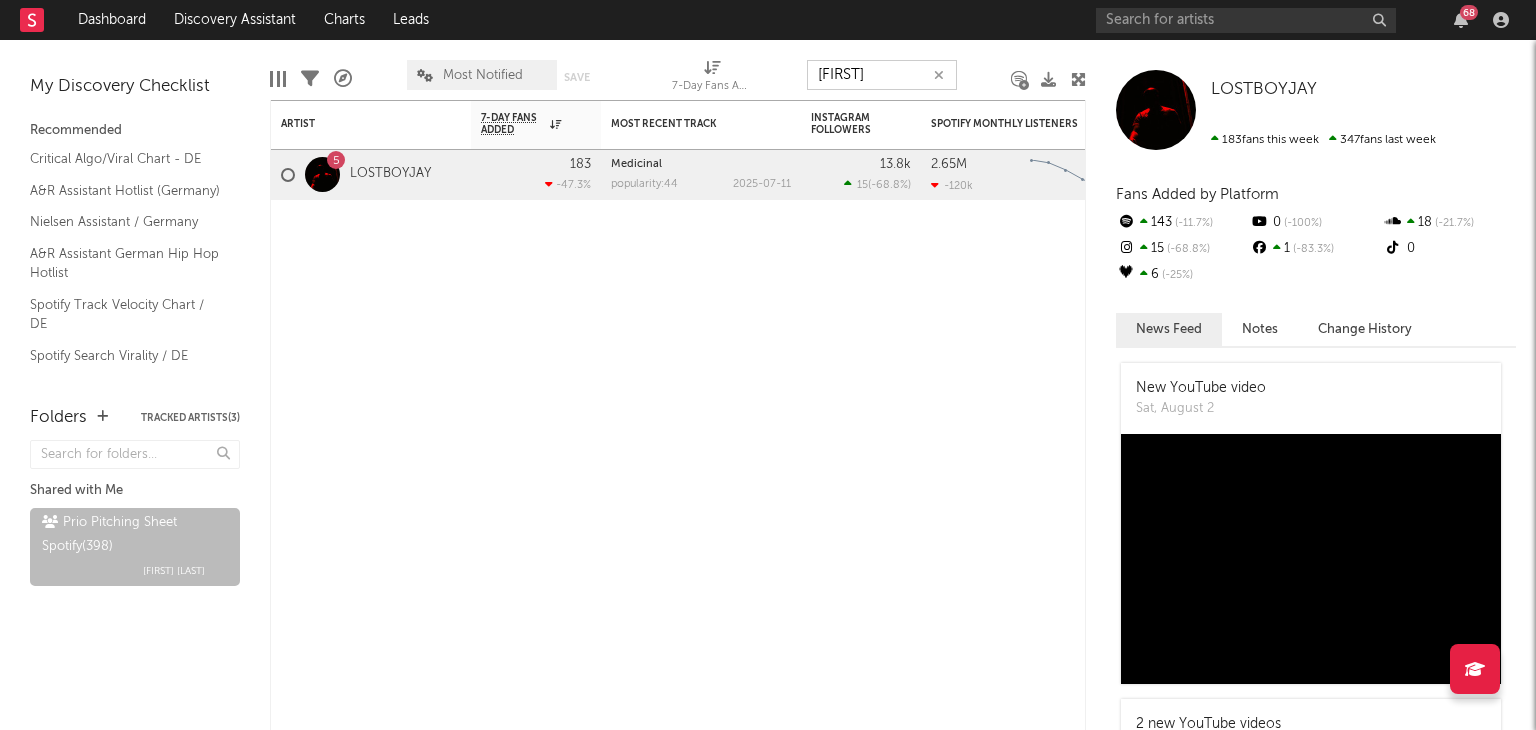 drag, startPoint x: 888, startPoint y: 73, endPoint x: 600, endPoint y: 43, distance: 289.5583 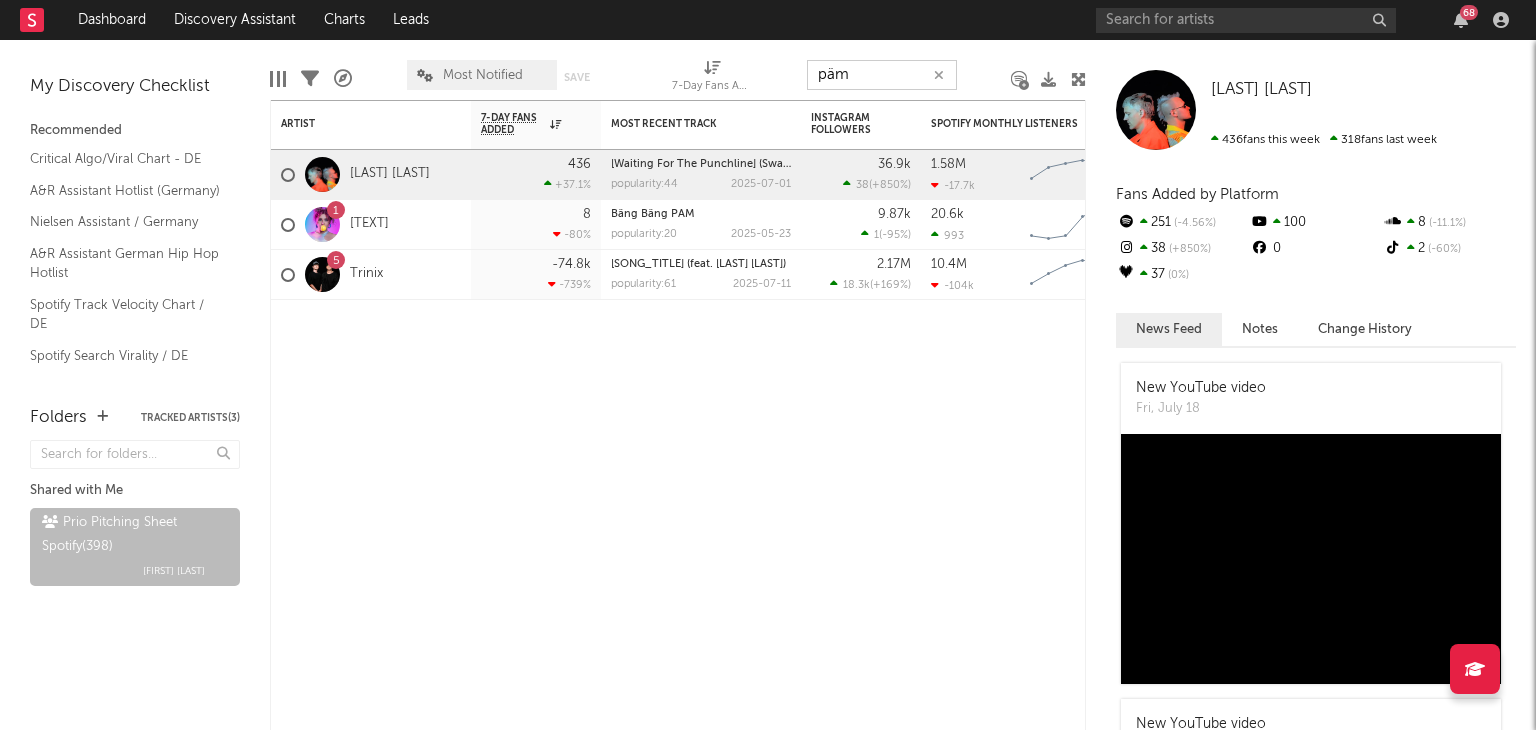 drag, startPoint x: 876, startPoint y: 77, endPoint x: 680, endPoint y: 53, distance: 197.46393 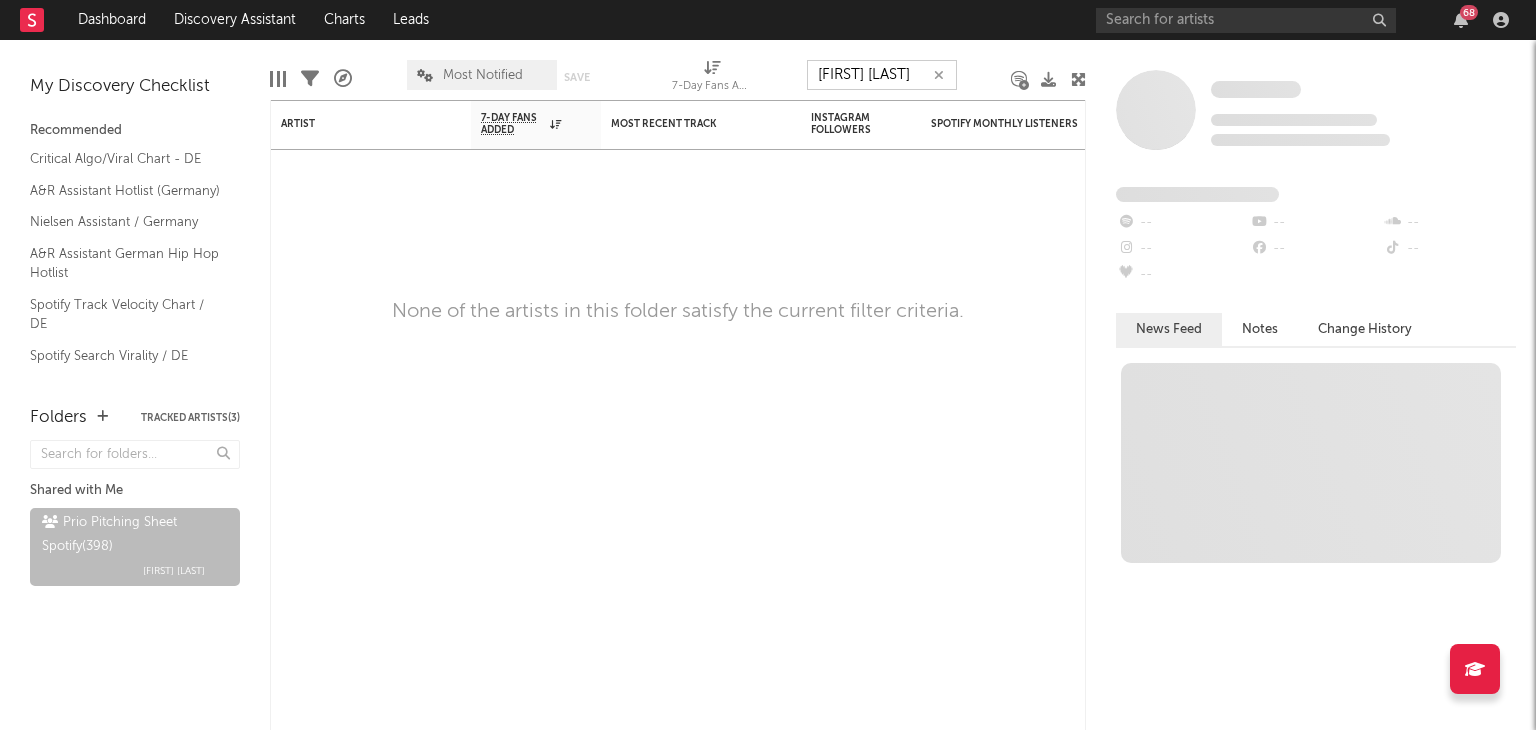 type on "i" 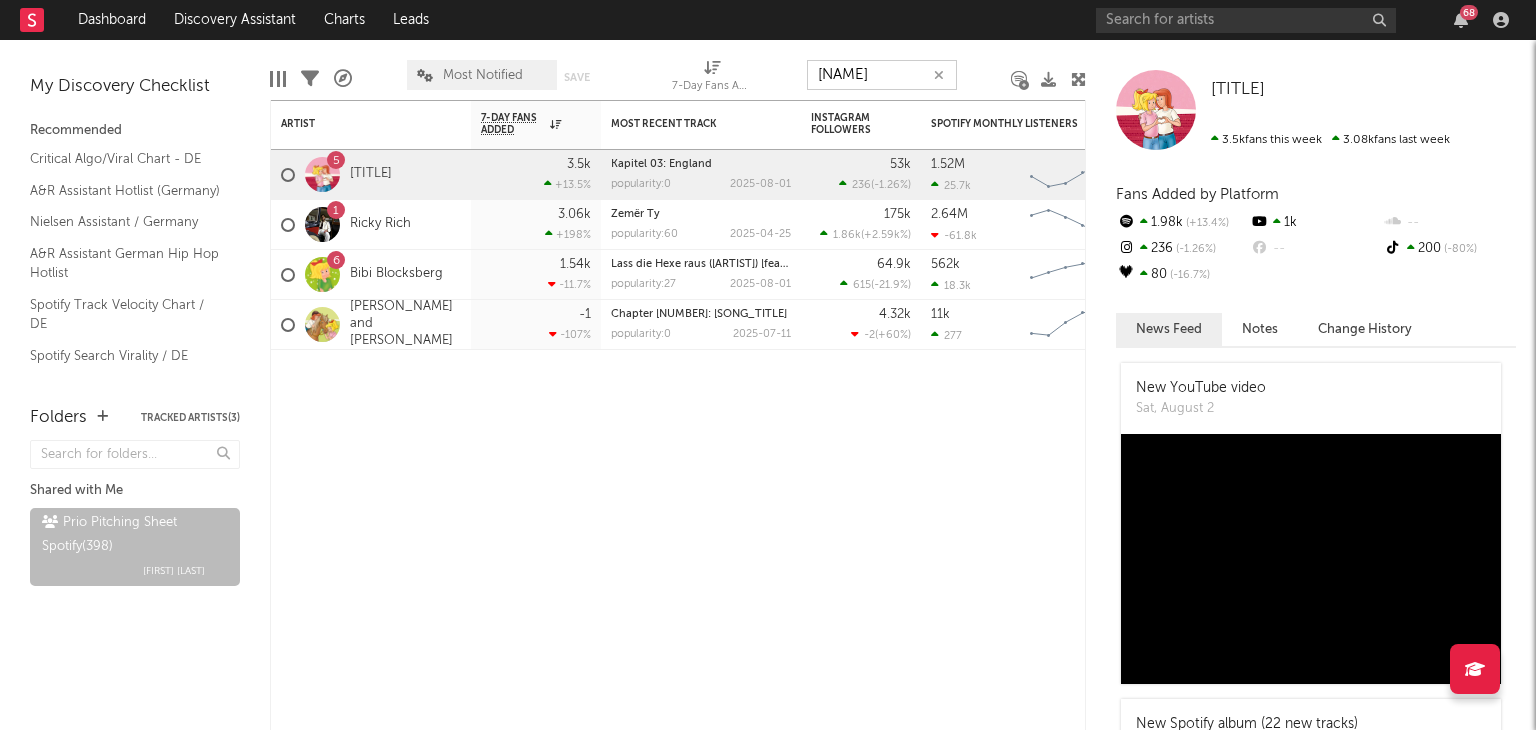 drag, startPoint x: 855, startPoint y: 70, endPoint x: 713, endPoint y: 77, distance: 142.17242 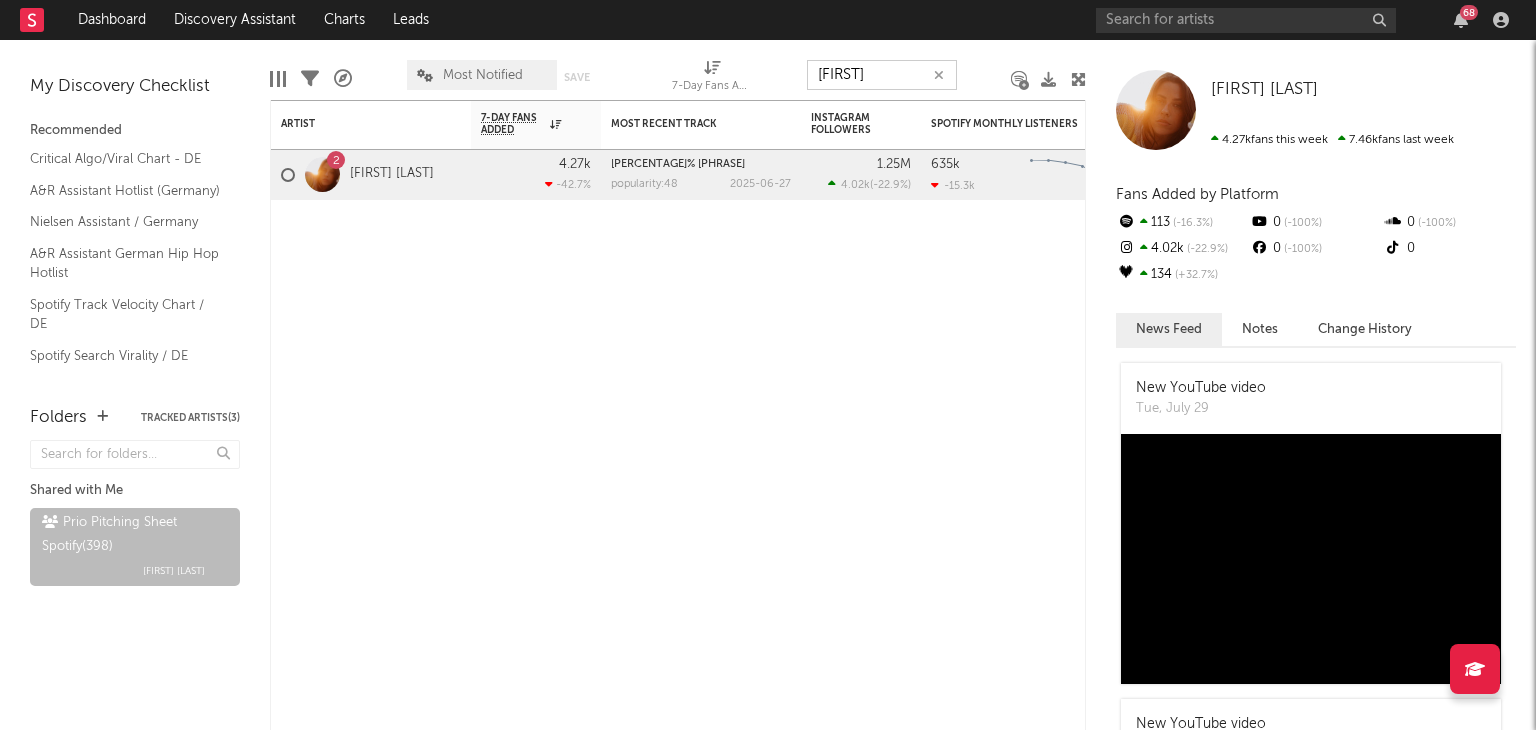 drag, startPoint x: 789, startPoint y: 74, endPoint x: 630, endPoint y: 55, distance: 160.1312 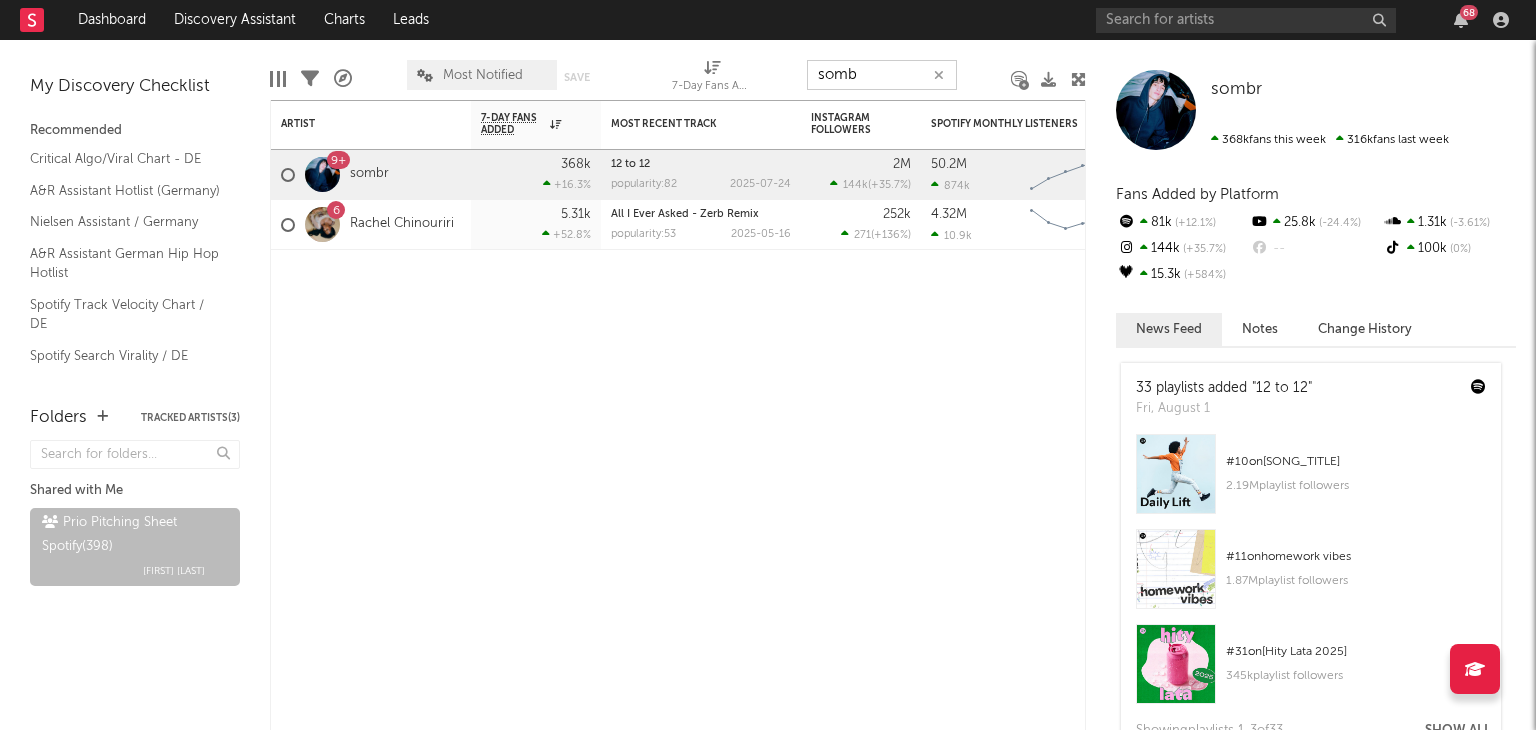 click on "Edit Columns Filters A&R Pipeline Most Notified Save Save as 7-Day Fans Added (7-Day Fans Added) [LAST]" at bounding box center [678, 70] 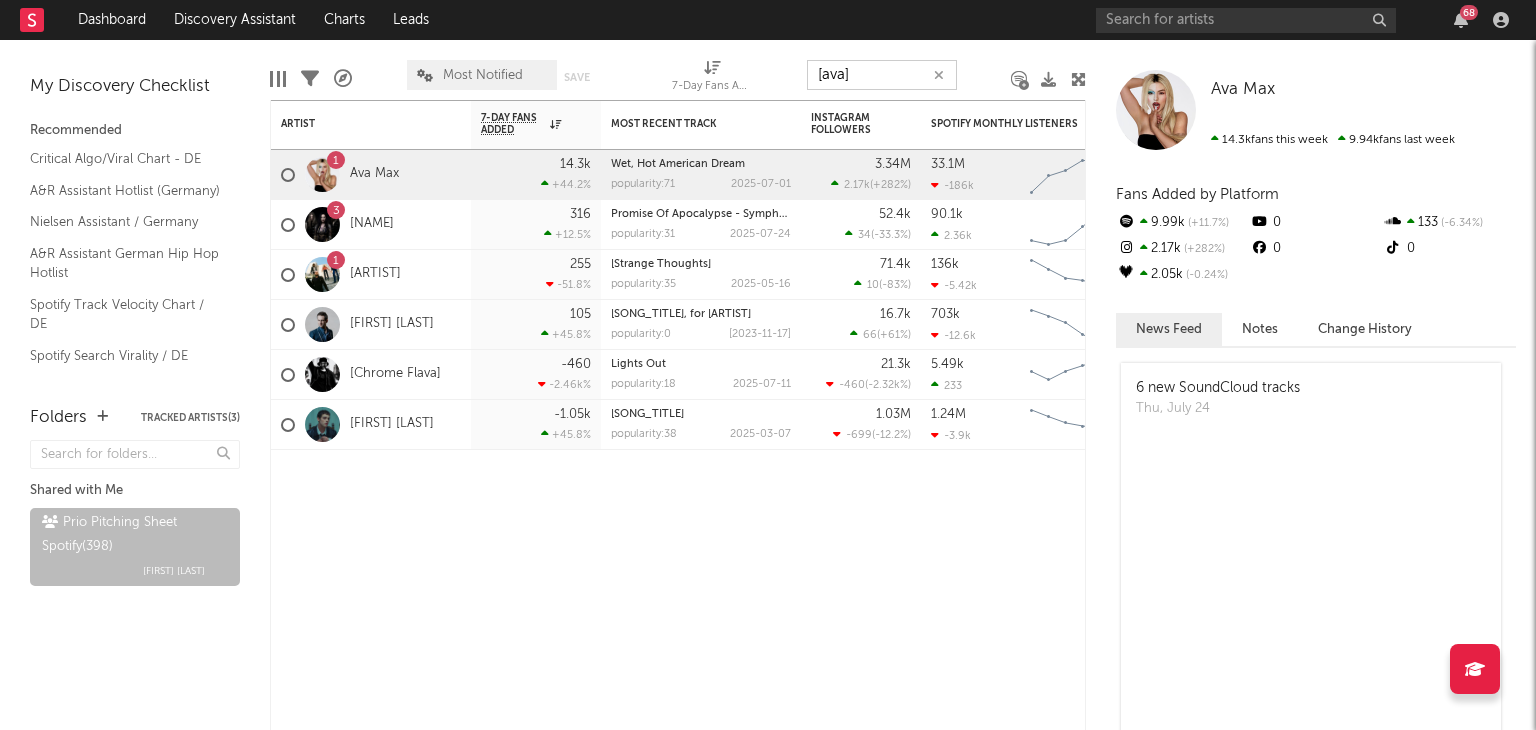 drag, startPoint x: 772, startPoint y: 75, endPoint x: 727, endPoint y: 74, distance: 45.01111 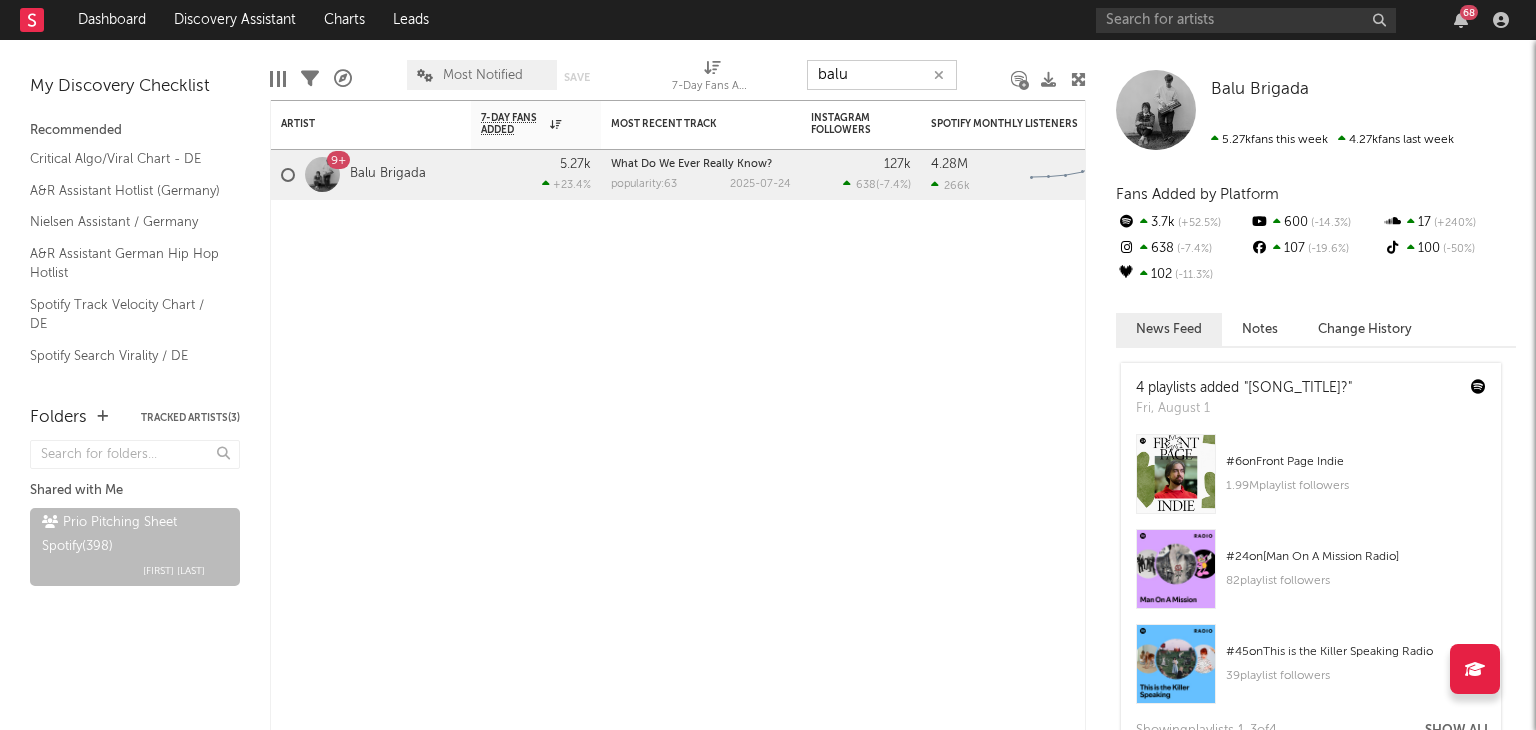 click on "Edit Columns Filters A&R Pipeline Most Notified Save Save as 7-Day Fans Added (7-Day Fans Added) [ARTIST]" at bounding box center [678, 70] 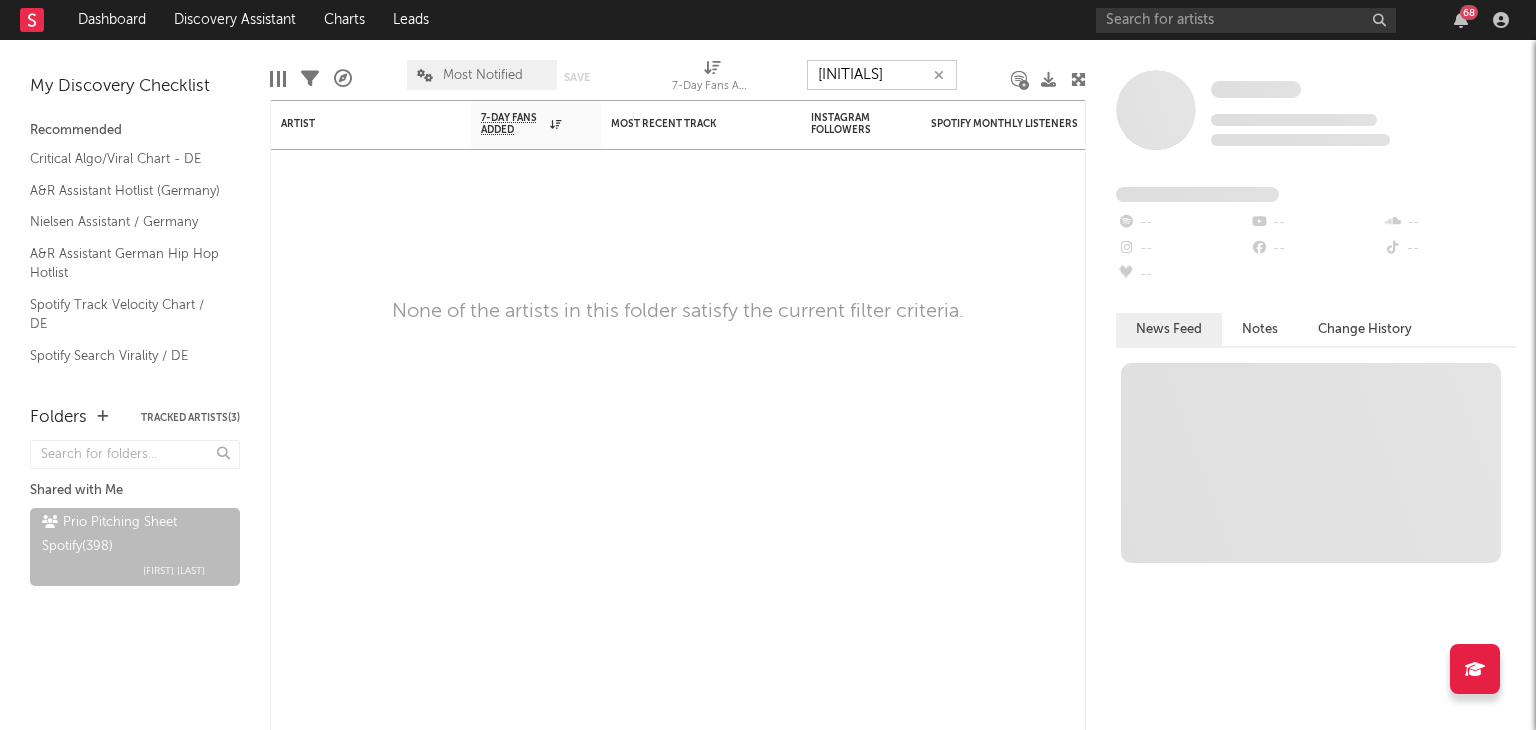 type on "h" 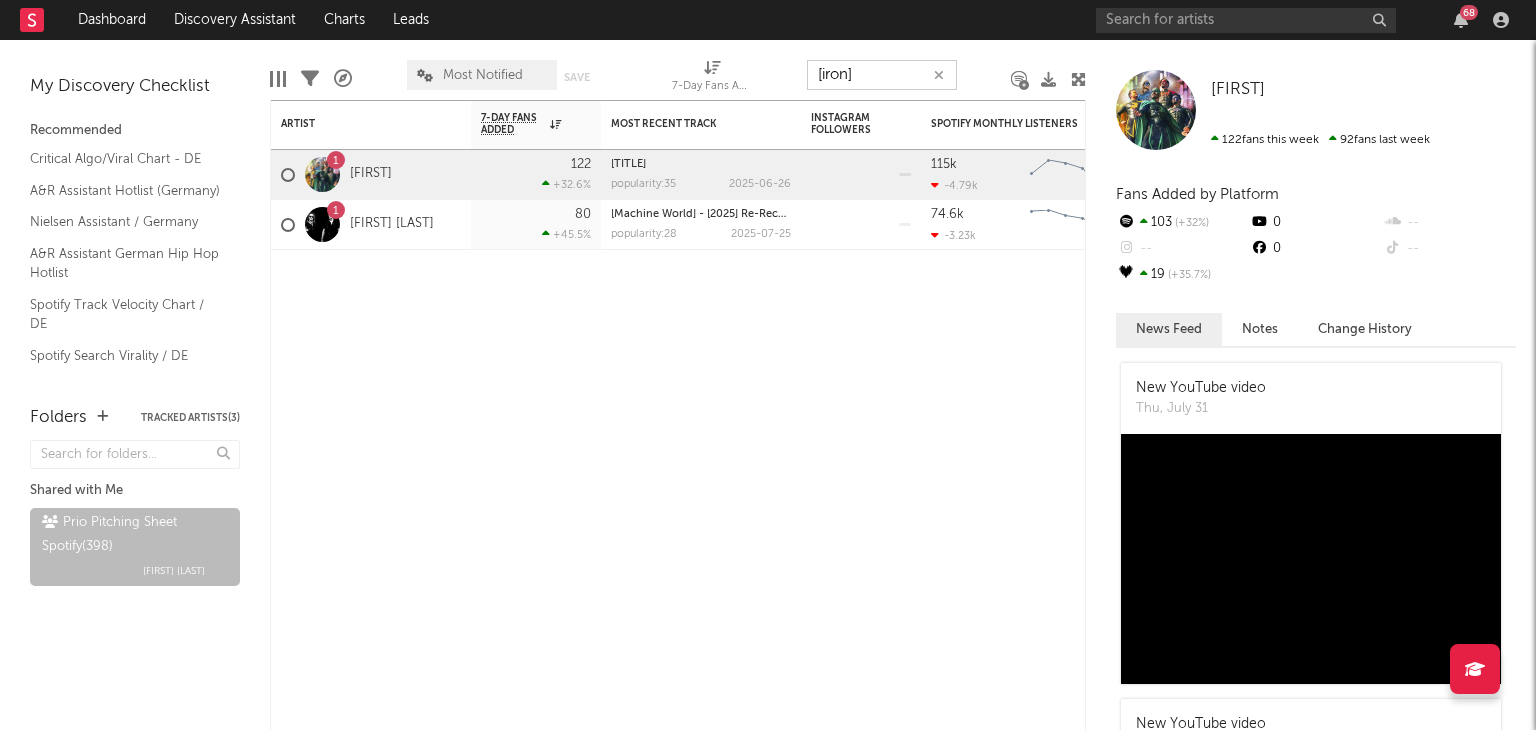 drag, startPoint x: 837, startPoint y: 81, endPoint x: 629, endPoint y: 77, distance: 208.03845 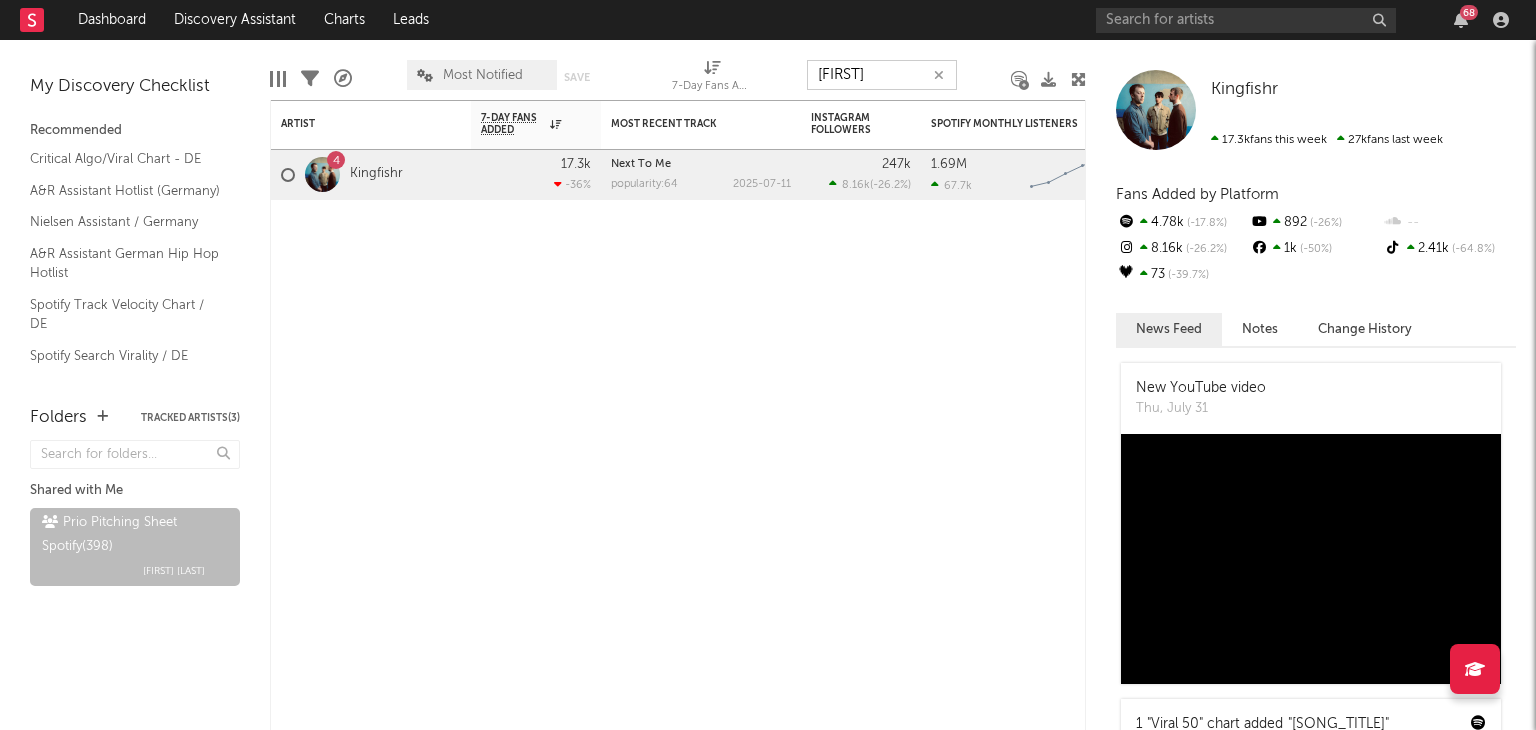 drag, startPoint x: 880, startPoint y: 72, endPoint x: 692, endPoint y: 68, distance: 188.04254 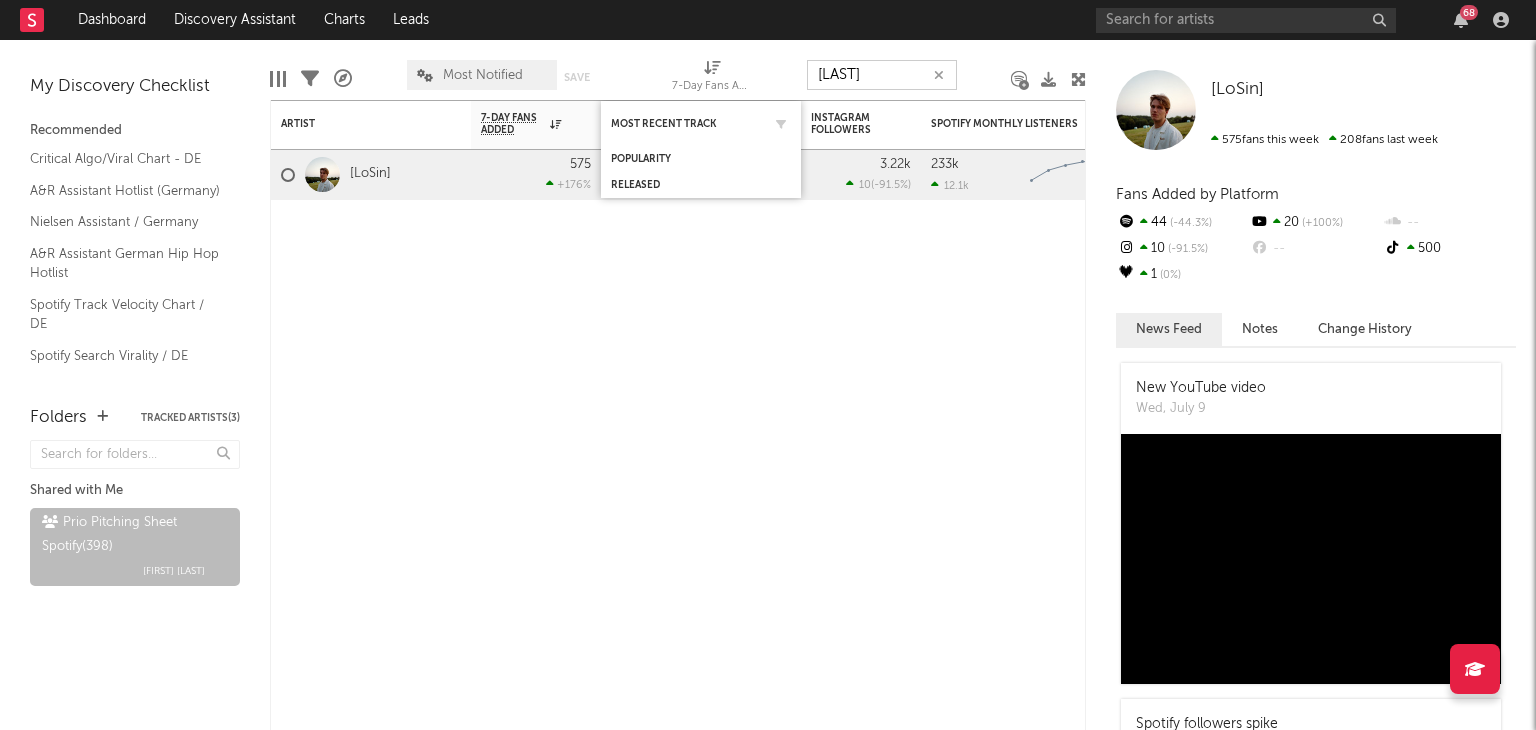 drag, startPoint x: 850, startPoint y: 73, endPoint x: 664, endPoint y: 135, distance: 196.06122 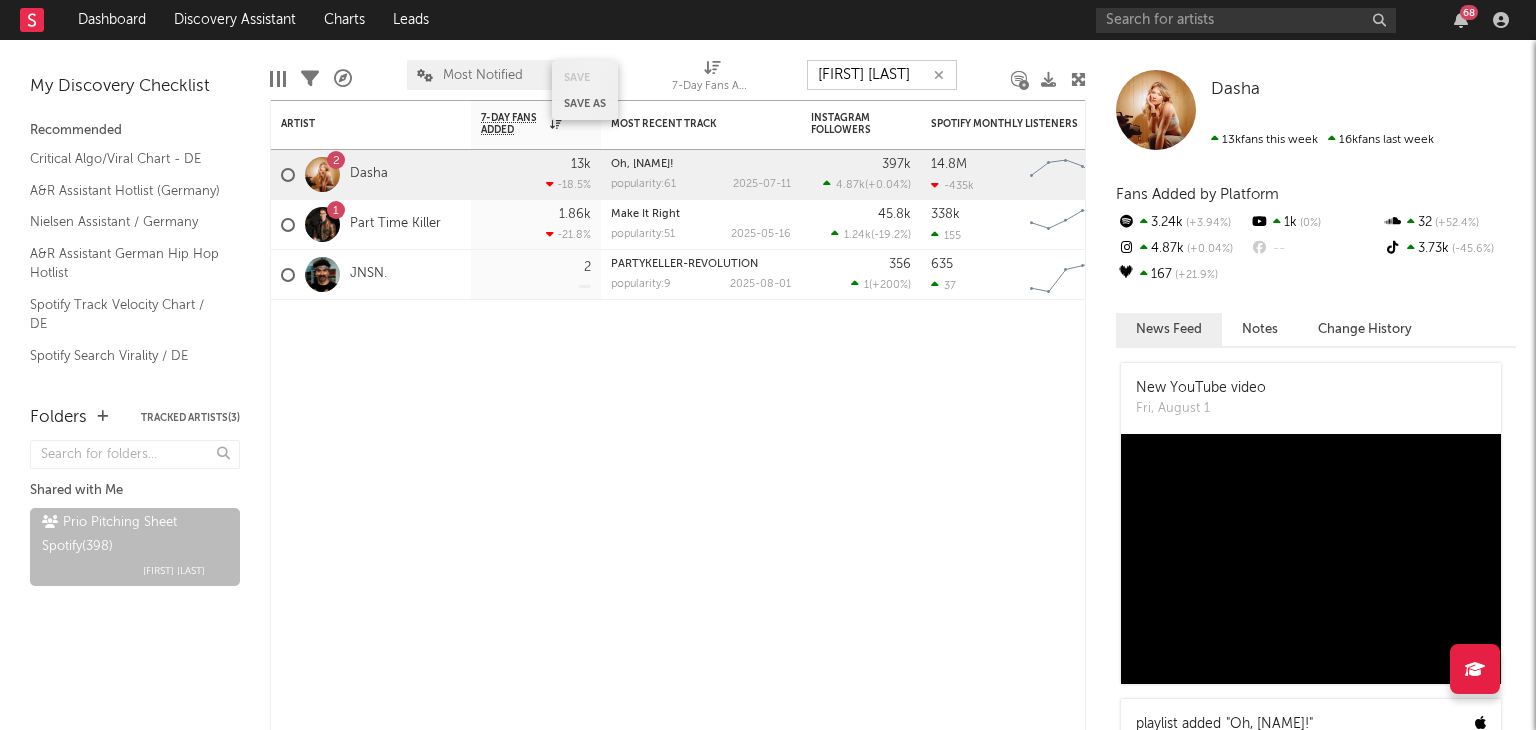 drag, startPoint x: 891, startPoint y: 72, endPoint x: 597, endPoint y: 65, distance: 294.0833 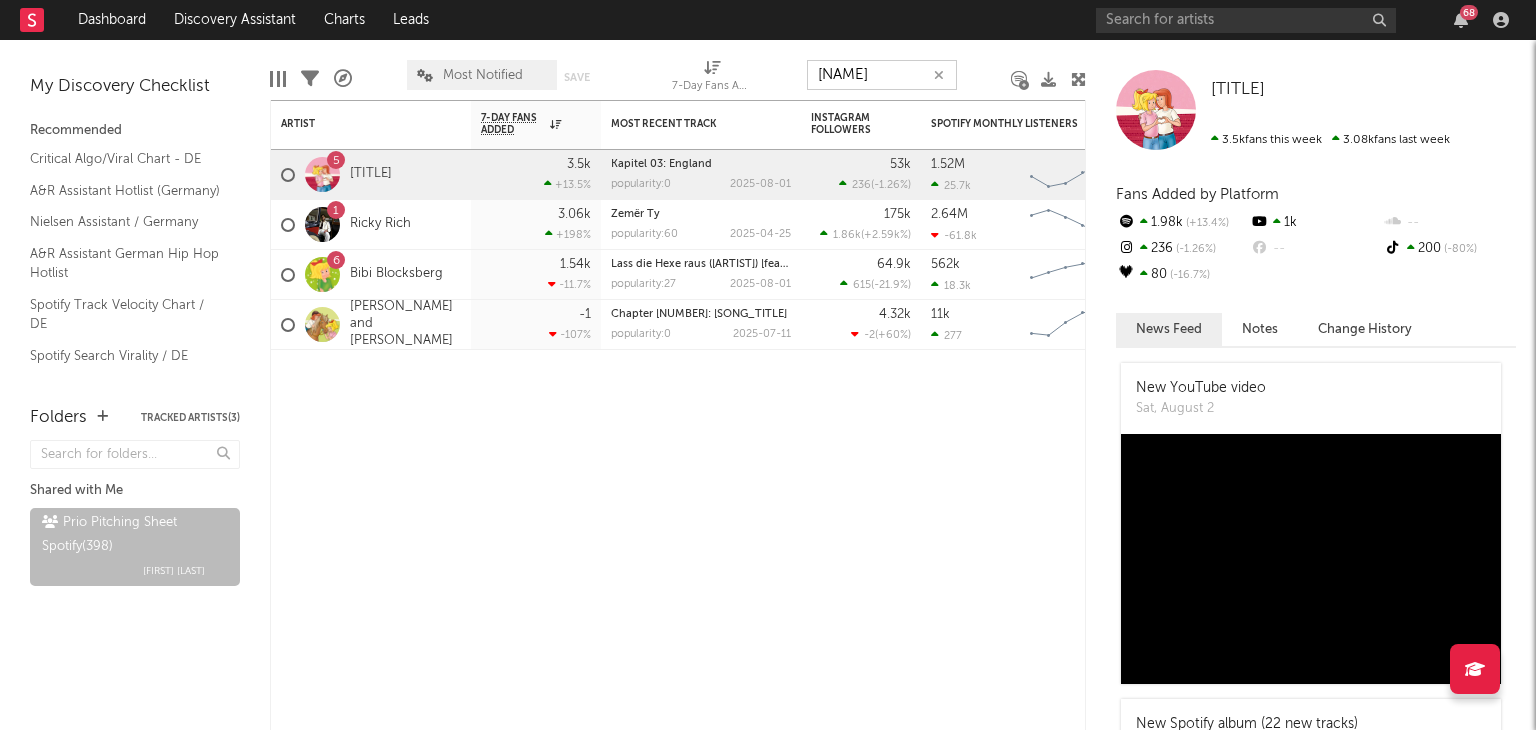 drag, startPoint x: 862, startPoint y: 68, endPoint x: 638, endPoint y: 57, distance: 224.26993 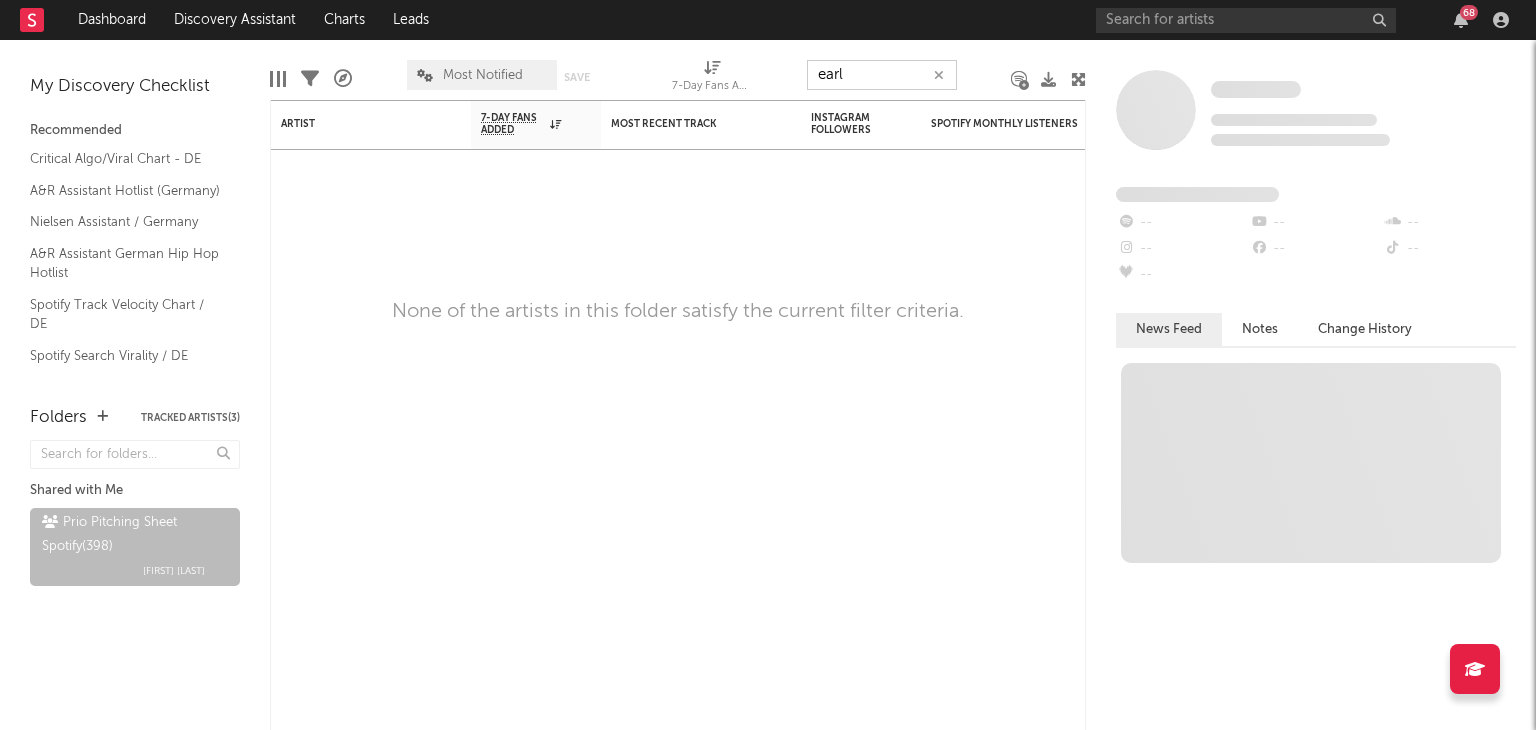 drag, startPoint x: 843, startPoint y: 81, endPoint x: 656, endPoint y: 83, distance: 187.0107 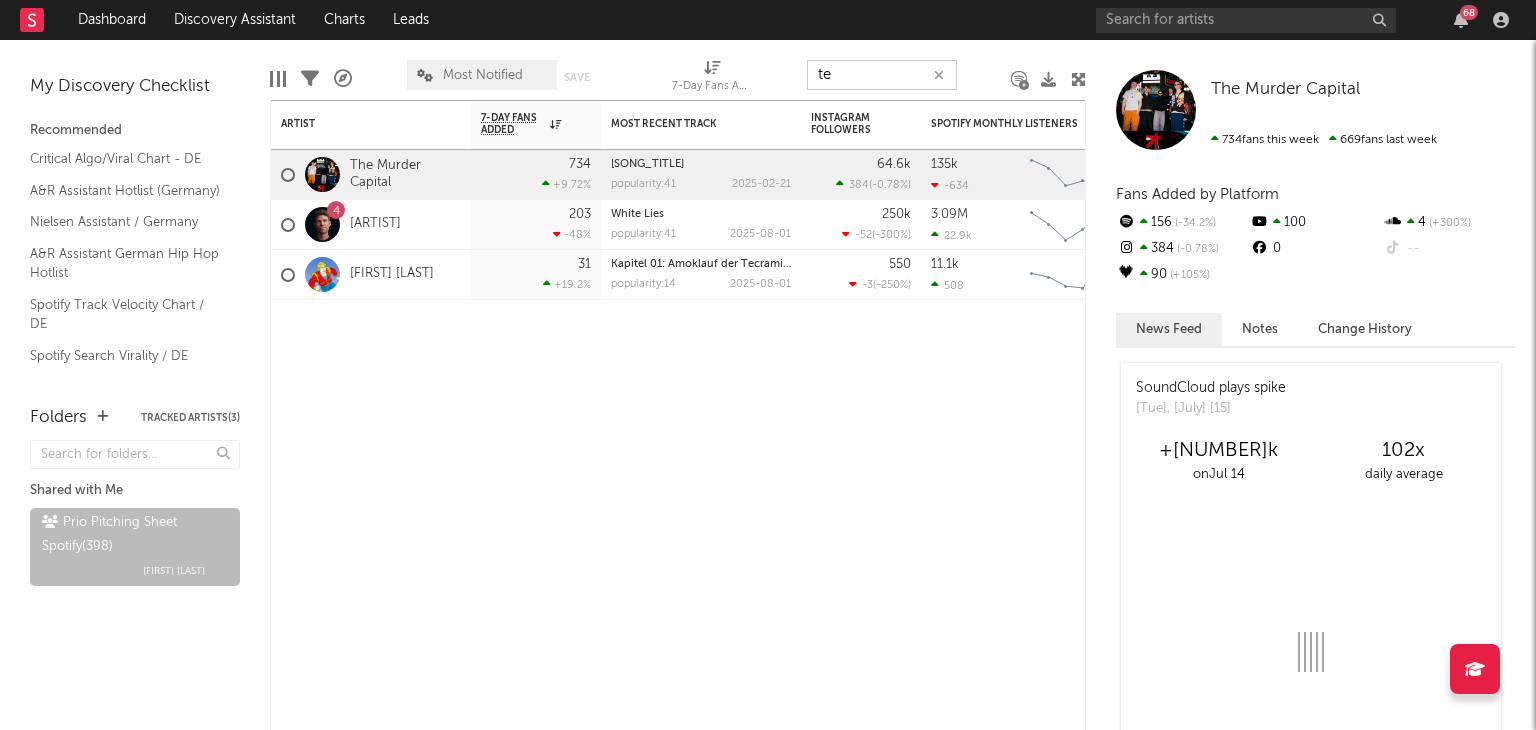 type on "t" 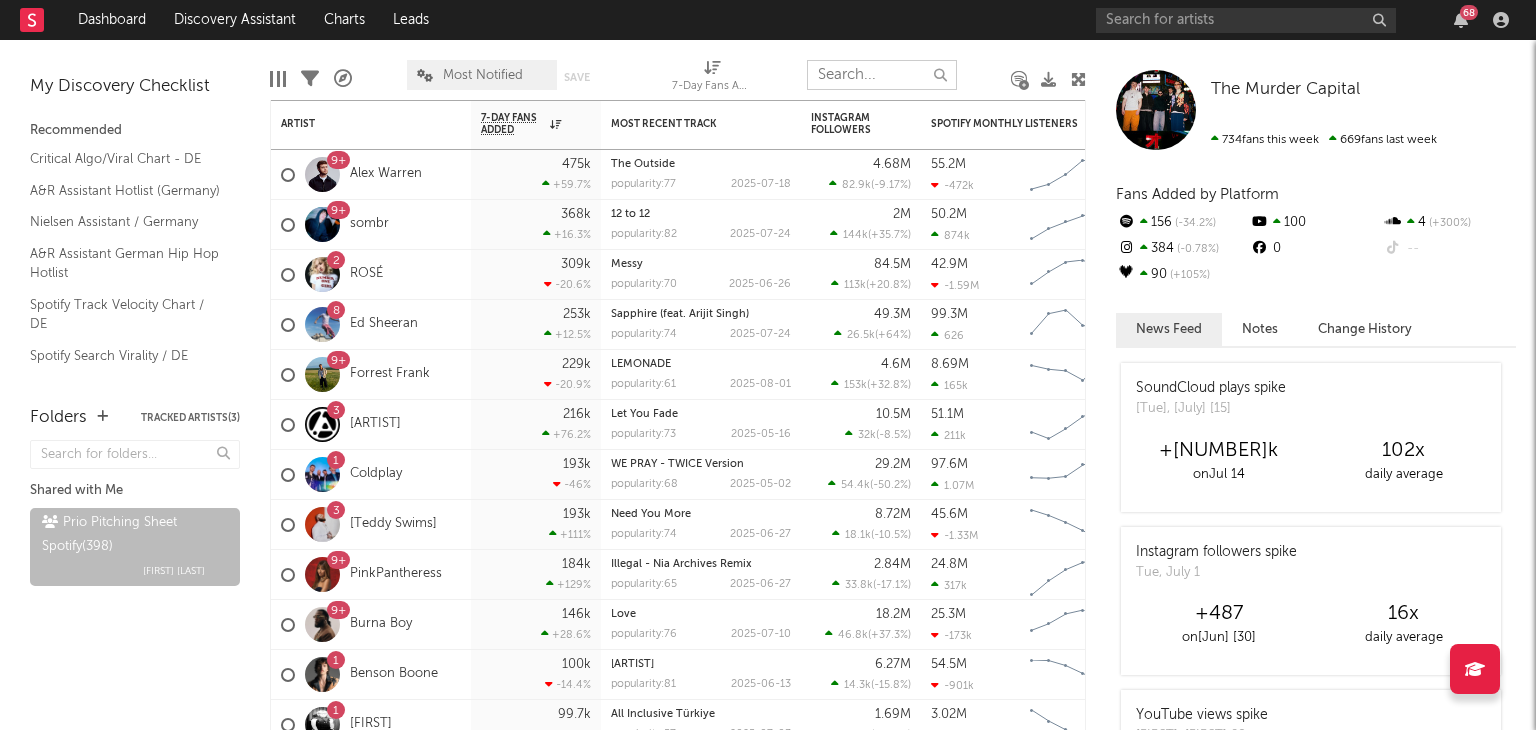 type 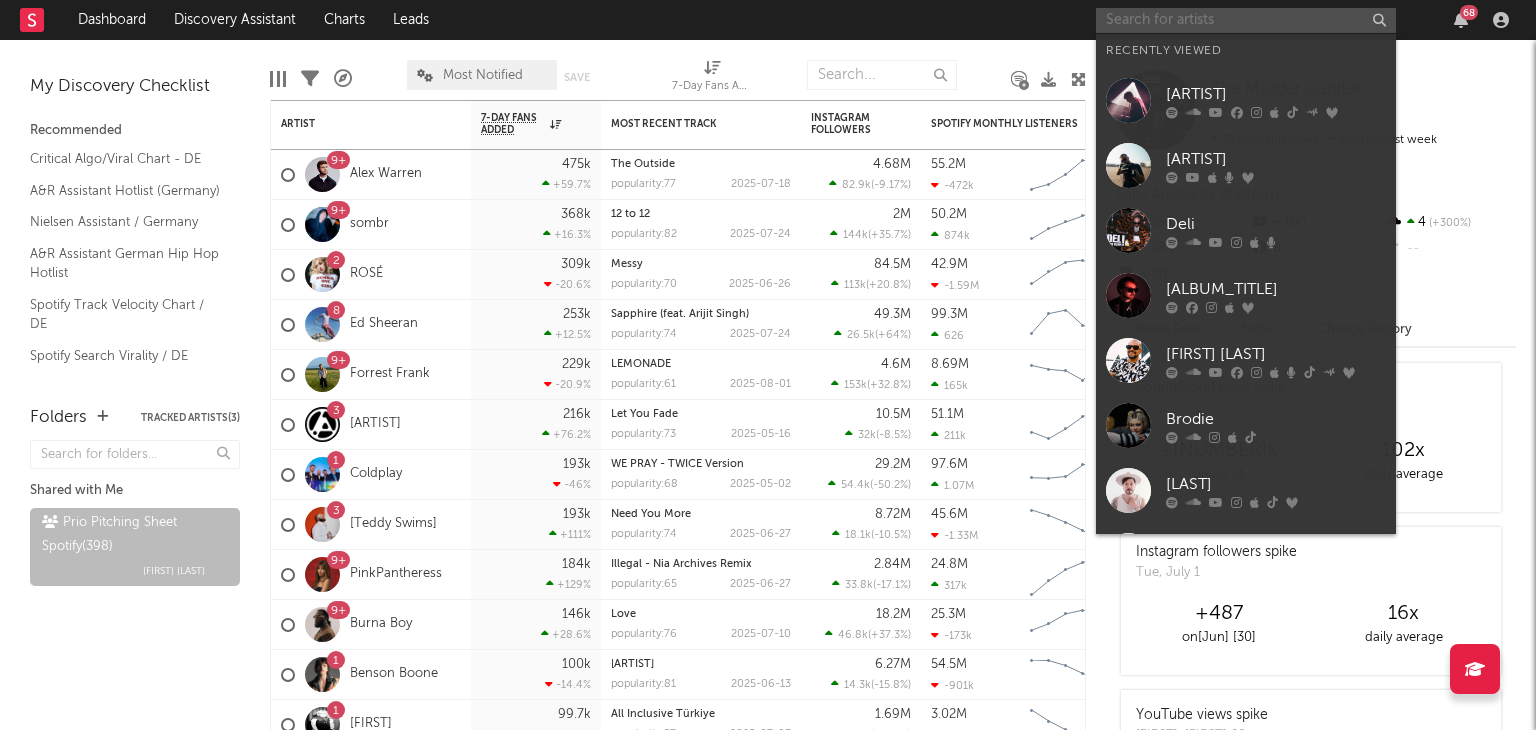 click at bounding box center [1246, 20] 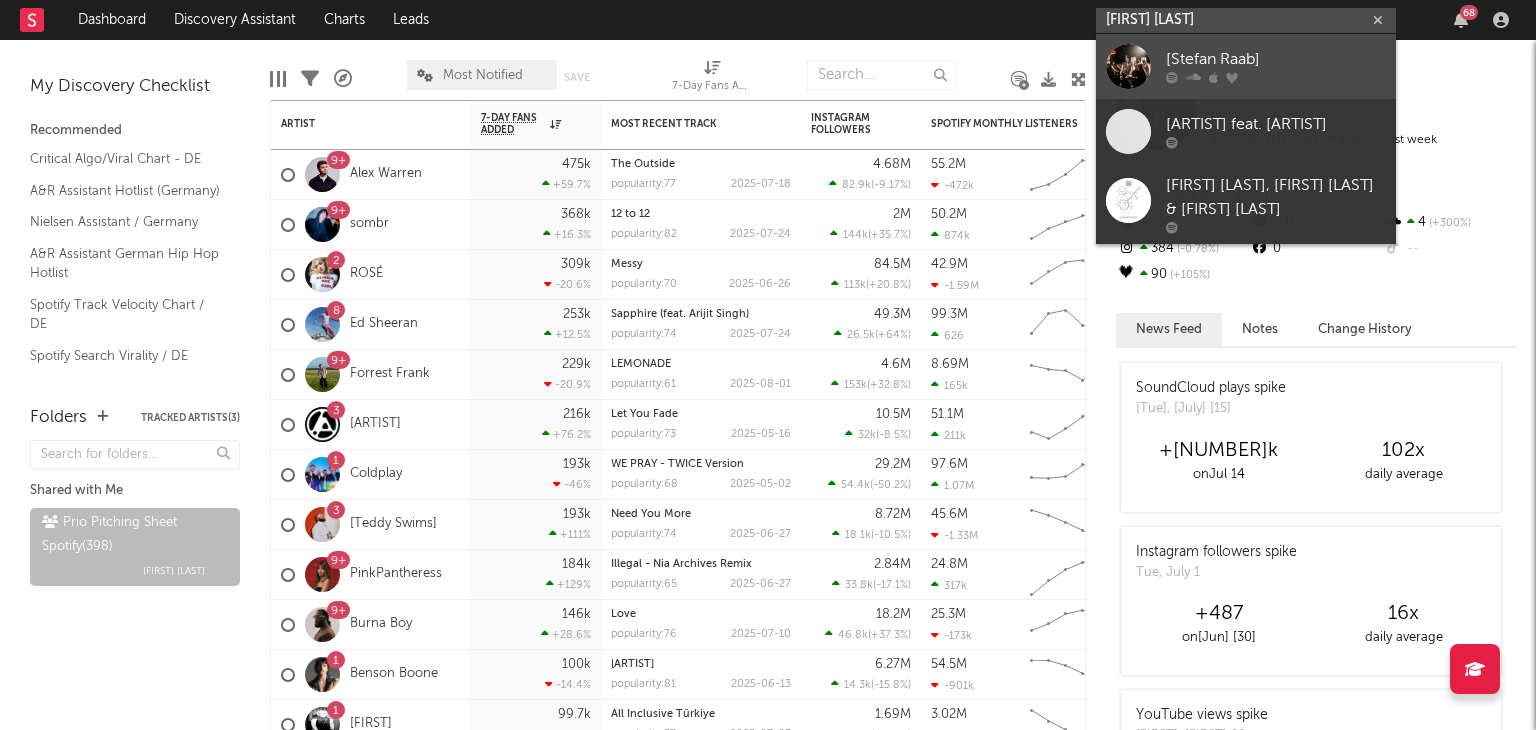 type on "[FIRST] [LAST]" 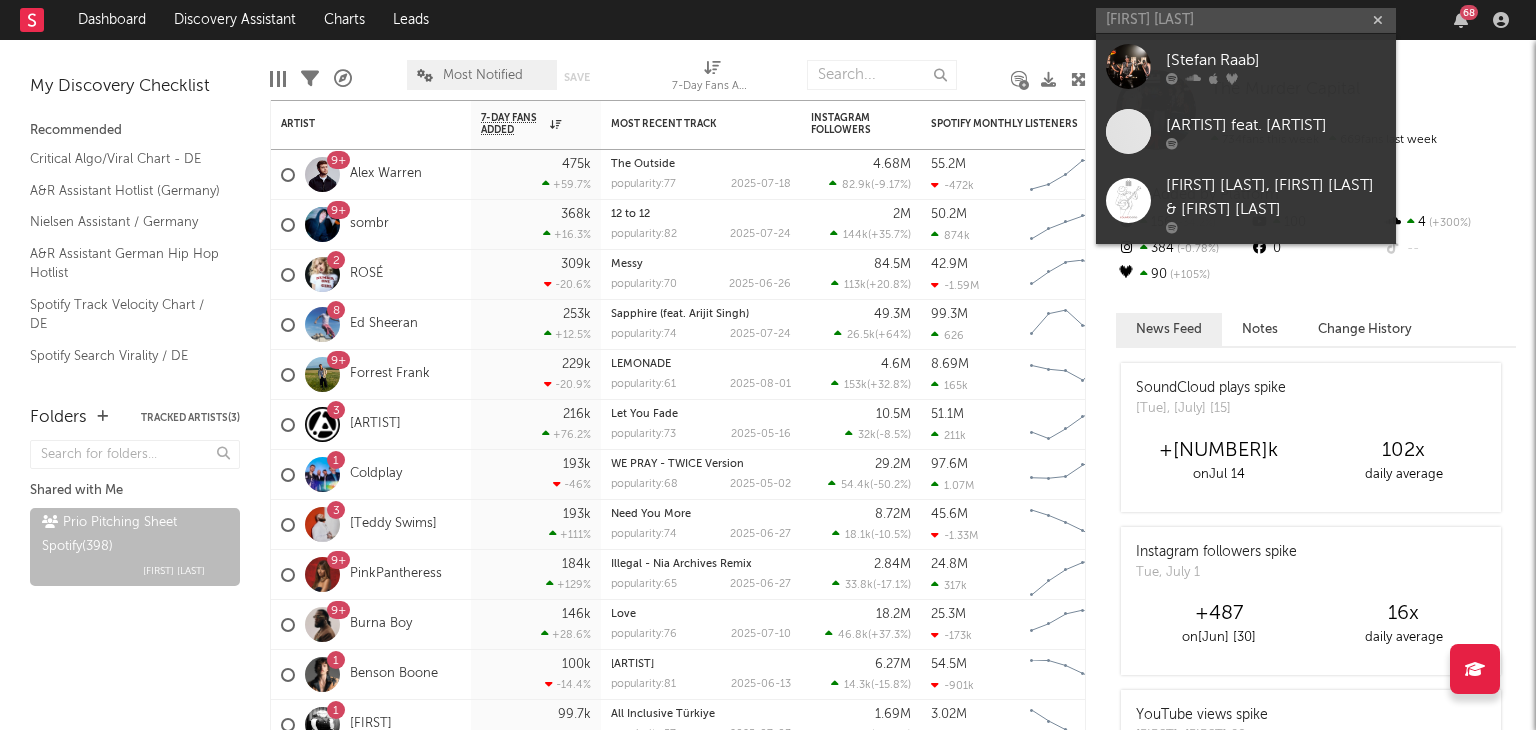 click on "[Stefan Raab]" at bounding box center (1276, 60) 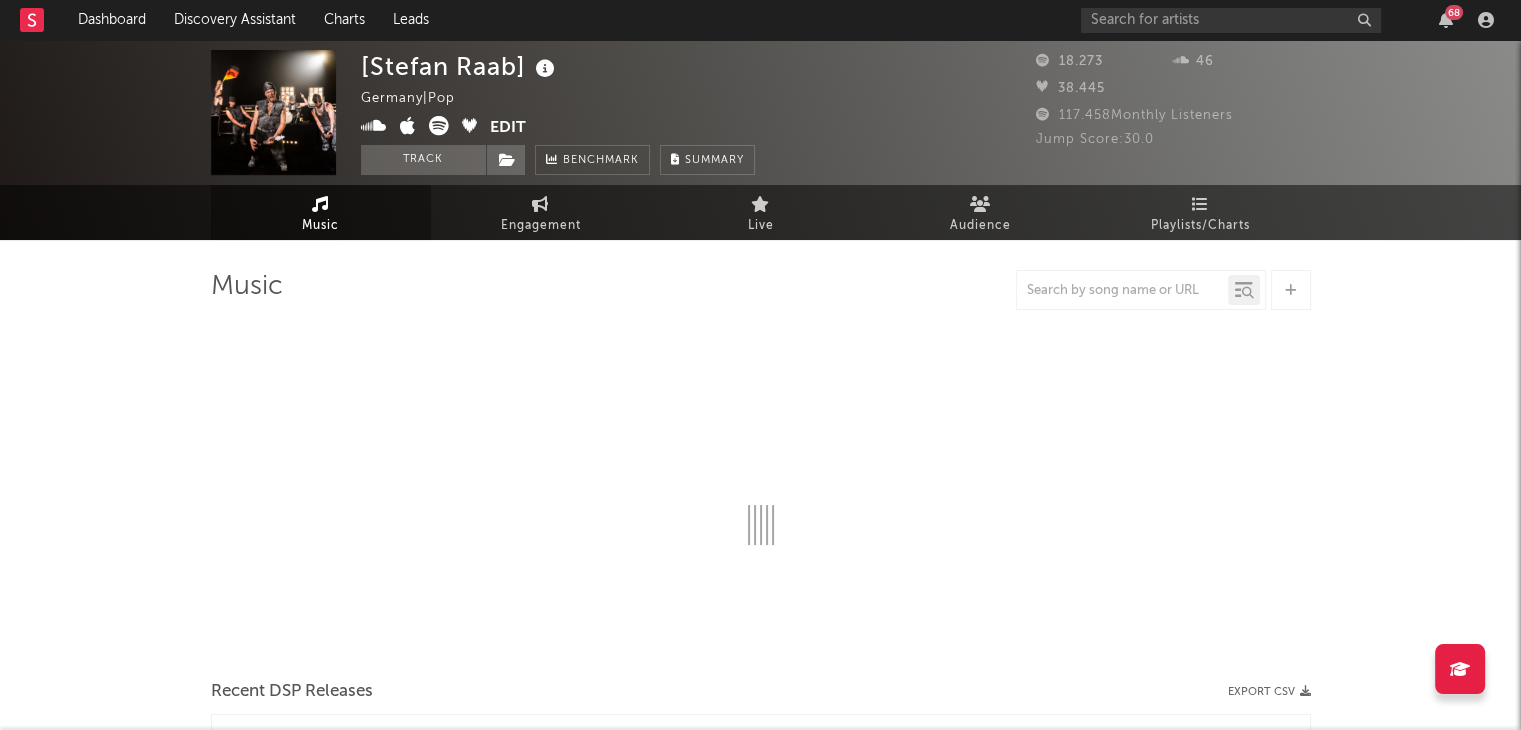 select on "6m" 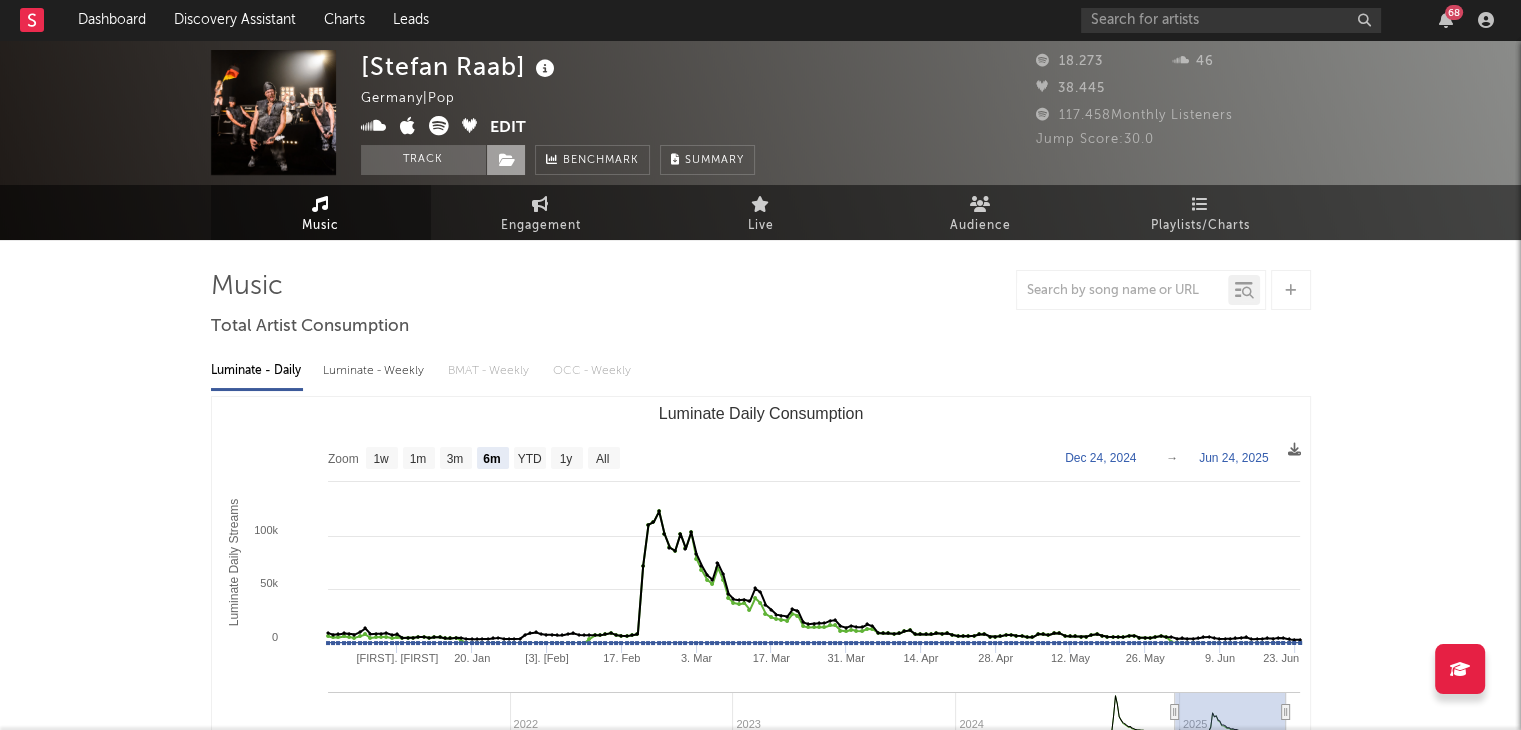 click at bounding box center (506, 160) 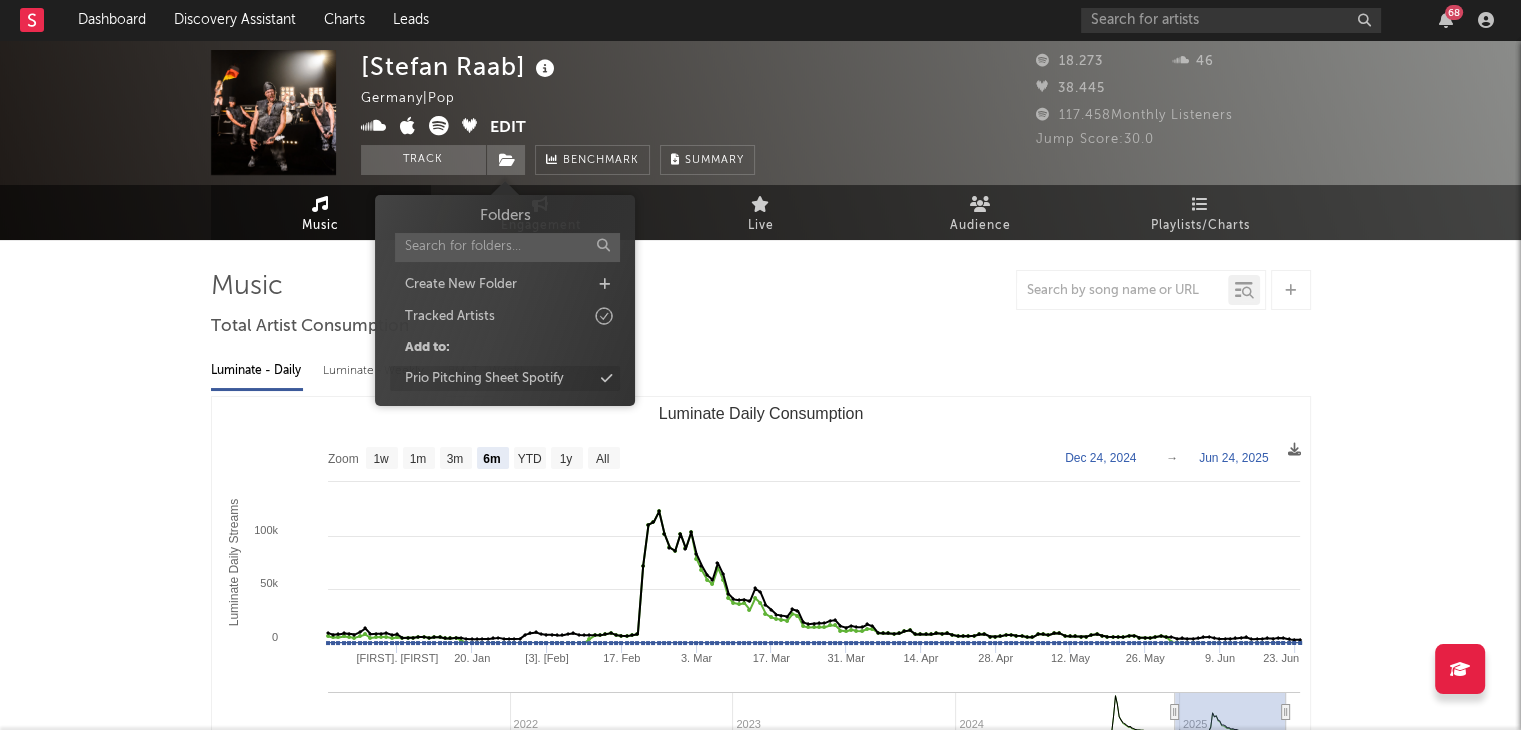 click on "Prio Pitching Sheet Spotify" at bounding box center [484, 379] 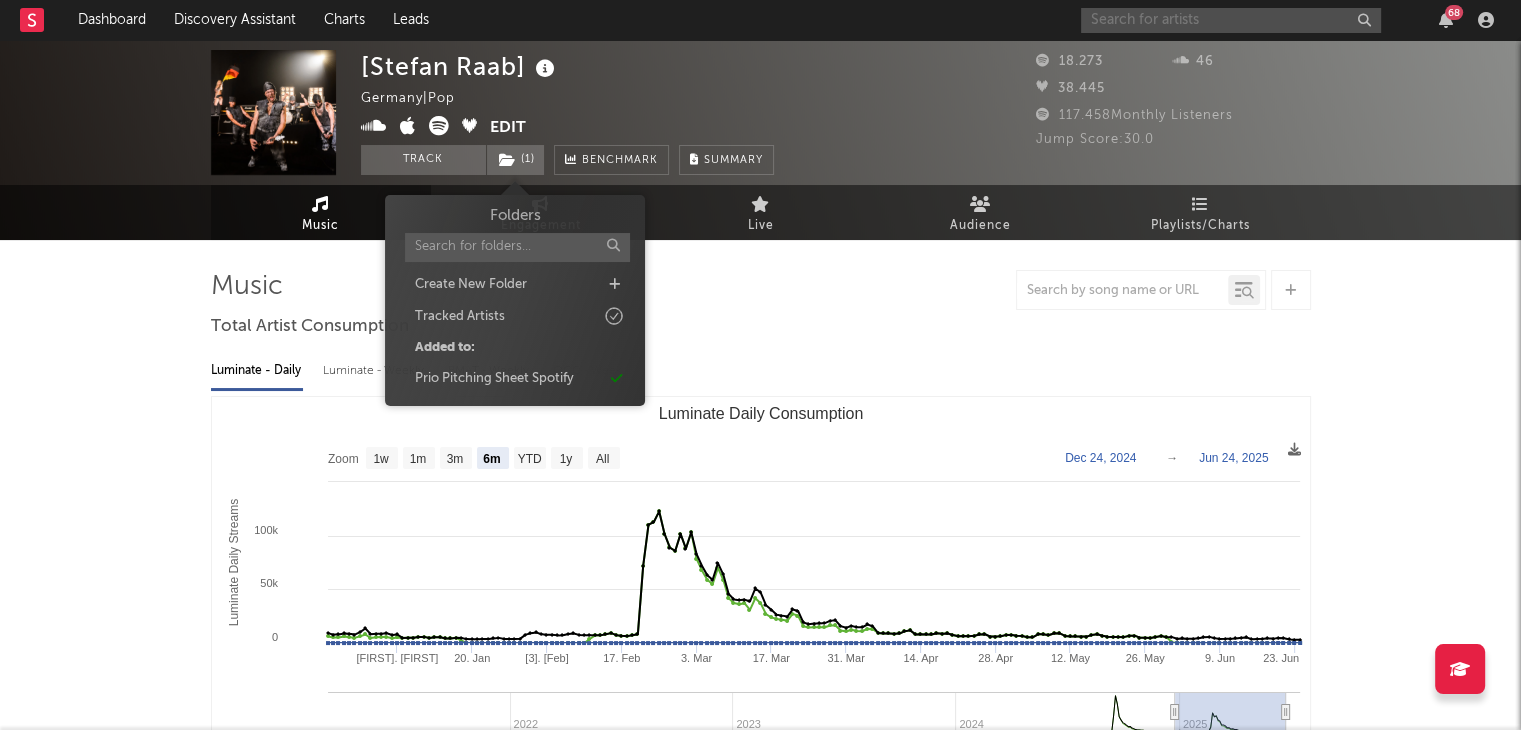click at bounding box center [1231, 20] 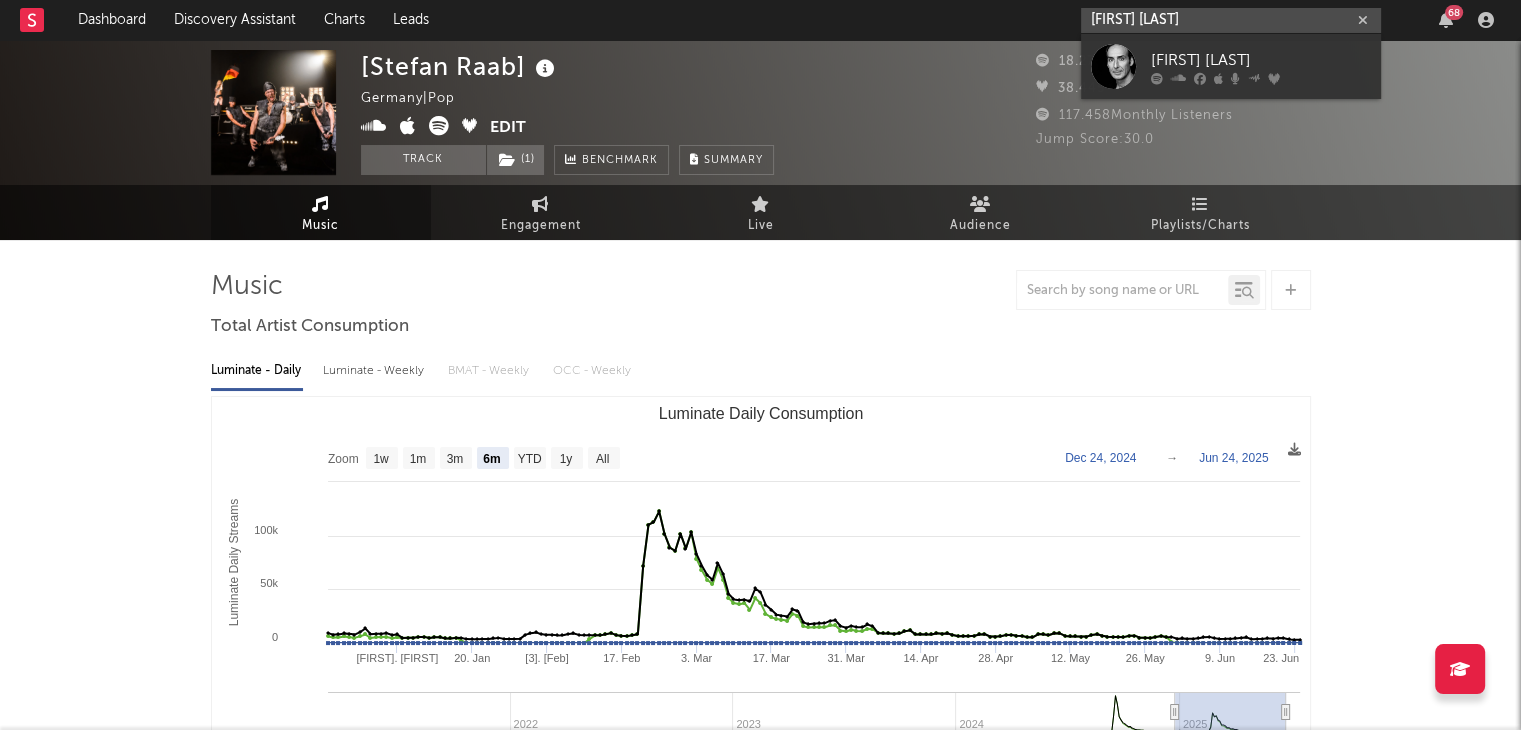 type on "[FIRST] [LAST]" 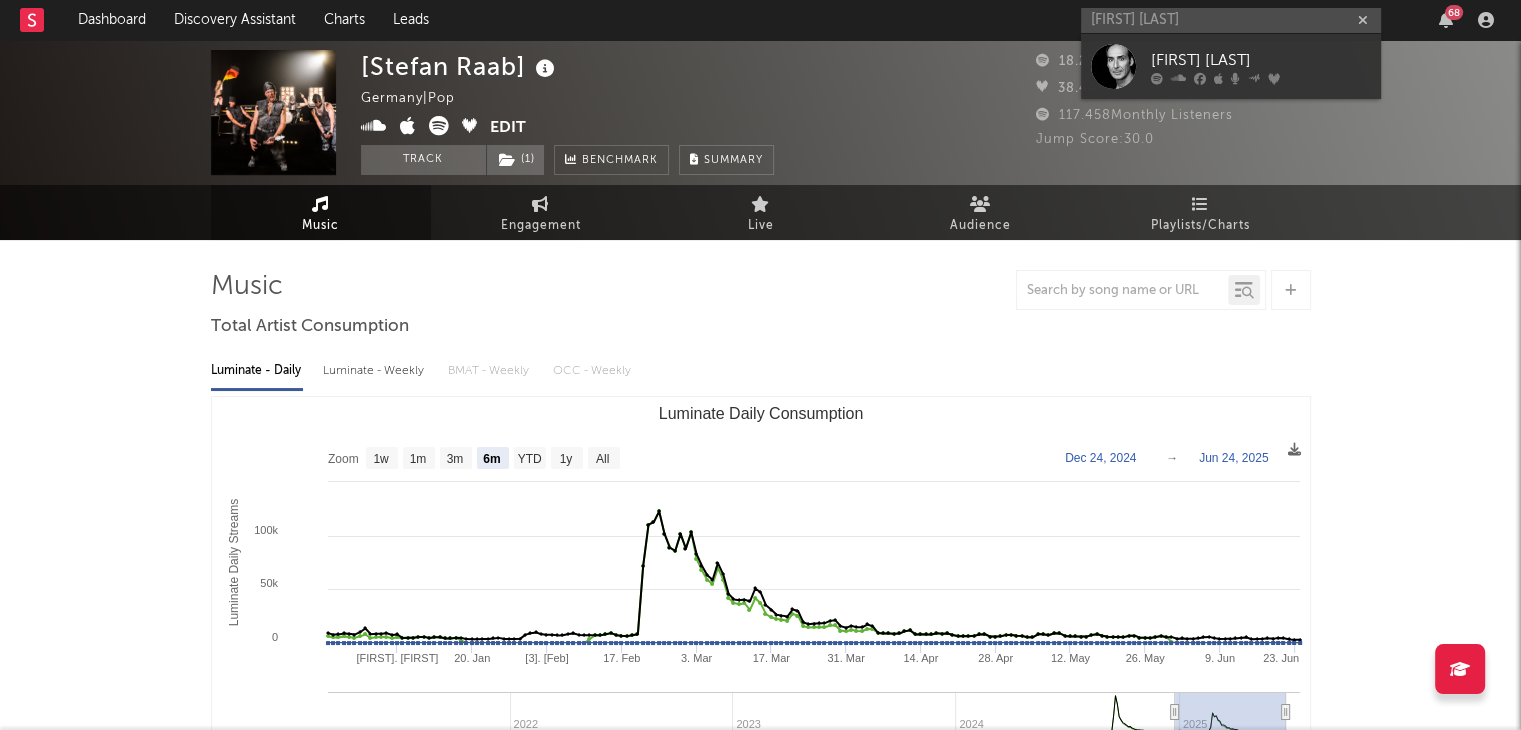 click on "[FIRST] [LAST]" at bounding box center (1261, 60) 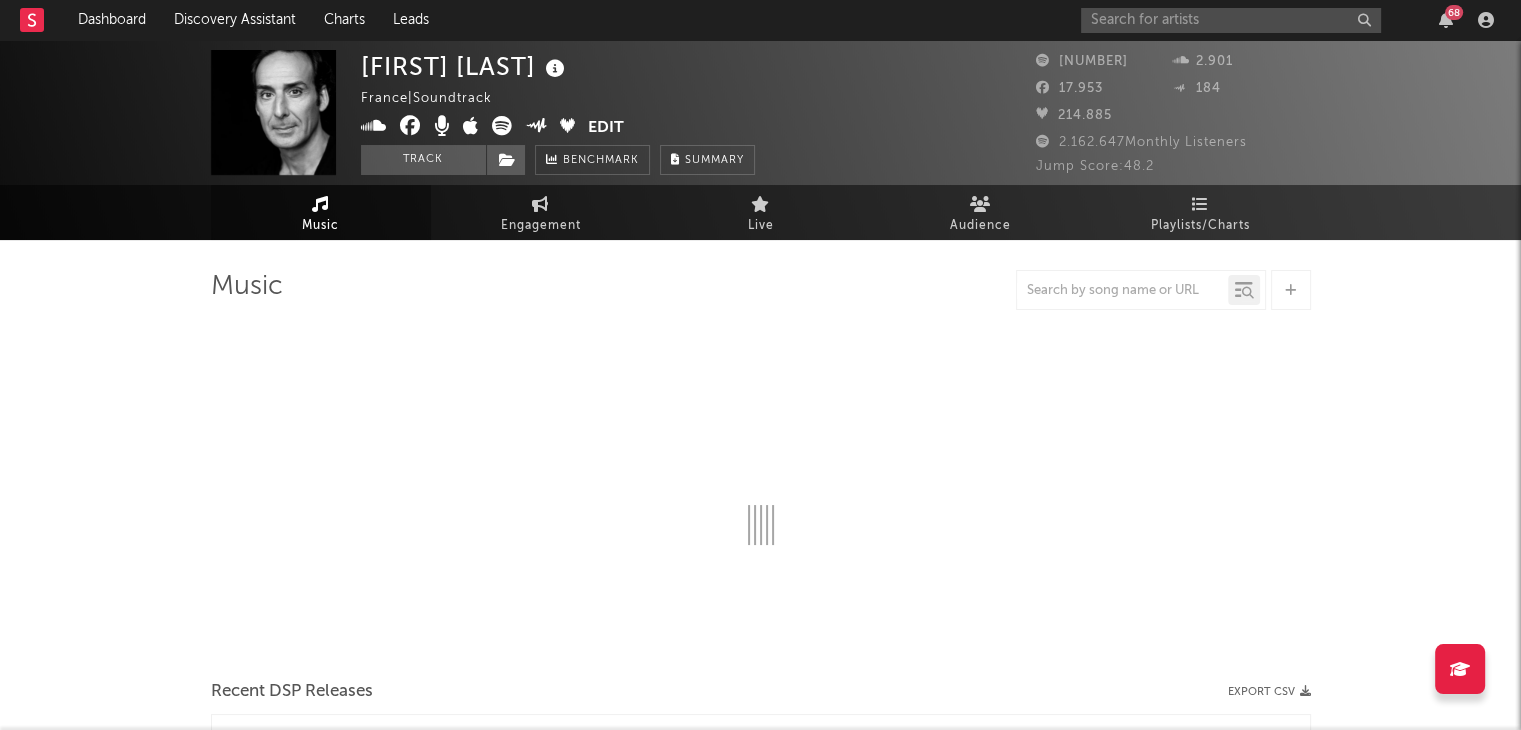 select on "6m" 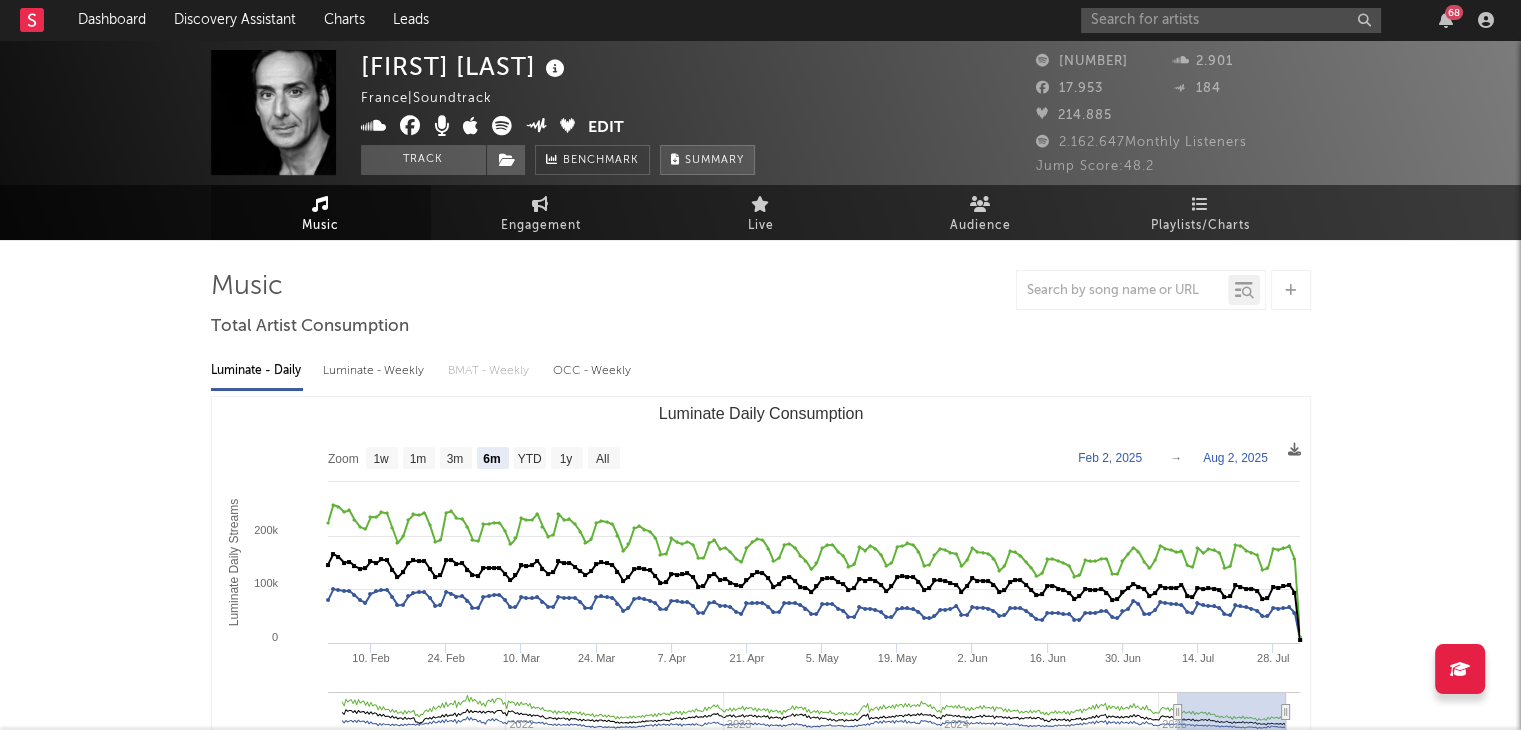 click on "Summary" at bounding box center (707, 160) 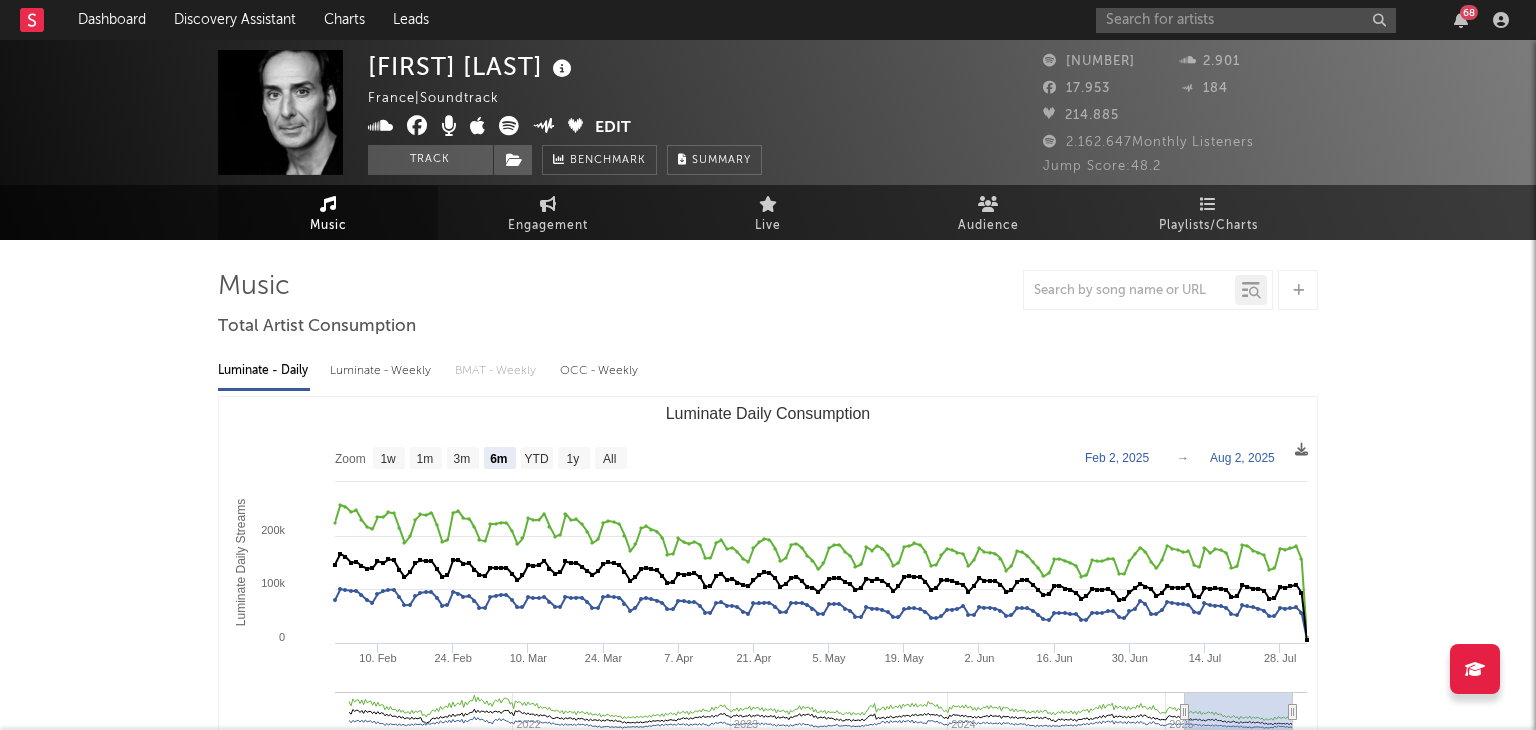 click on "×" at bounding box center [768, 365] 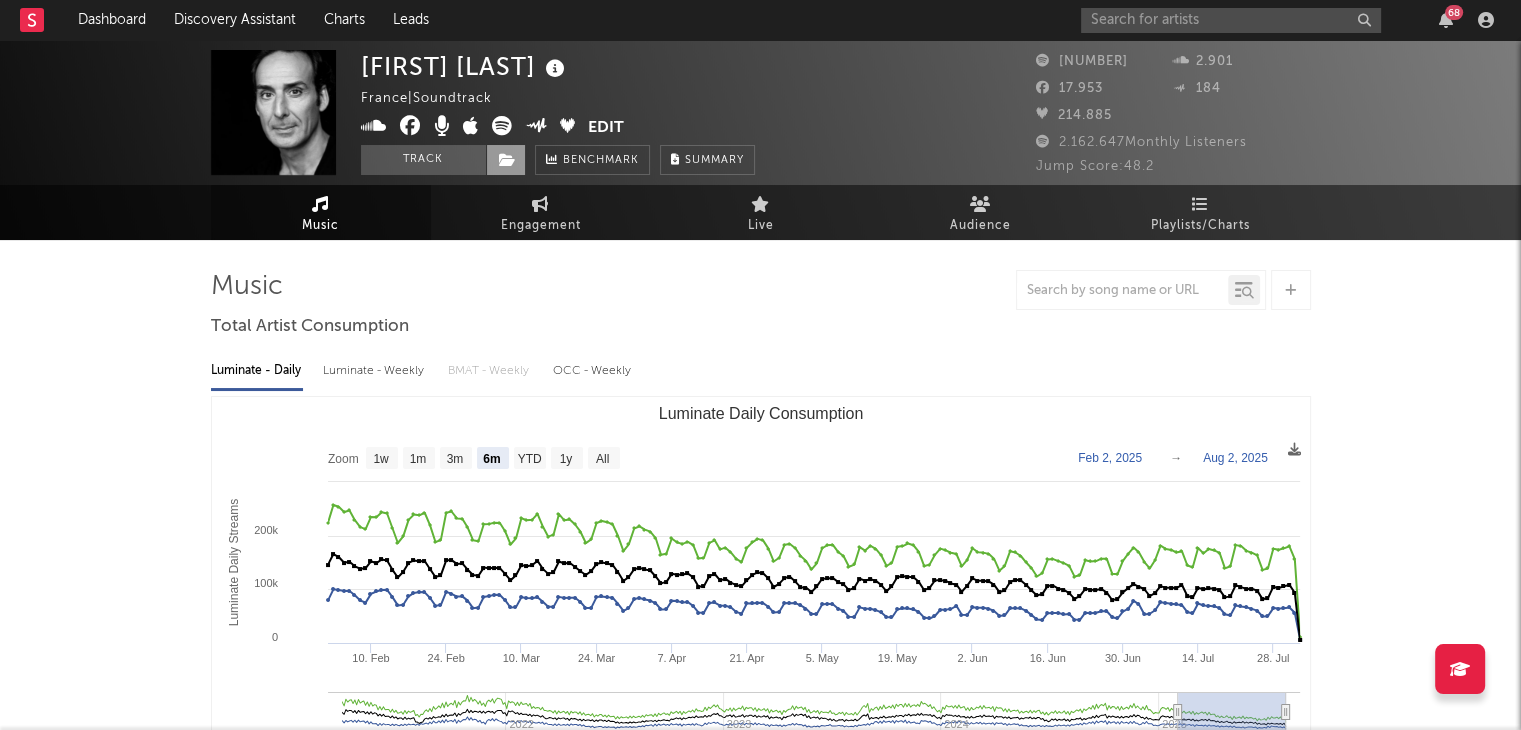 click at bounding box center [507, 160] 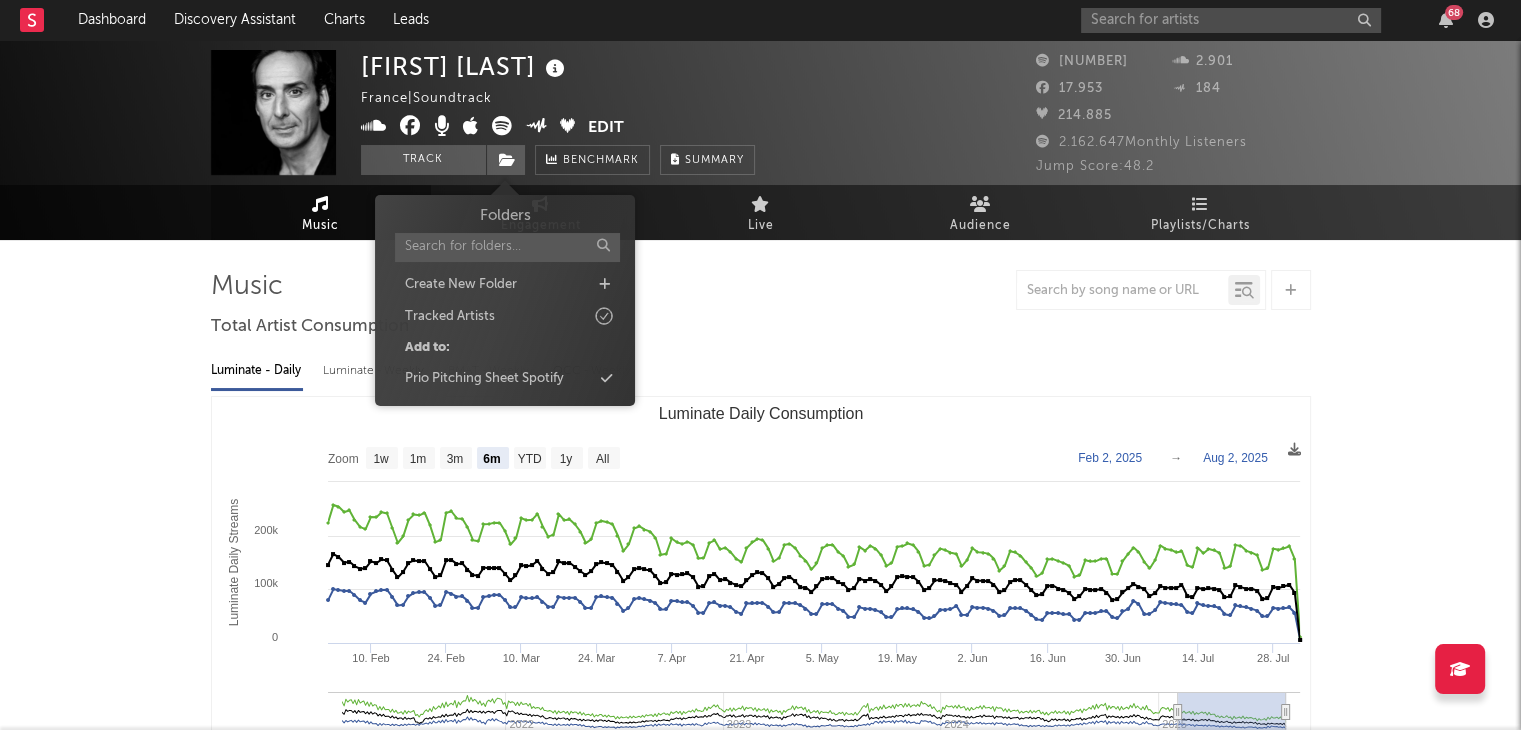 click on "Add to:" at bounding box center [505, 348] 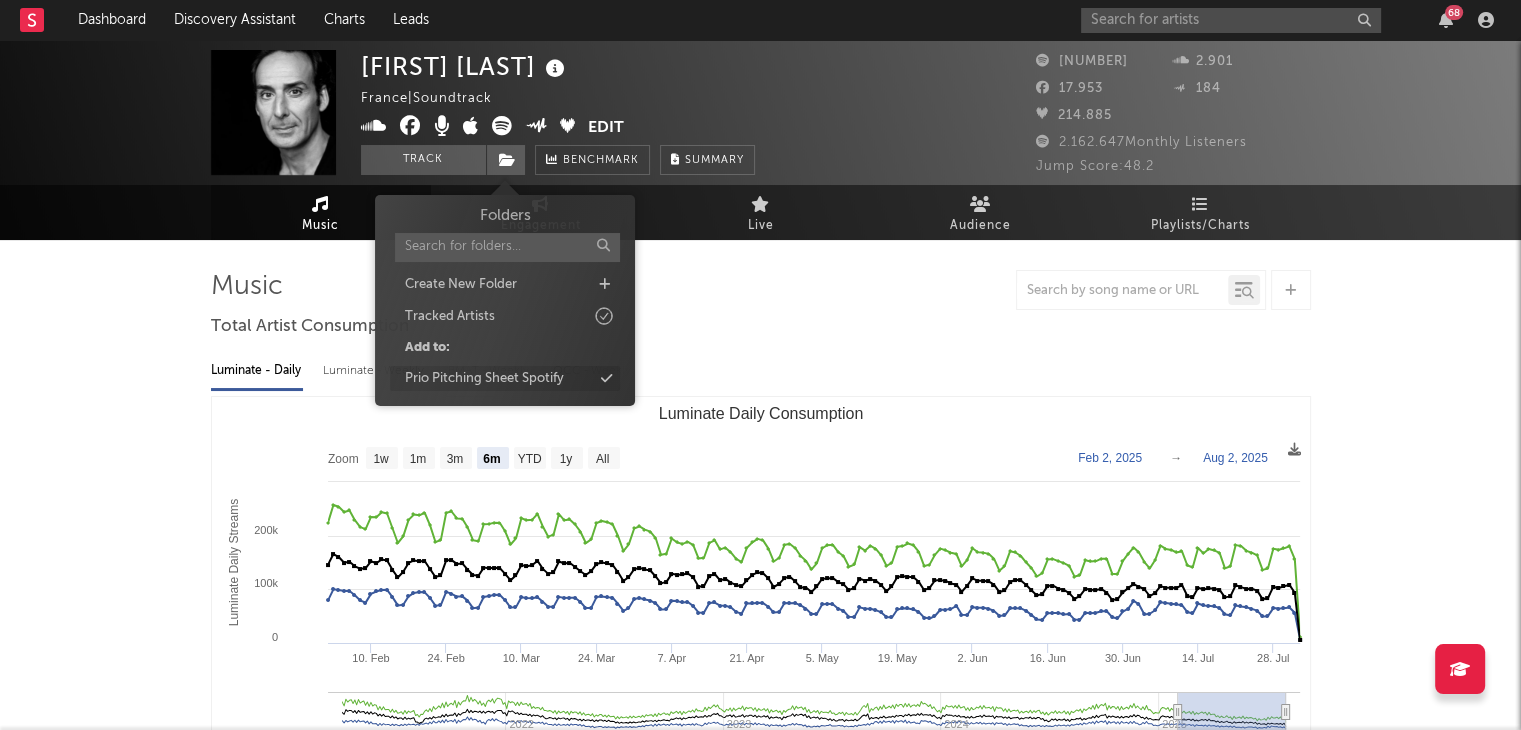 click at bounding box center (606, 378) 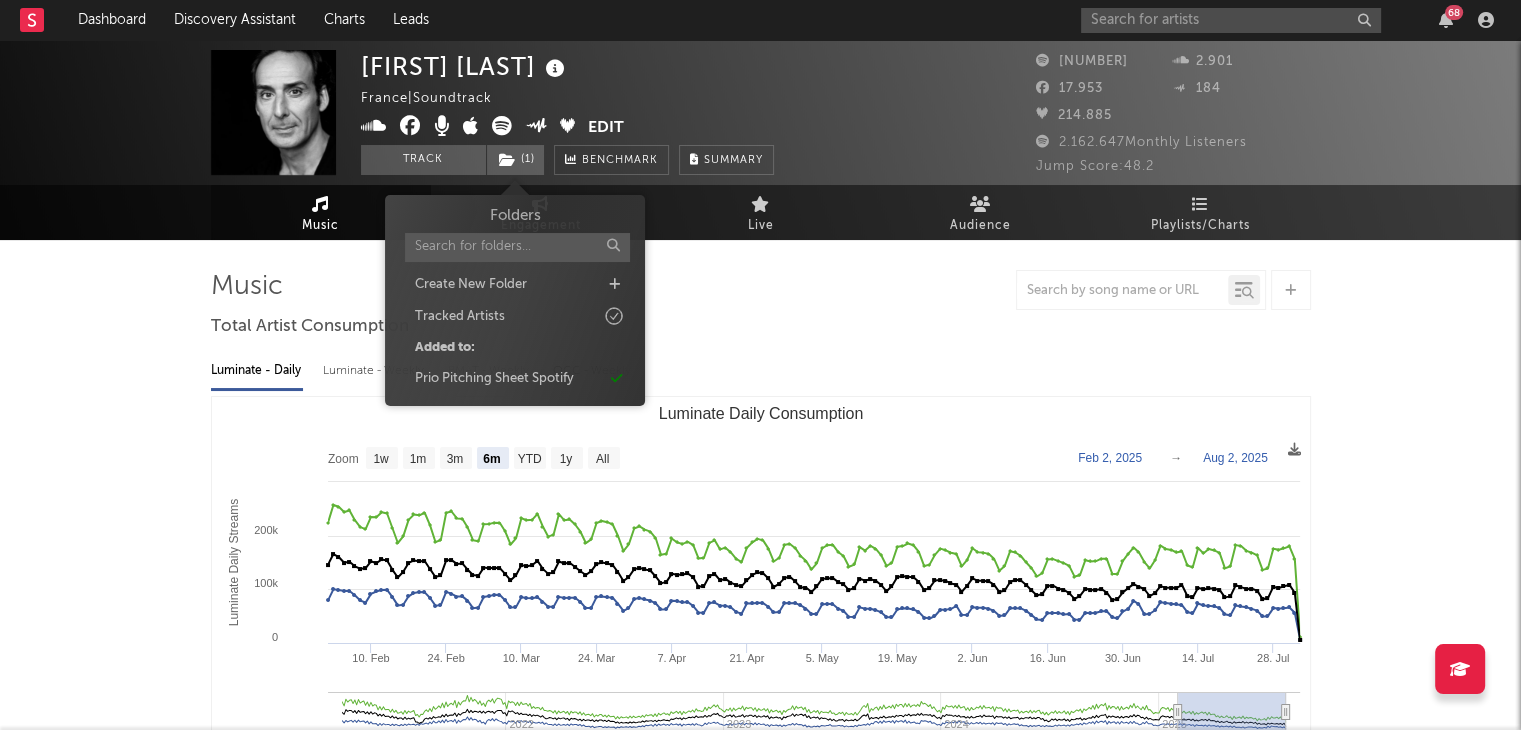 click on "68" at bounding box center (1291, 20) 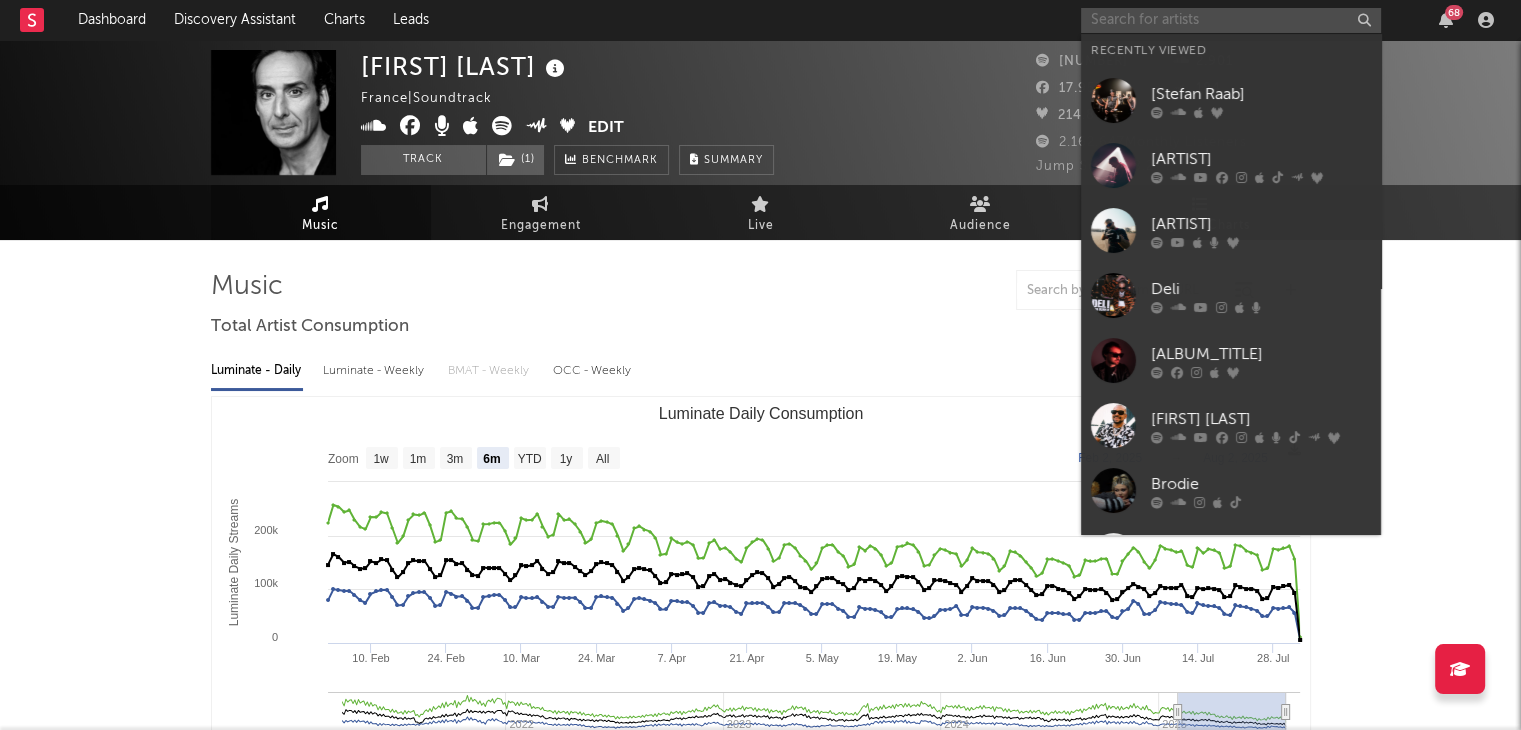 click at bounding box center (1231, 20) 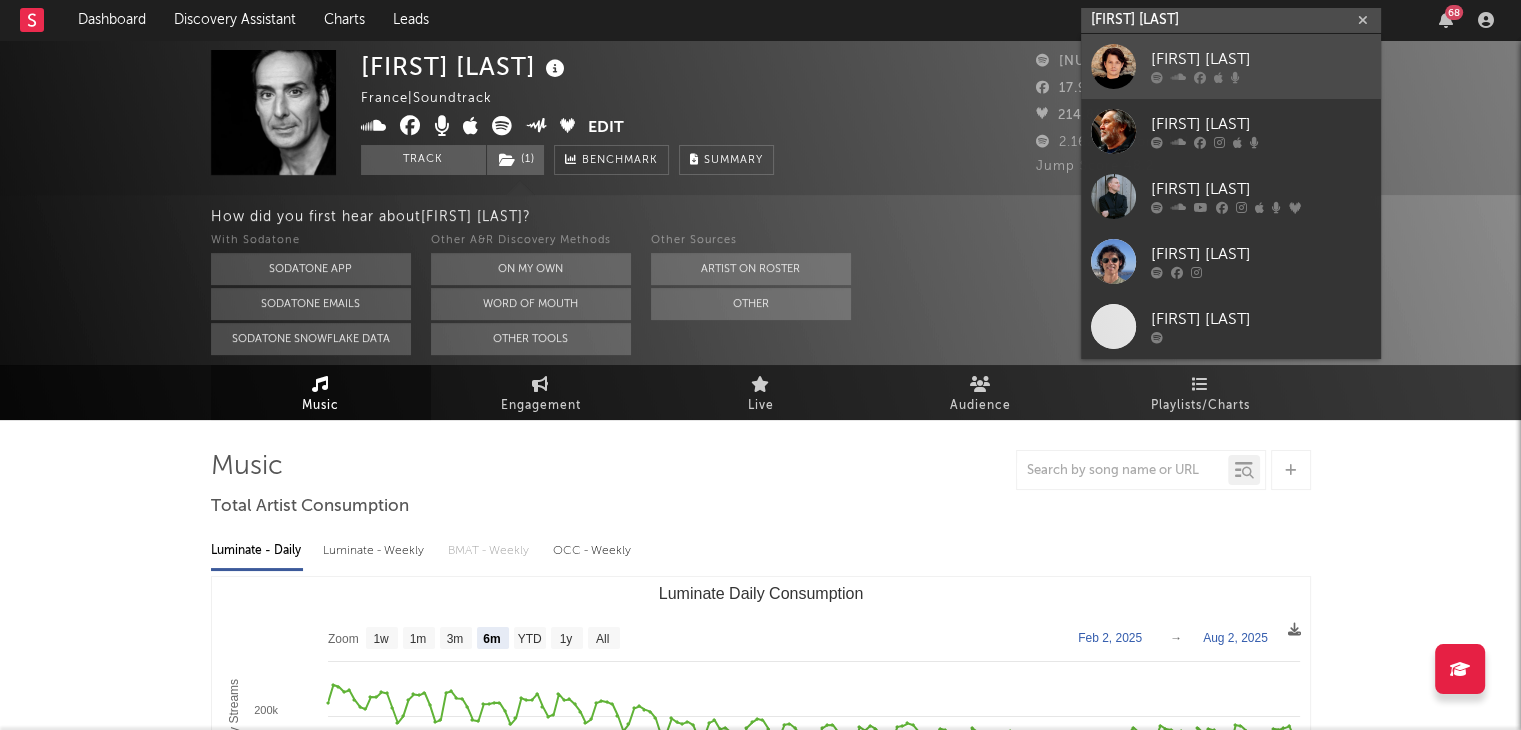 type on "[FIRST] [LAST]" 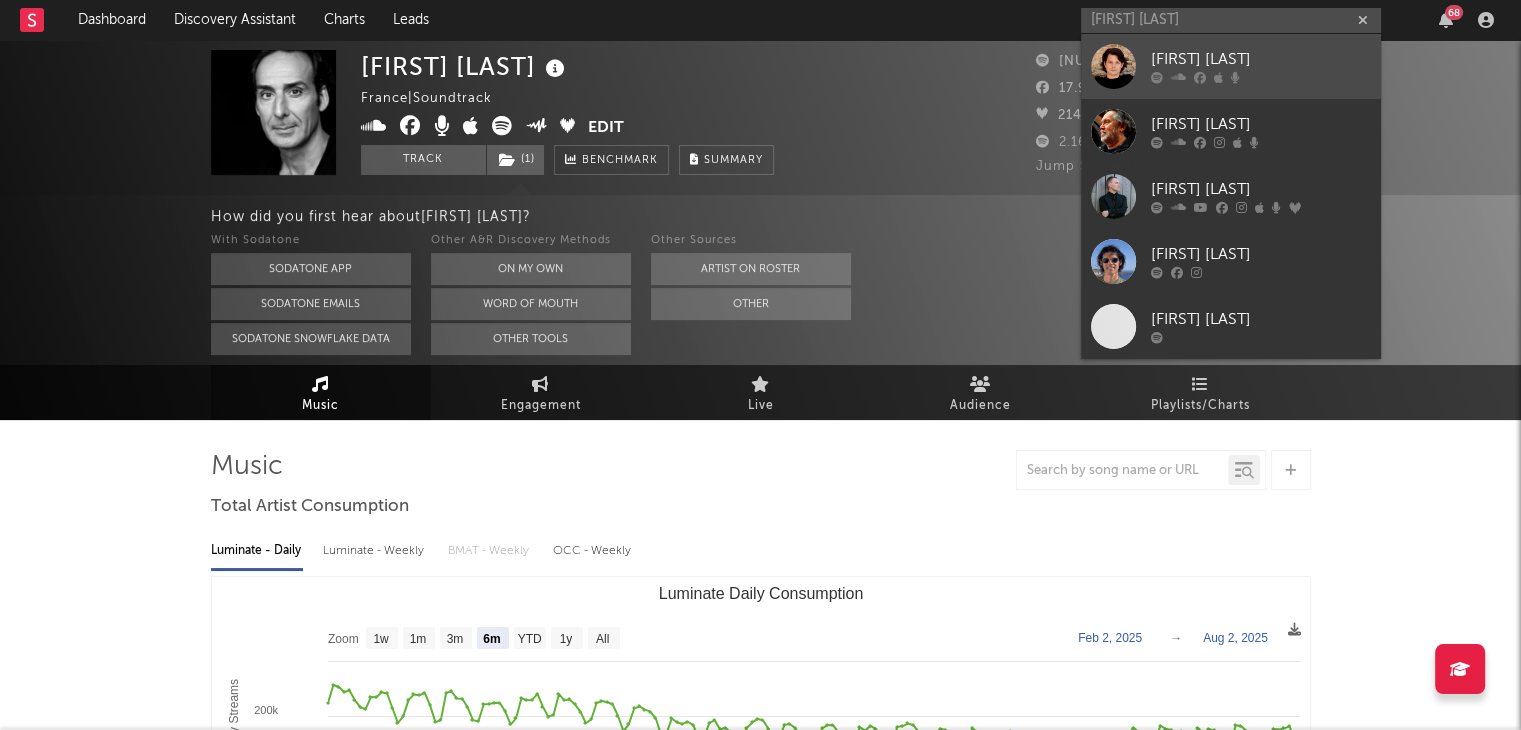 click on "[FIRST] [LAST]" at bounding box center (1261, 60) 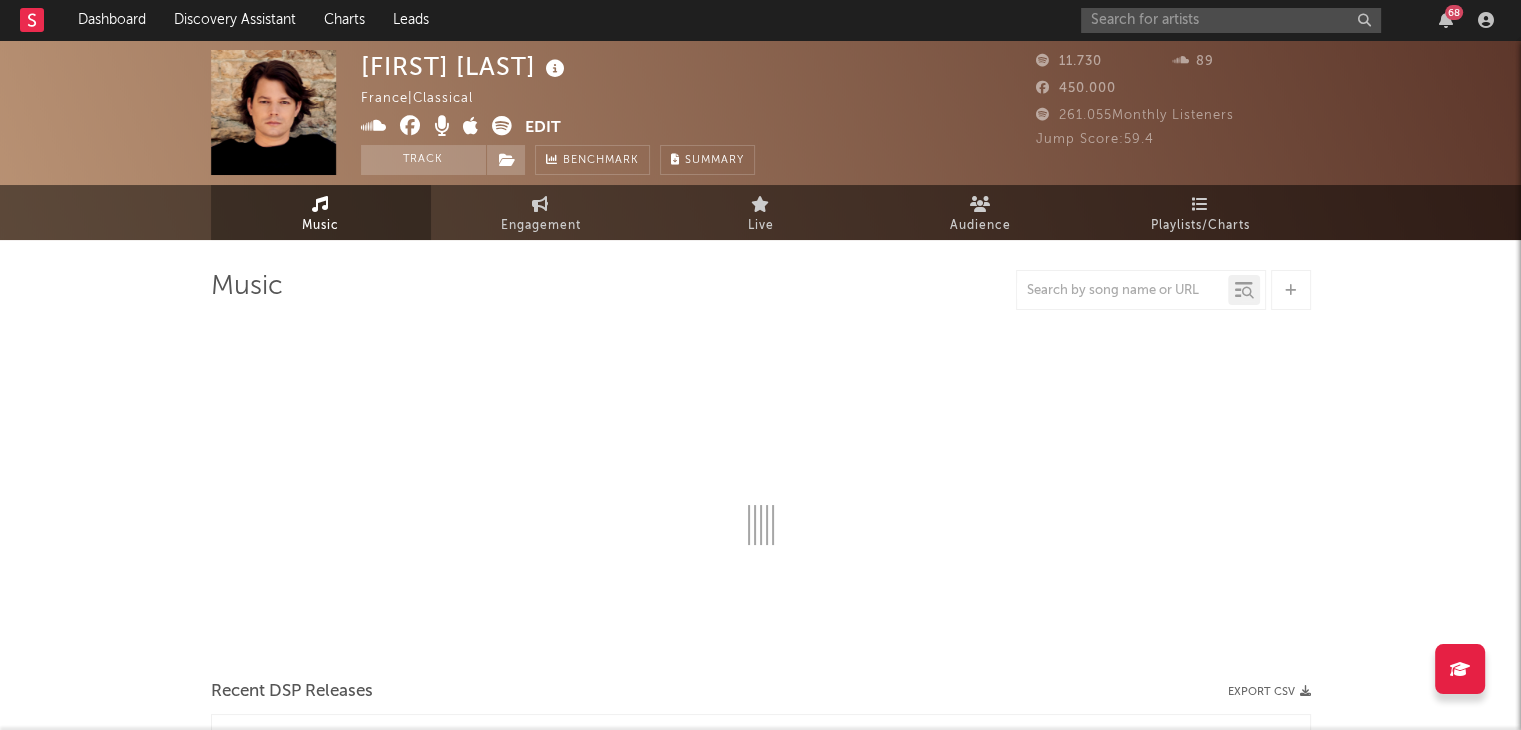 select on "6m" 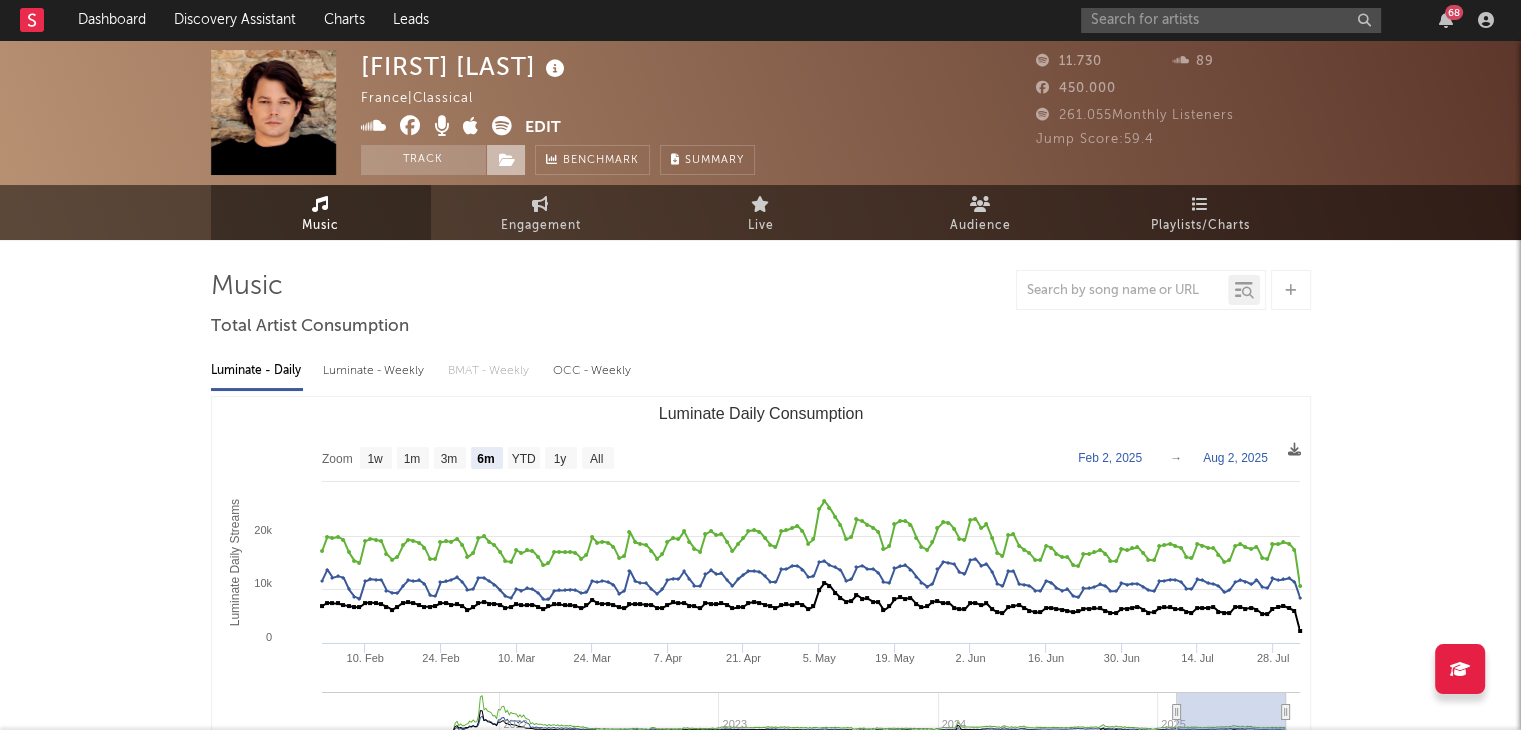 click at bounding box center (507, 160) 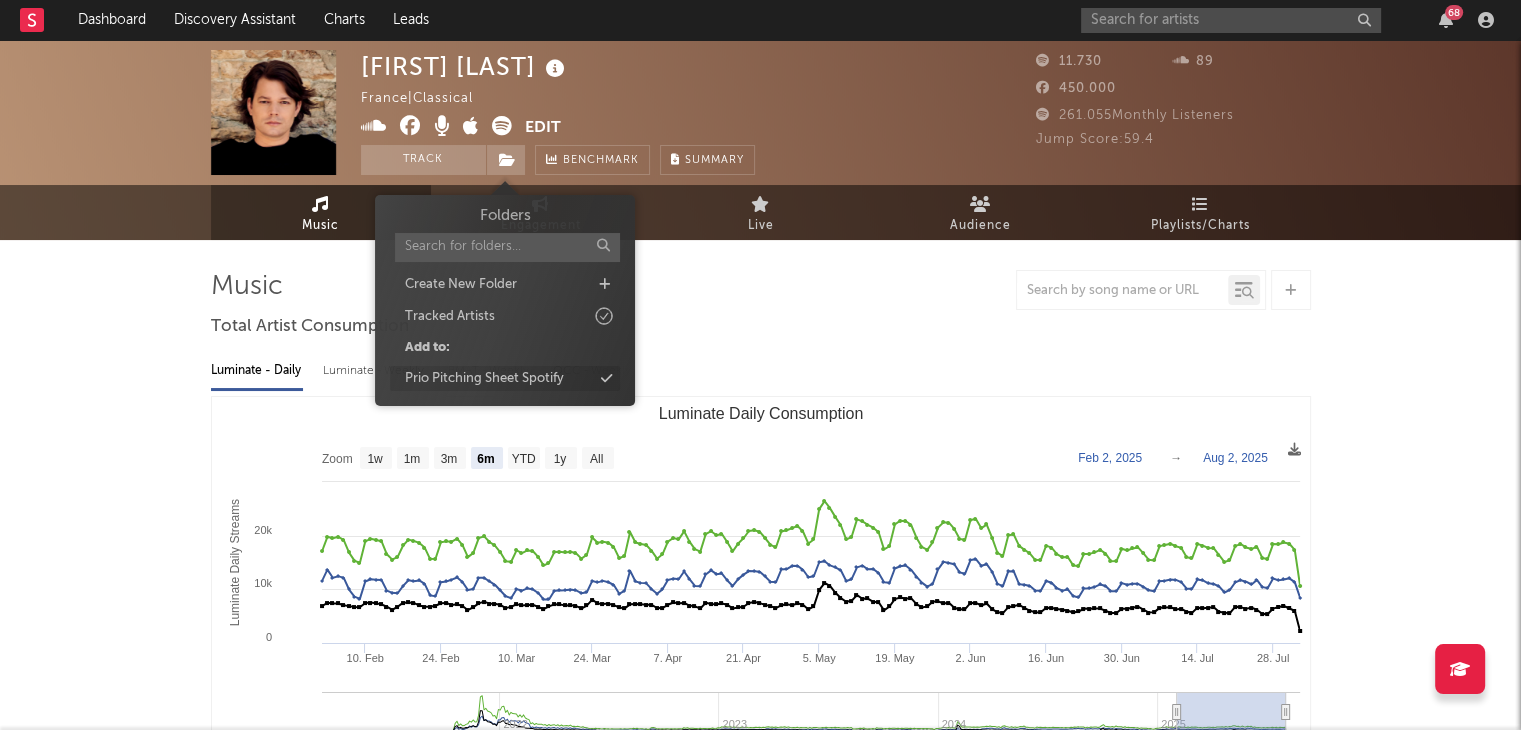 click on "Prio Pitching Sheet Spotify" at bounding box center (484, 379) 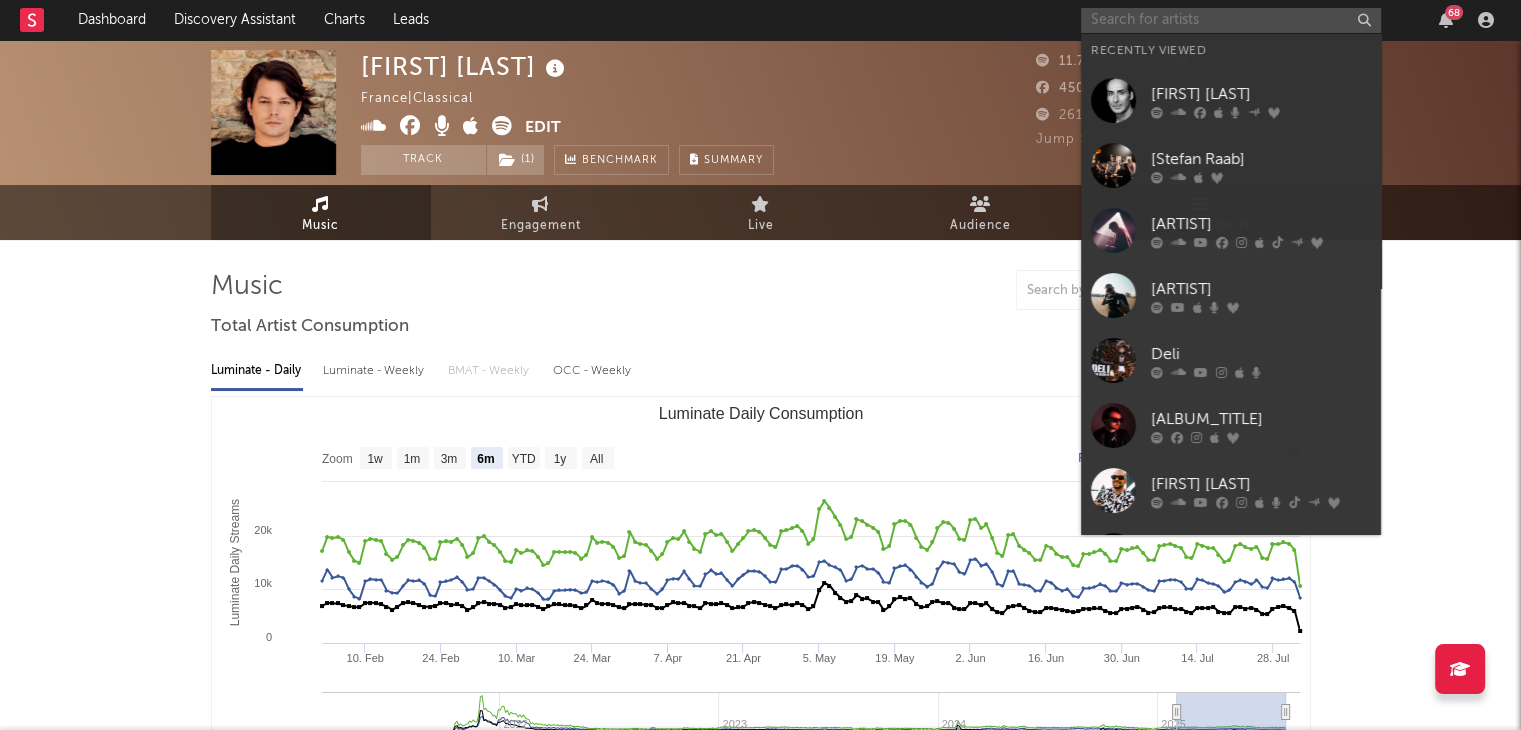 click at bounding box center [1231, 20] 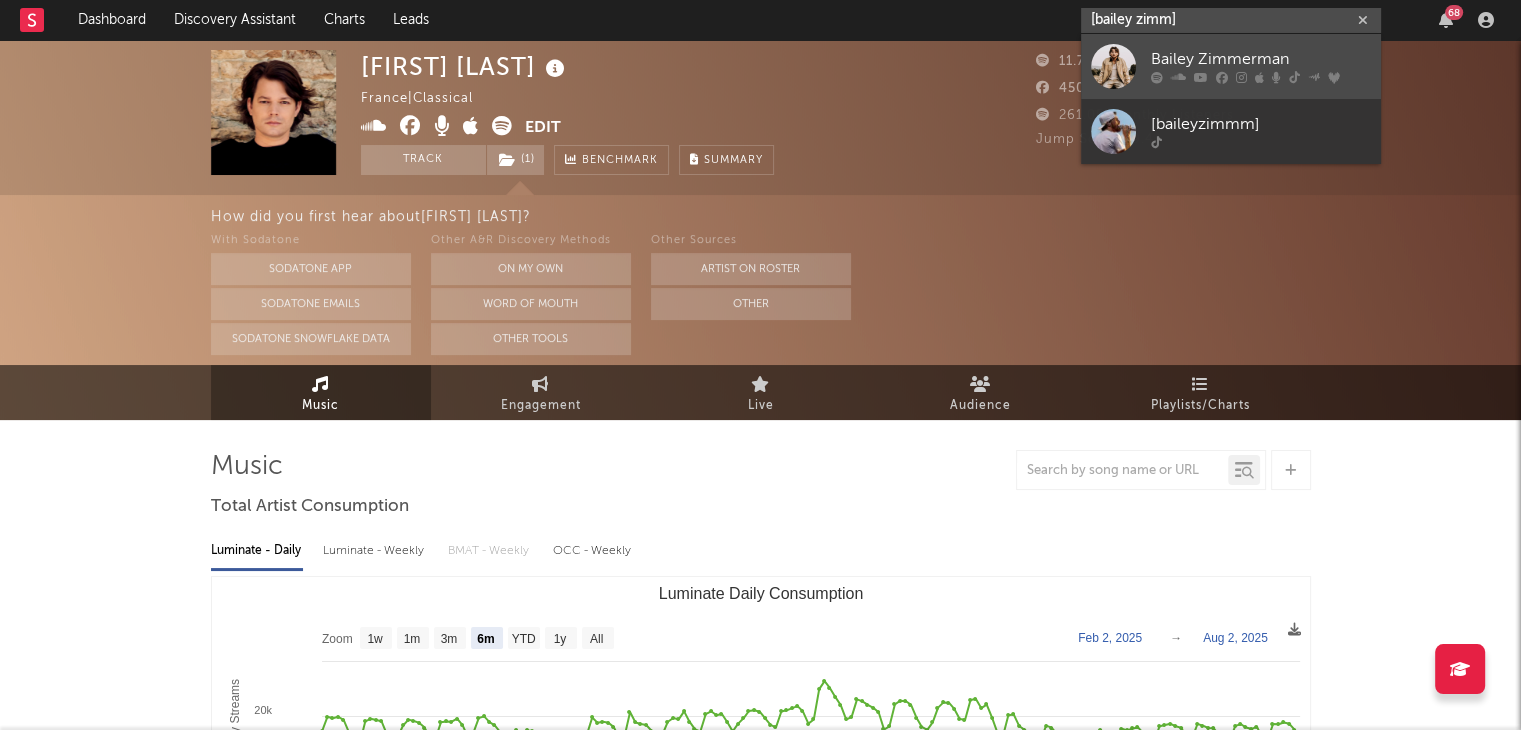 type on "[bailey zimm]" 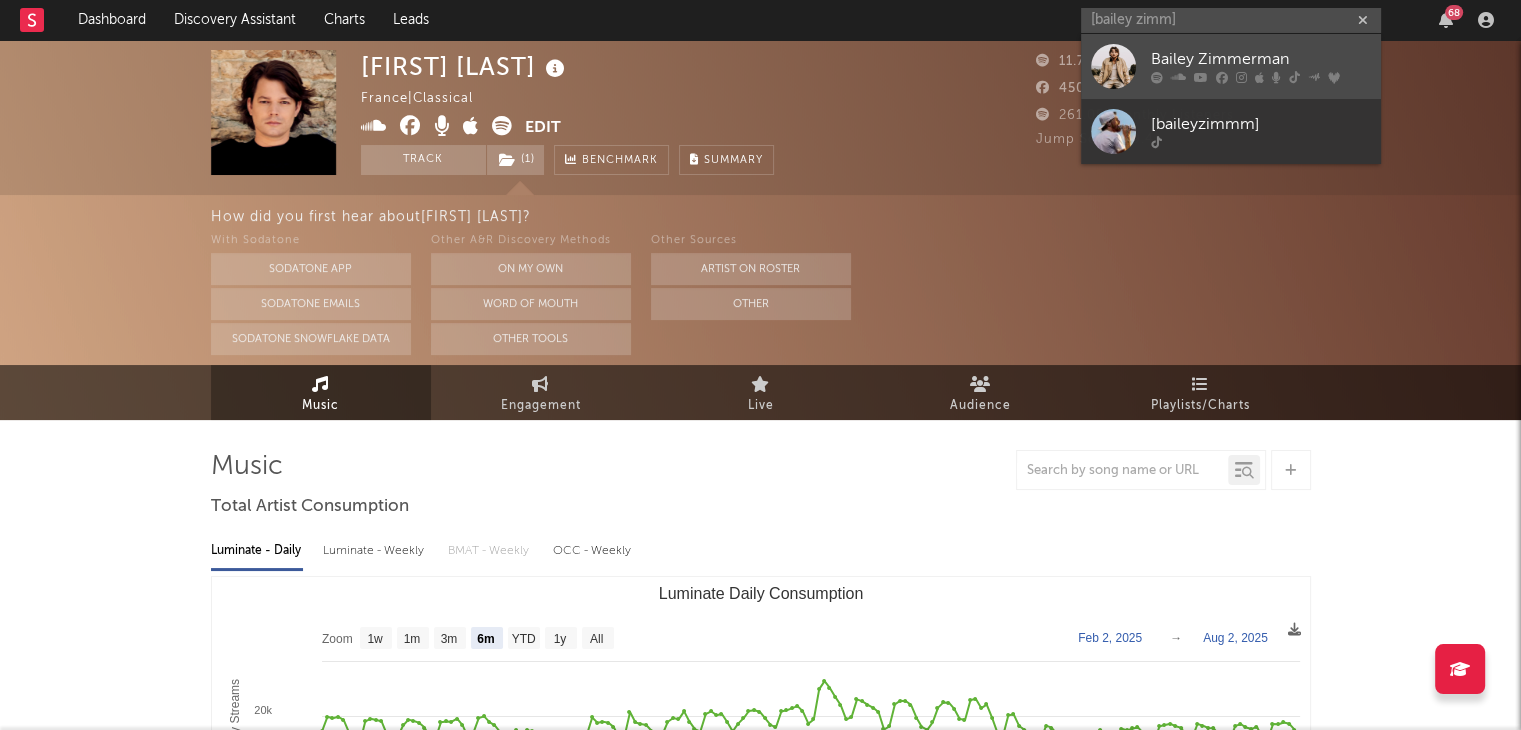 click on "Bailey Zimmerman" at bounding box center [1261, 60] 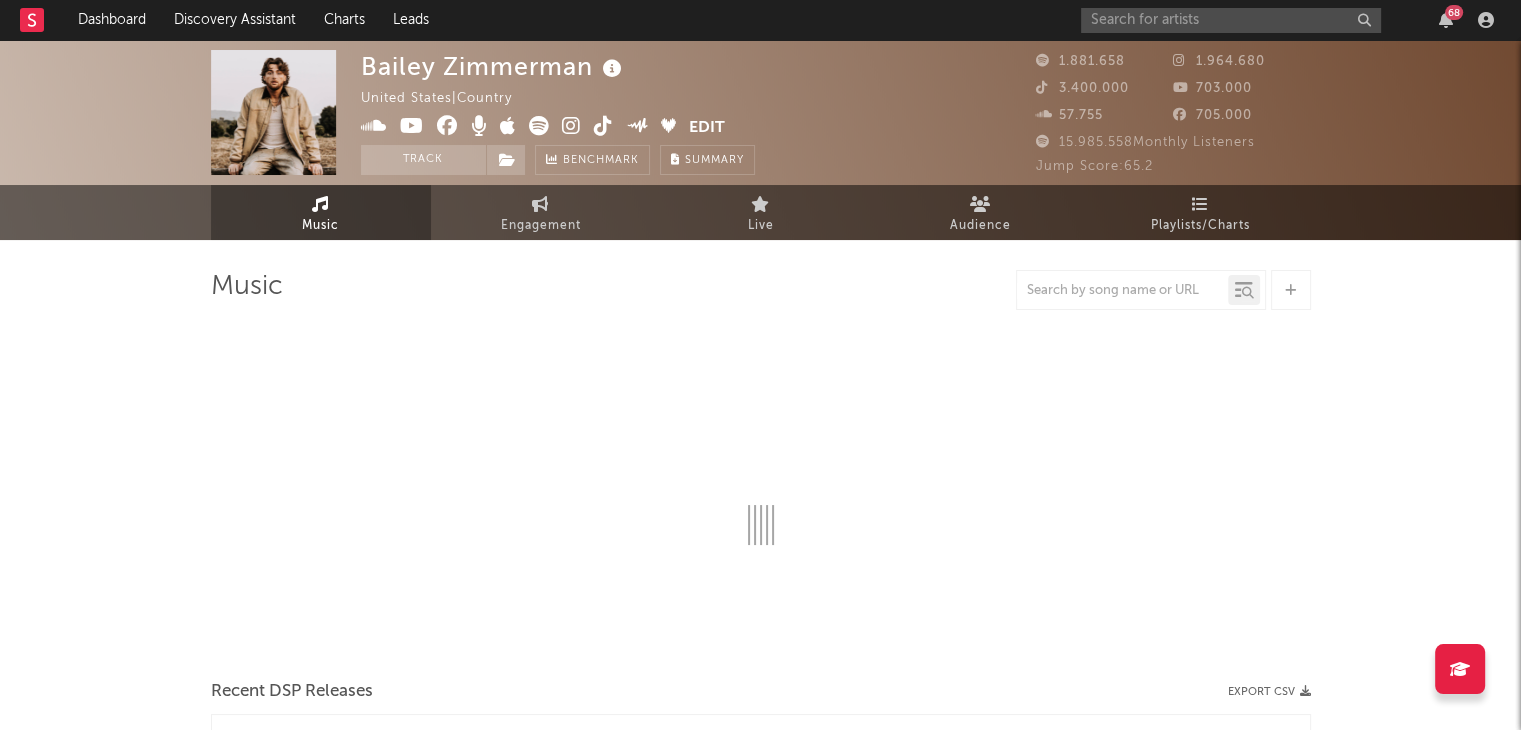 select on "6m" 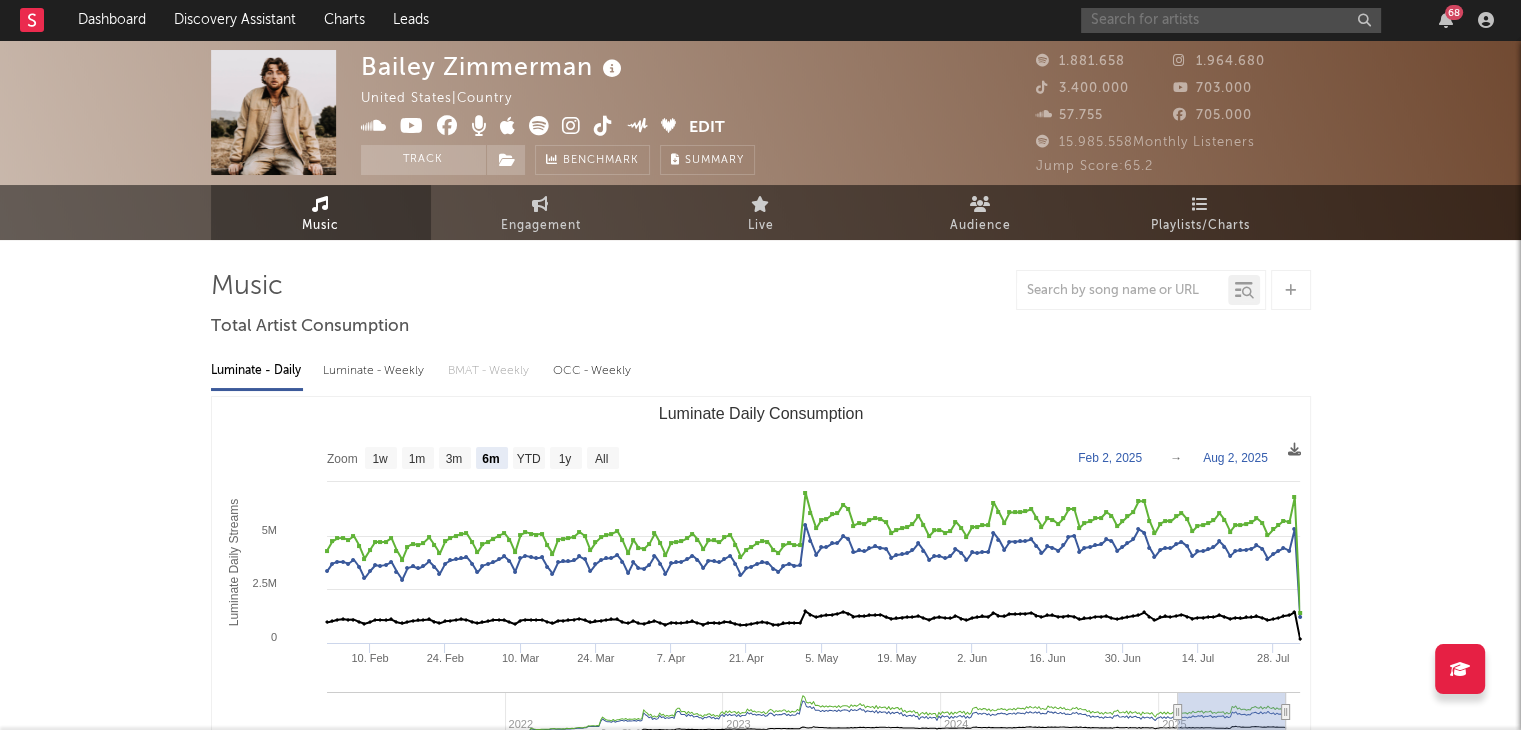 click at bounding box center [1231, 20] 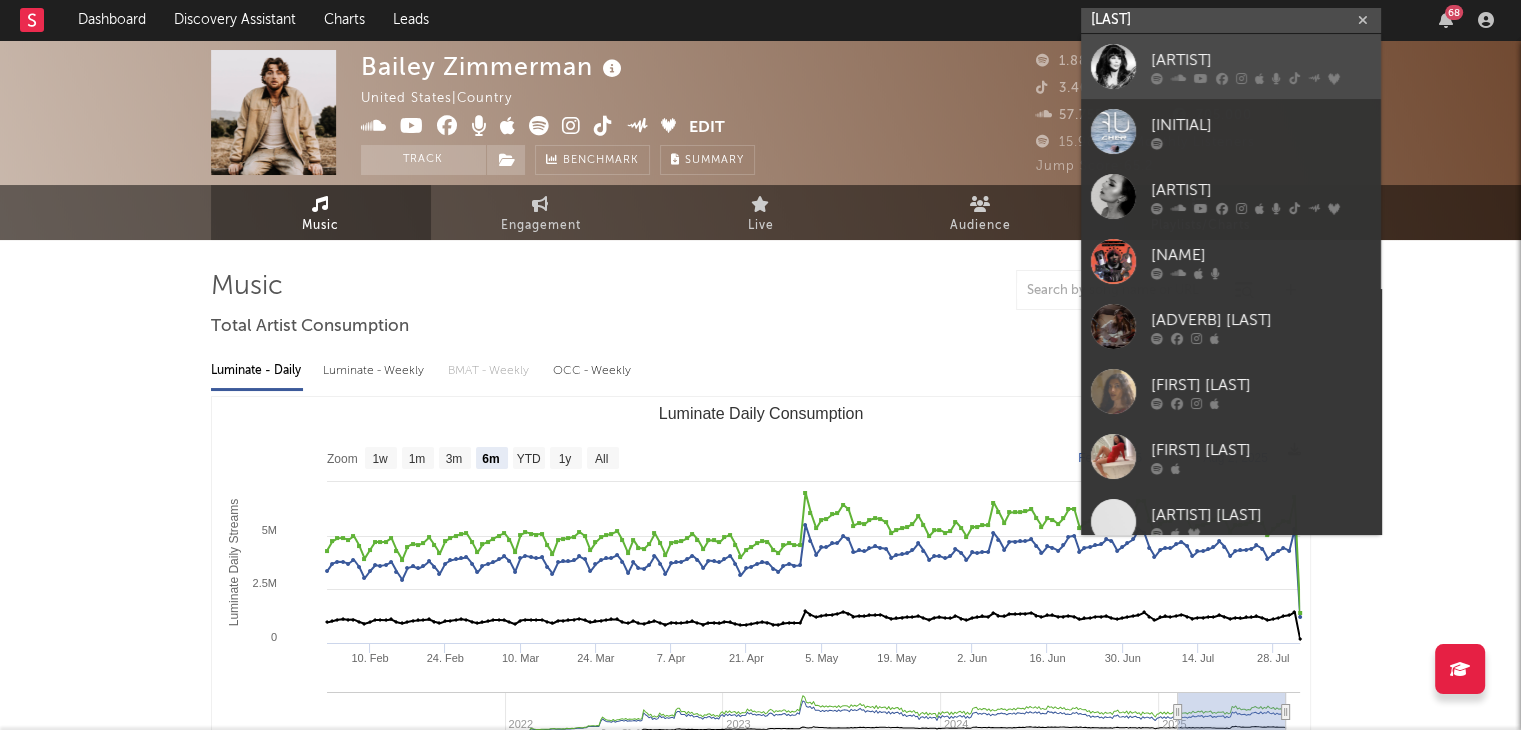 type on "[LAST]" 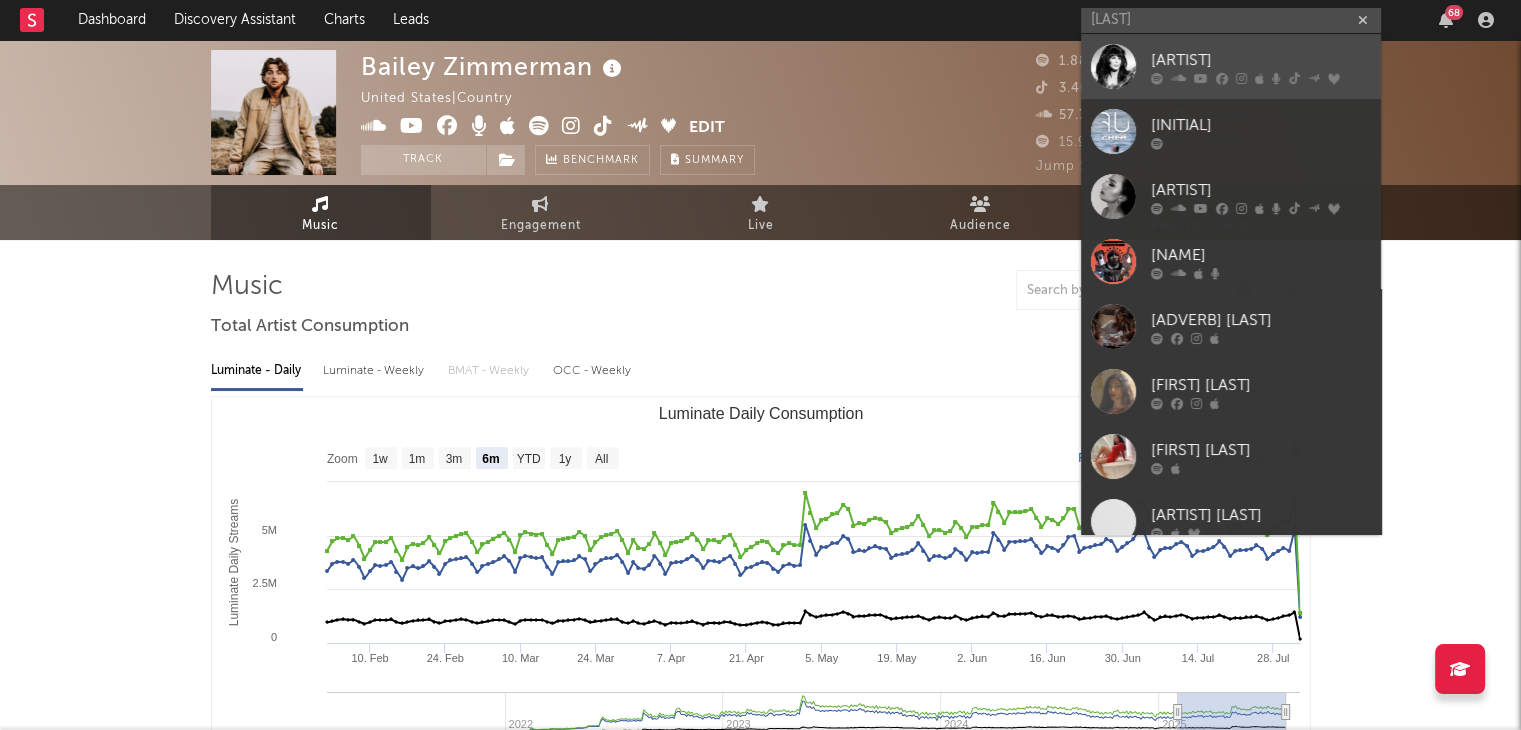 click on "[ARTIST]" at bounding box center [1231, 66] 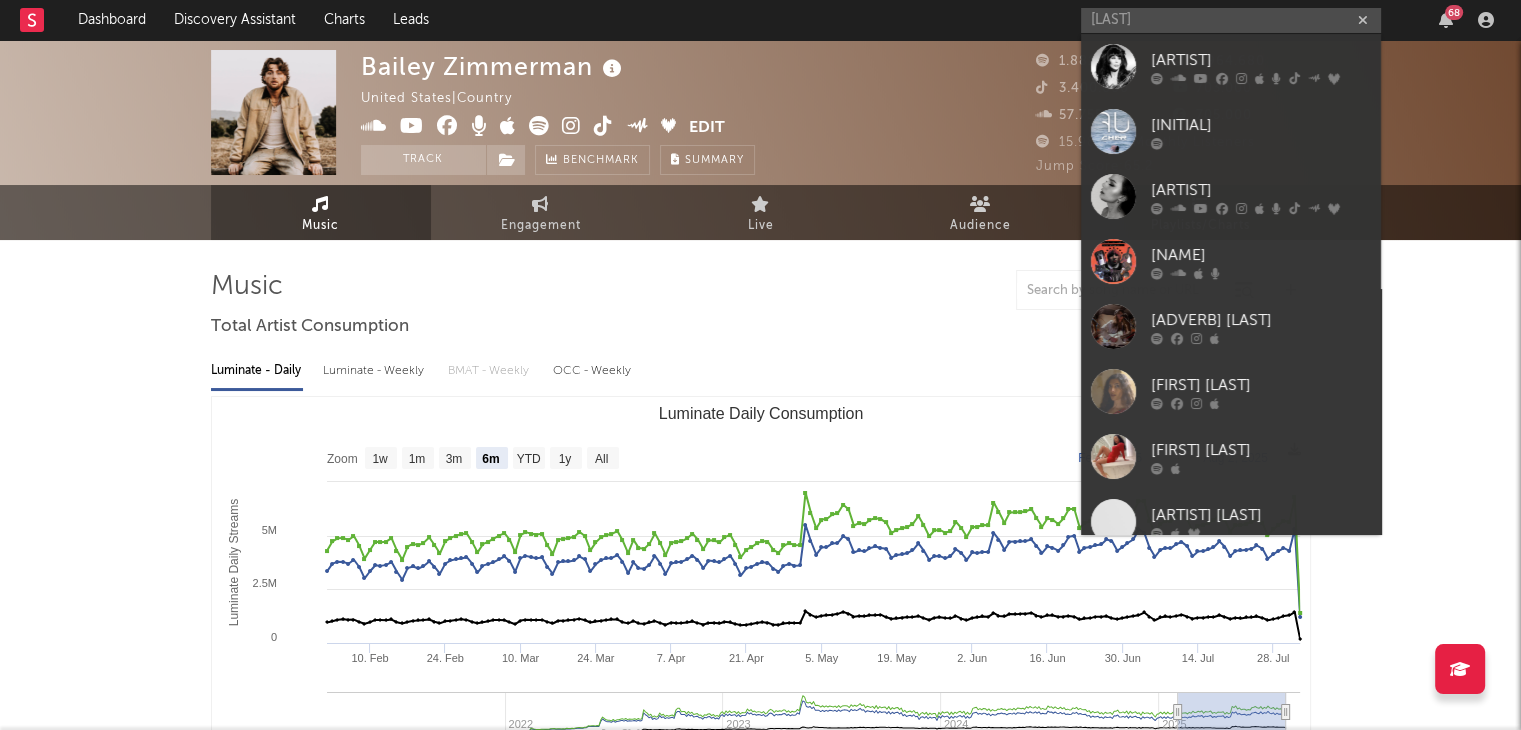 type 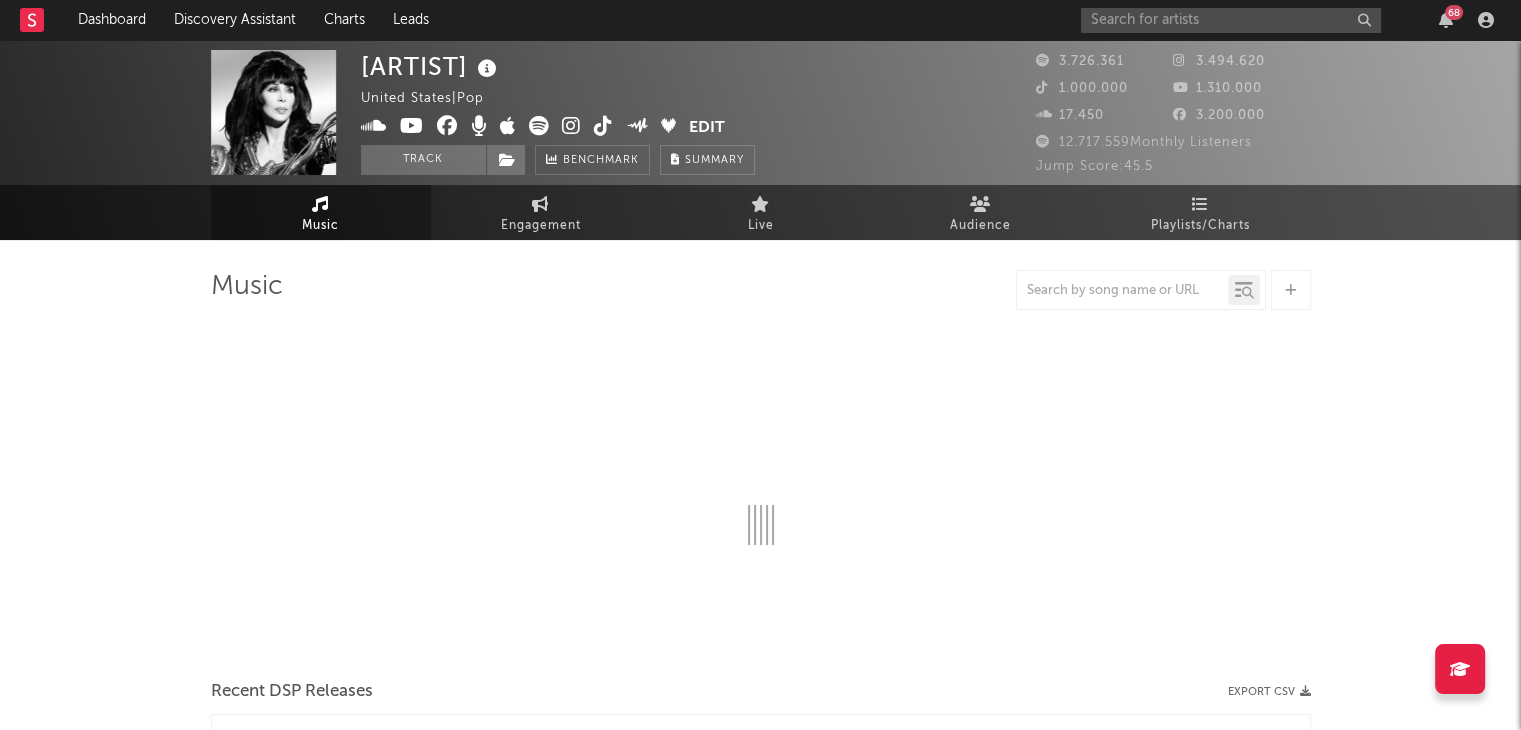 select on "6m" 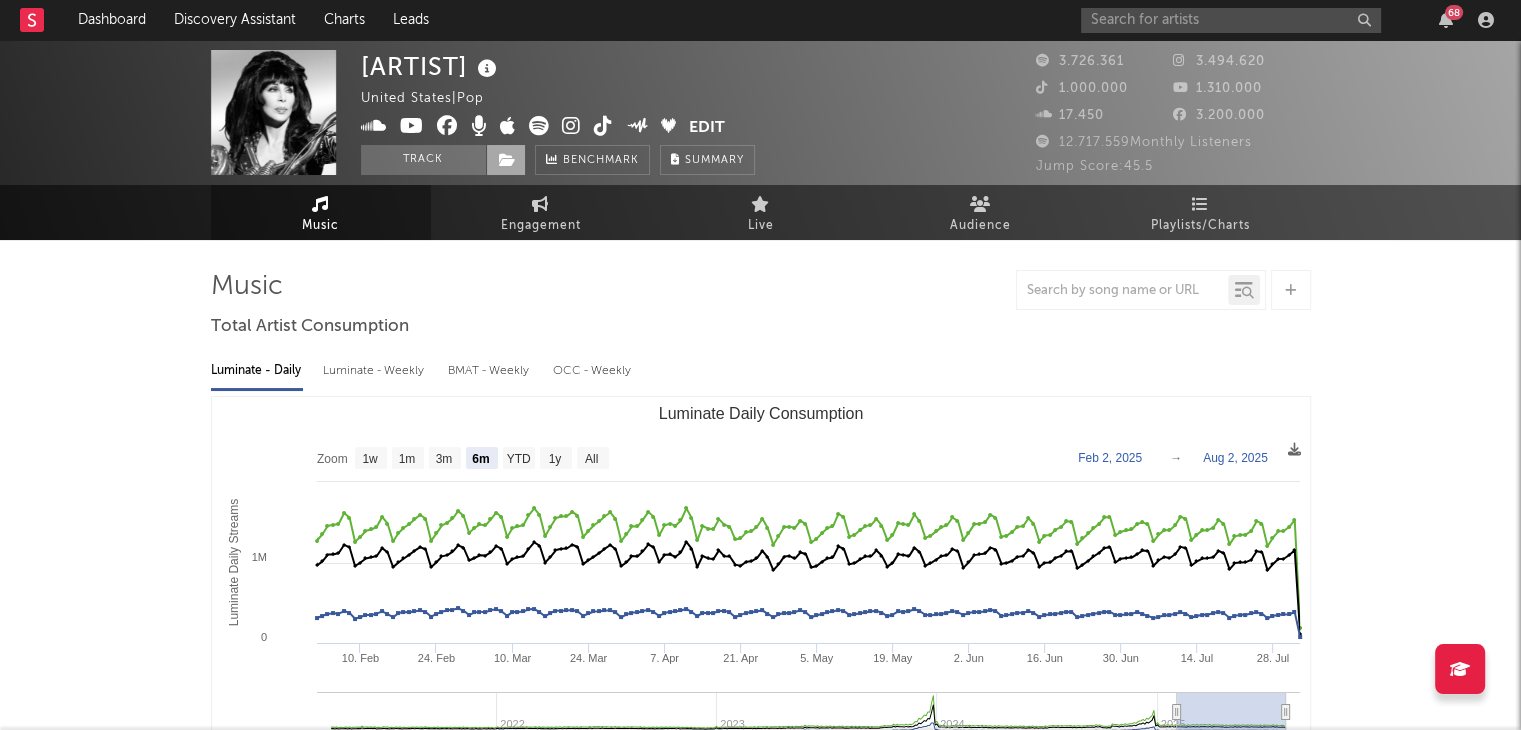 click at bounding box center [506, 160] 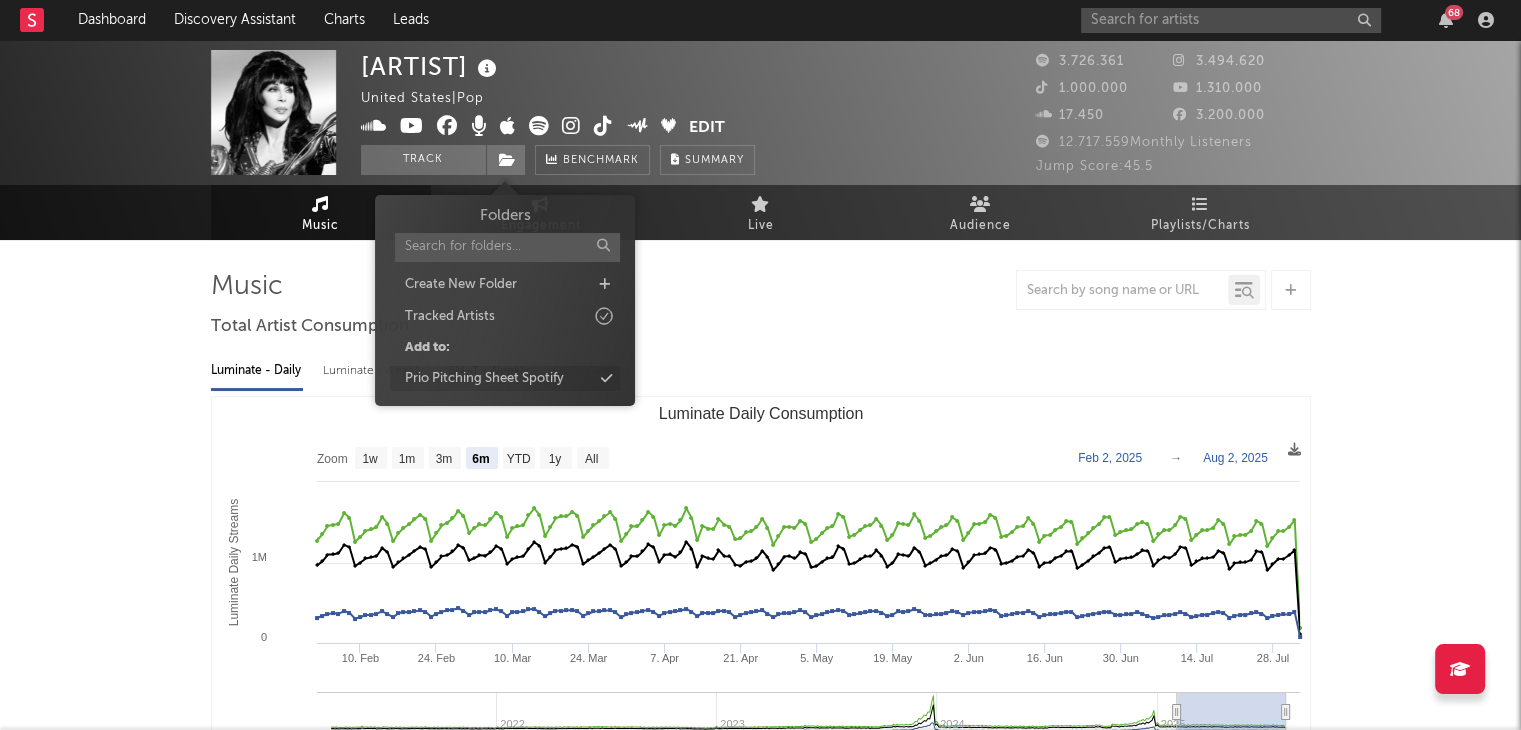 click on "Prio Pitching Sheet Spotify" at bounding box center (484, 379) 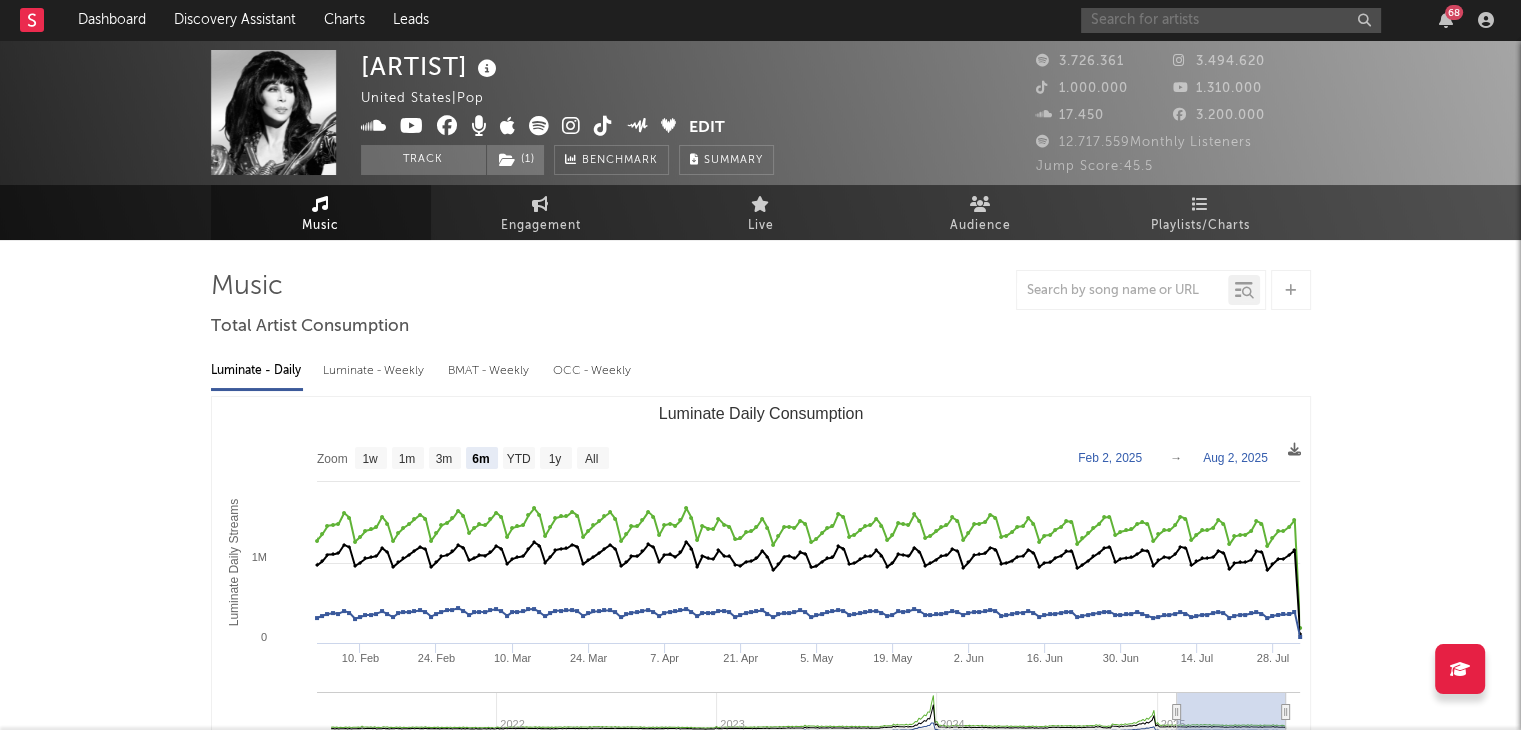 click at bounding box center (1231, 20) 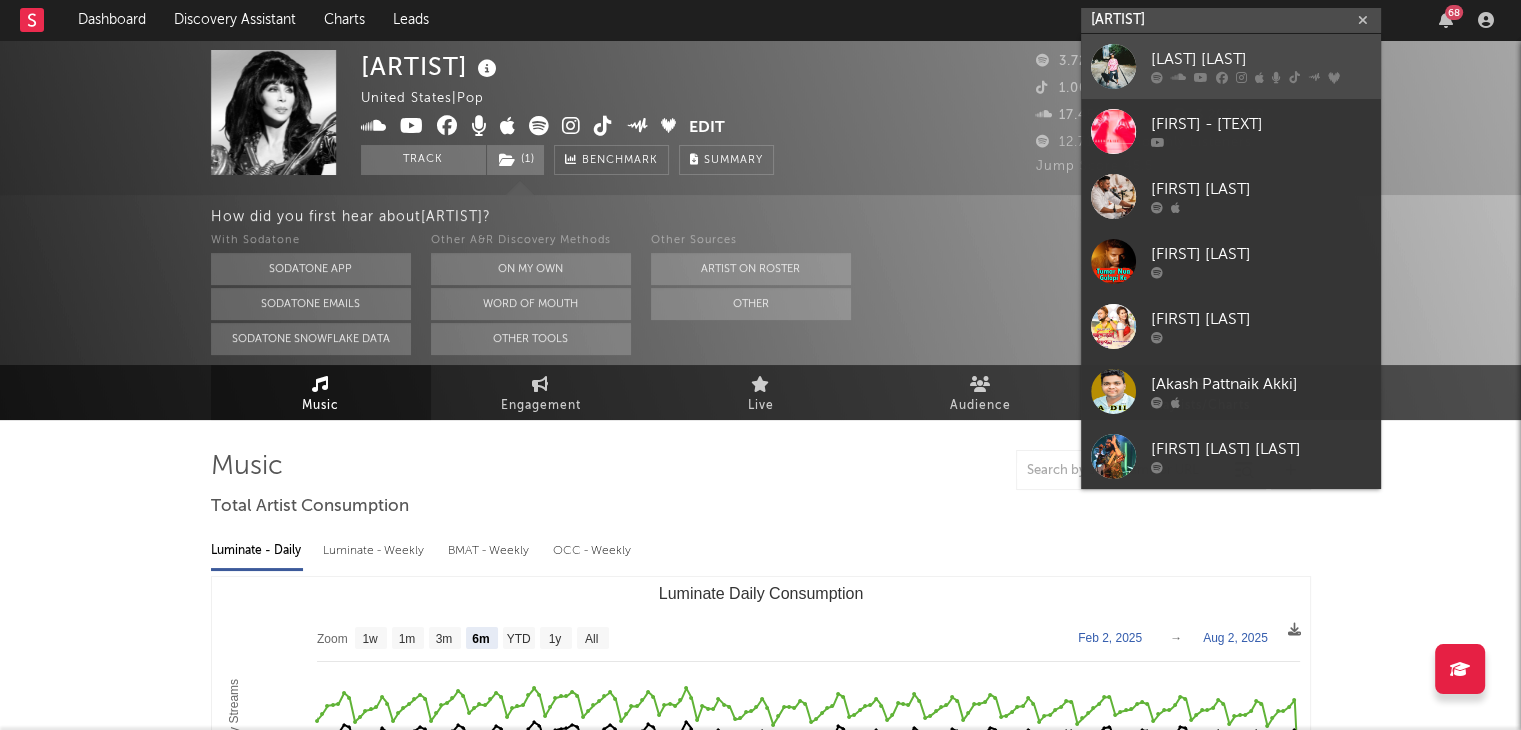 type on "[ARTIST]" 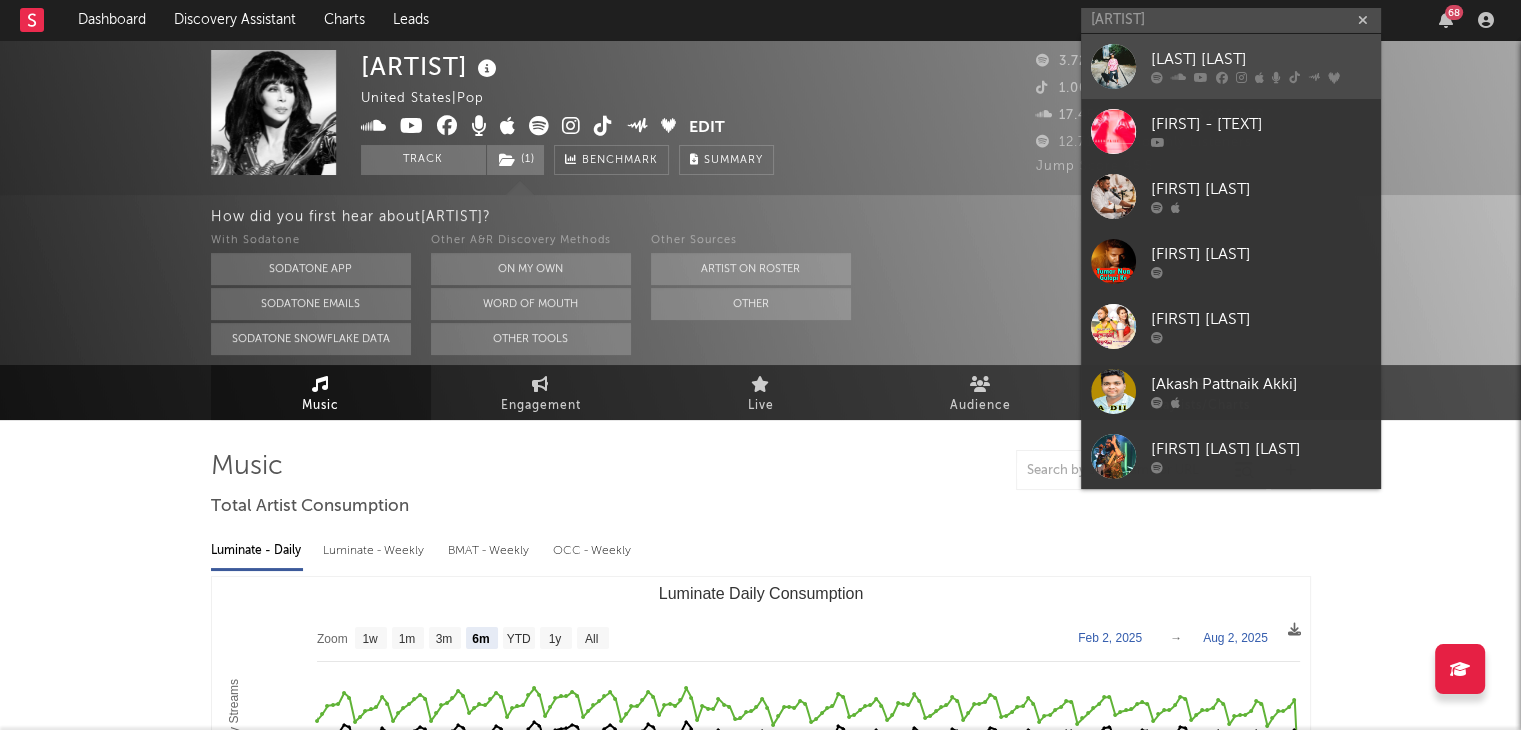 click on "[LAST] [LAST]" at bounding box center [1231, 66] 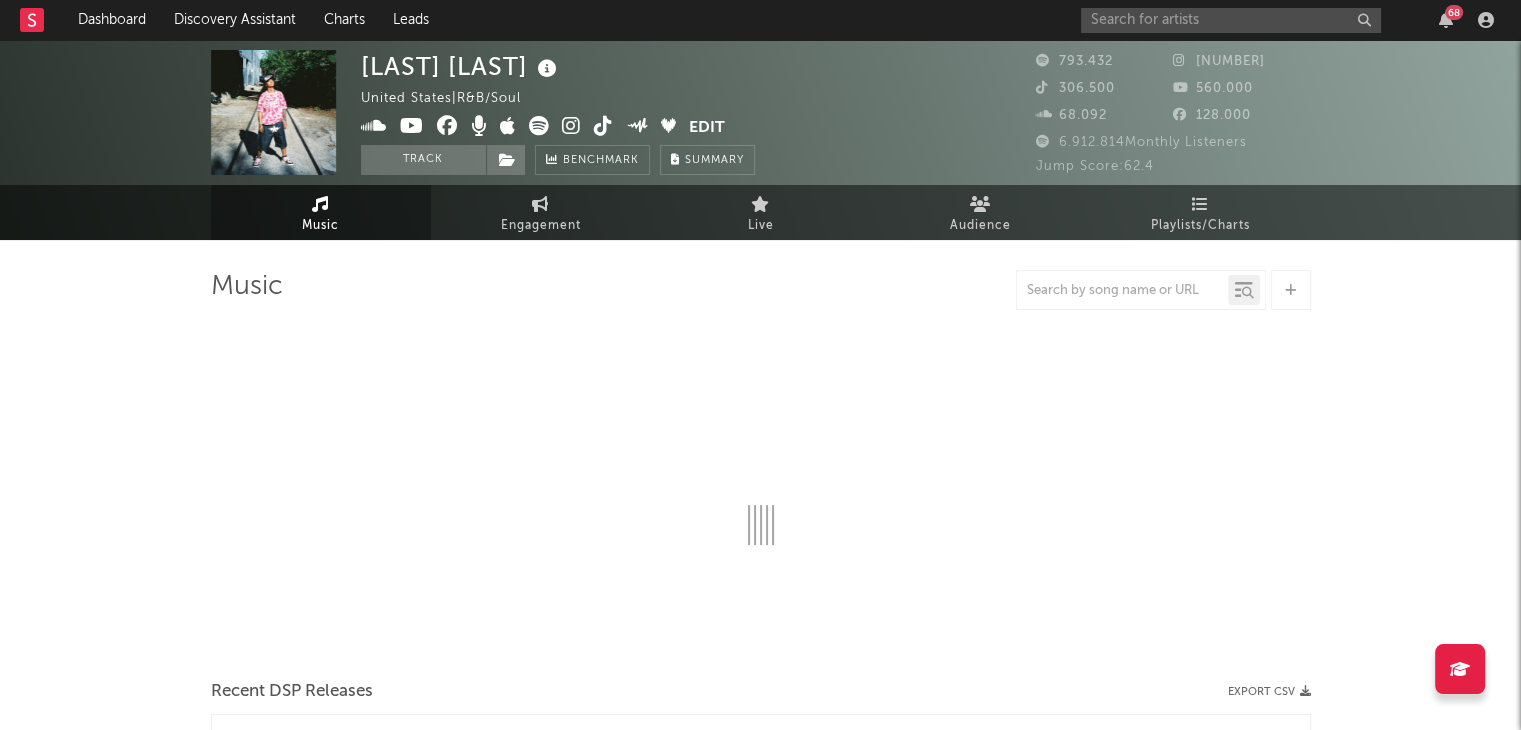 select on "6m" 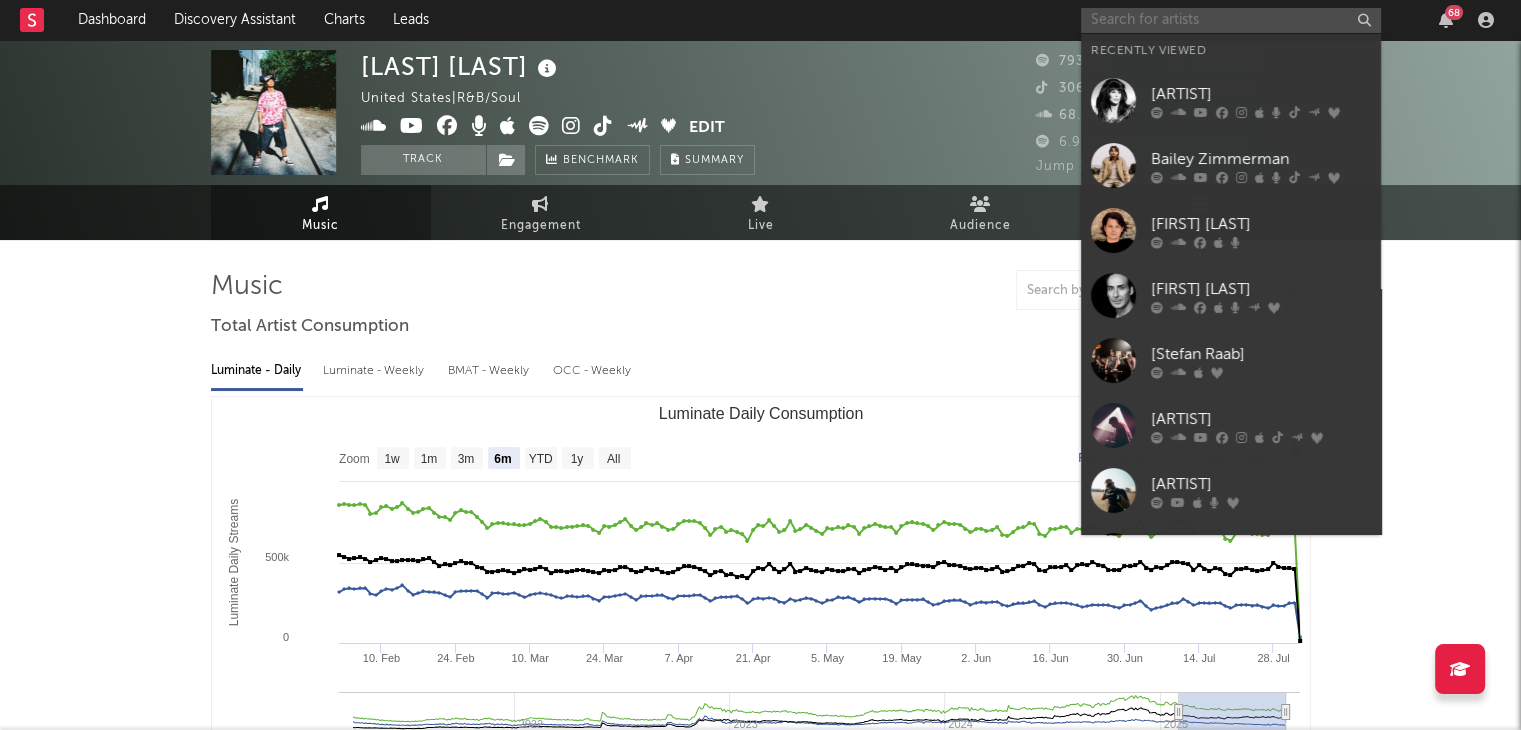 click at bounding box center (1231, 20) 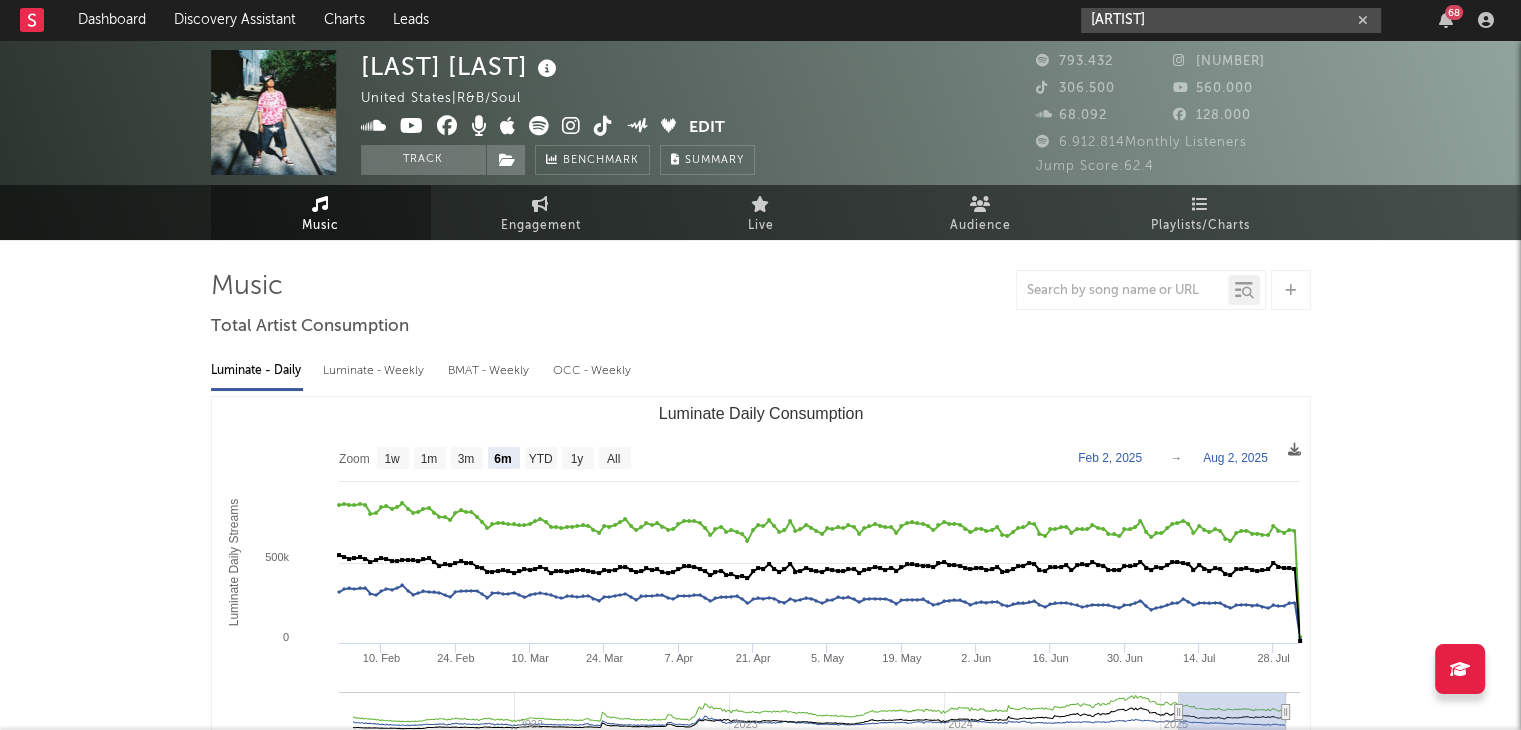click on "[ARTIST]" at bounding box center (1231, 20) 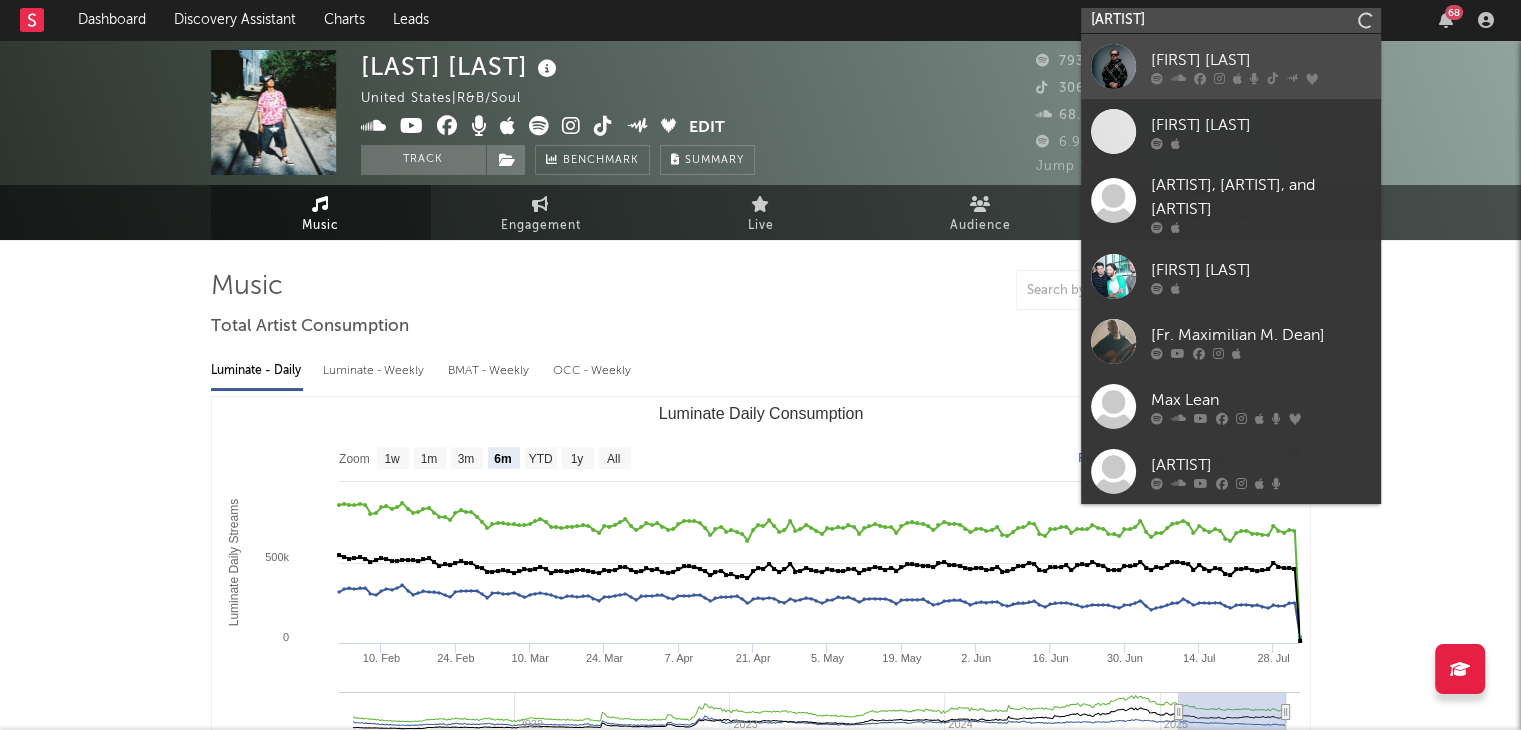 type on "[ARTIST]" 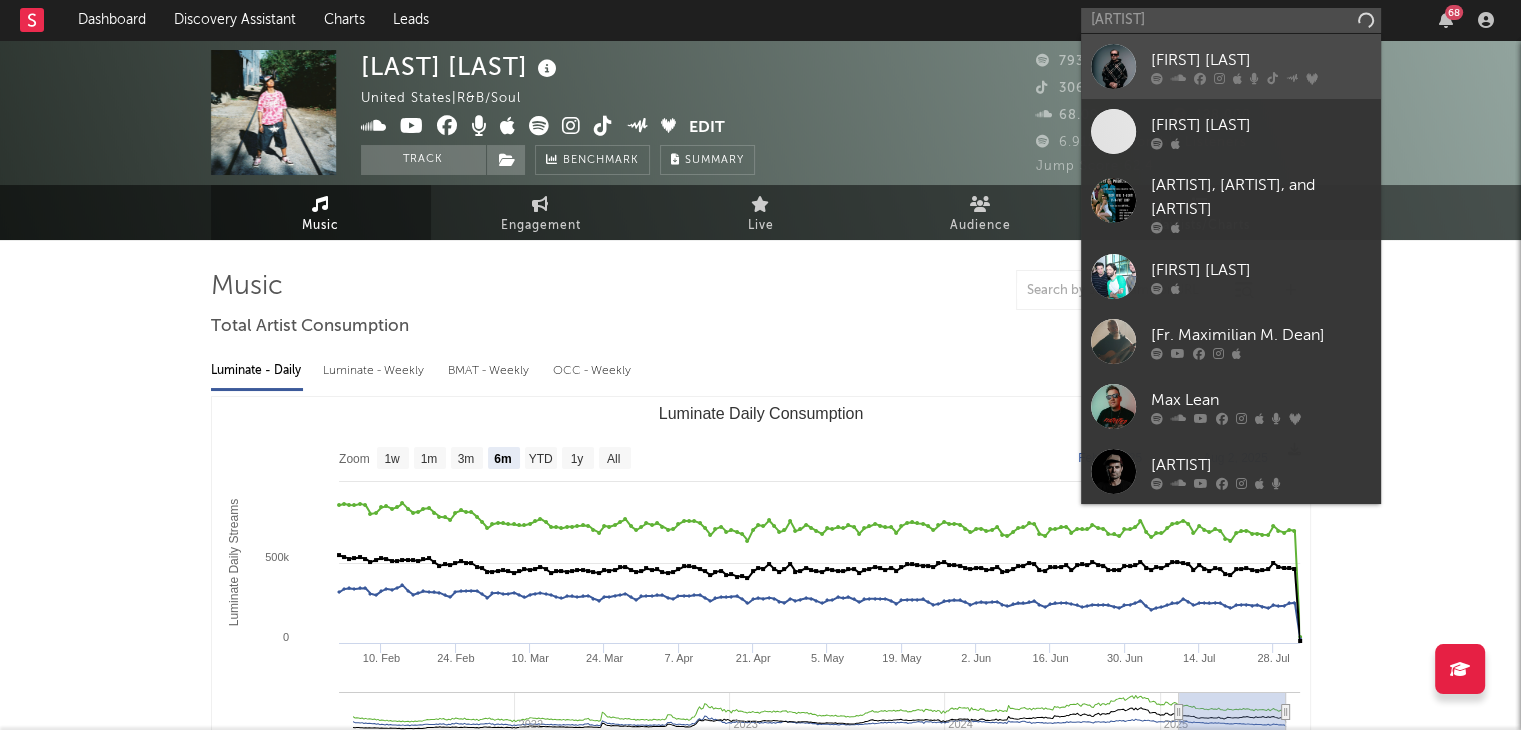 click on "[FIRST] [LAST]" at bounding box center (1261, 60) 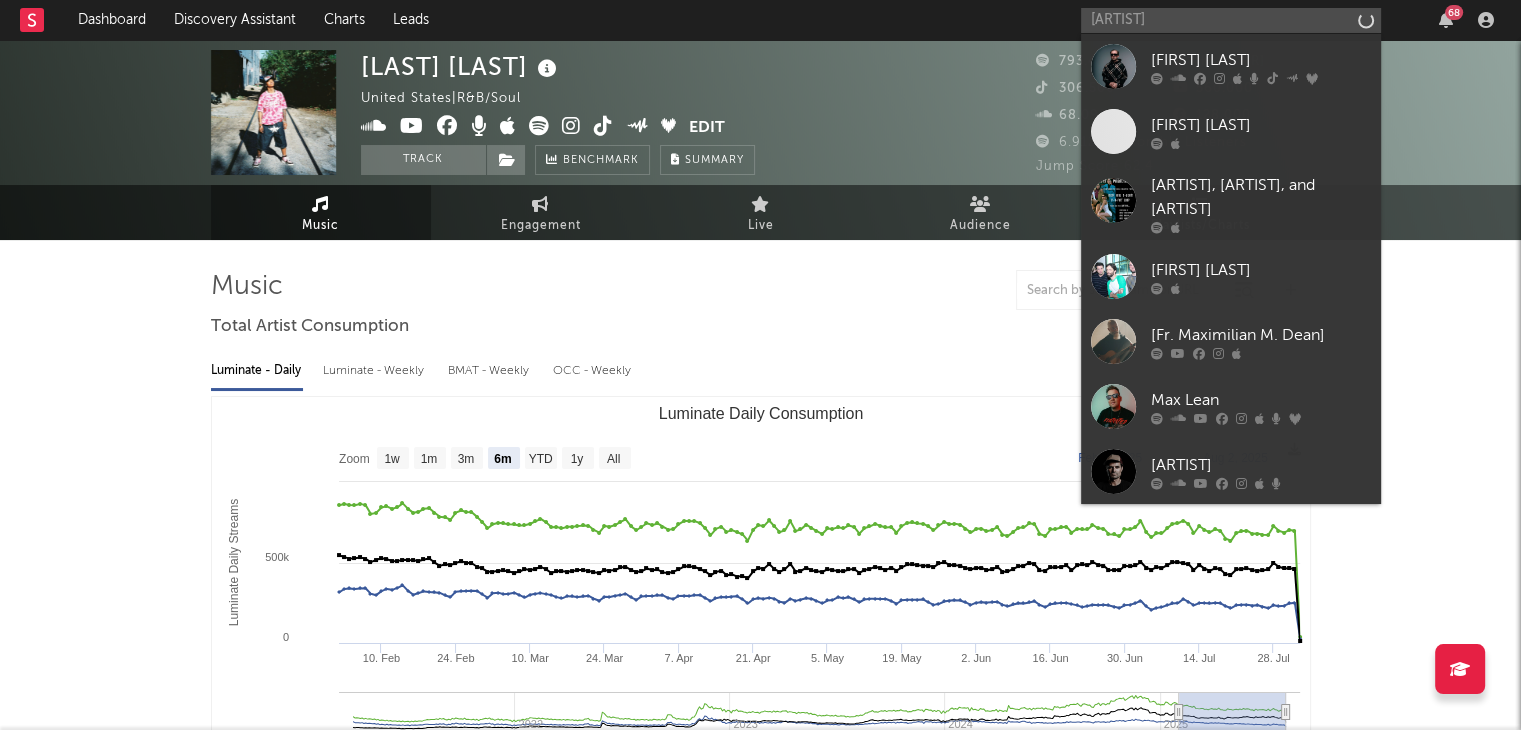 type 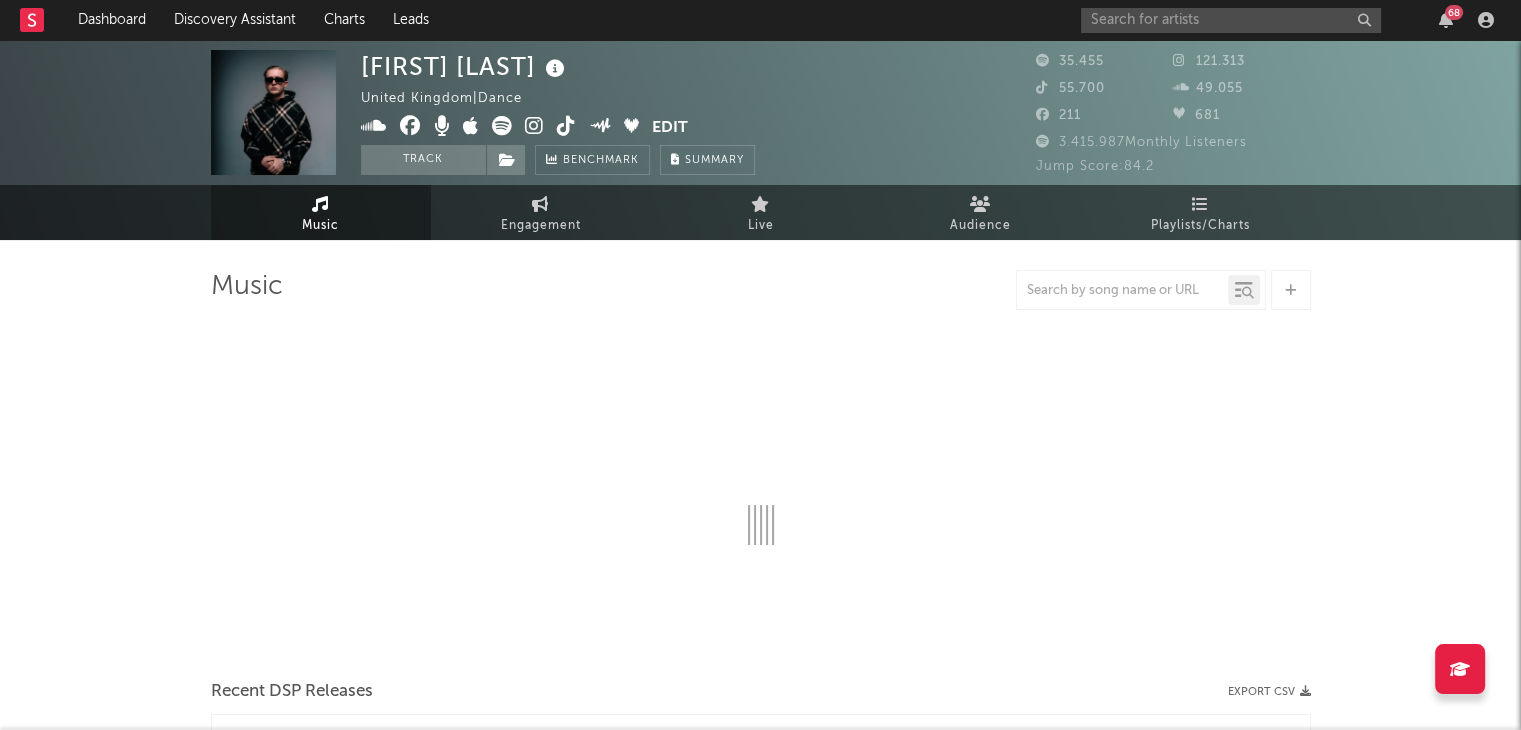 select on "6m" 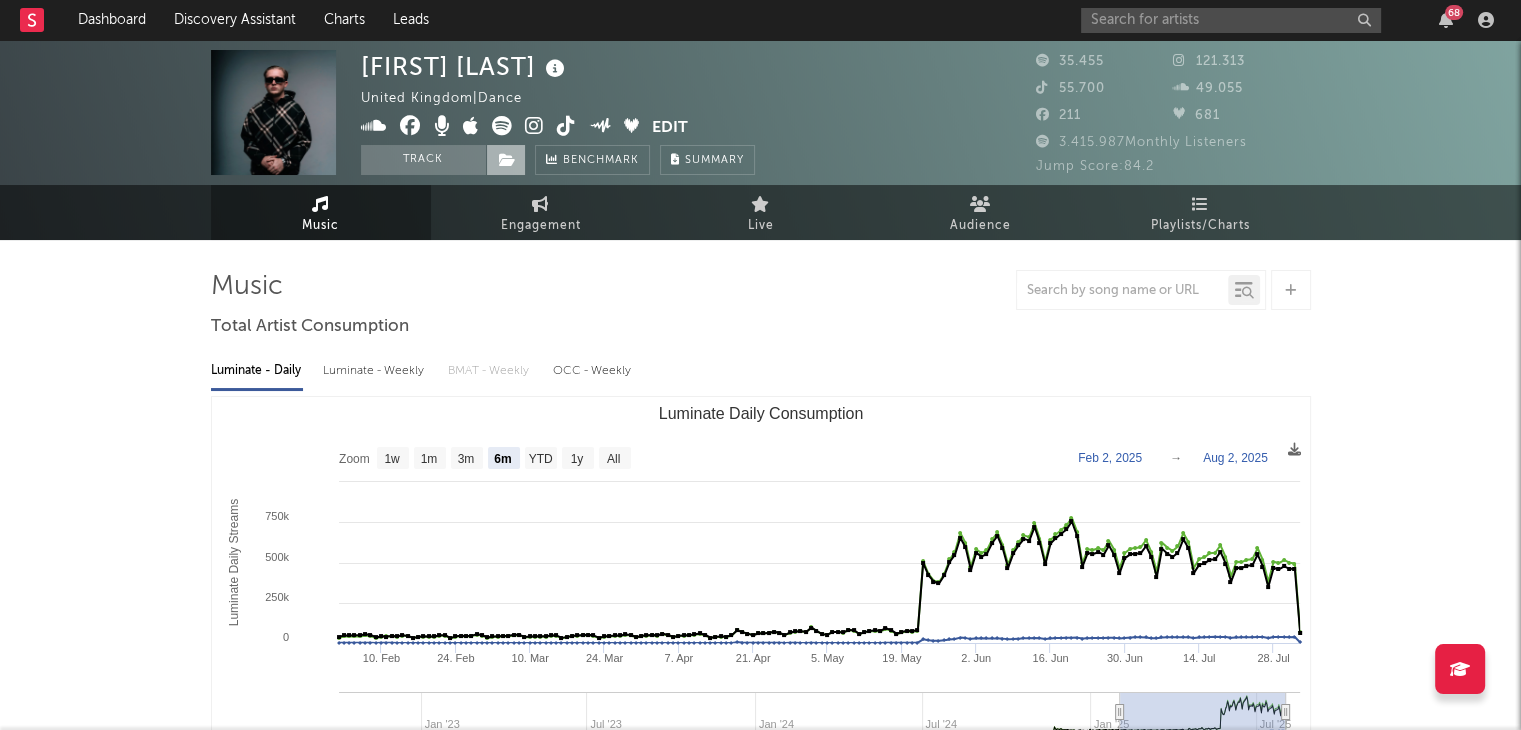 click at bounding box center [507, 160] 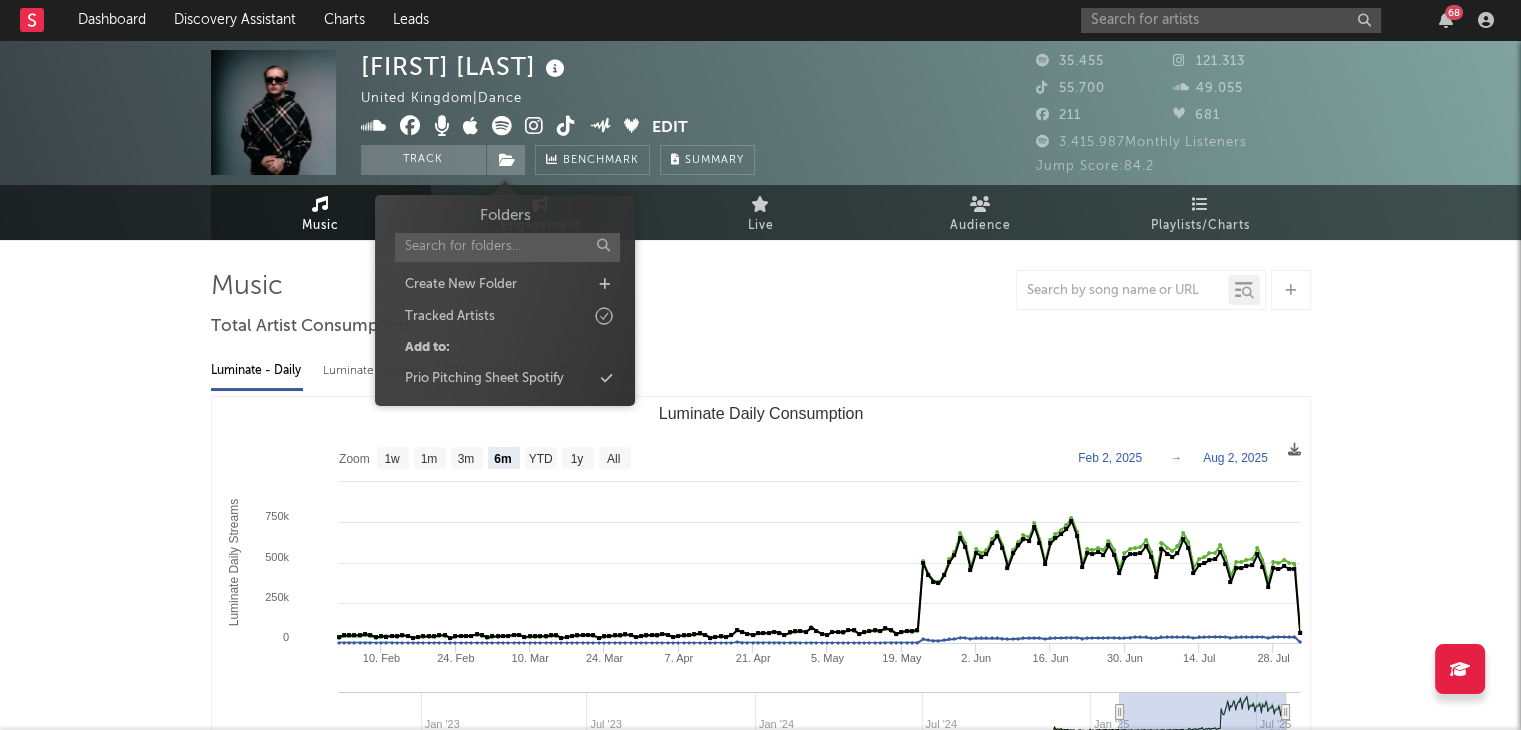 click on "Folders Create New Folder Tracked Artists Add to: Prio Pitching Sheet Spotify" at bounding box center (505, 298) 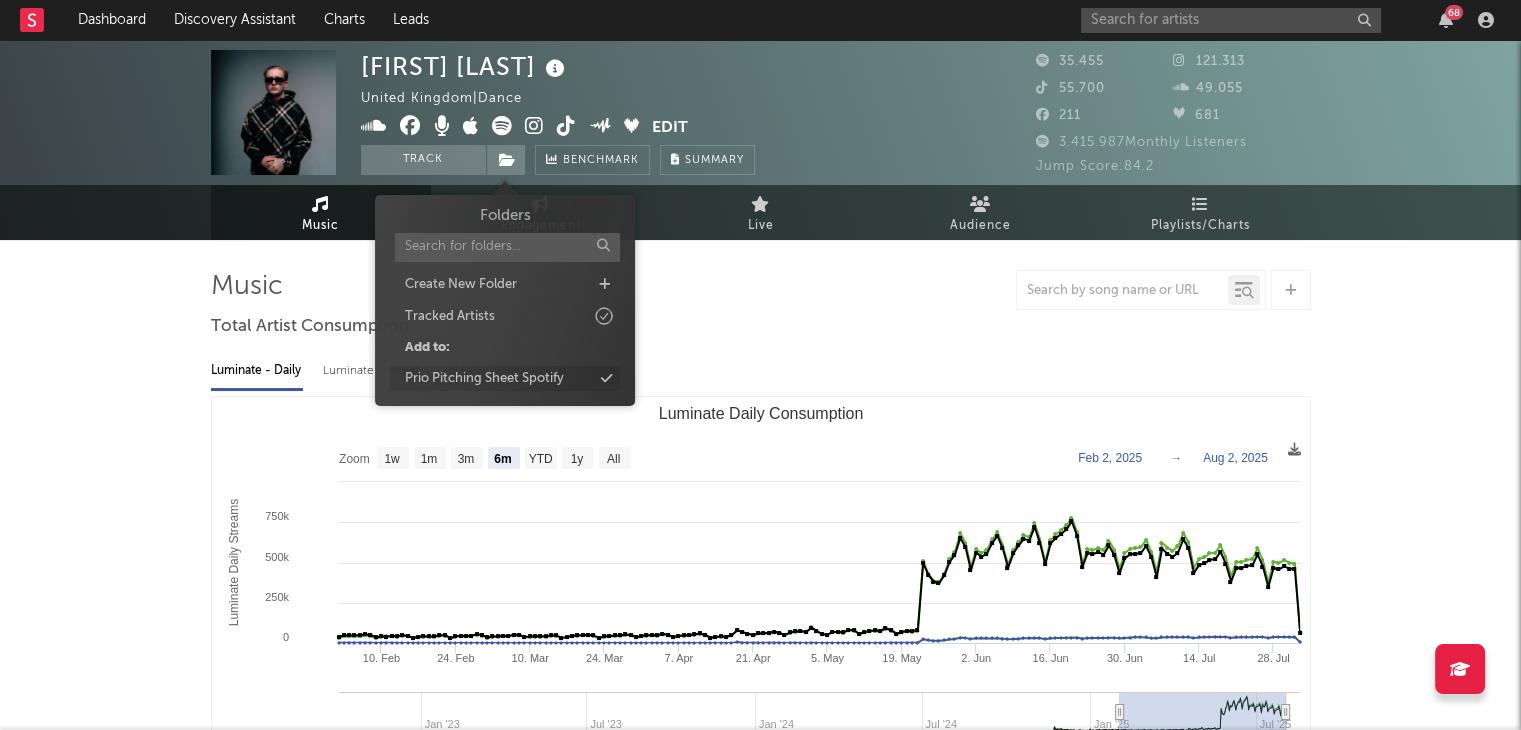 click on "Prio Pitching Sheet Spotify" at bounding box center (484, 379) 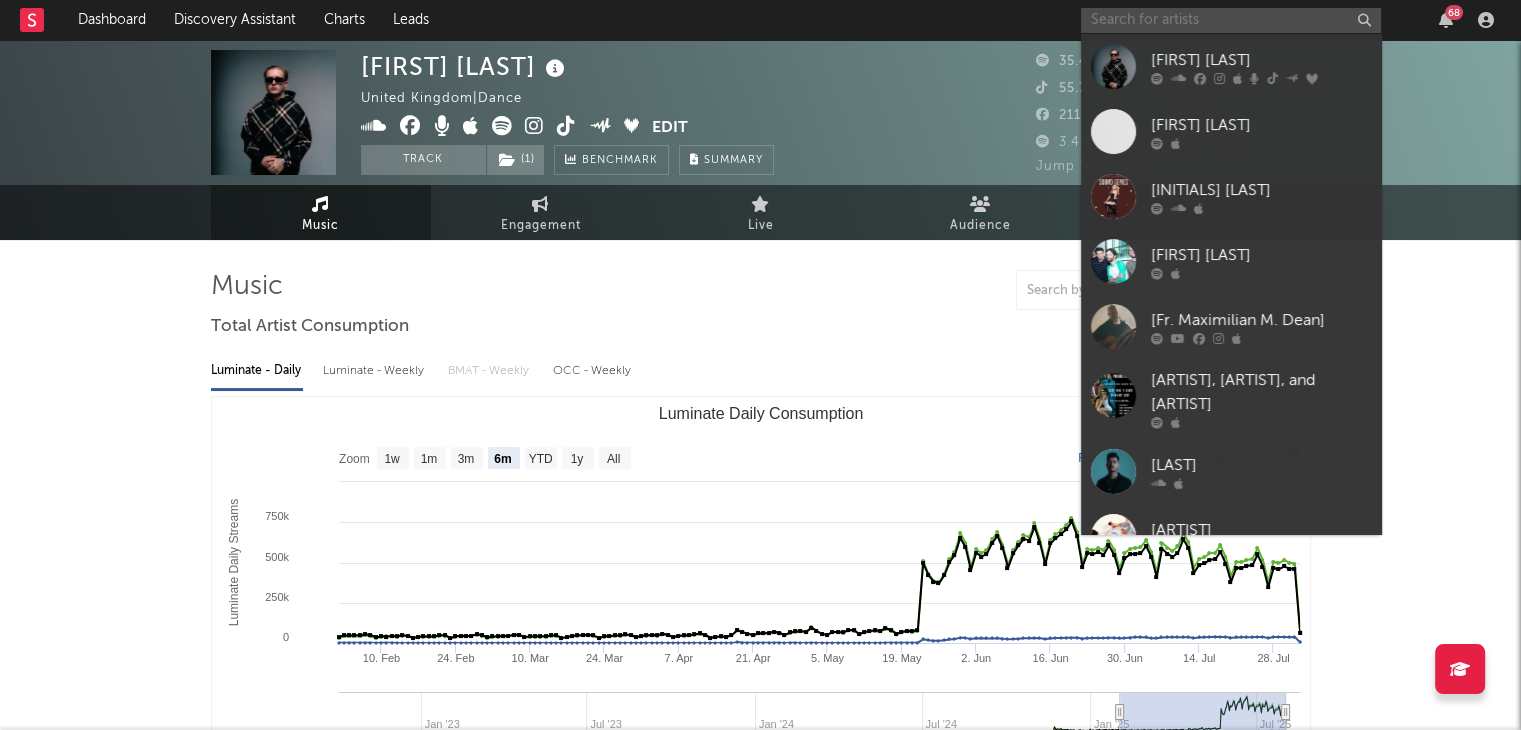 click at bounding box center [1231, 20] 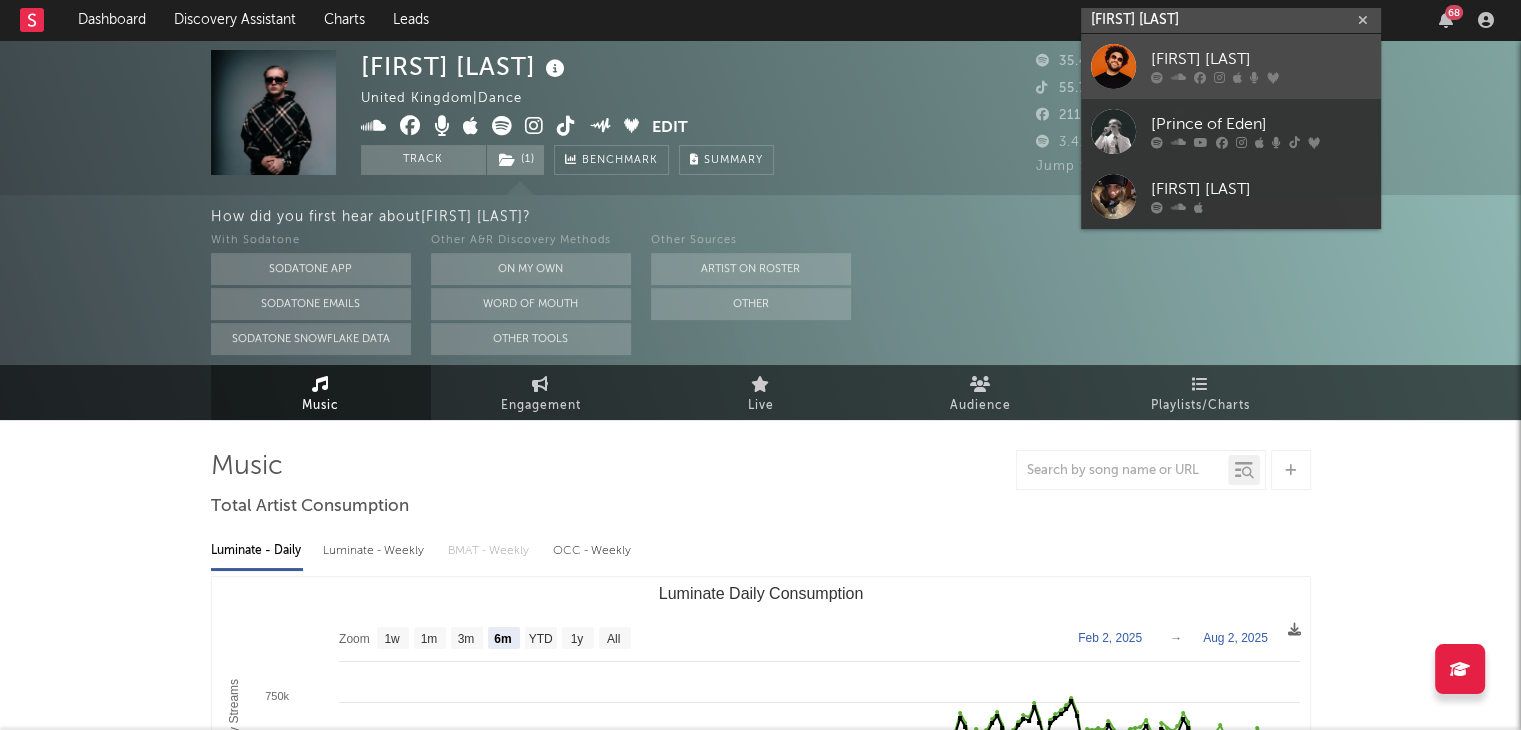 type on "[FIRST] [LAST]" 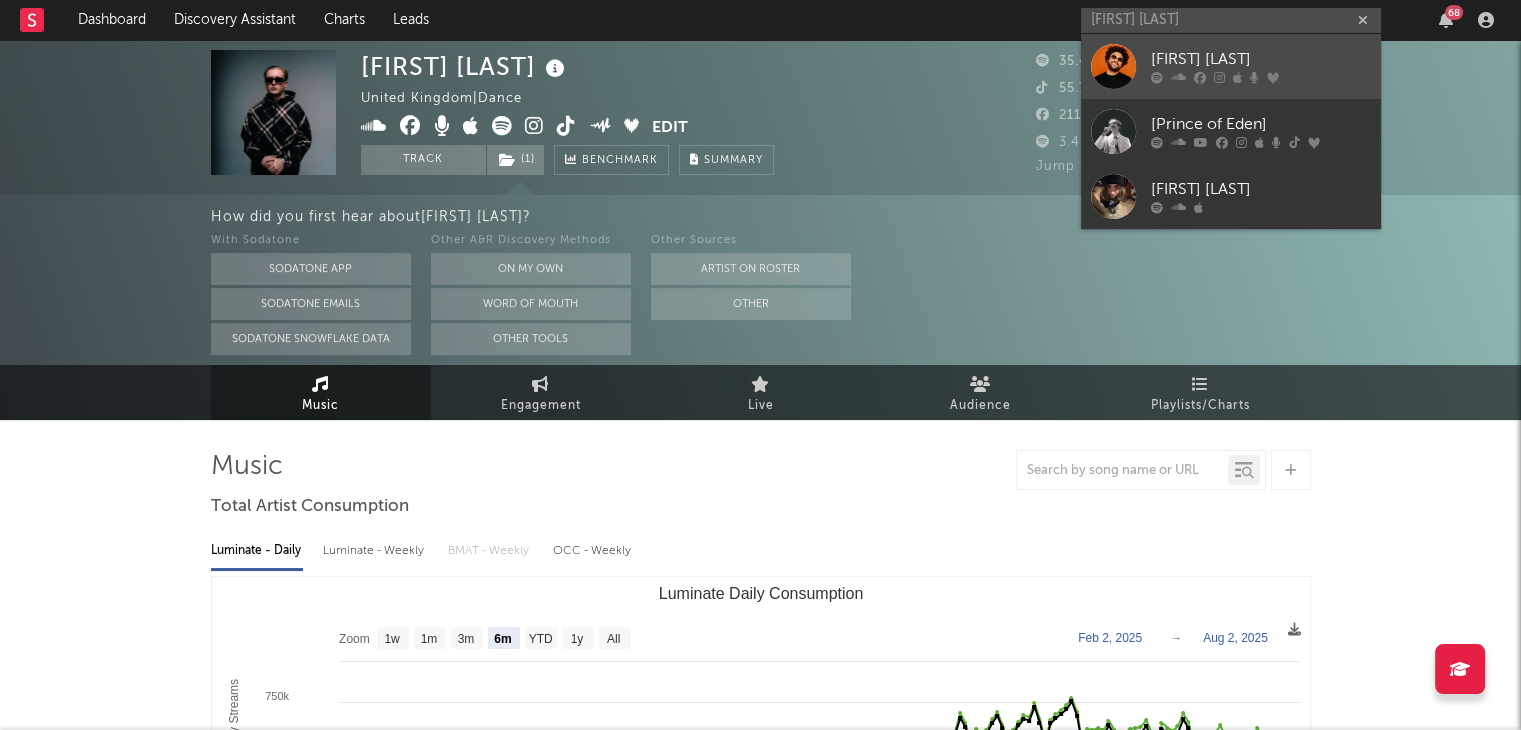click on "[FIRST] [LAST]" at bounding box center (1261, 60) 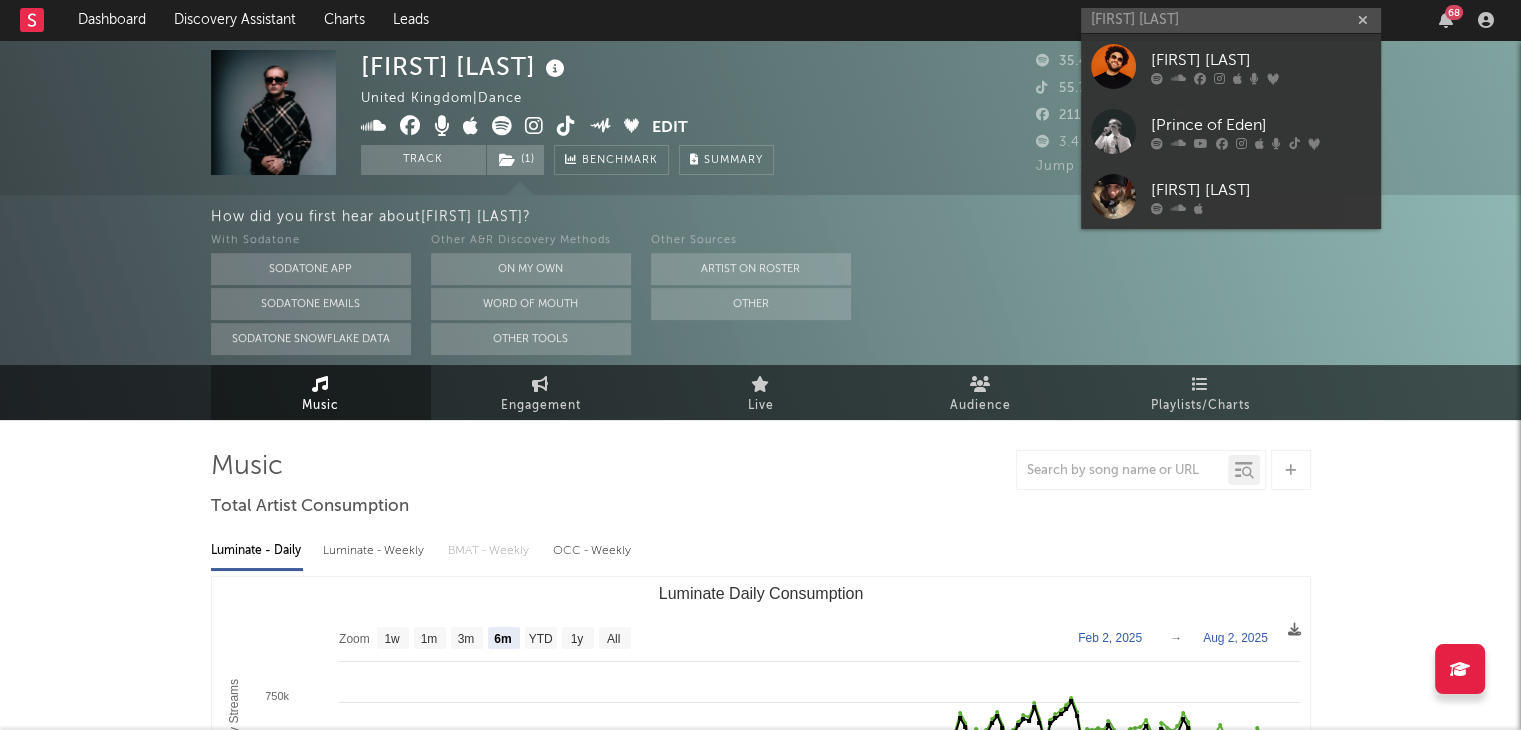 type 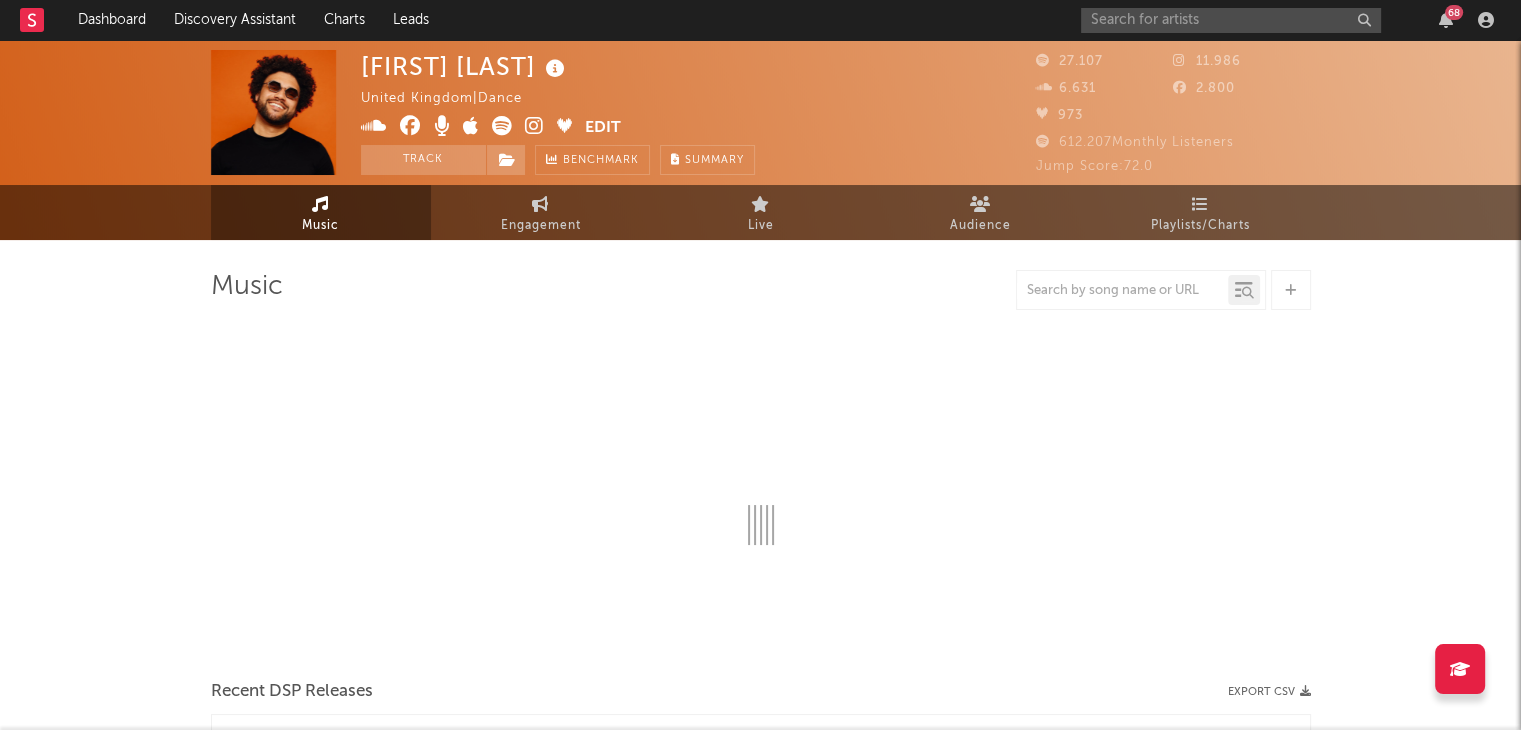 select on "6m" 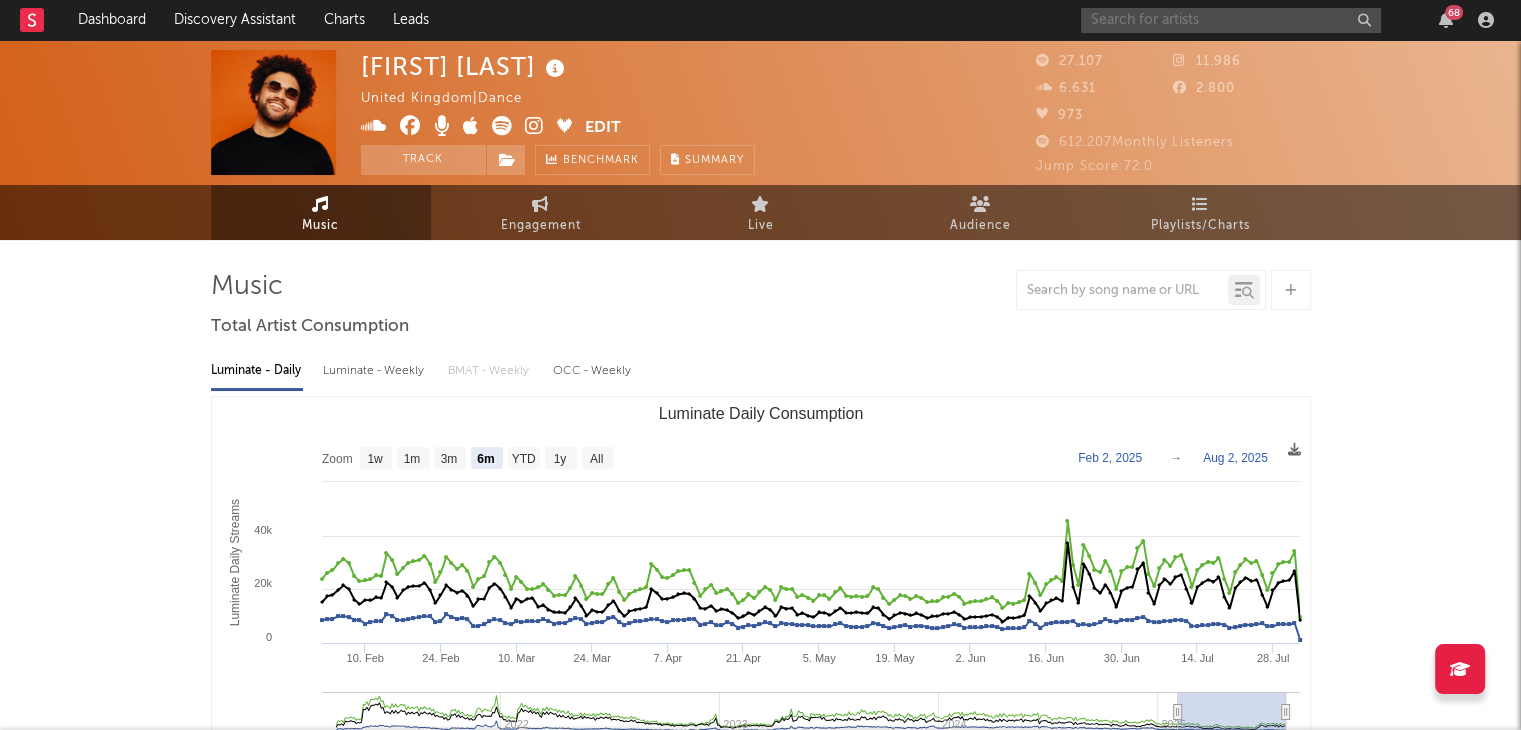 click at bounding box center [1231, 20] 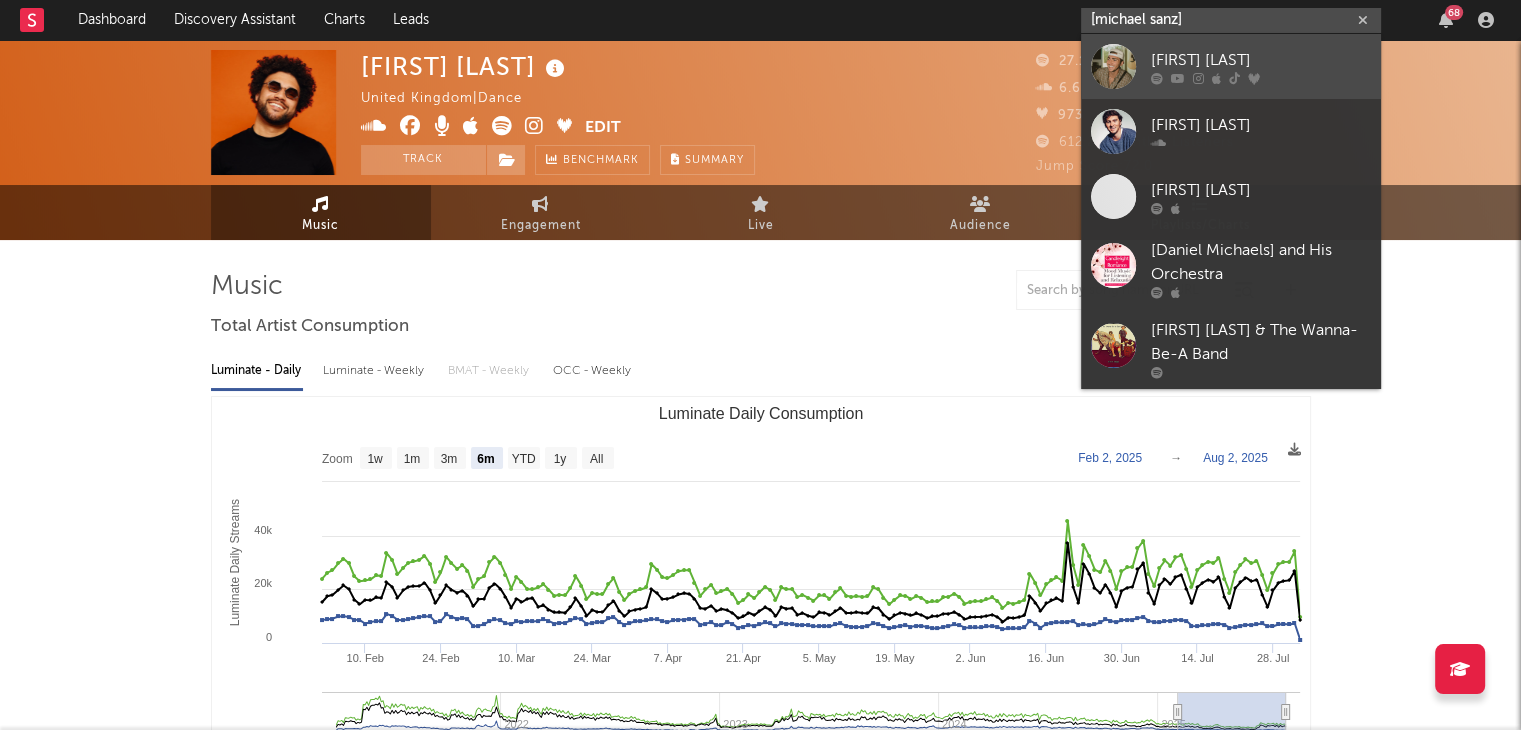type on "[michael sanz]" 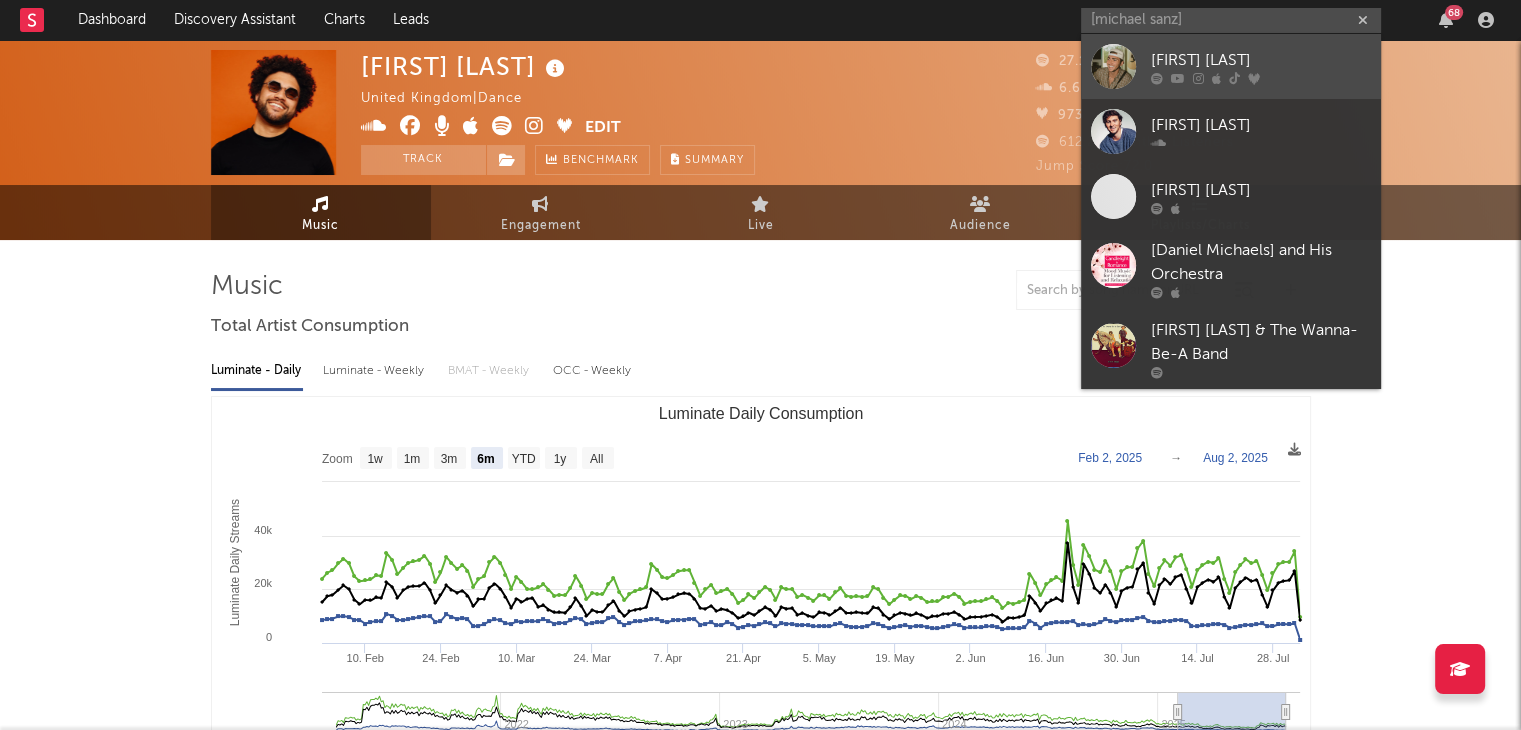 click at bounding box center (1157, 78) 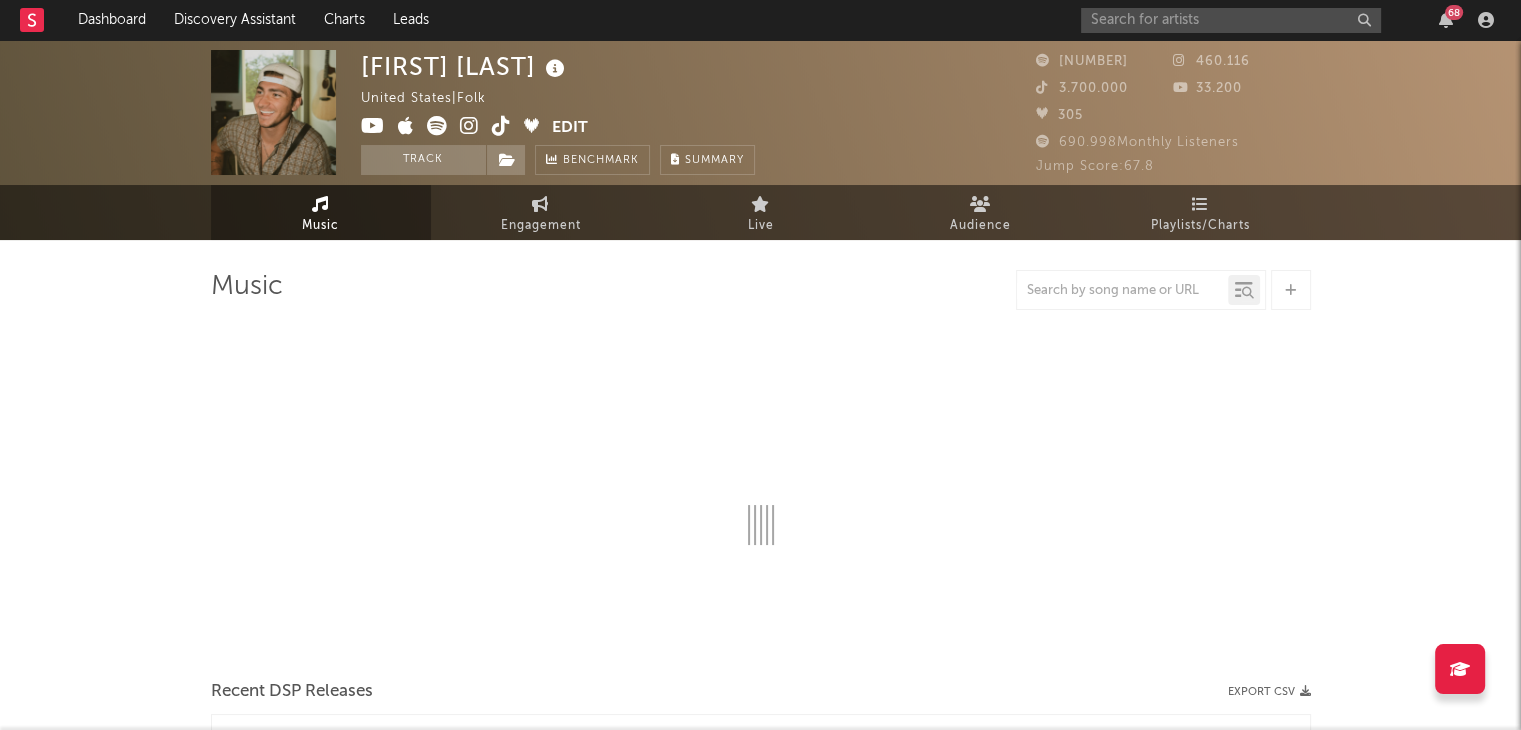select on "6m" 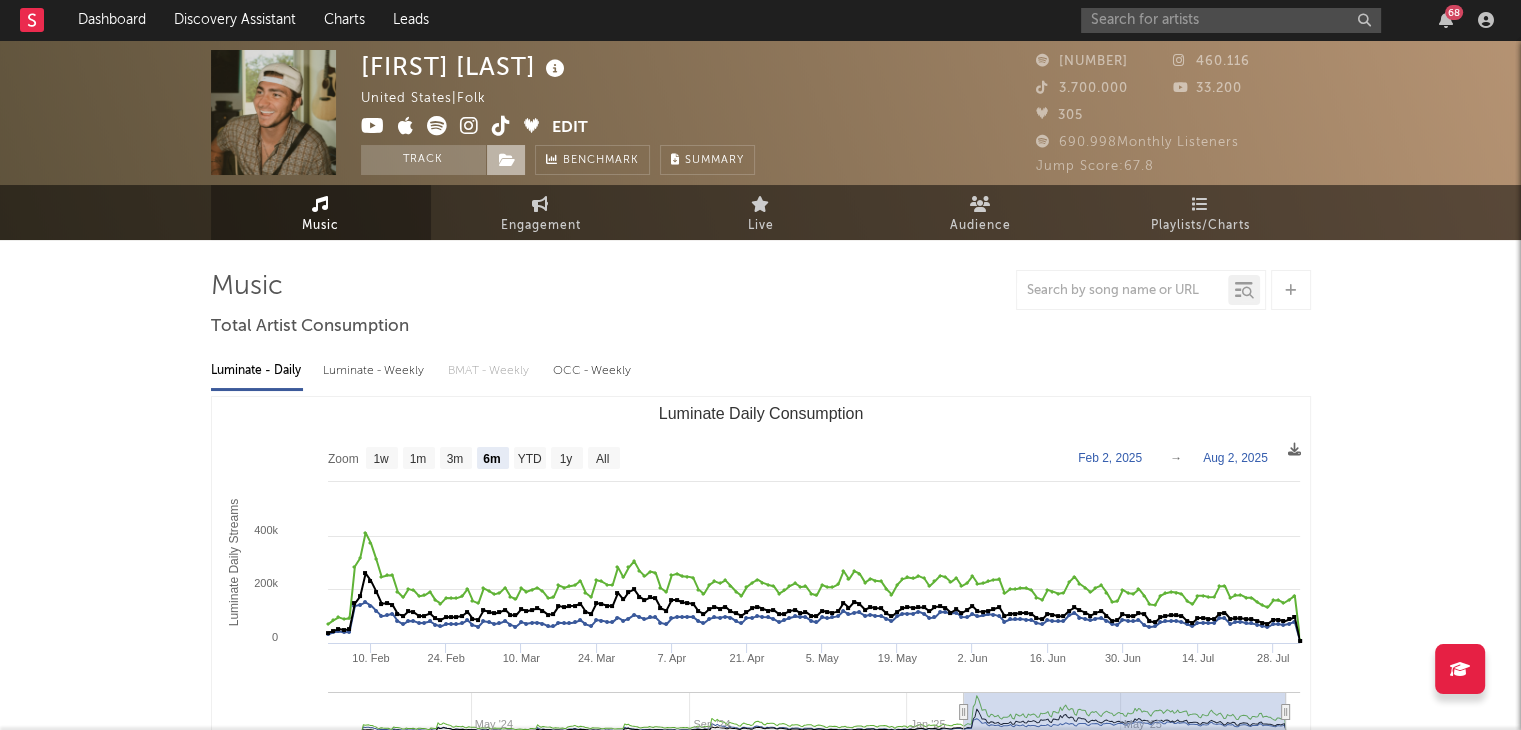 click at bounding box center (507, 160) 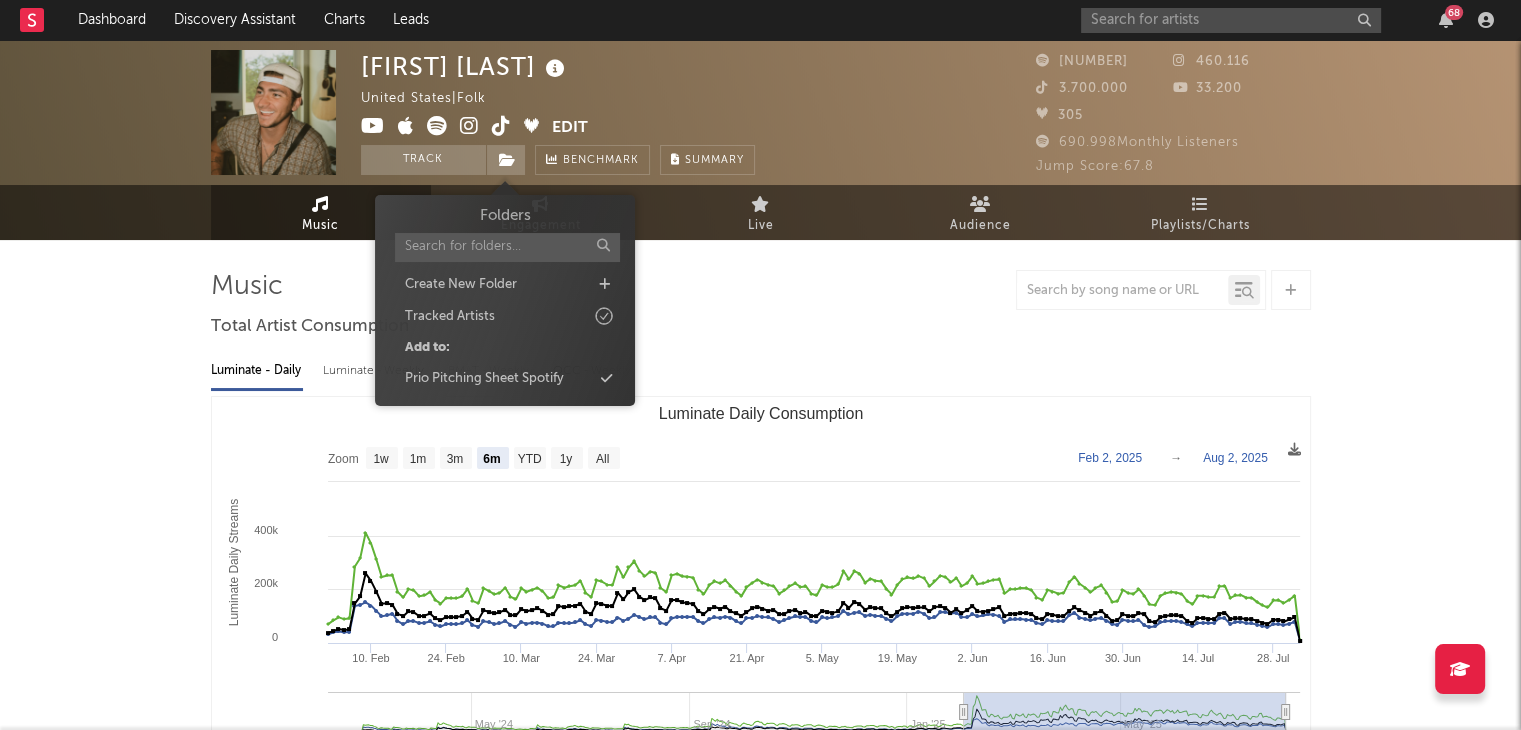 click on "Folders Create New Folder Tracked Artists Add to: Prio Pitching Sheet Spotify" at bounding box center (505, 298) 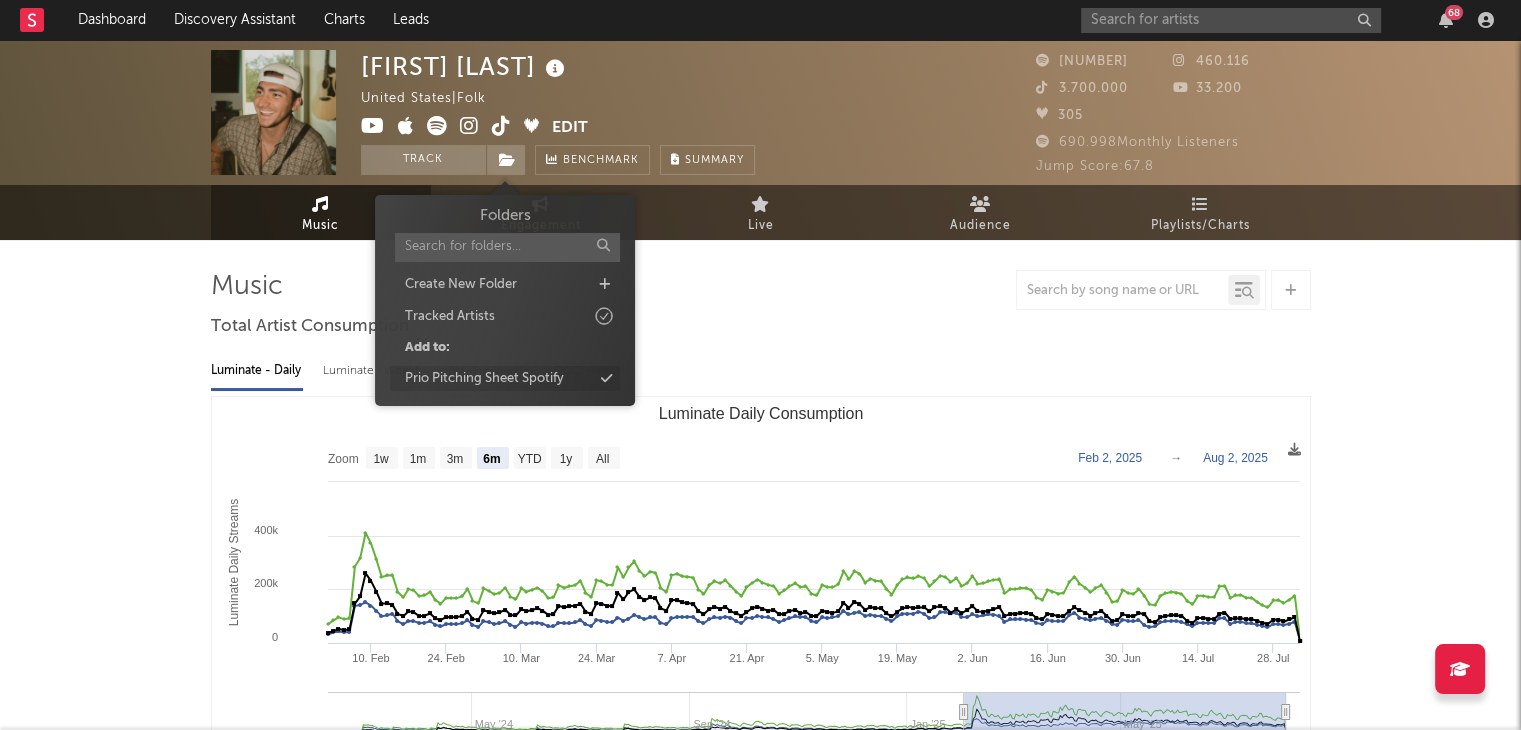 click on "Prio Pitching Sheet Spotify" at bounding box center (505, 379) 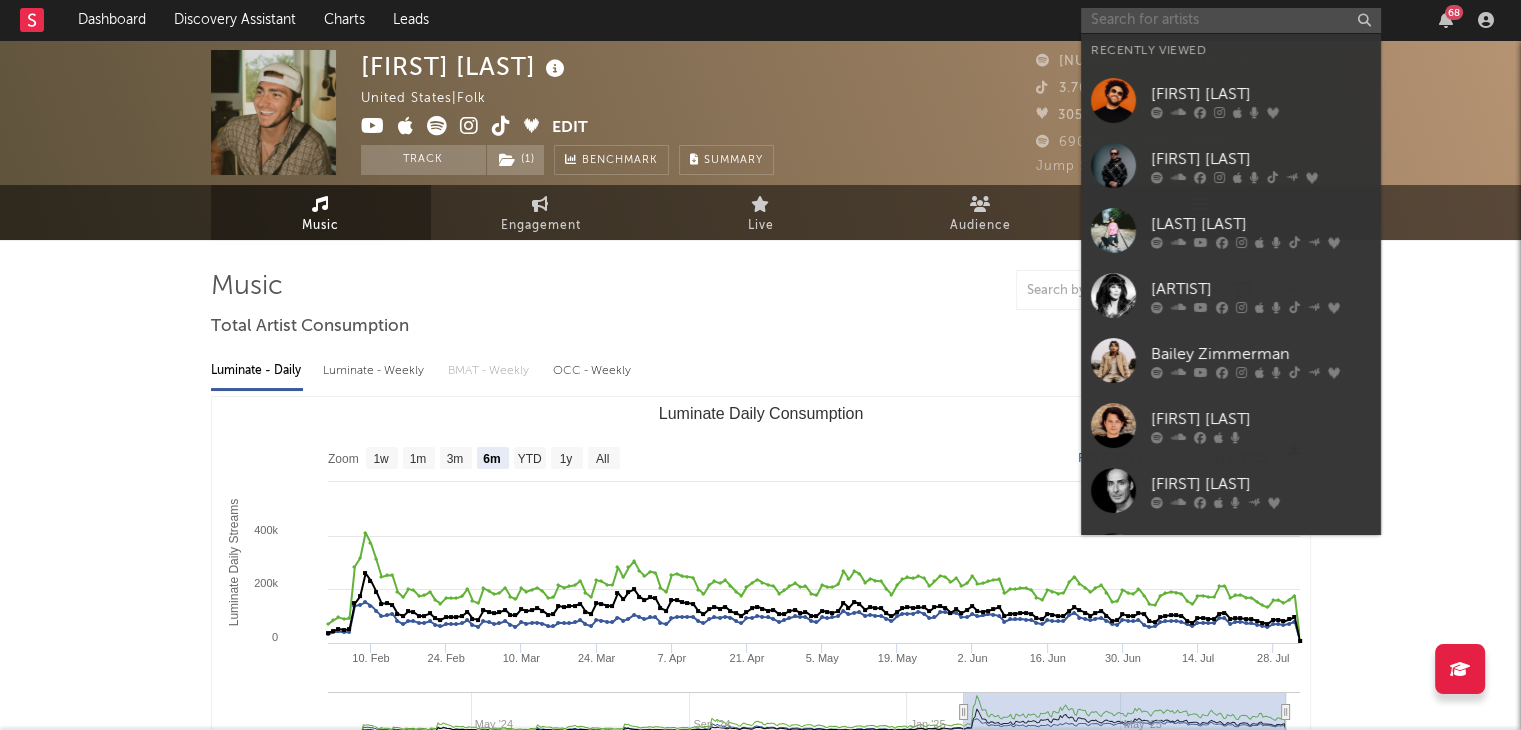 click at bounding box center [1231, 20] 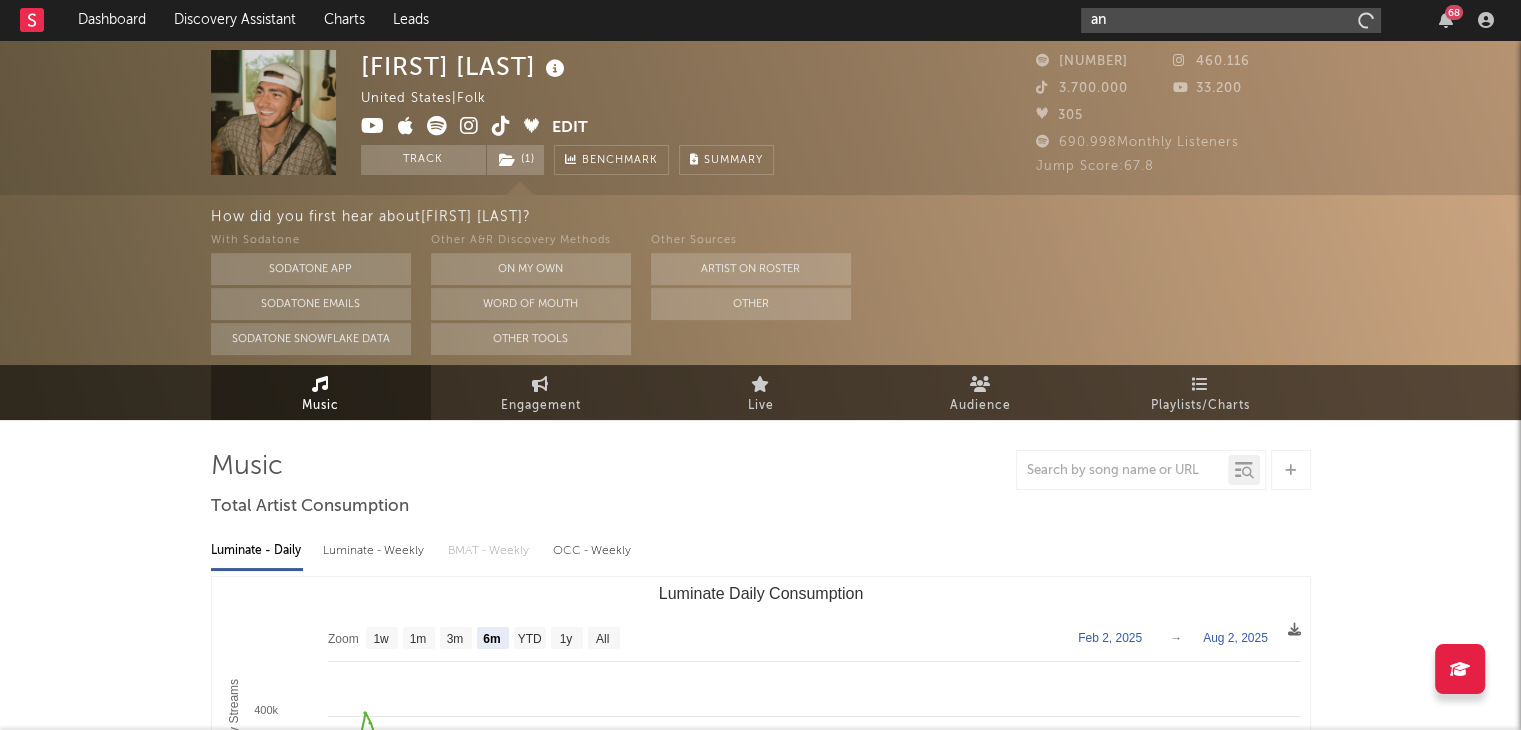 type on "a" 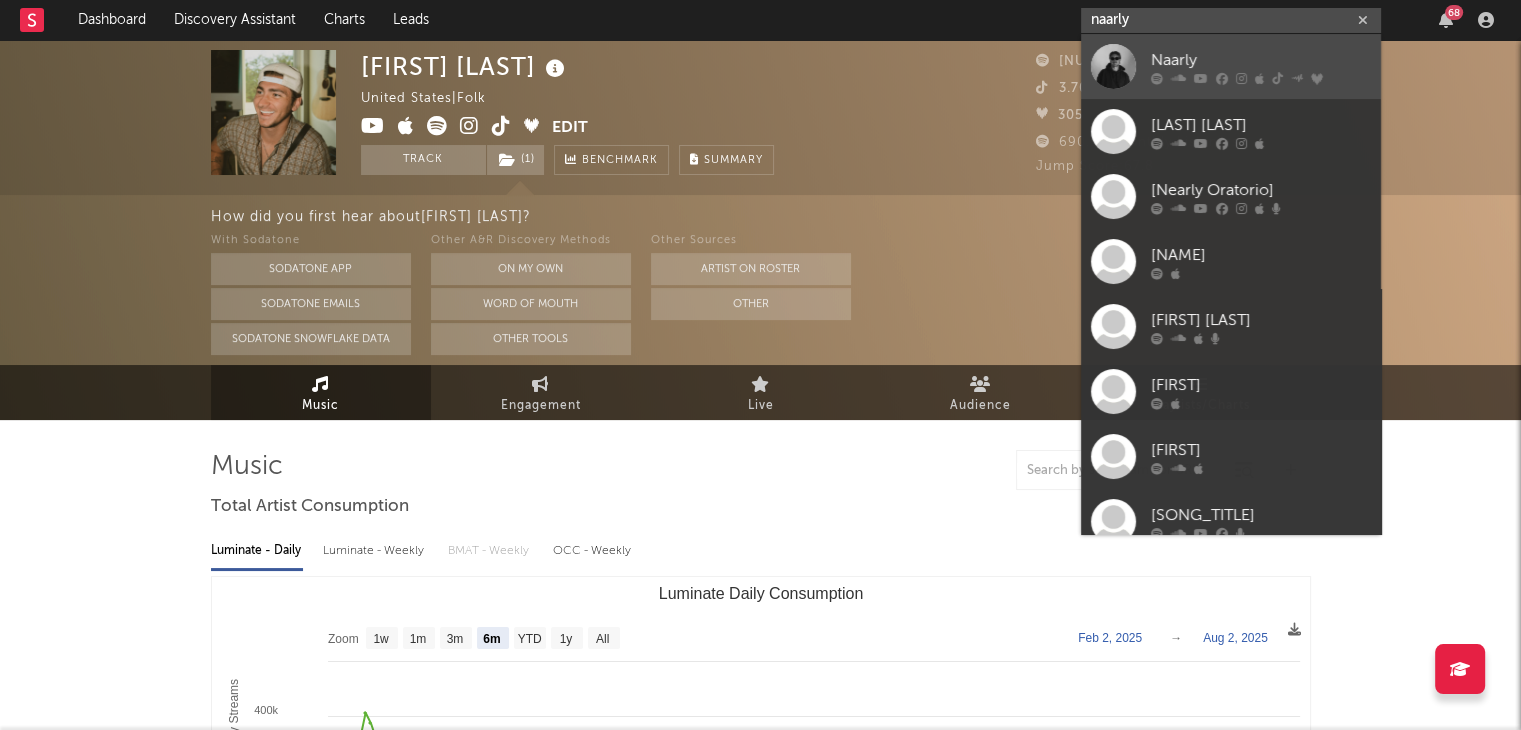 type on "naarly" 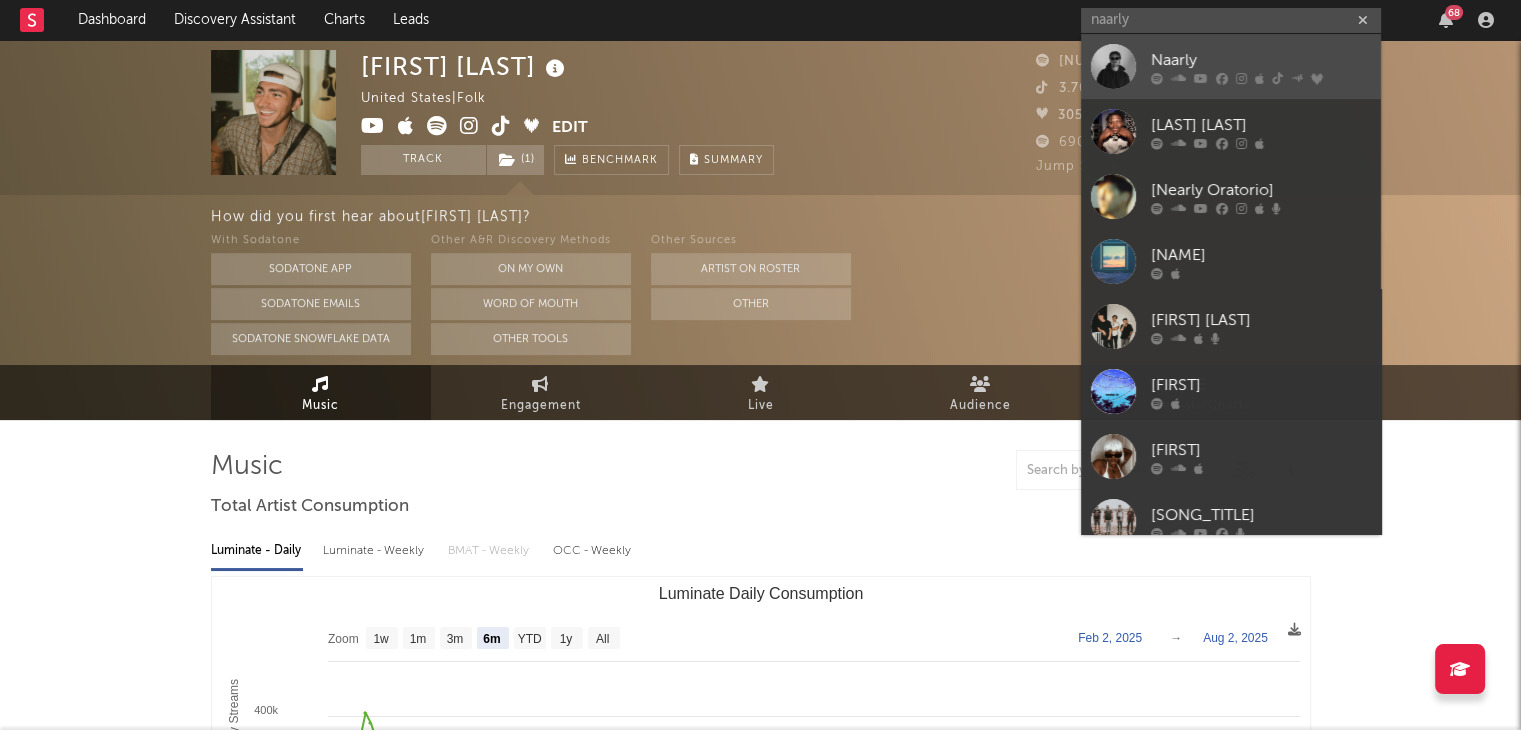 click on "Naarly" at bounding box center [1261, 60] 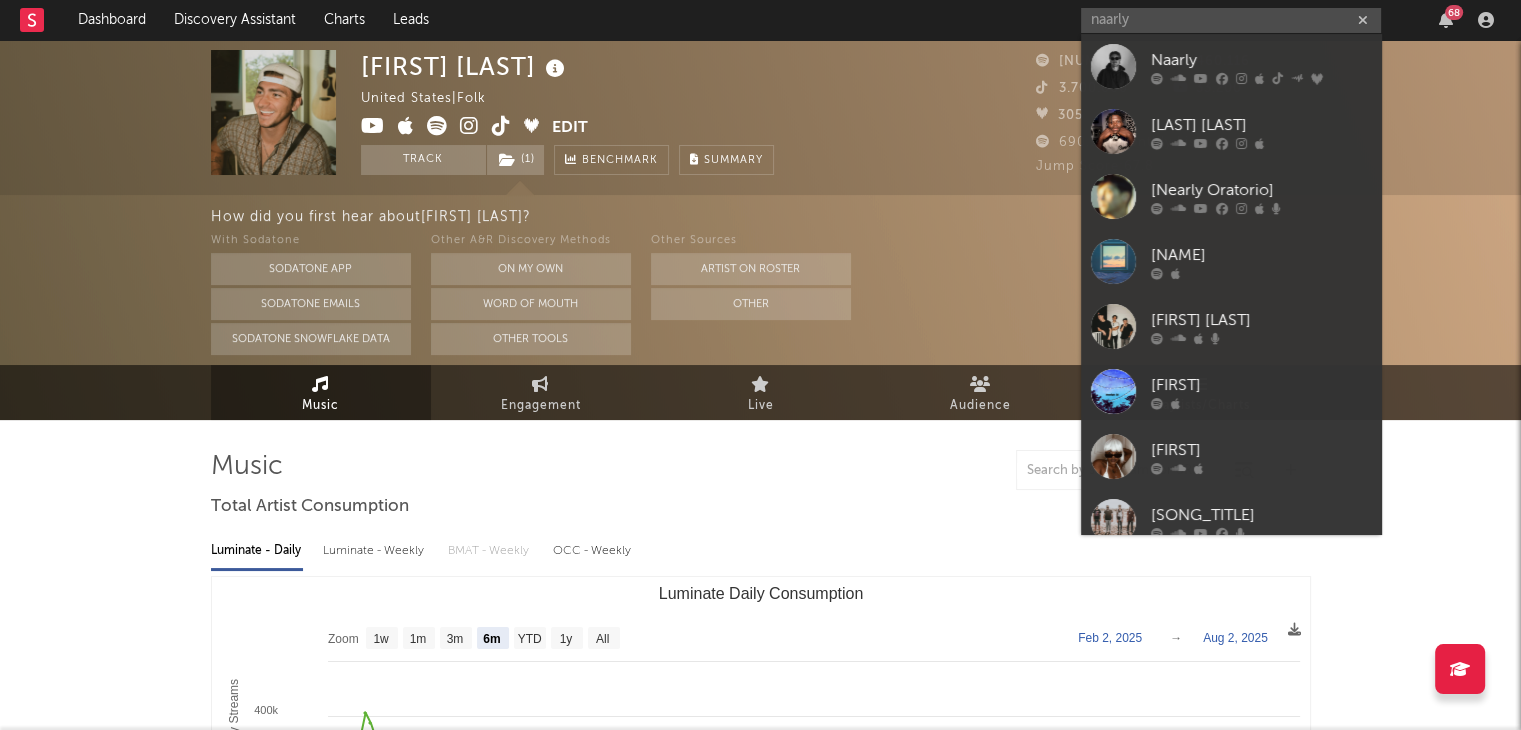 type 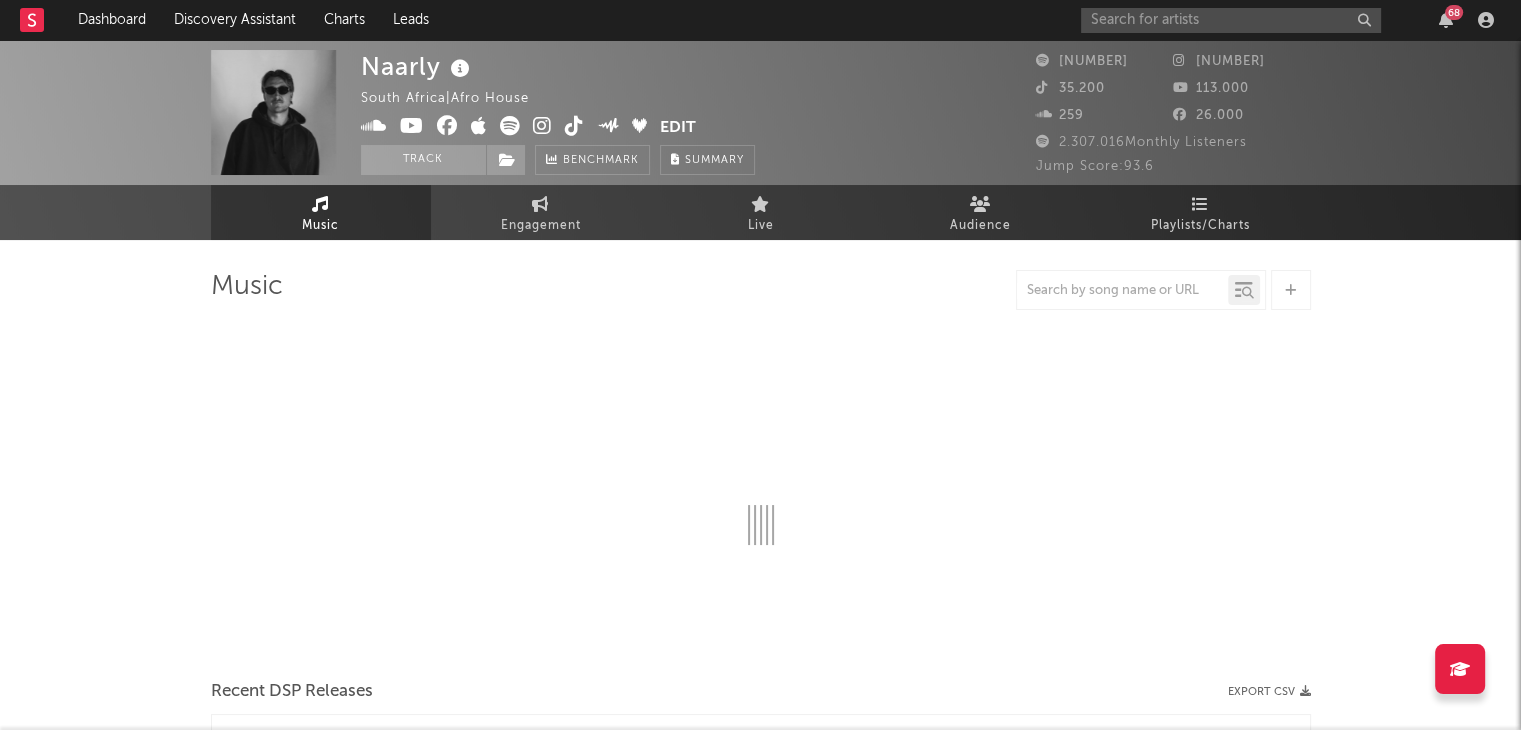 select on "6m" 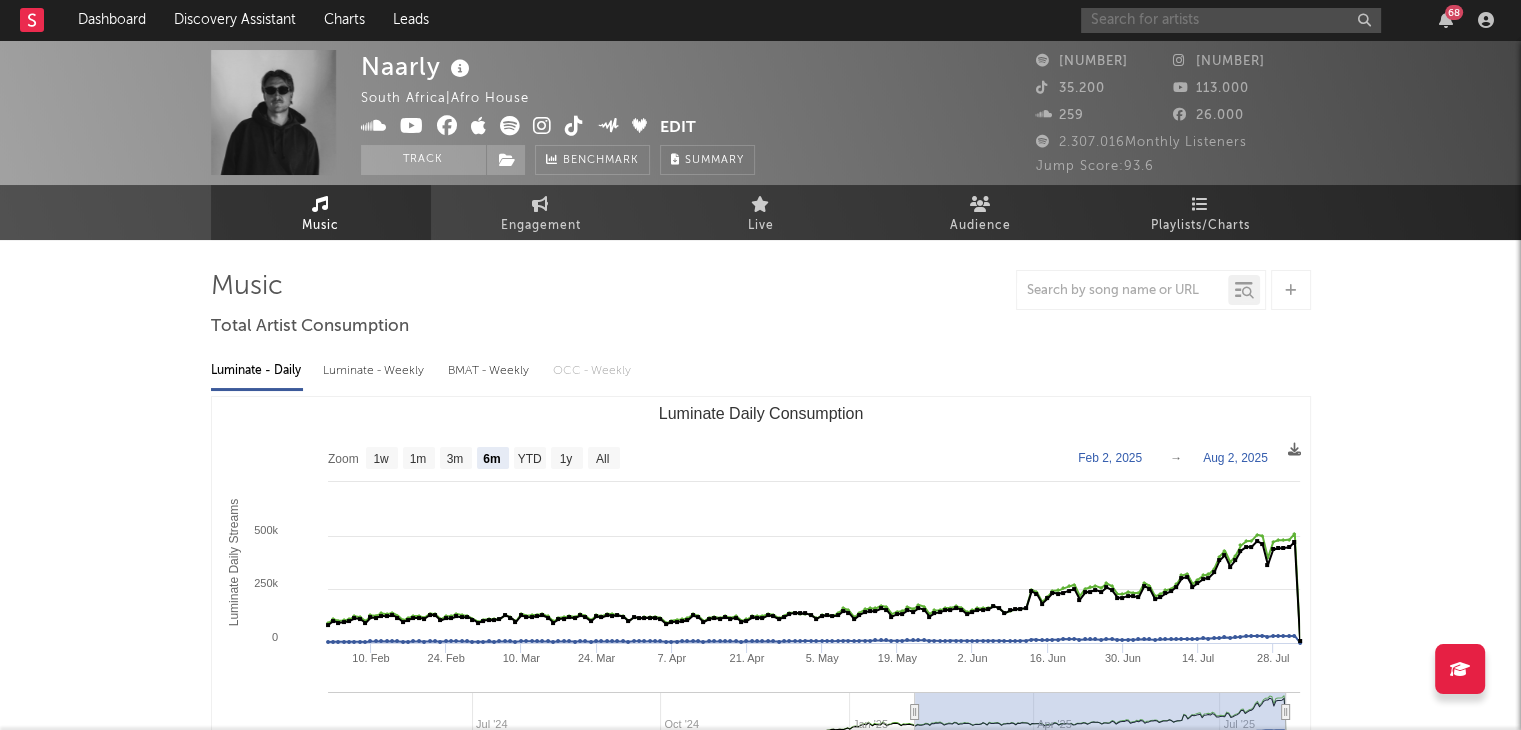 click at bounding box center [1231, 20] 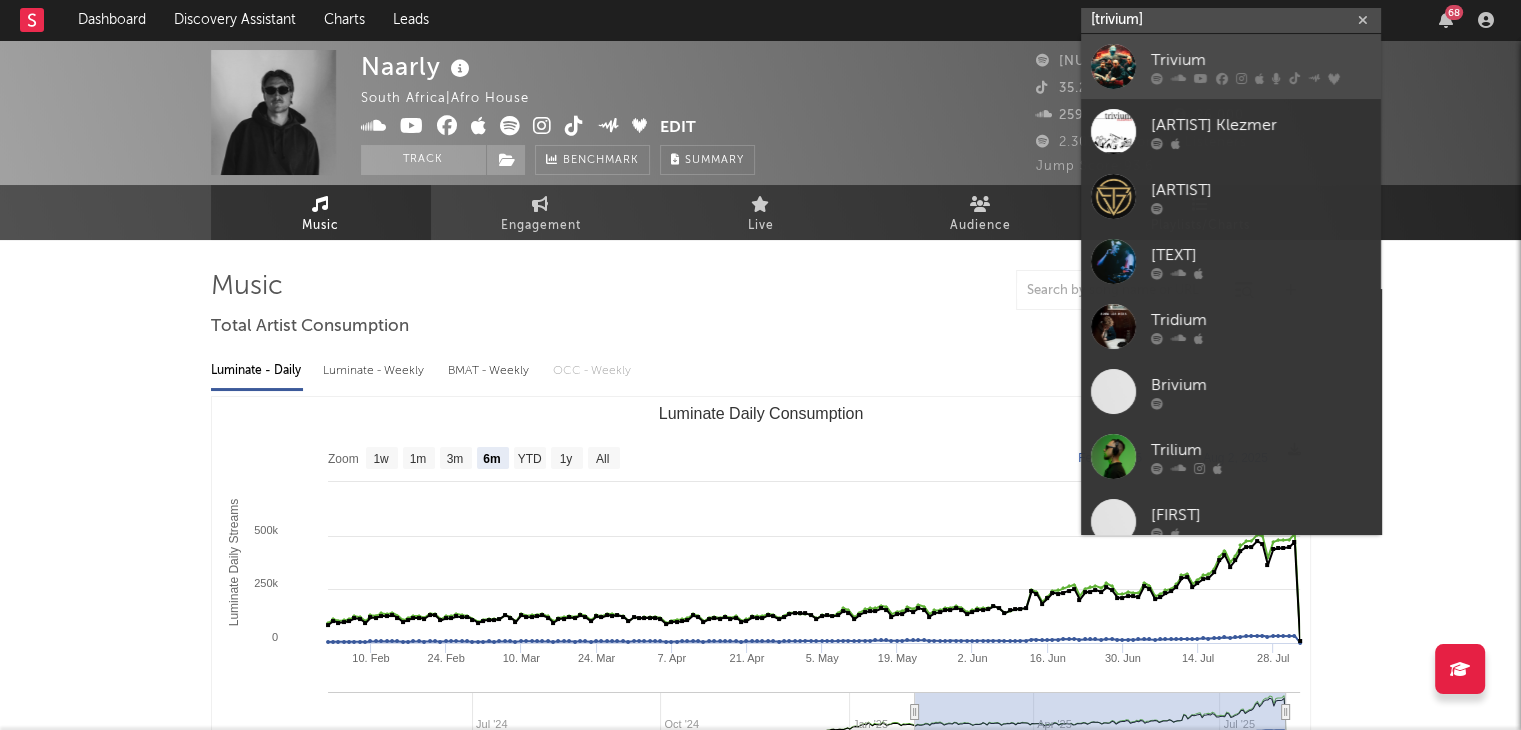 type on "[trivium]" 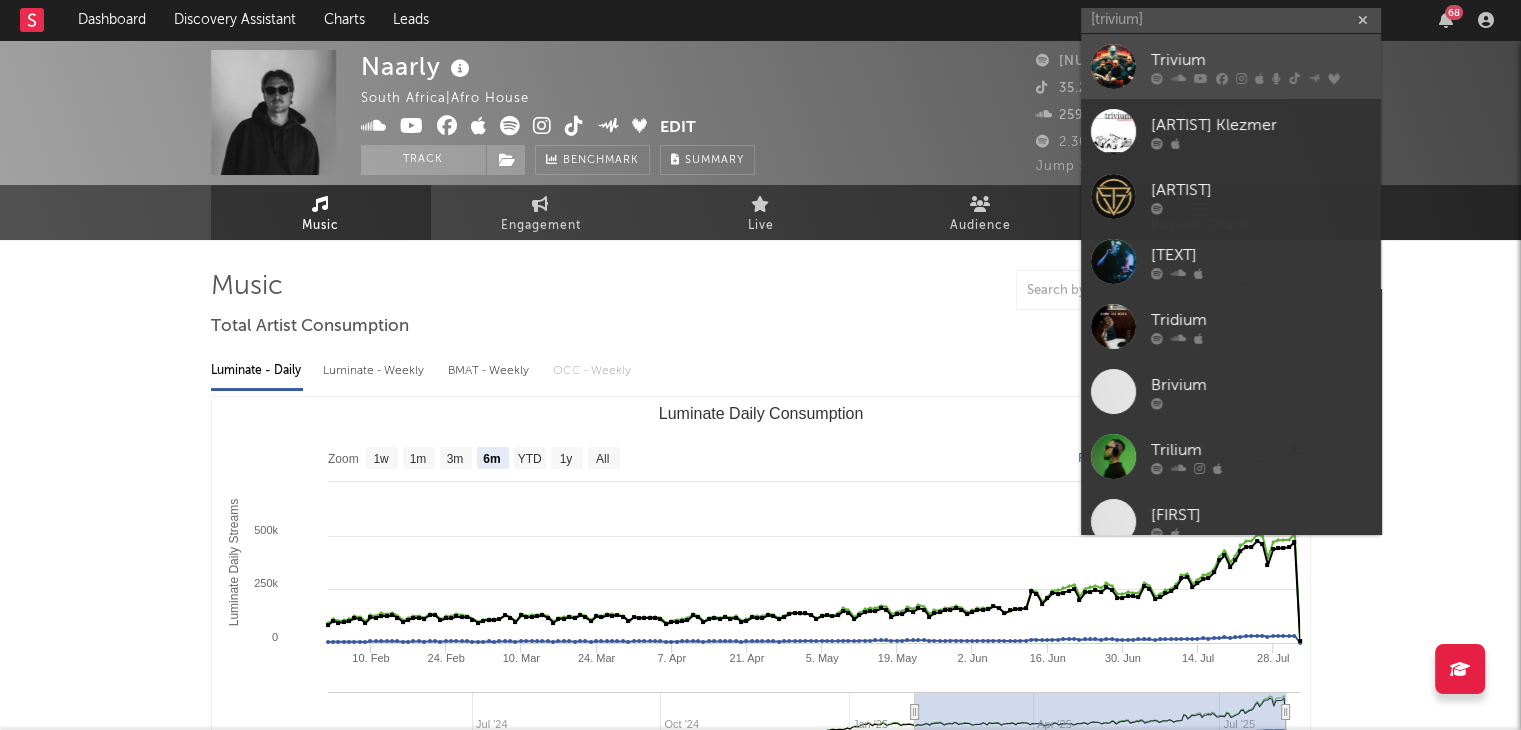 click on "Trivium" at bounding box center (1261, 60) 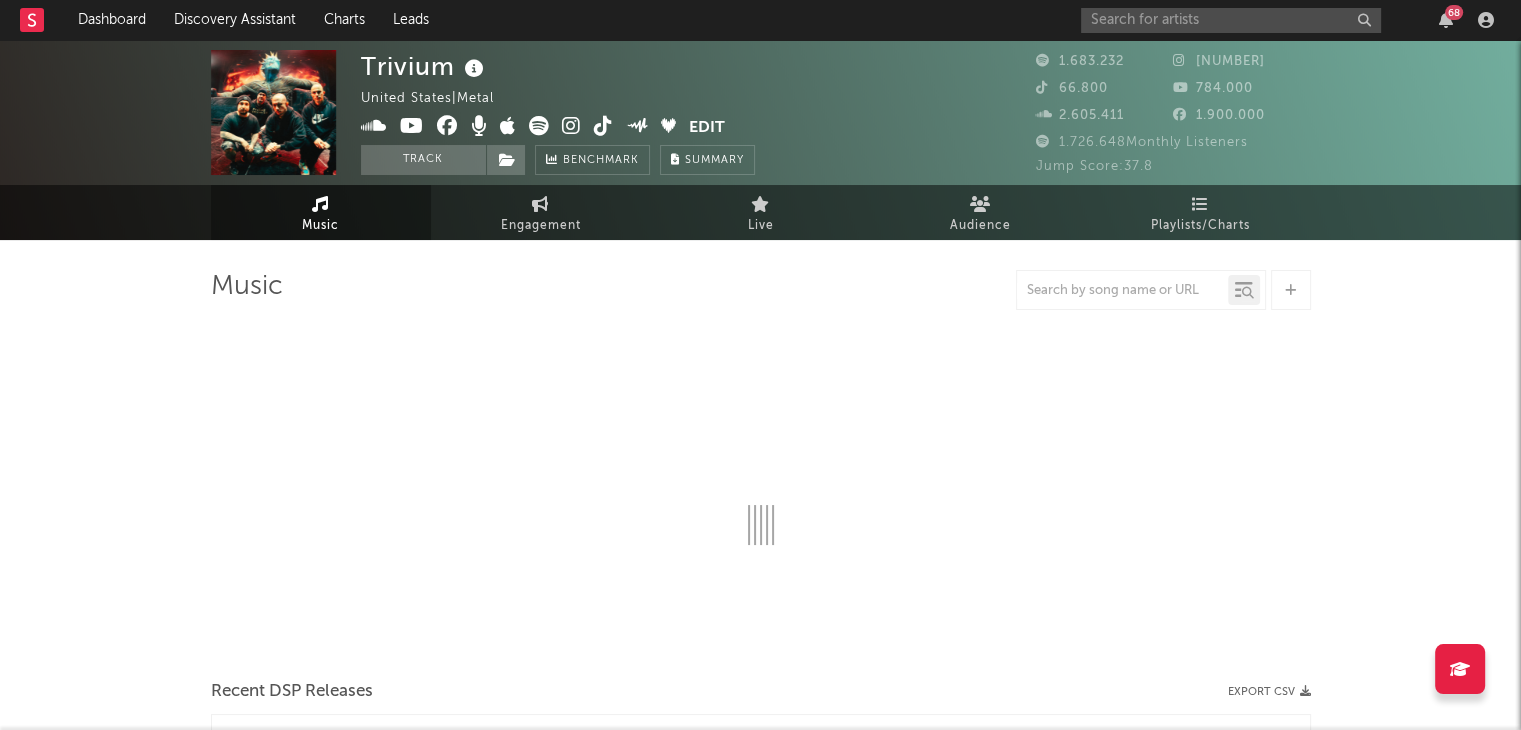 select on "6m" 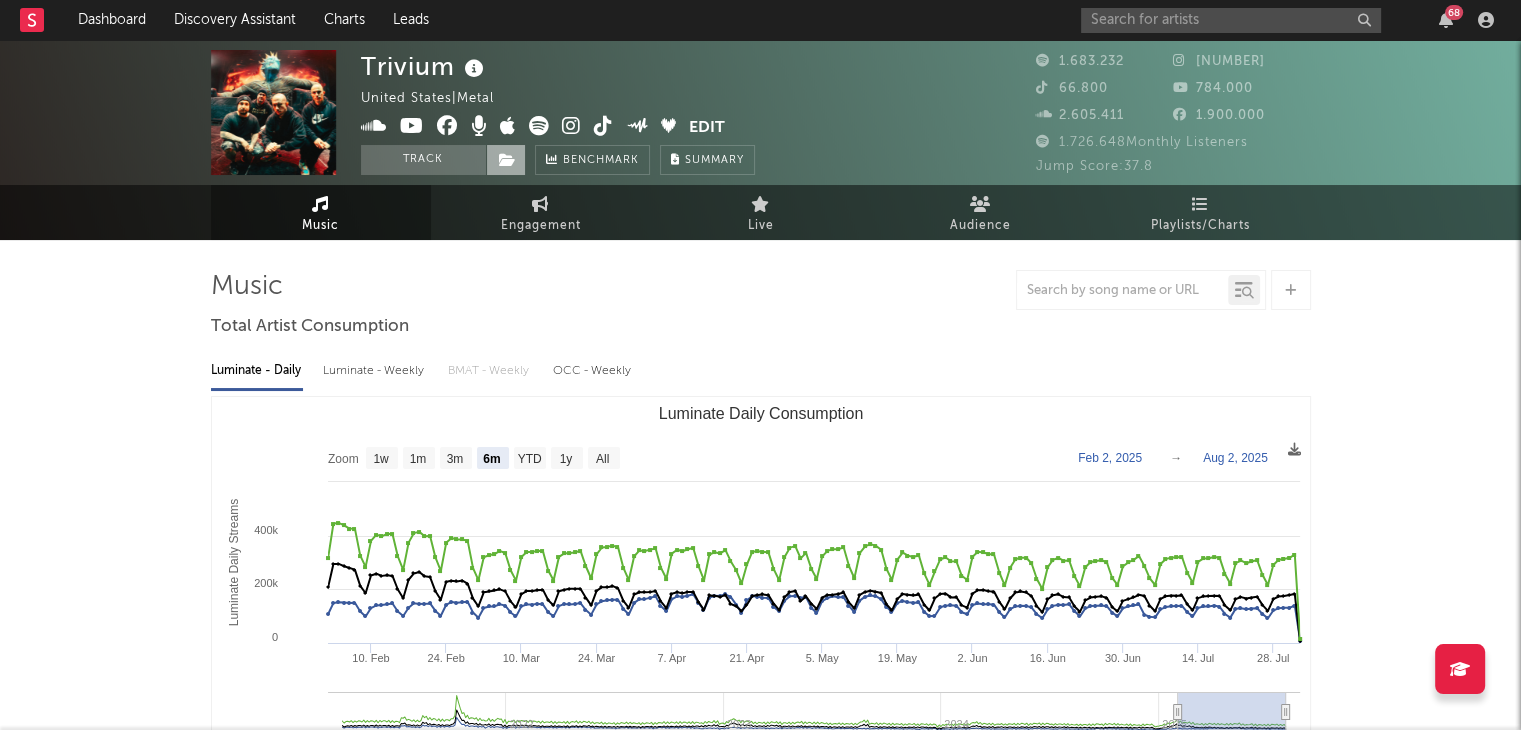 click at bounding box center [507, 160] 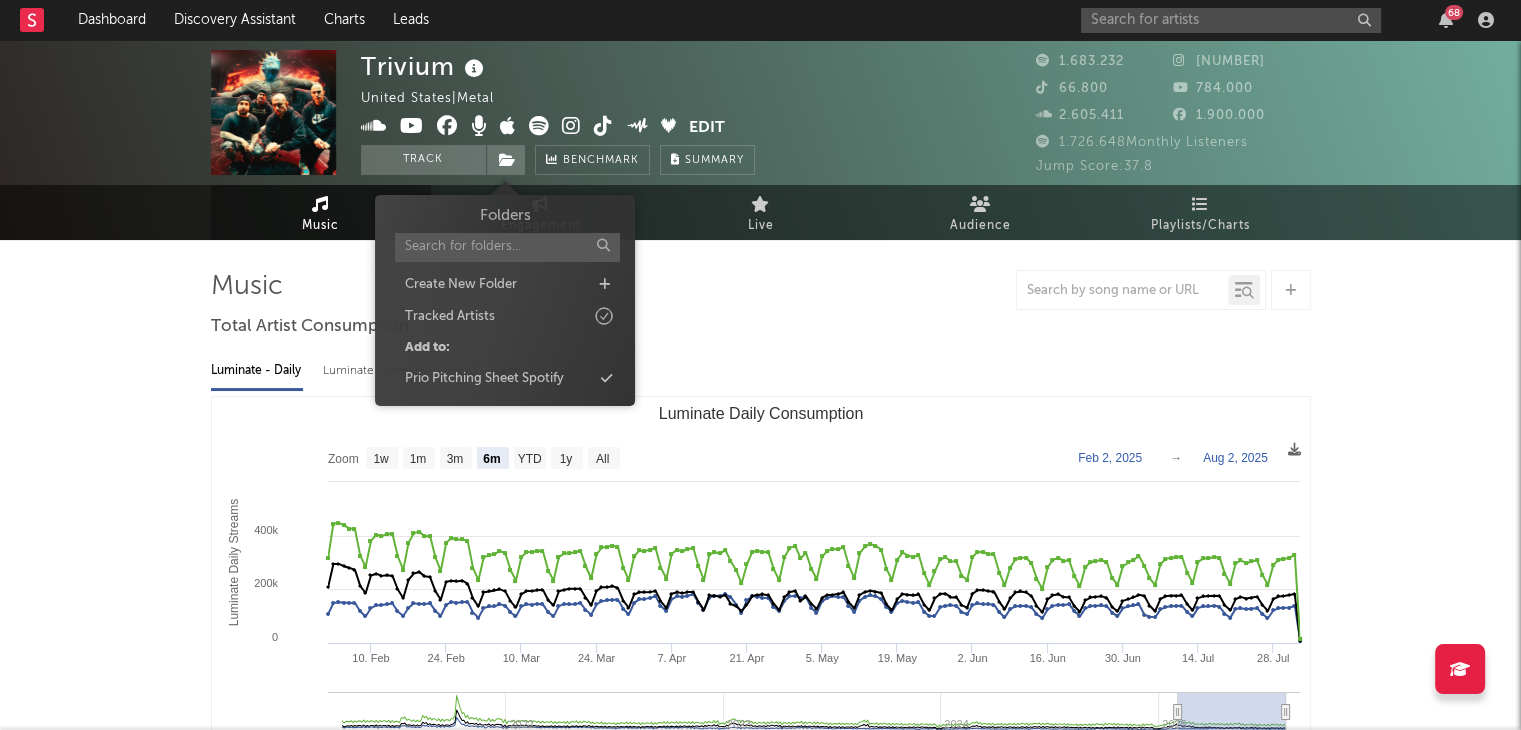 click on "Prio Pitching Sheet Spotify" at bounding box center (484, 379) 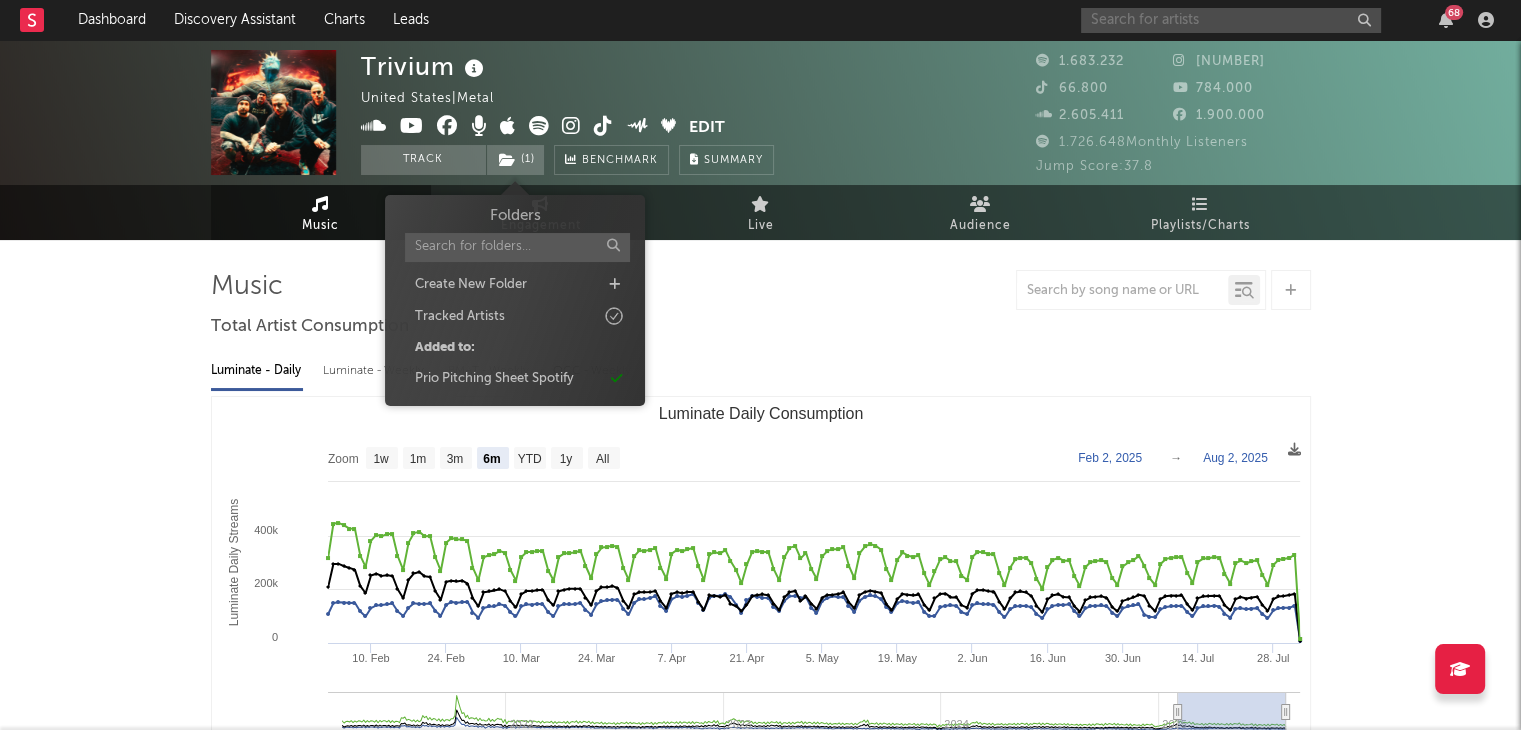 click at bounding box center (1231, 20) 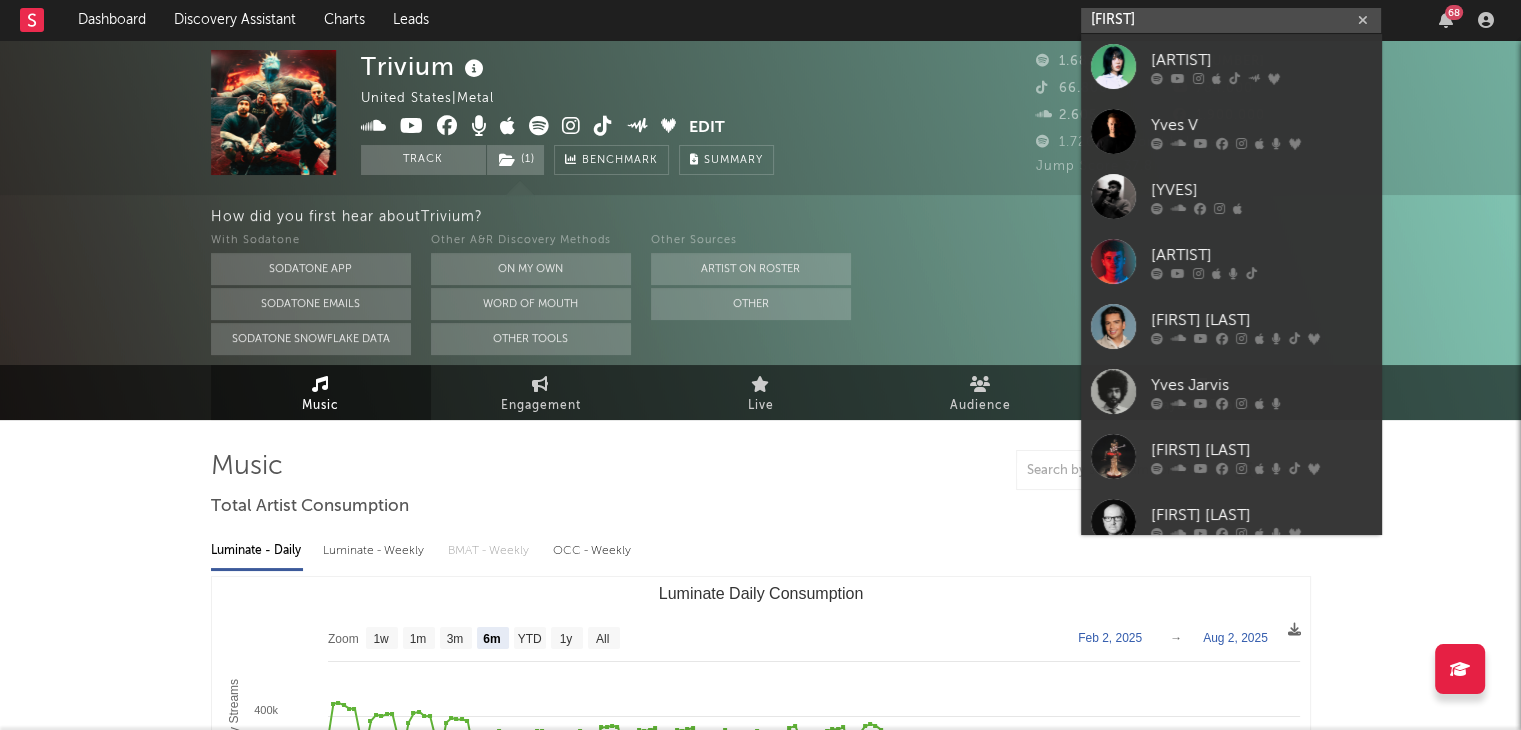 type on "[FIRST]" 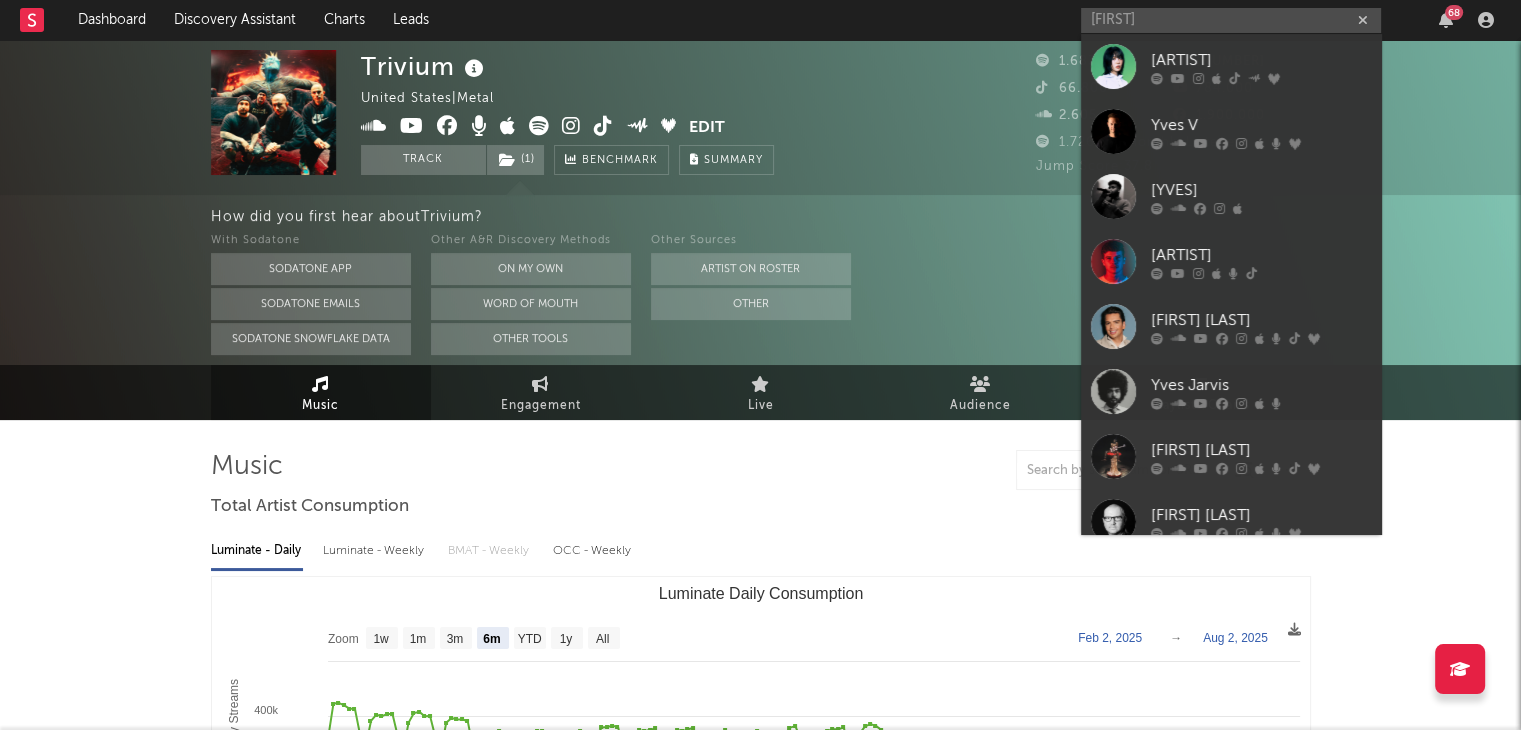 click on "[ARTIST]" at bounding box center (1261, 60) 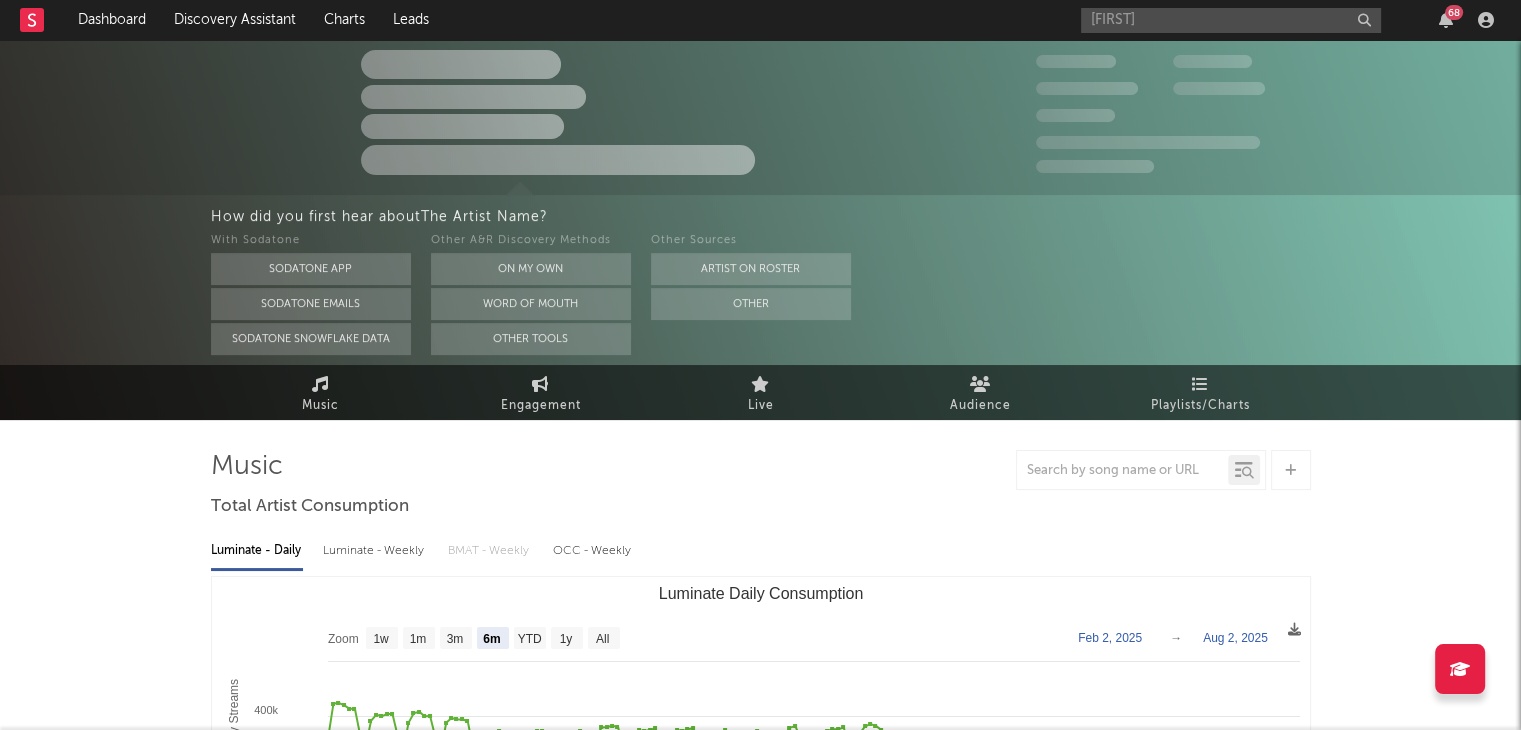 type 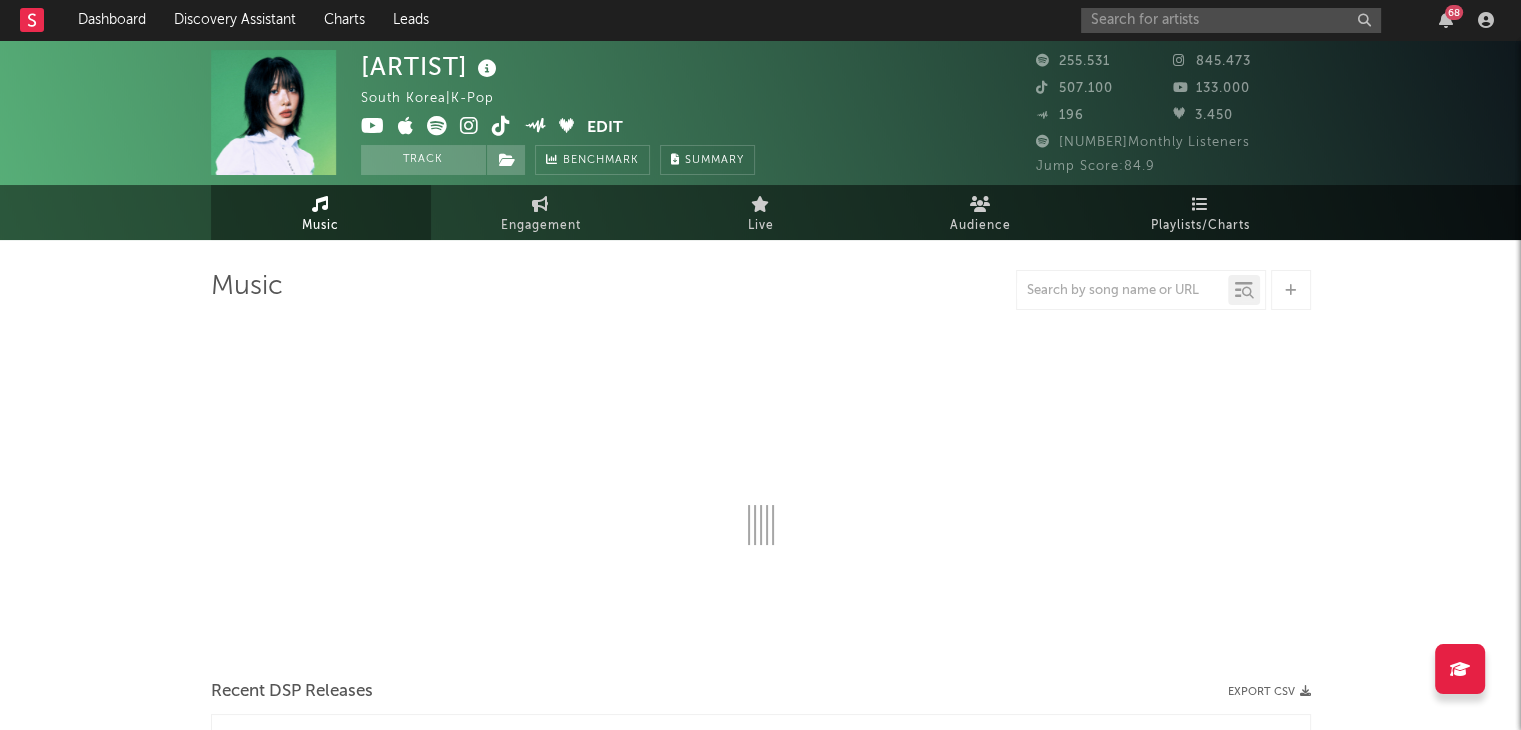 select on "6m" 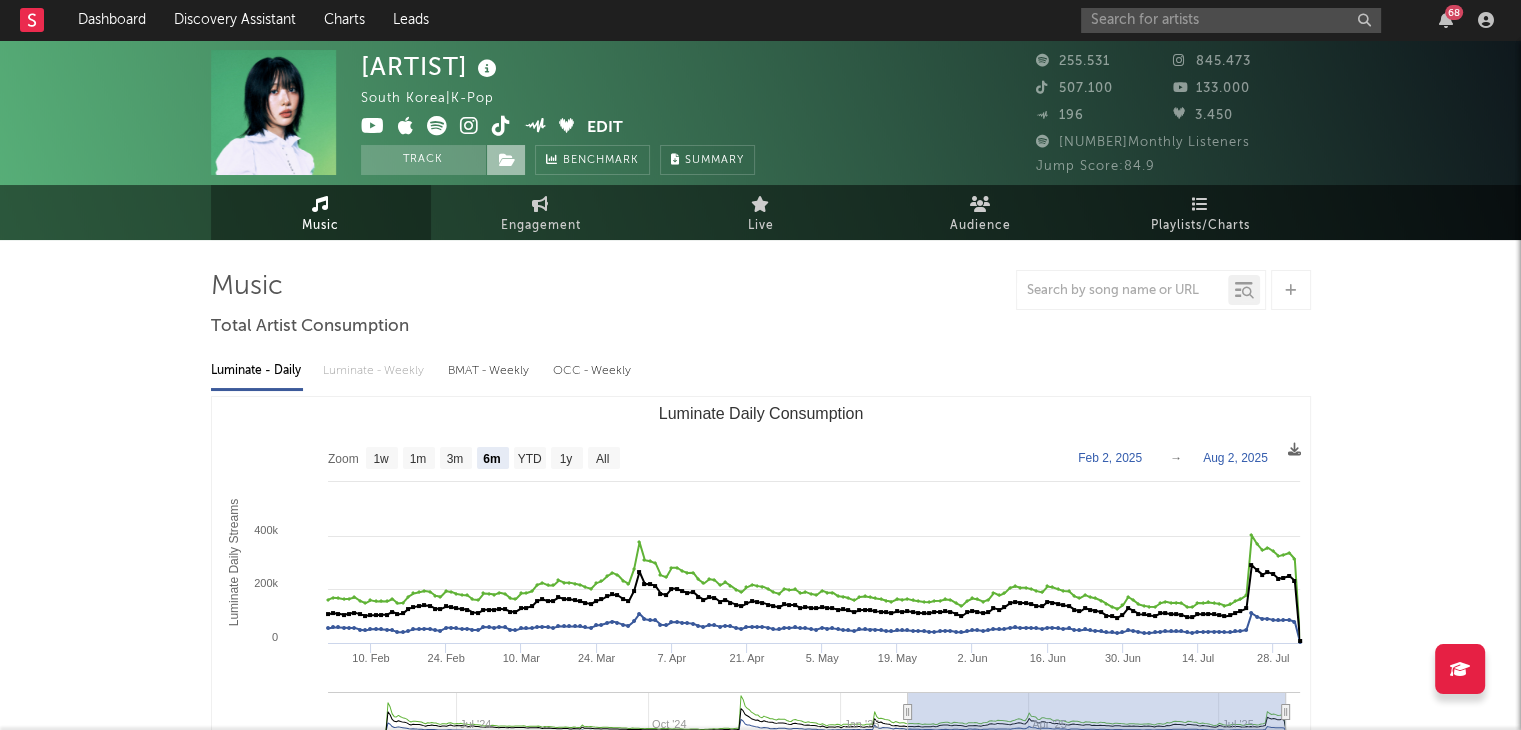 click at bounding box center (507, 160) 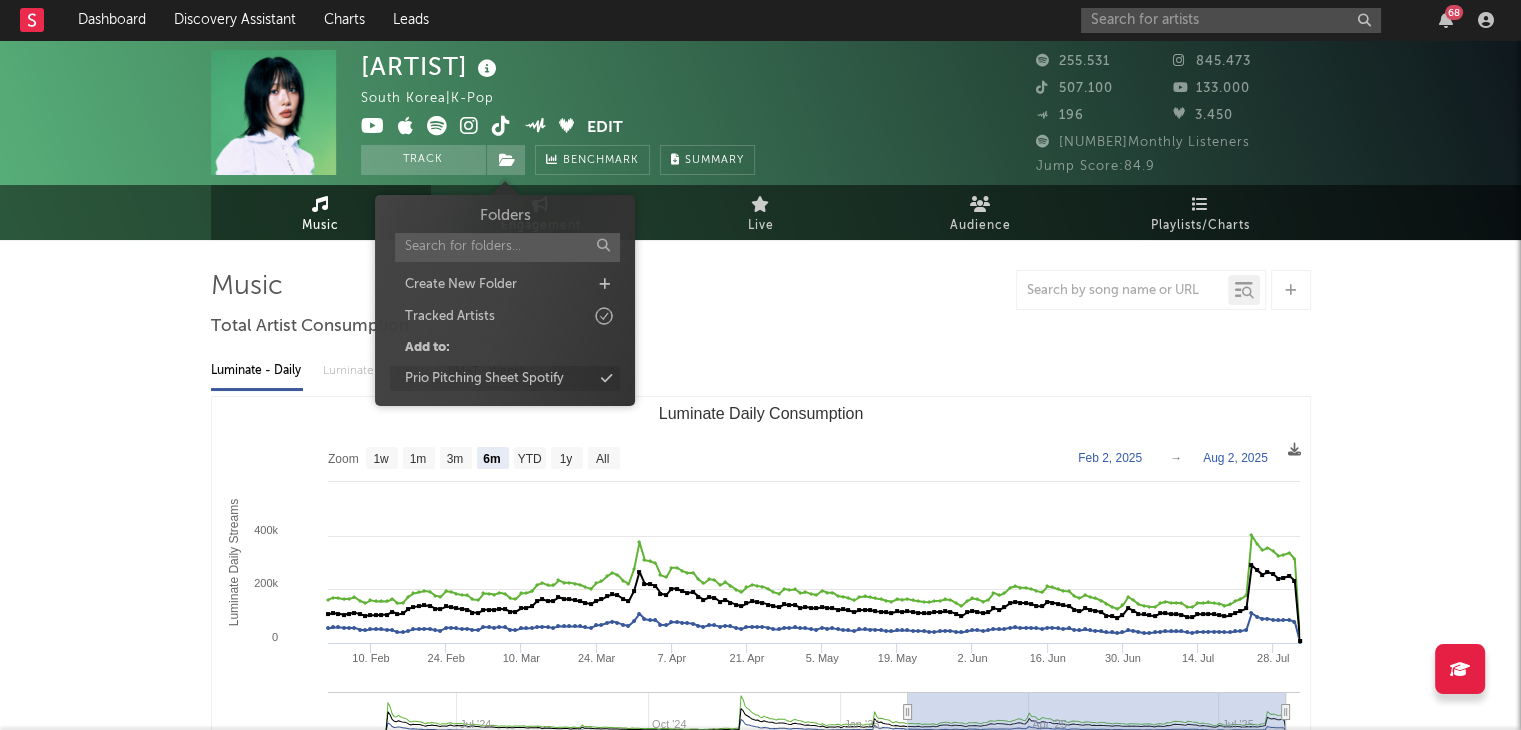 click on "Prio Pitching Sheet Spotify" at bounding box center (505, 379) 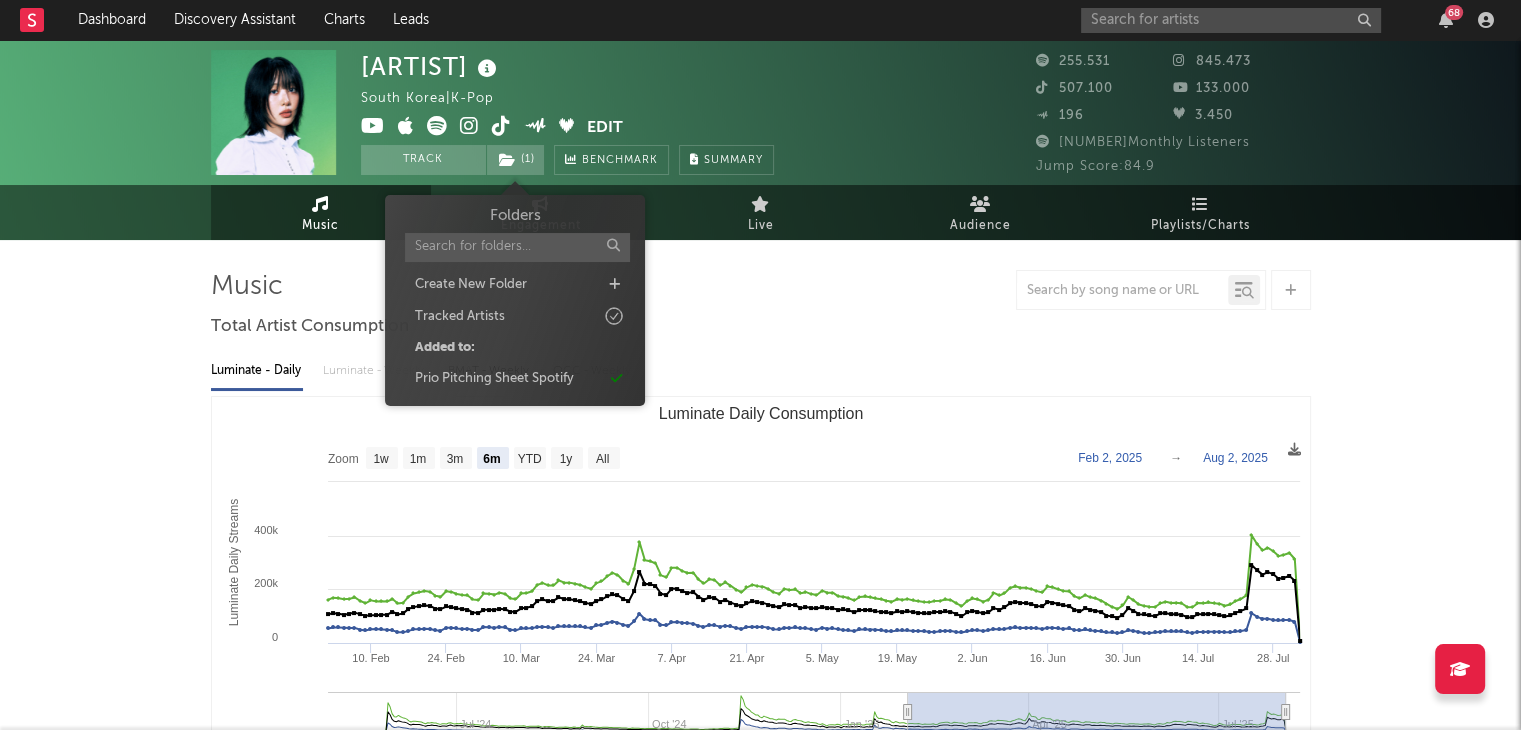 click on "68" at bounding box center [1291, 20] 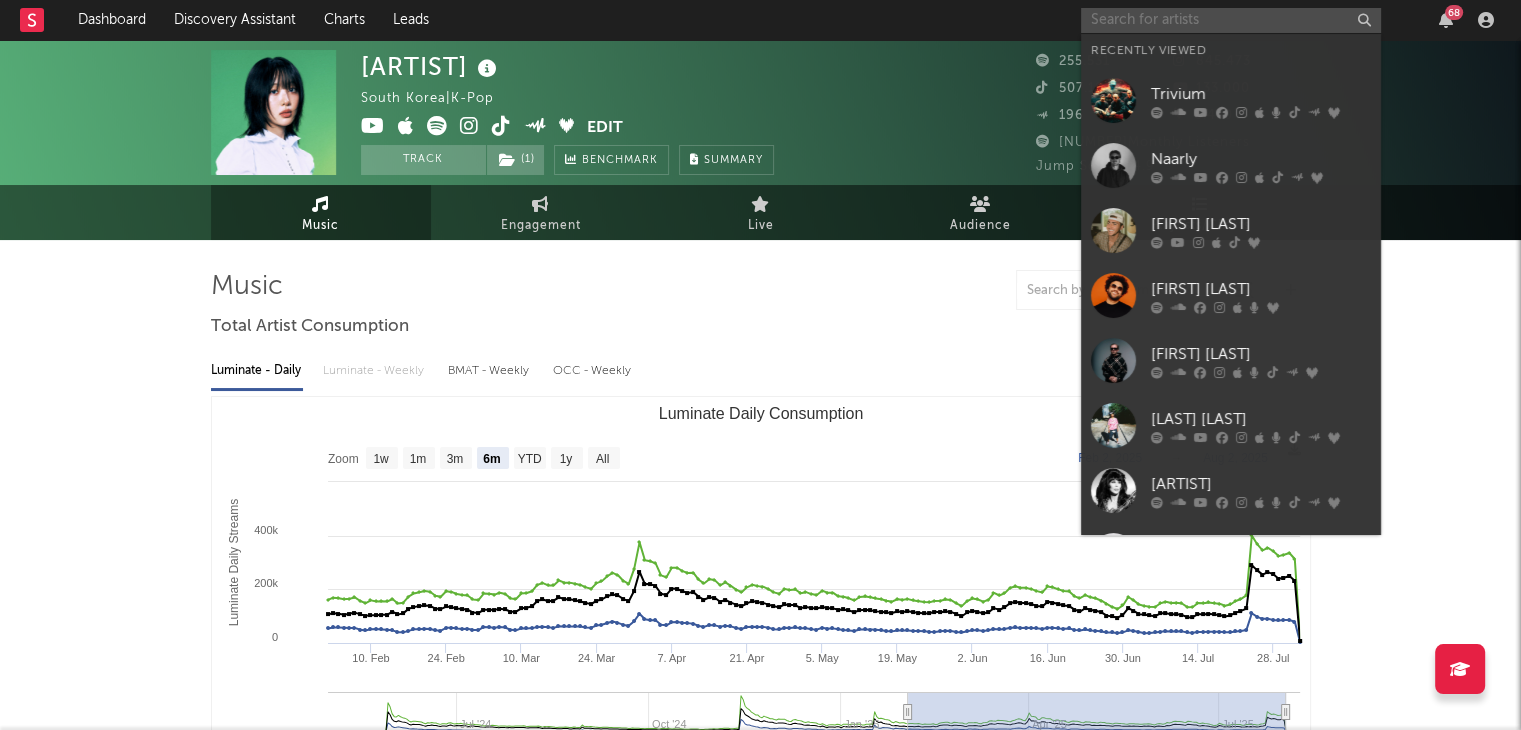click at bounding box center (1231, 20) 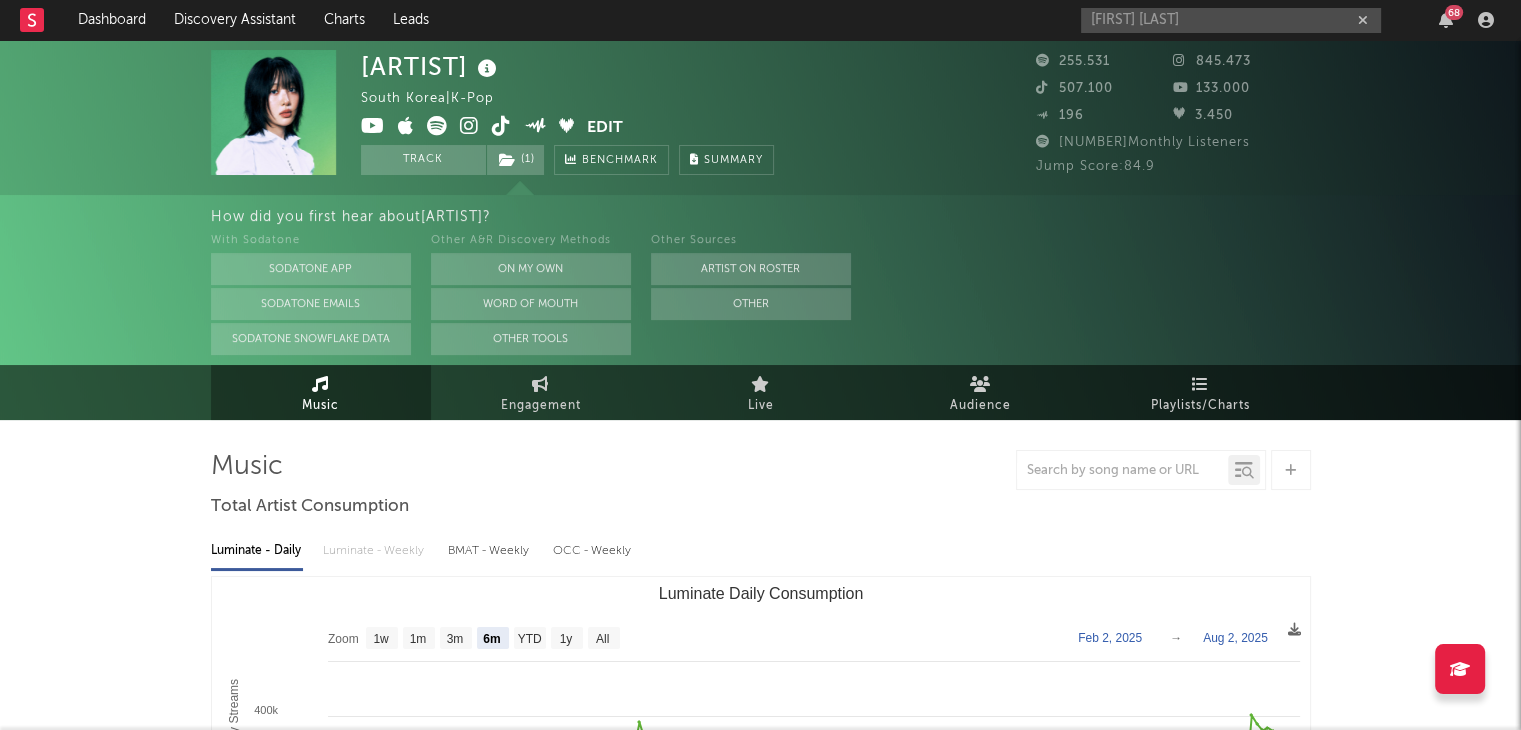 click on "[ARTIST] South Korea | K-Pop Edit Track ( 1 ) Benchmark Summary [NUMBER] [NUMBER] [NUMBER] [NUMBER] [NUMBER] [NUMBER] [NUMBER] Monthly Listeners Jump Score: [NUMBER]" at bounding box center (760, 117) 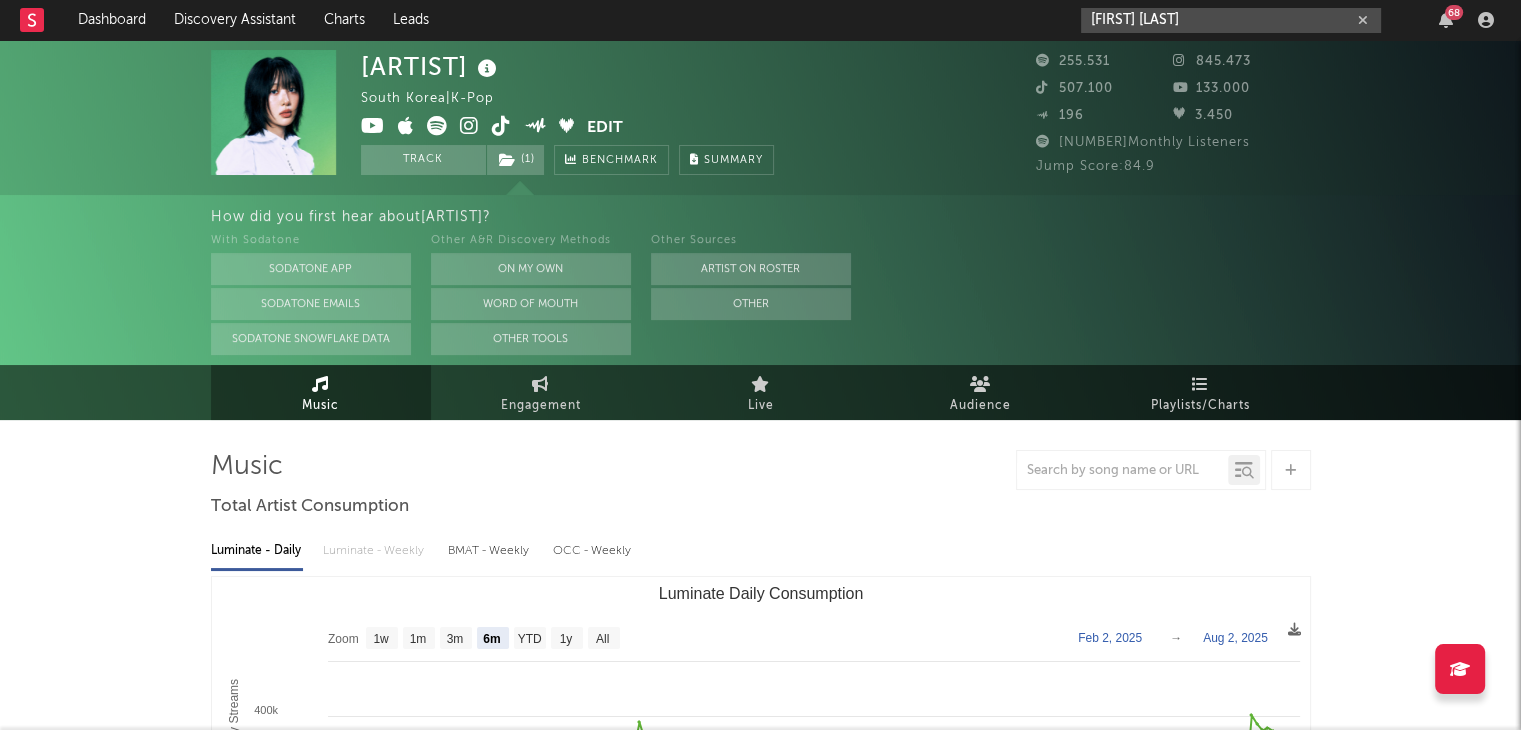 click on "[FIRST] [LAST]" at bounding box center (1231, 20) 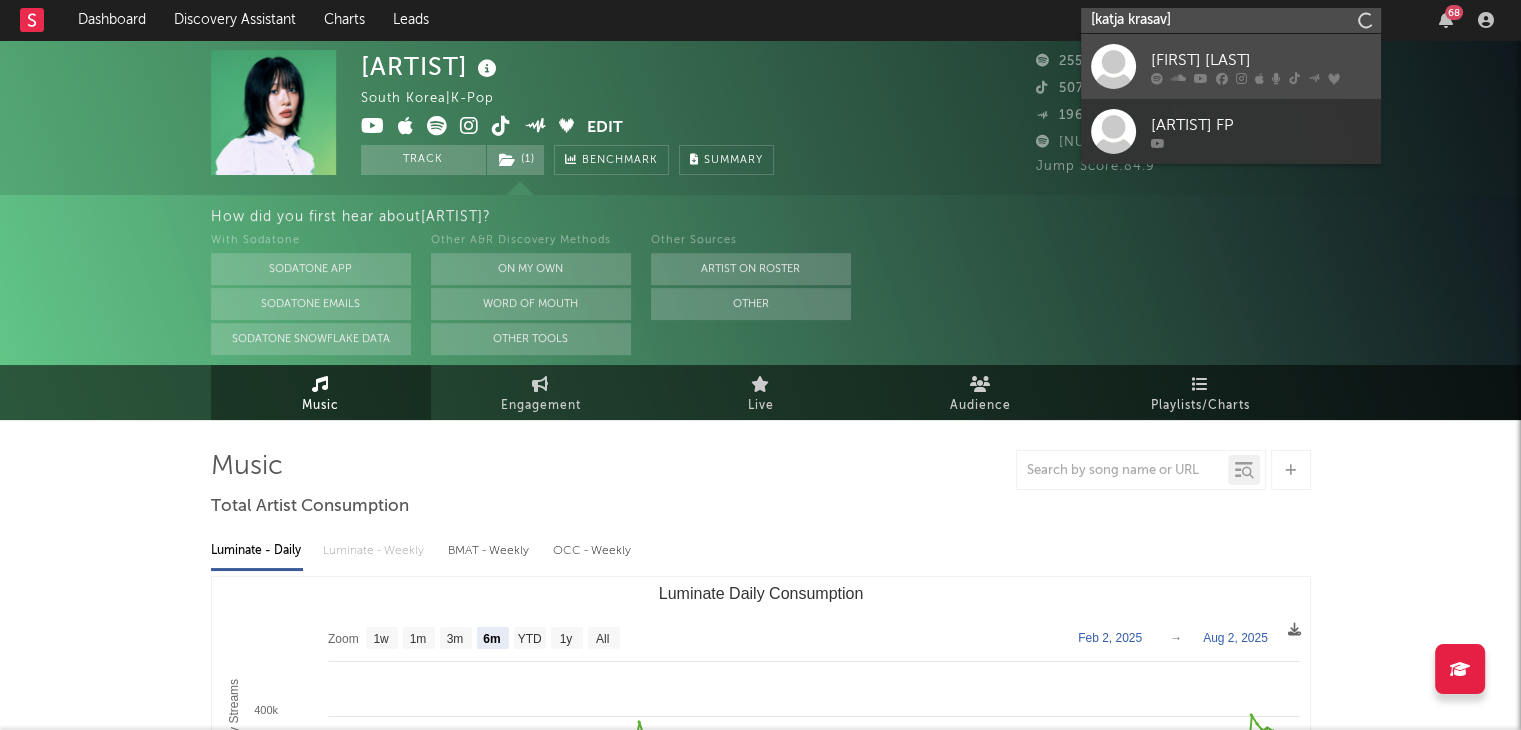 type on "[katja krasav]" 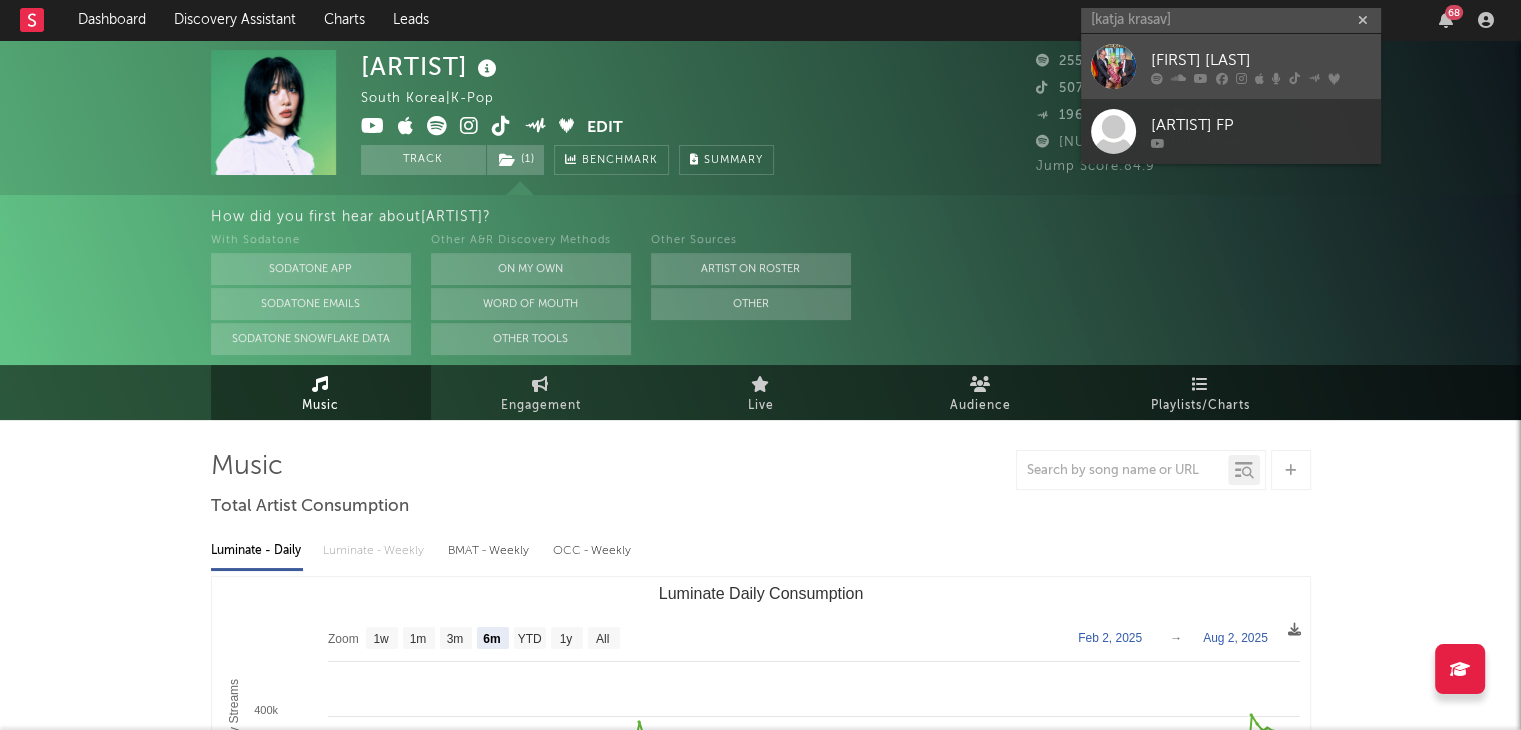 click on "[FIRST] [LAST]" at bounding box center [1261, 60] 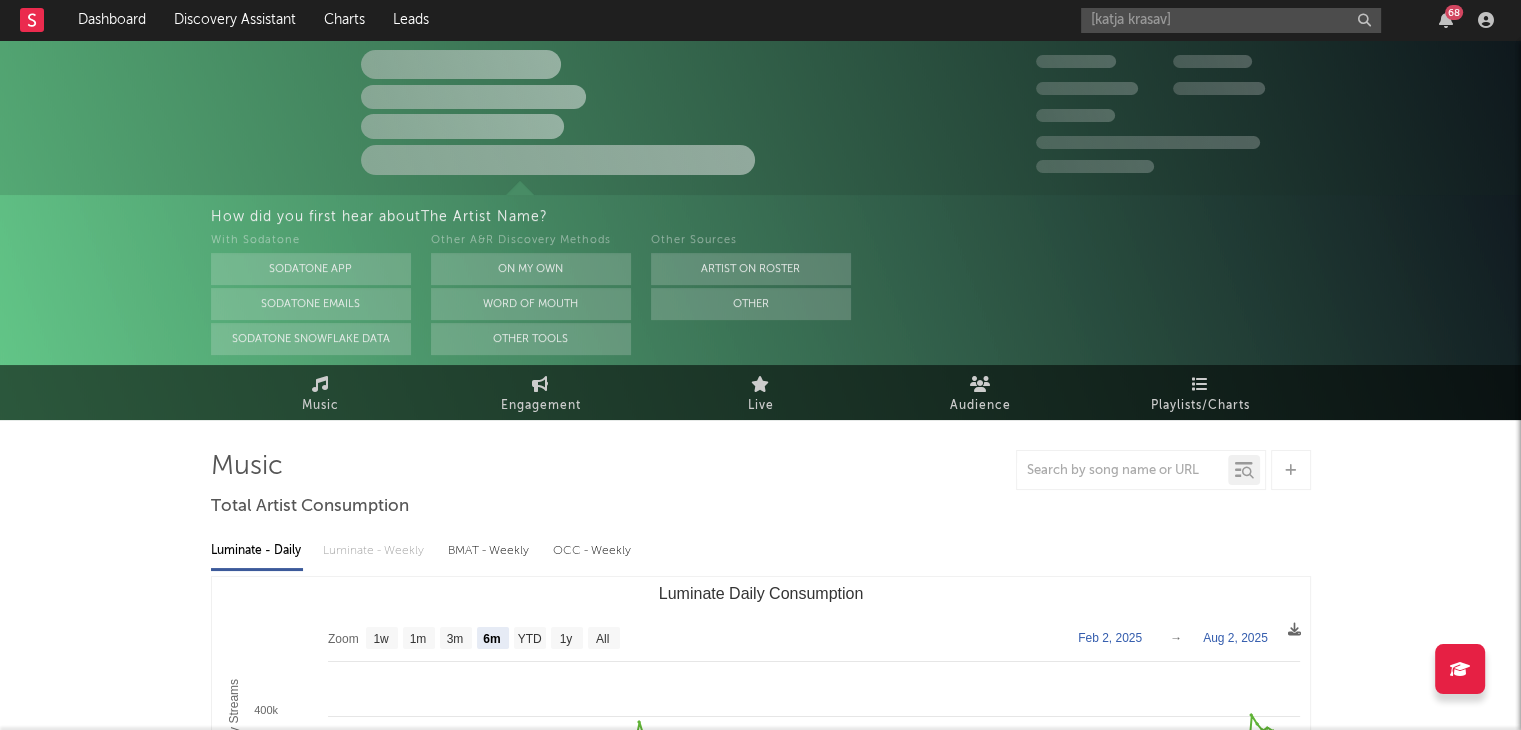 type 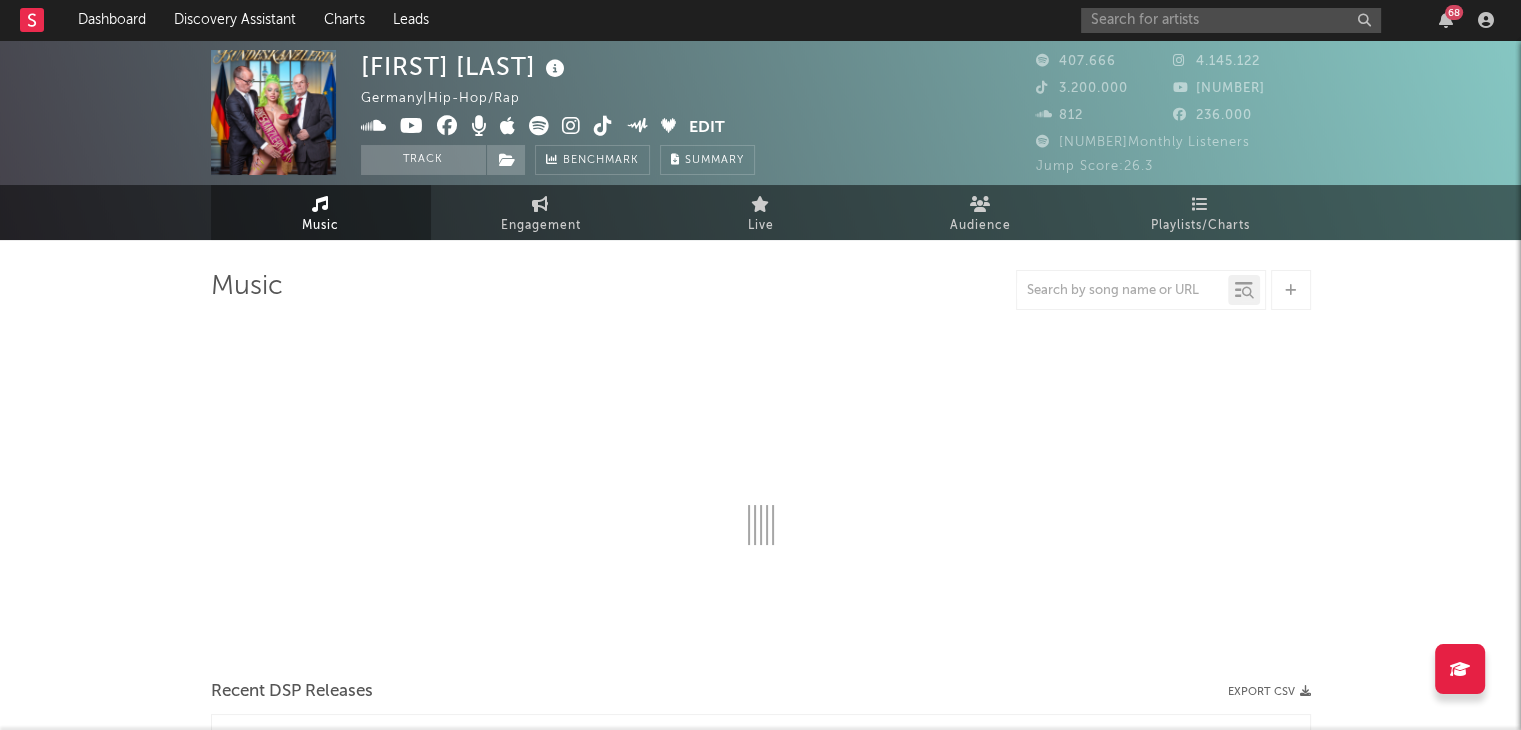 select on "6m" 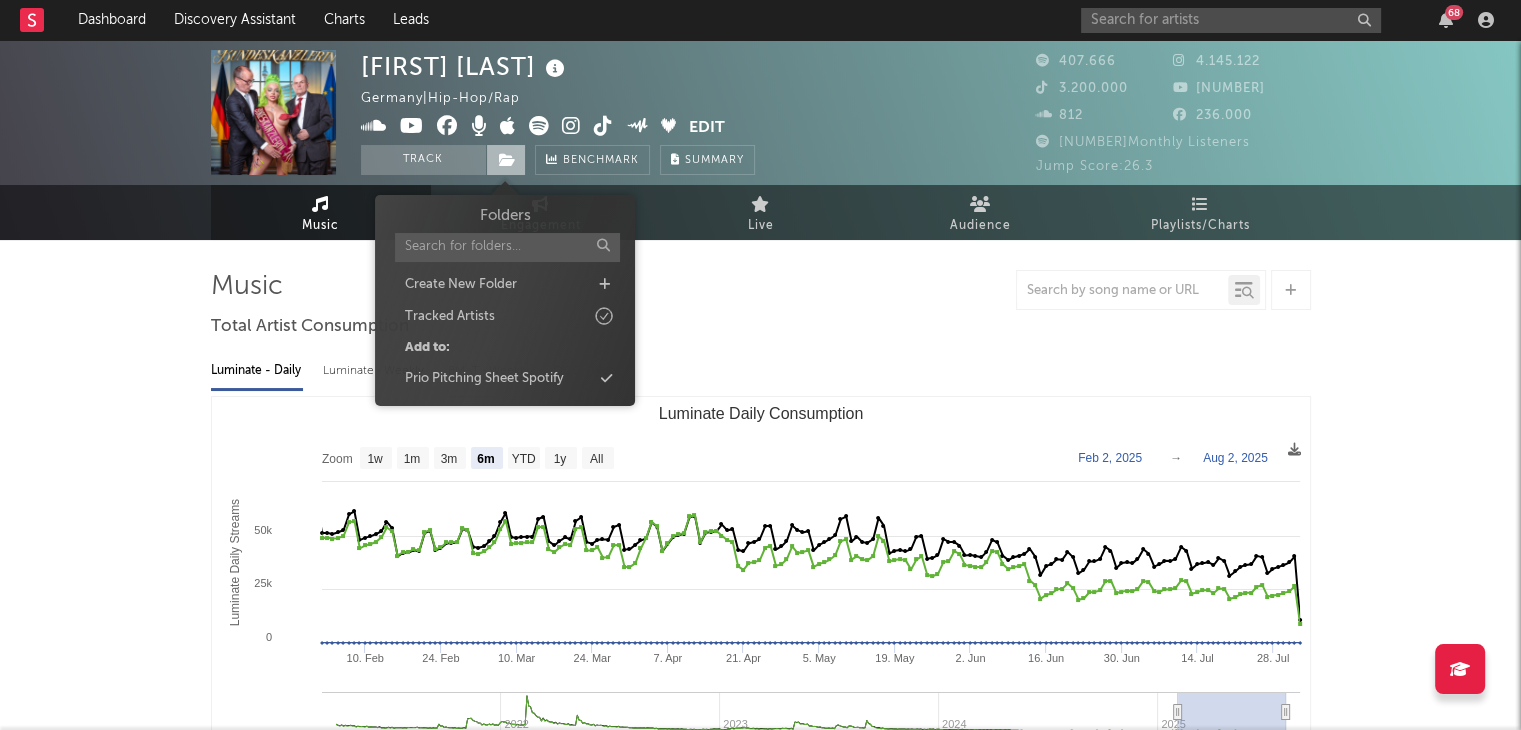 click at bounding box center [506, 160] 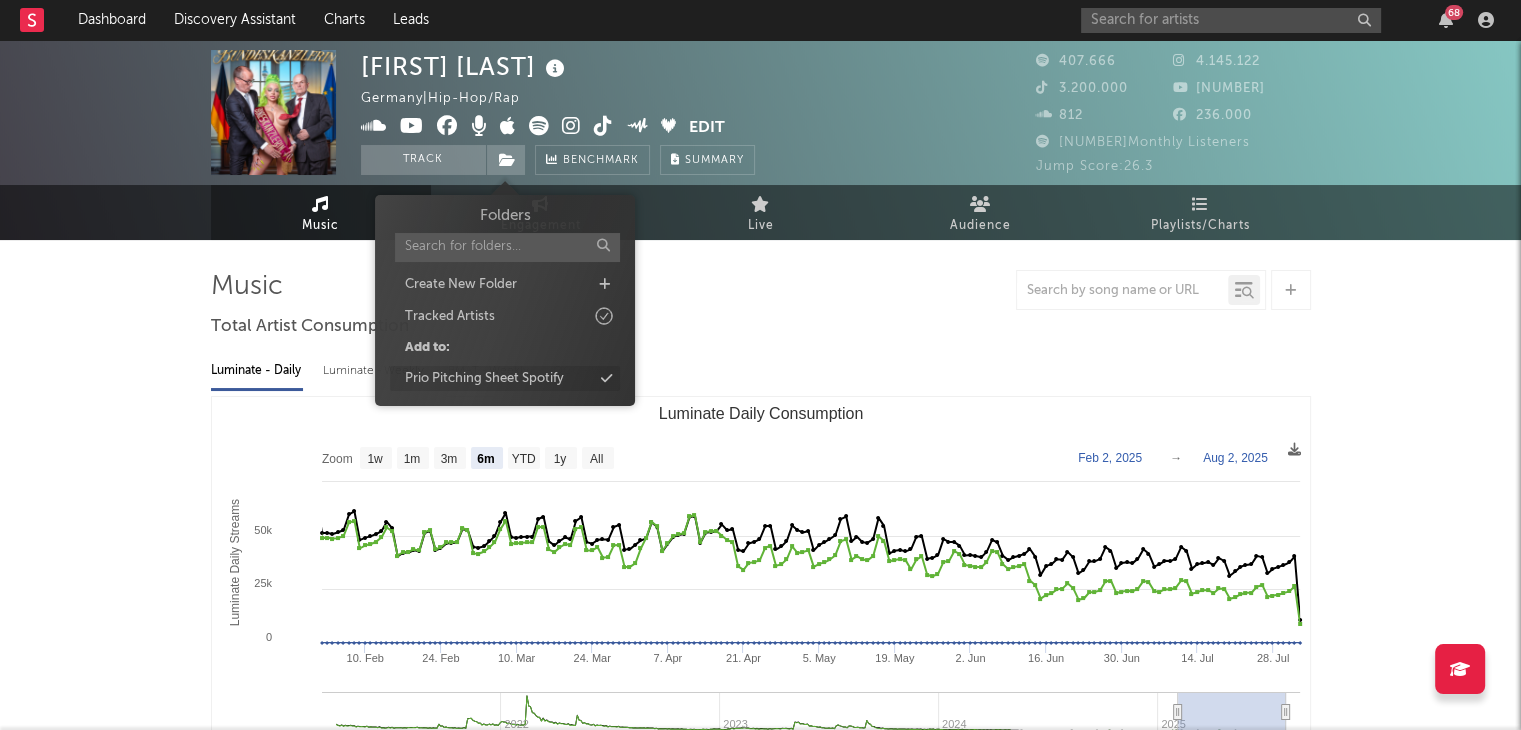 click on "Prio Pitching Sheet Spotify" at bounding box center (484, 379) 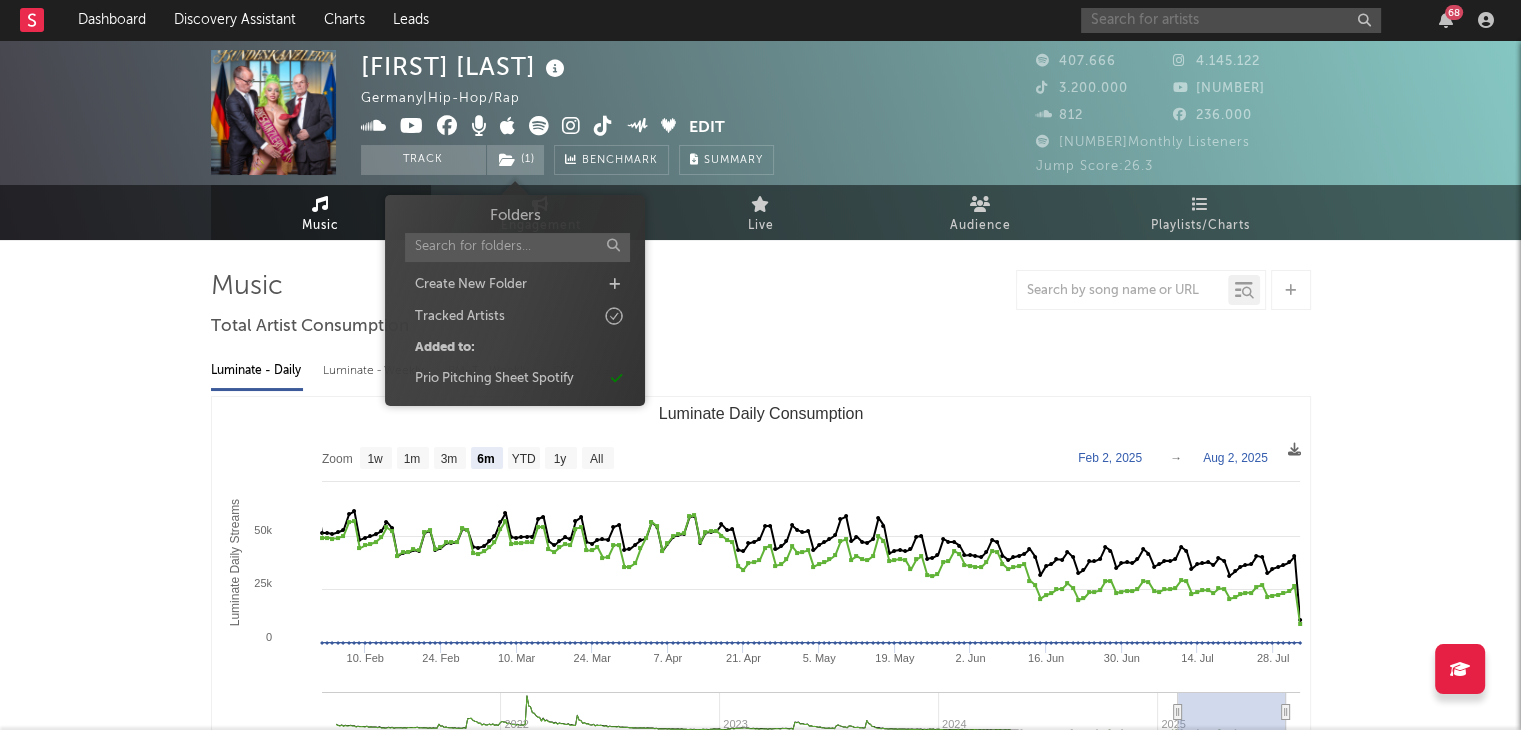 click at bounding box center [1231, 20] 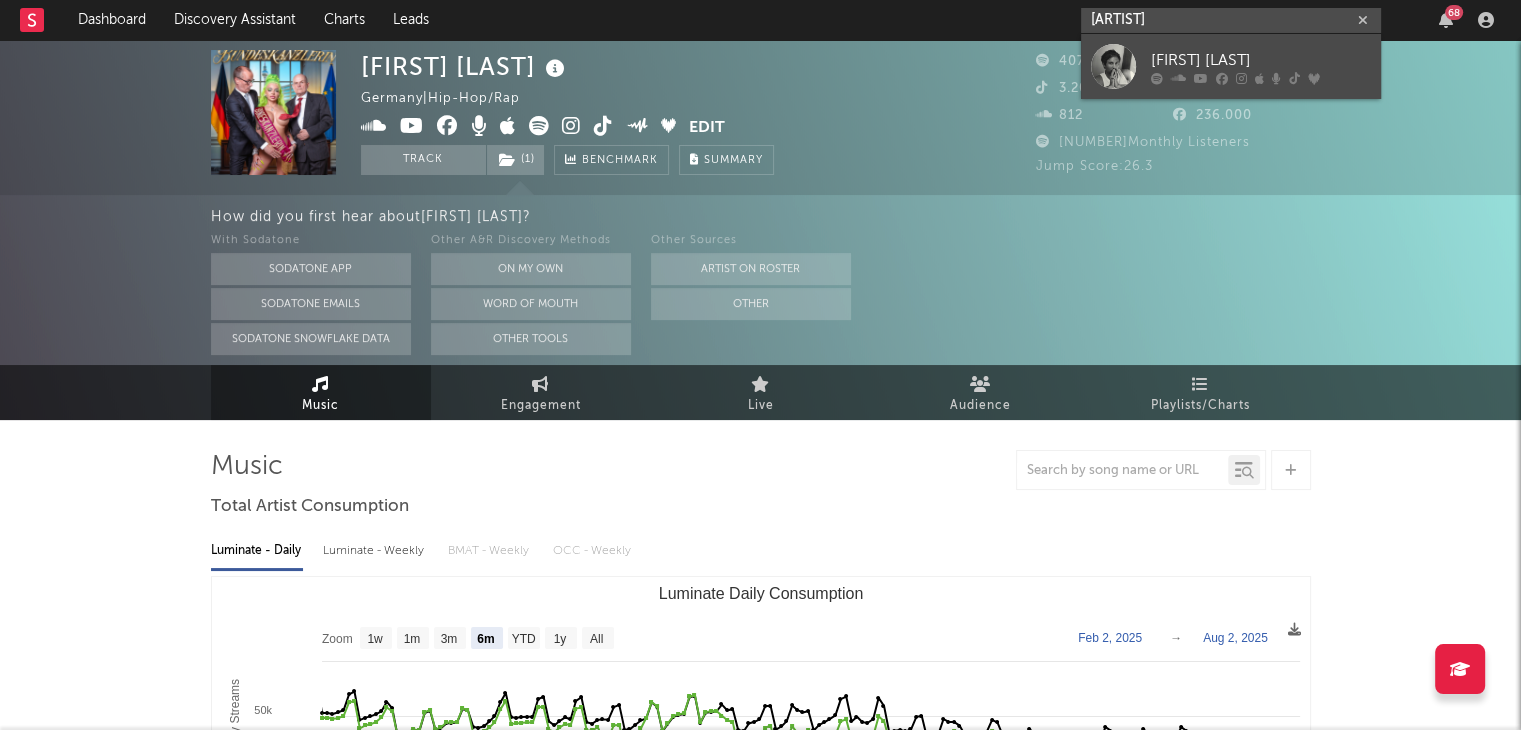 type on "[ARTIST]" 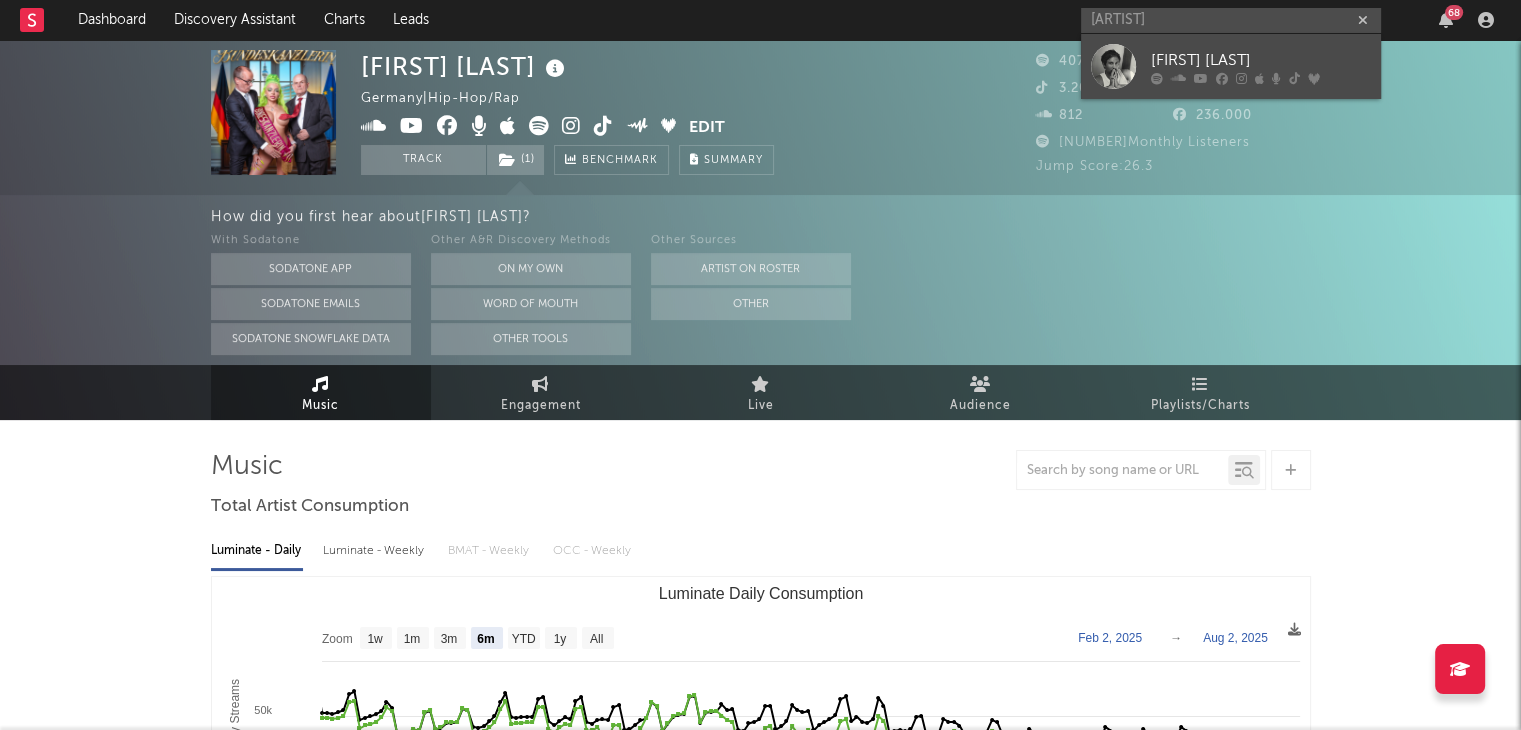 click on "[FIRST] [LAST]" at bounding box center [1231, 66] 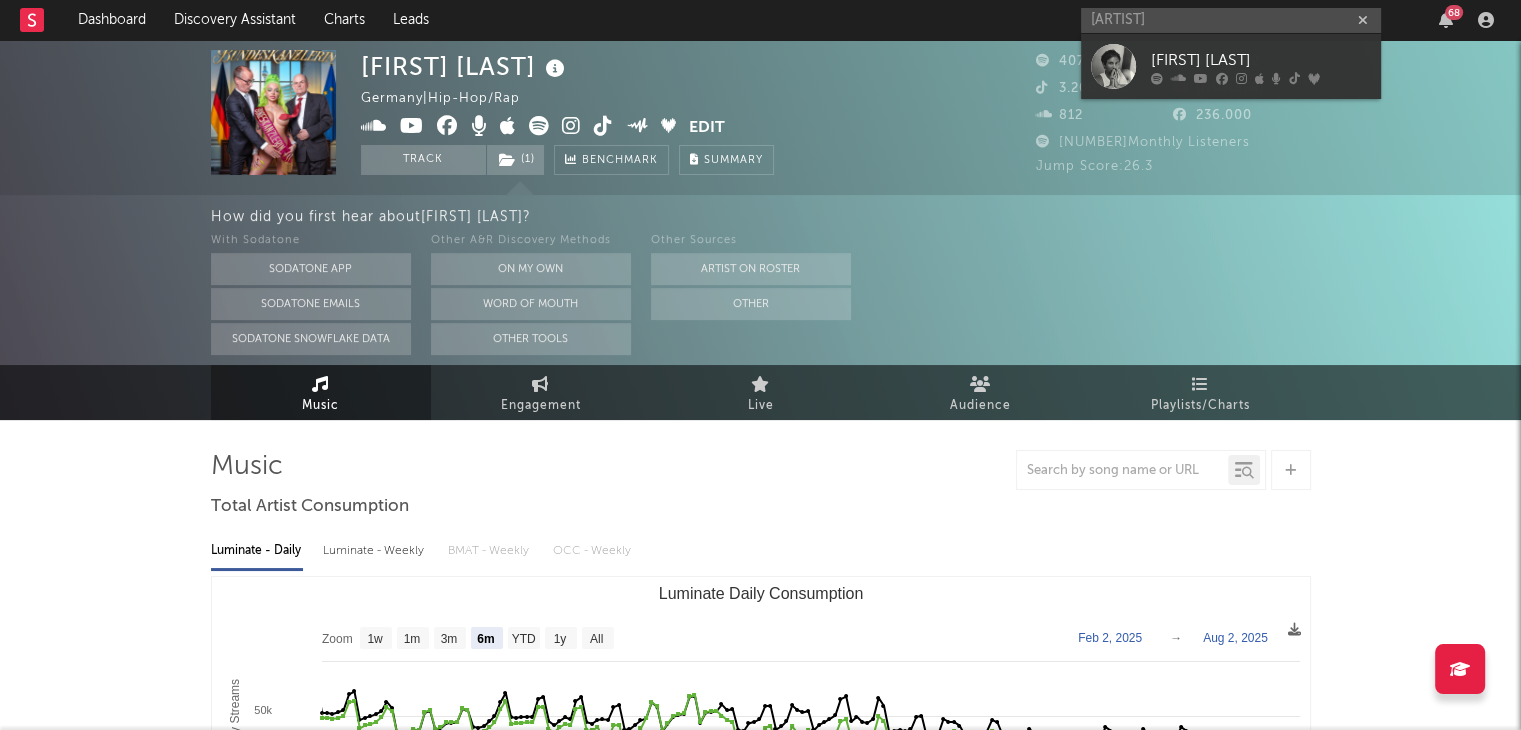 type 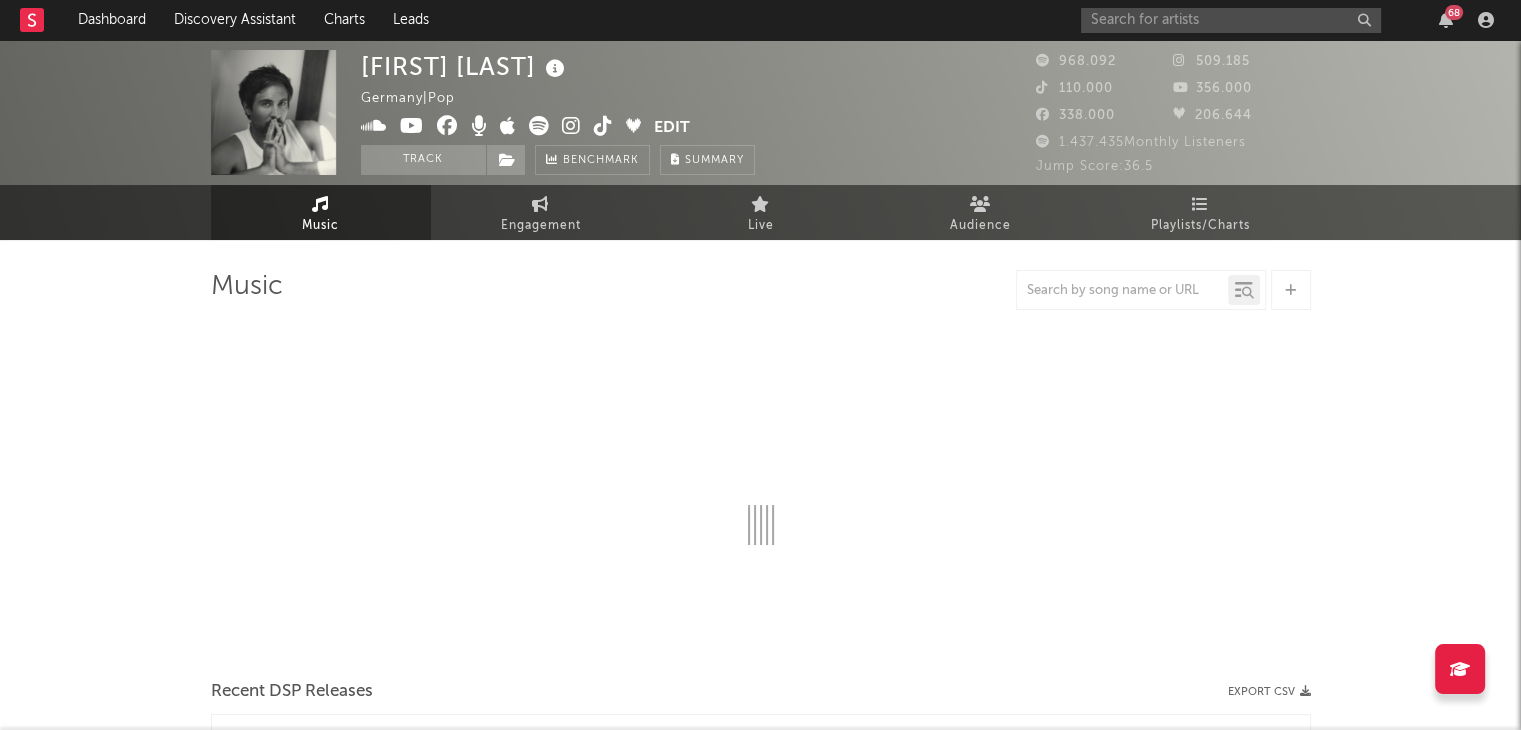 select on "6m" 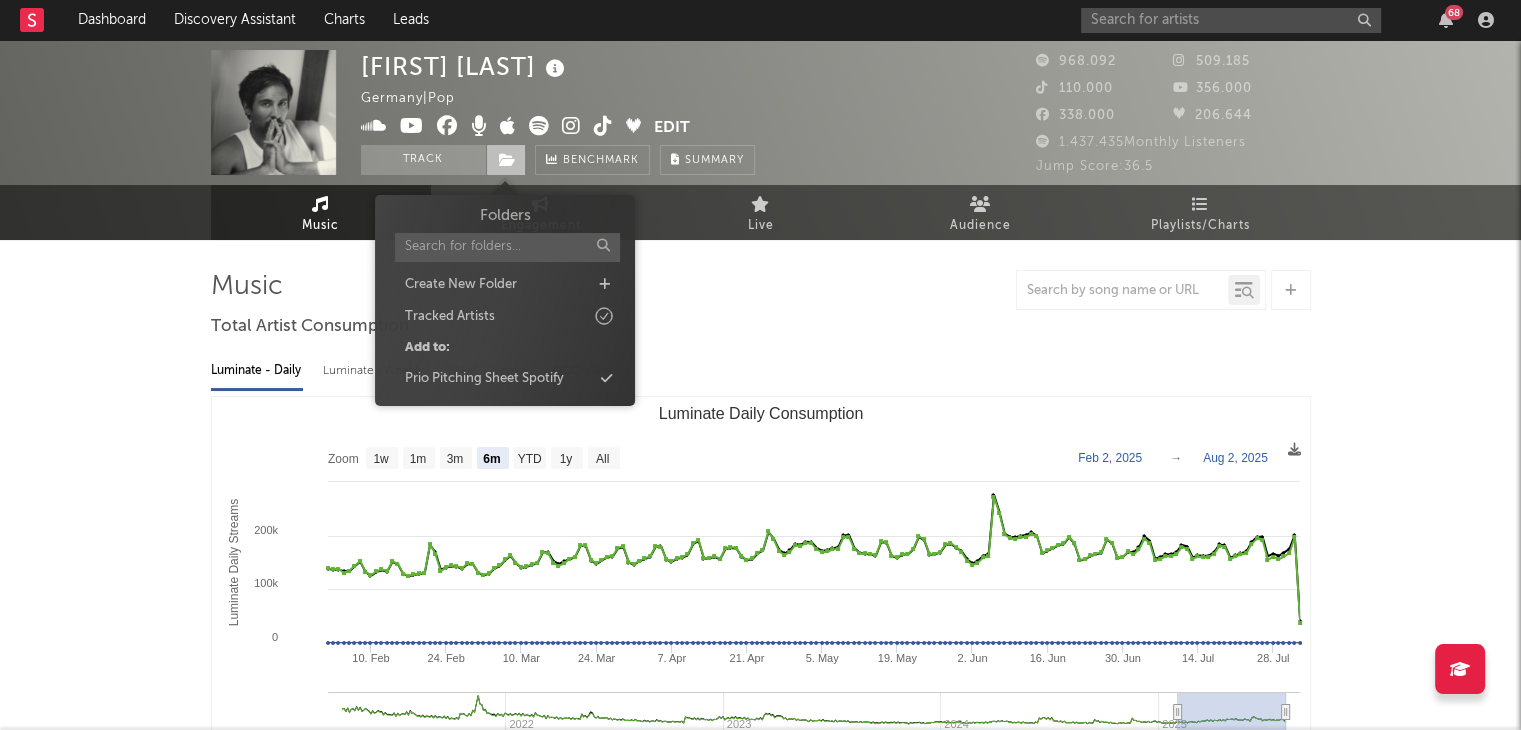 click at bounding box center (507, 160) 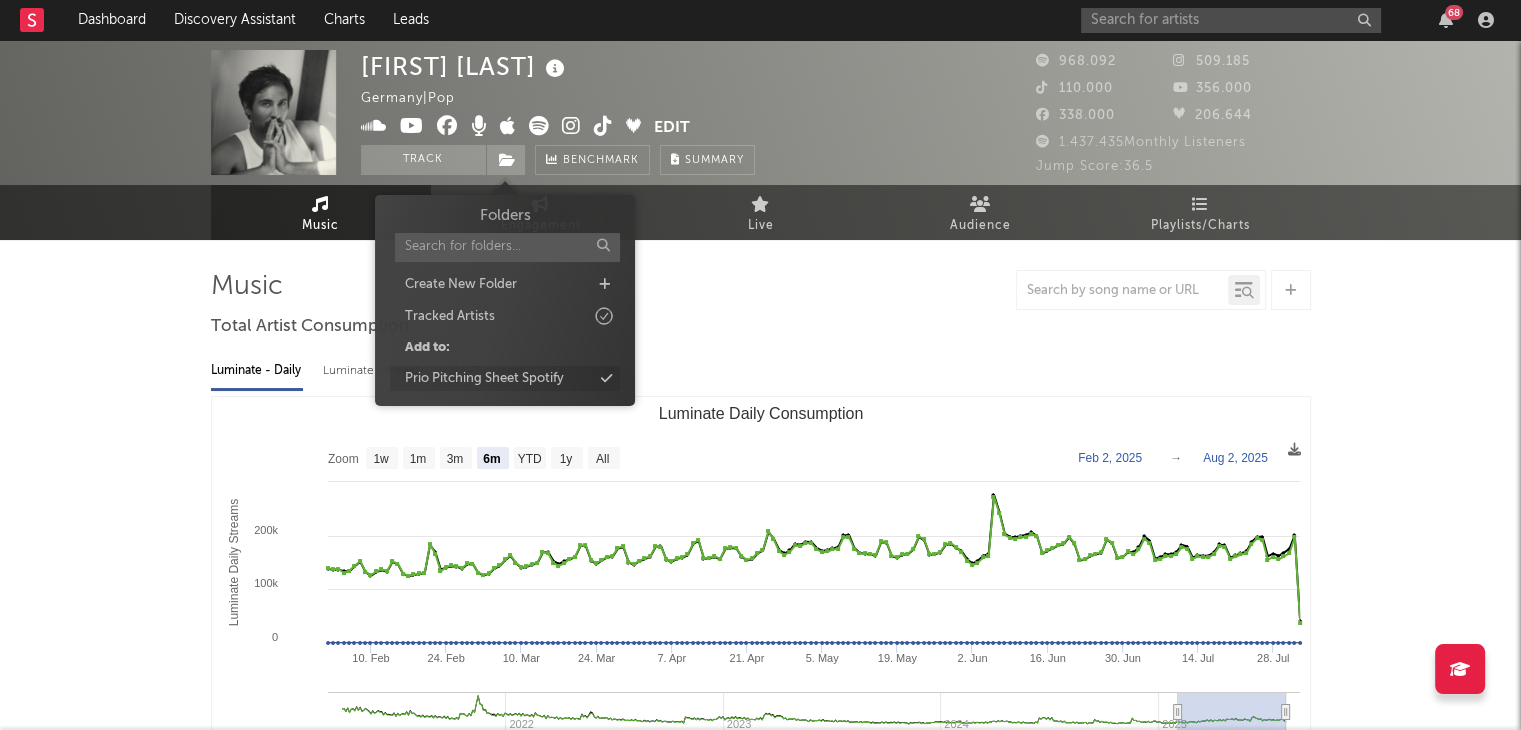 click on "Prio Pitching Sheet Spotify" at bounding box center (505, 379) 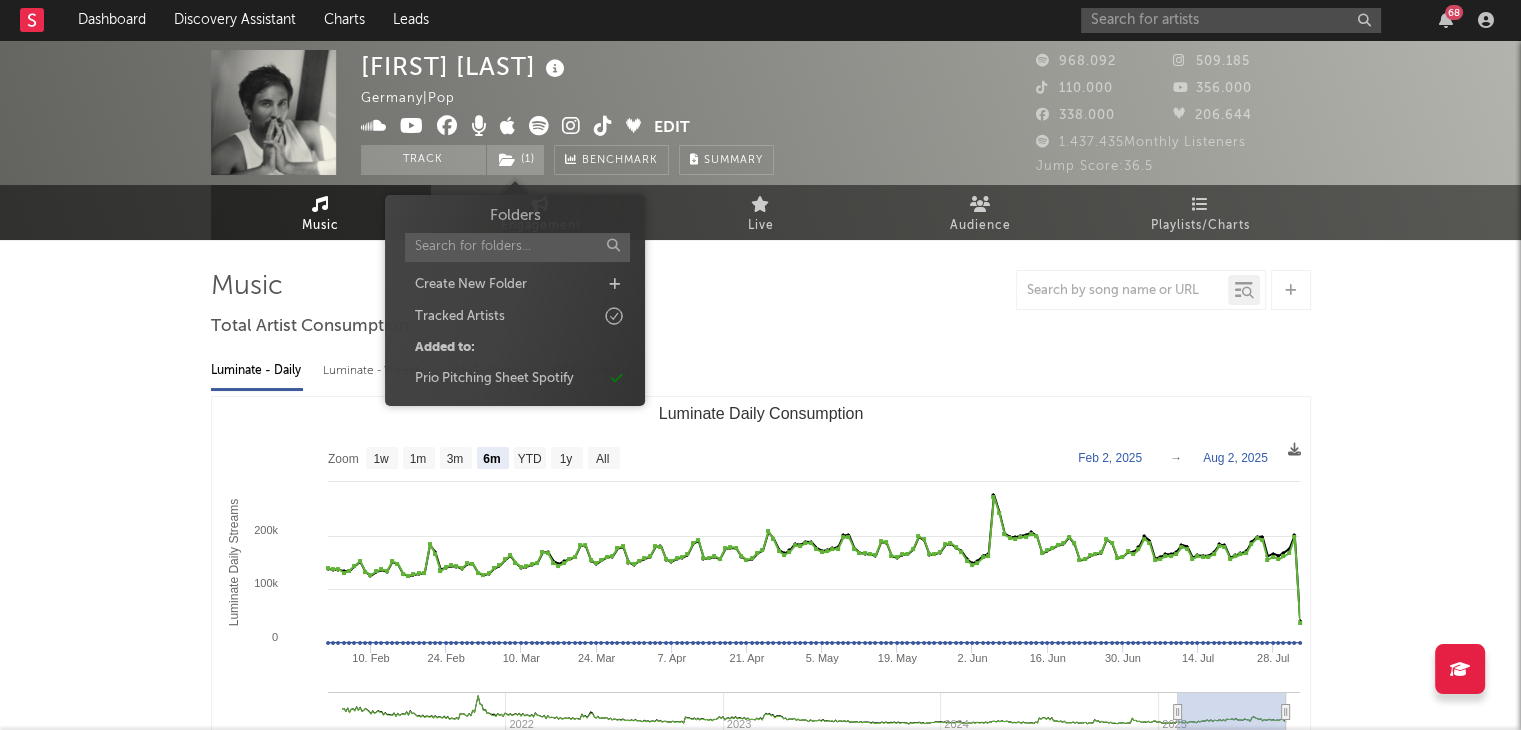 click at bounding box center (1231, 20) 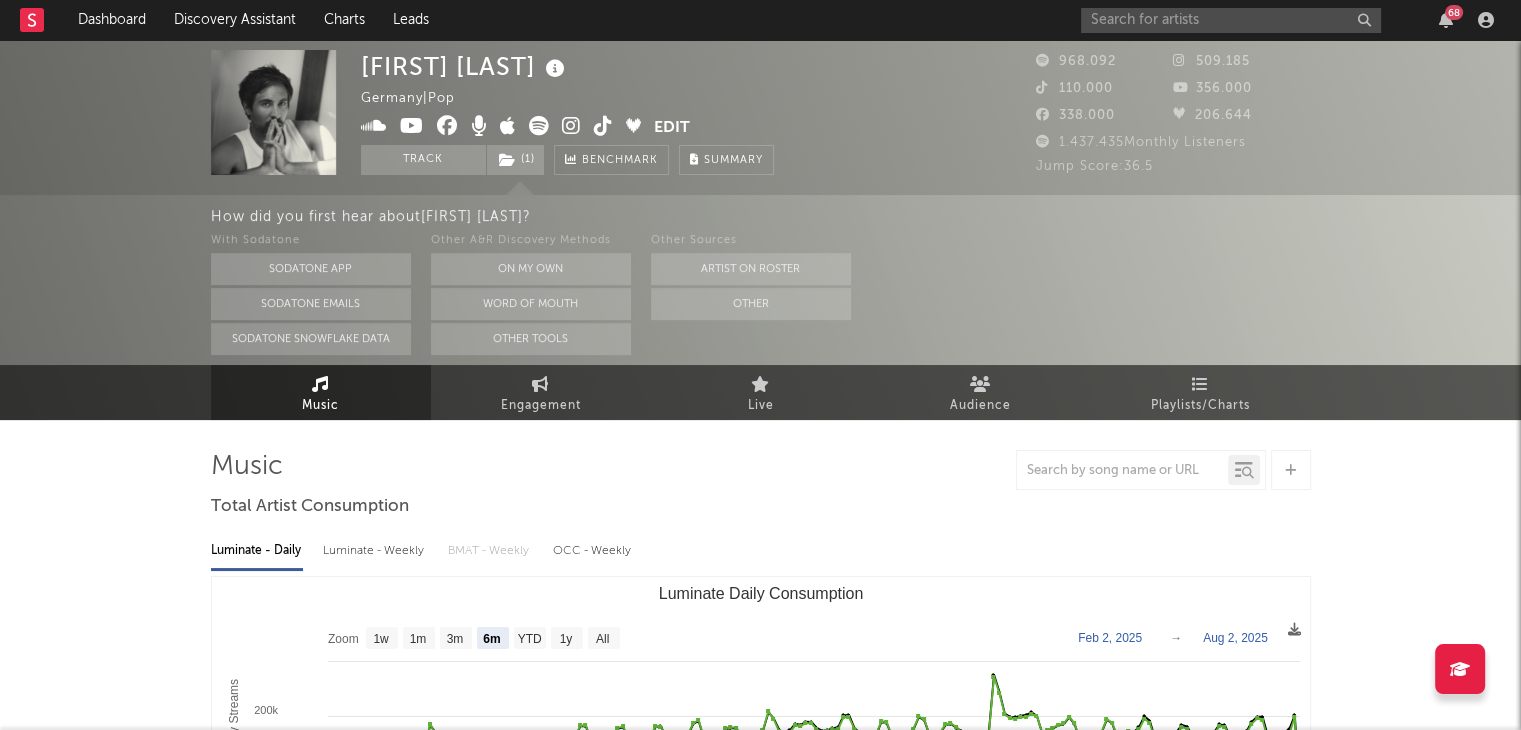 click at bounding box center [1231, 20] 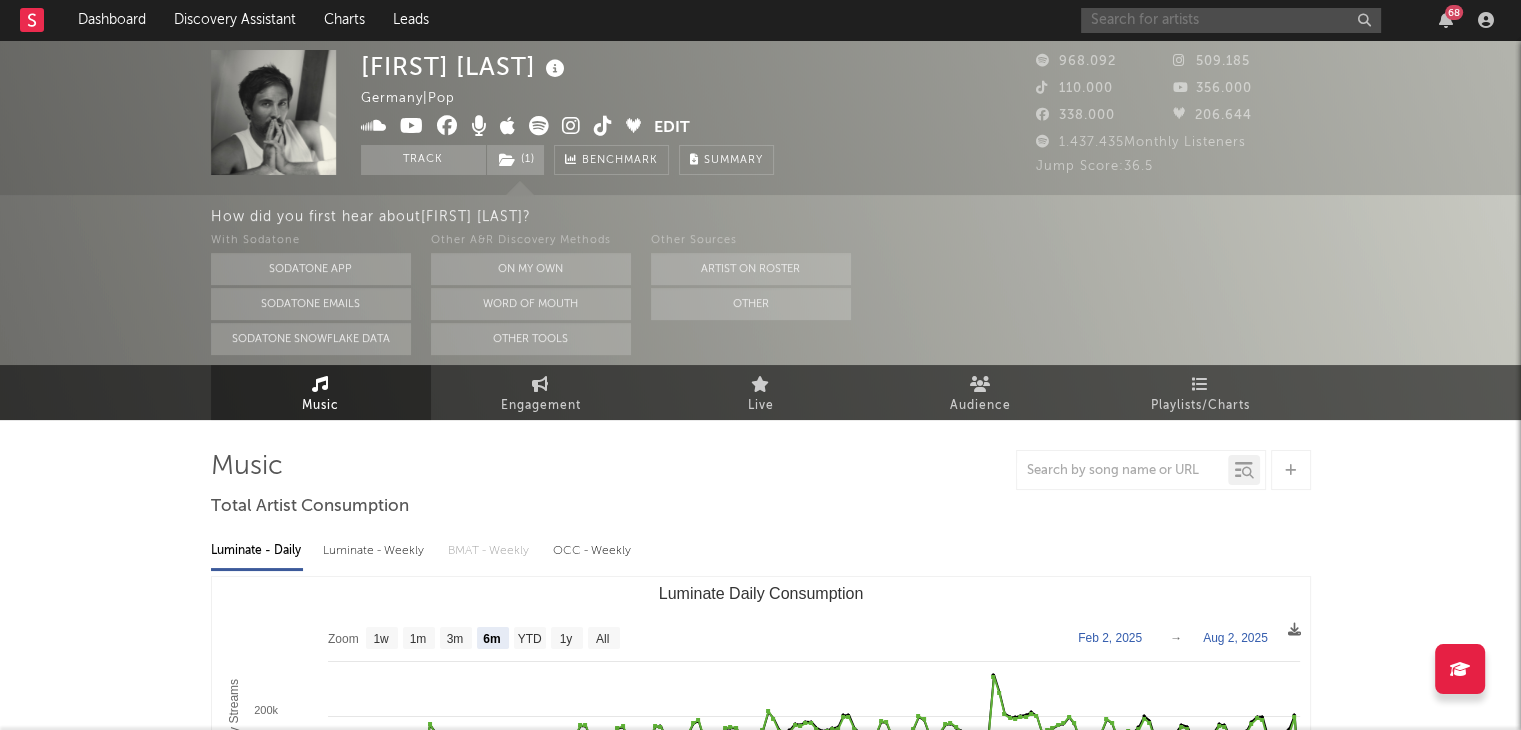click at bounding box center (1231, 20) 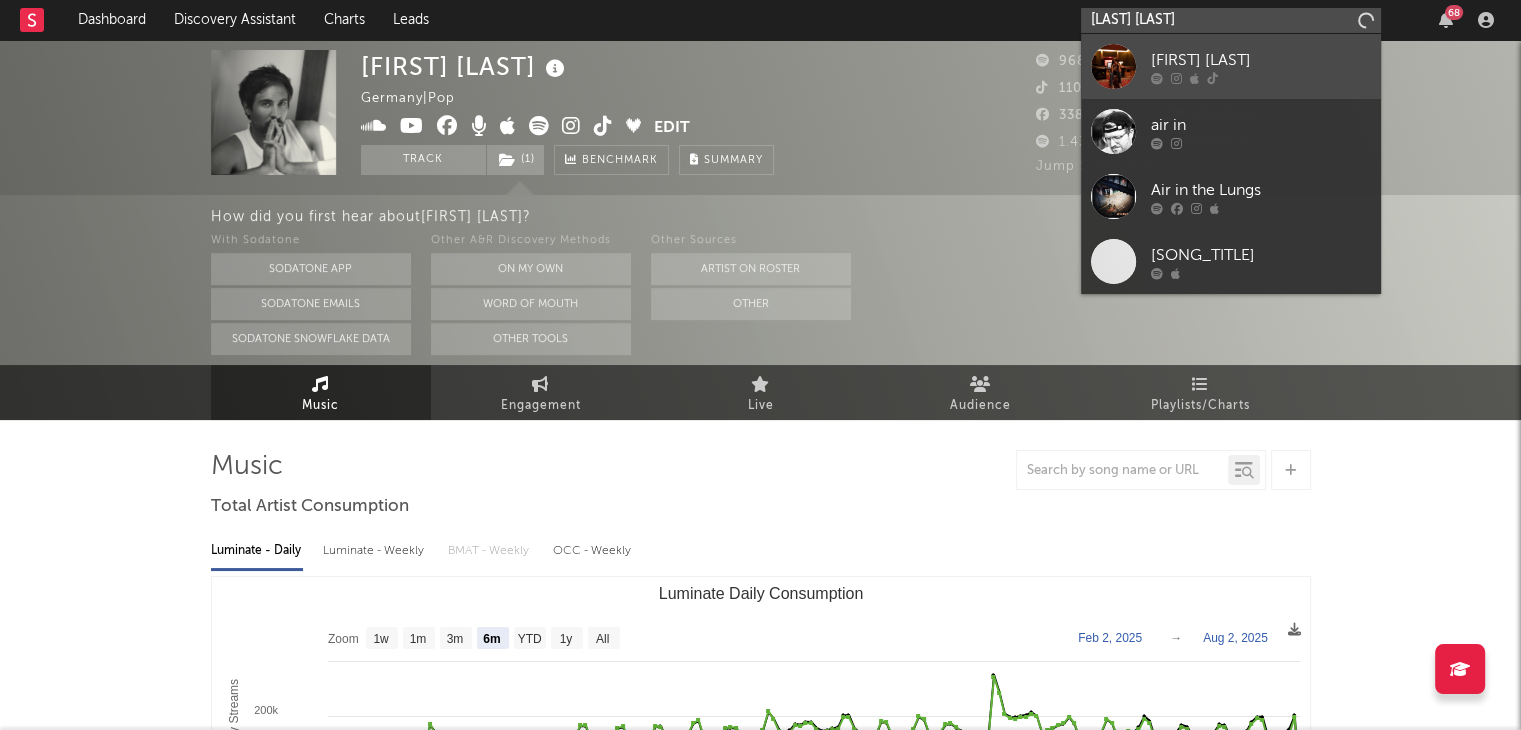type on "[LAST] [LAST]" 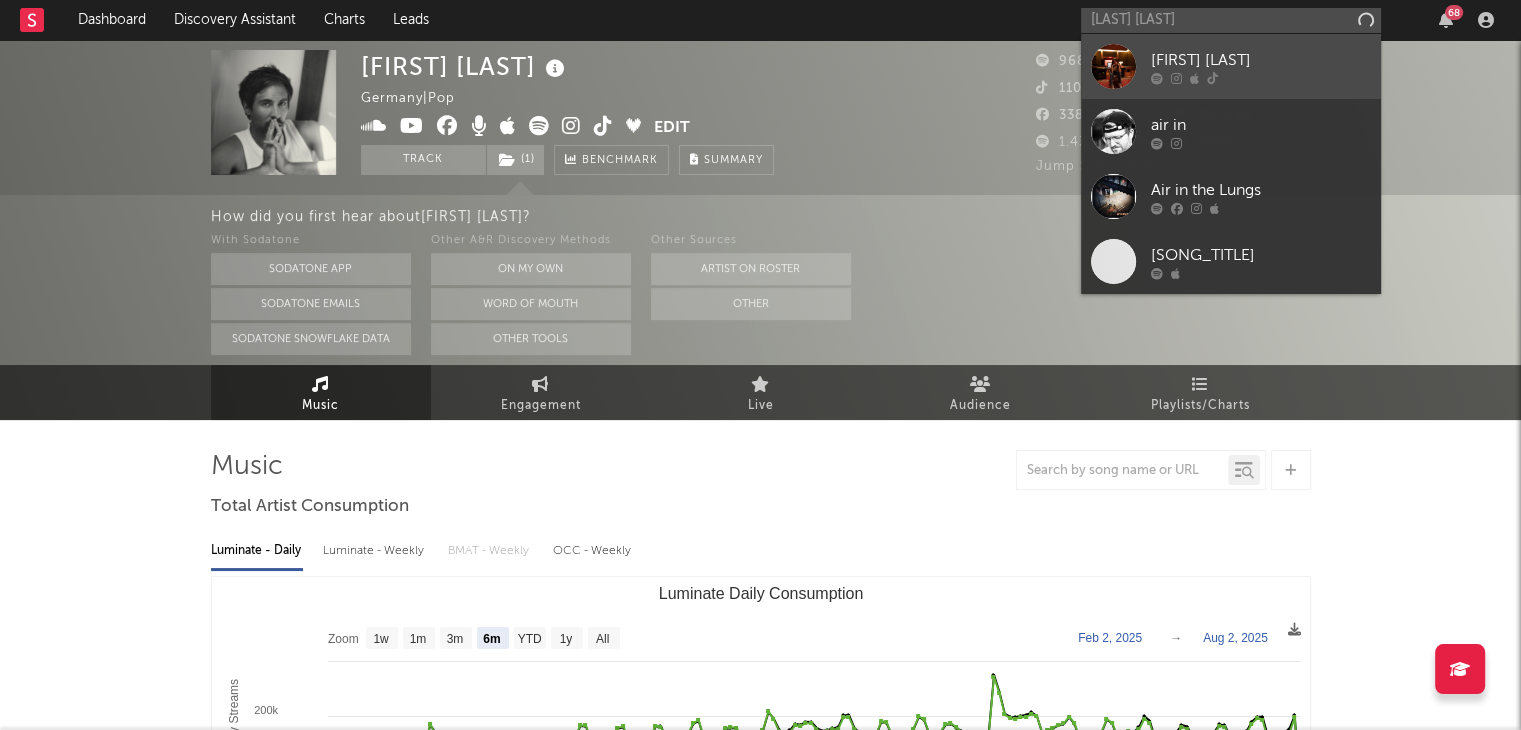 click on "[FIRST] [LAST]" at bounding box center [1261, 60] 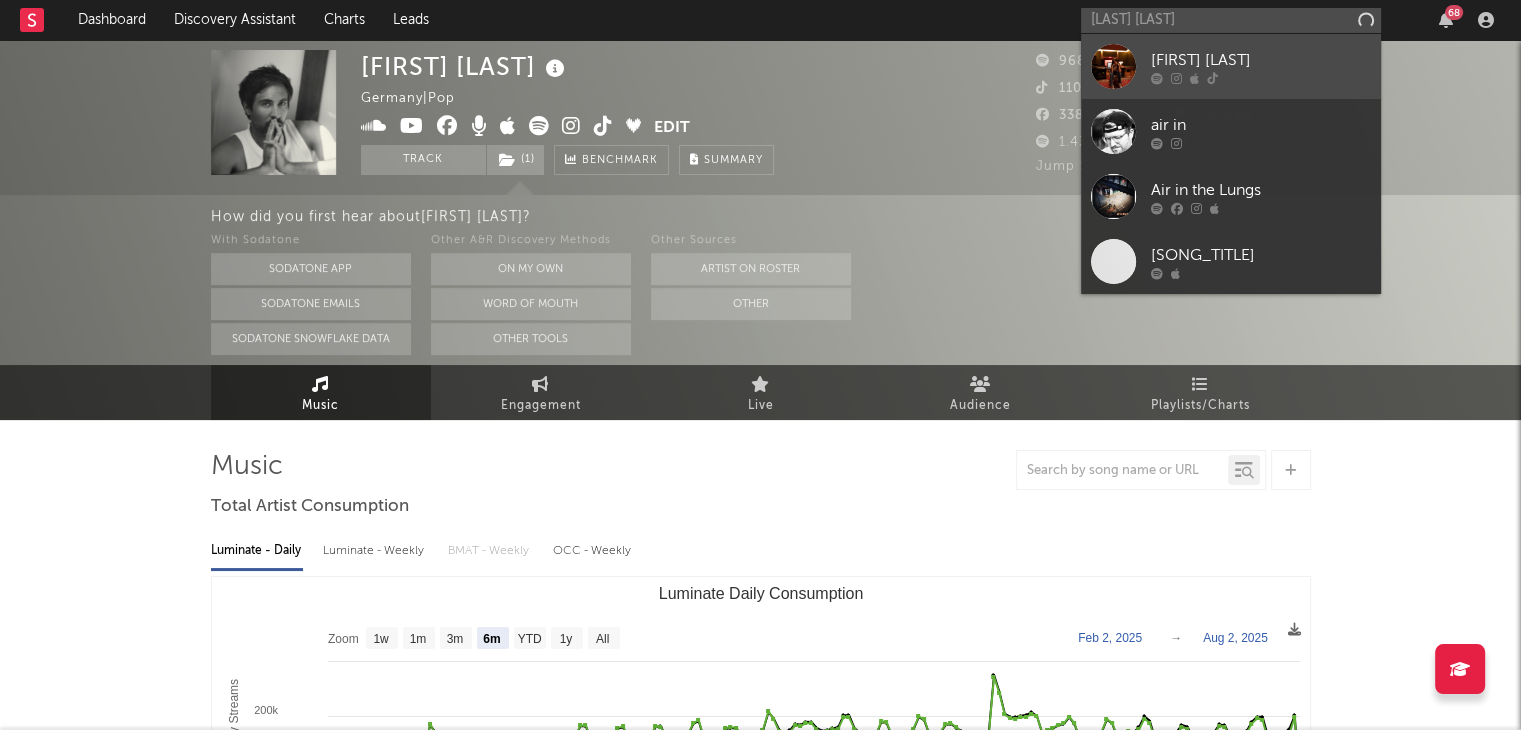 type 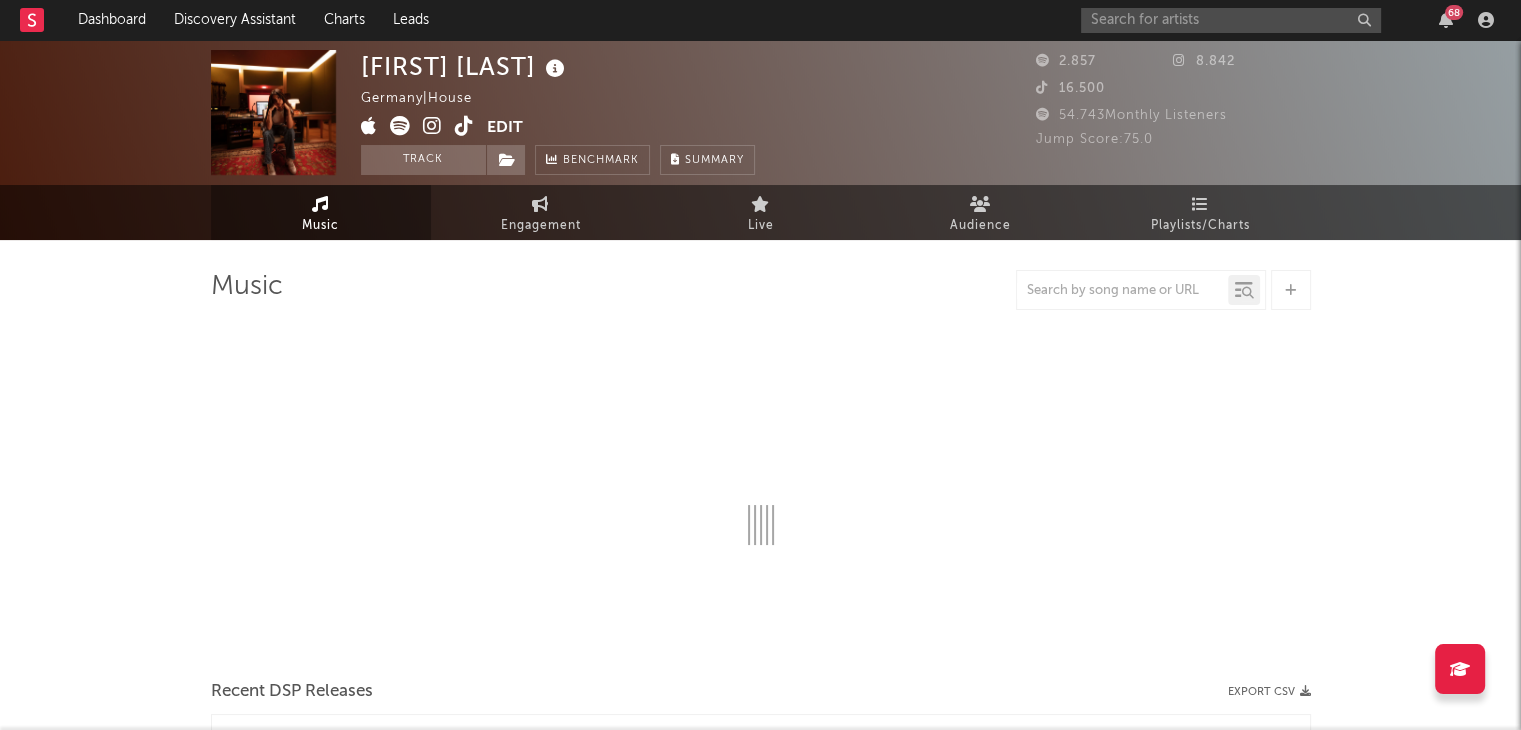 select on "1w" 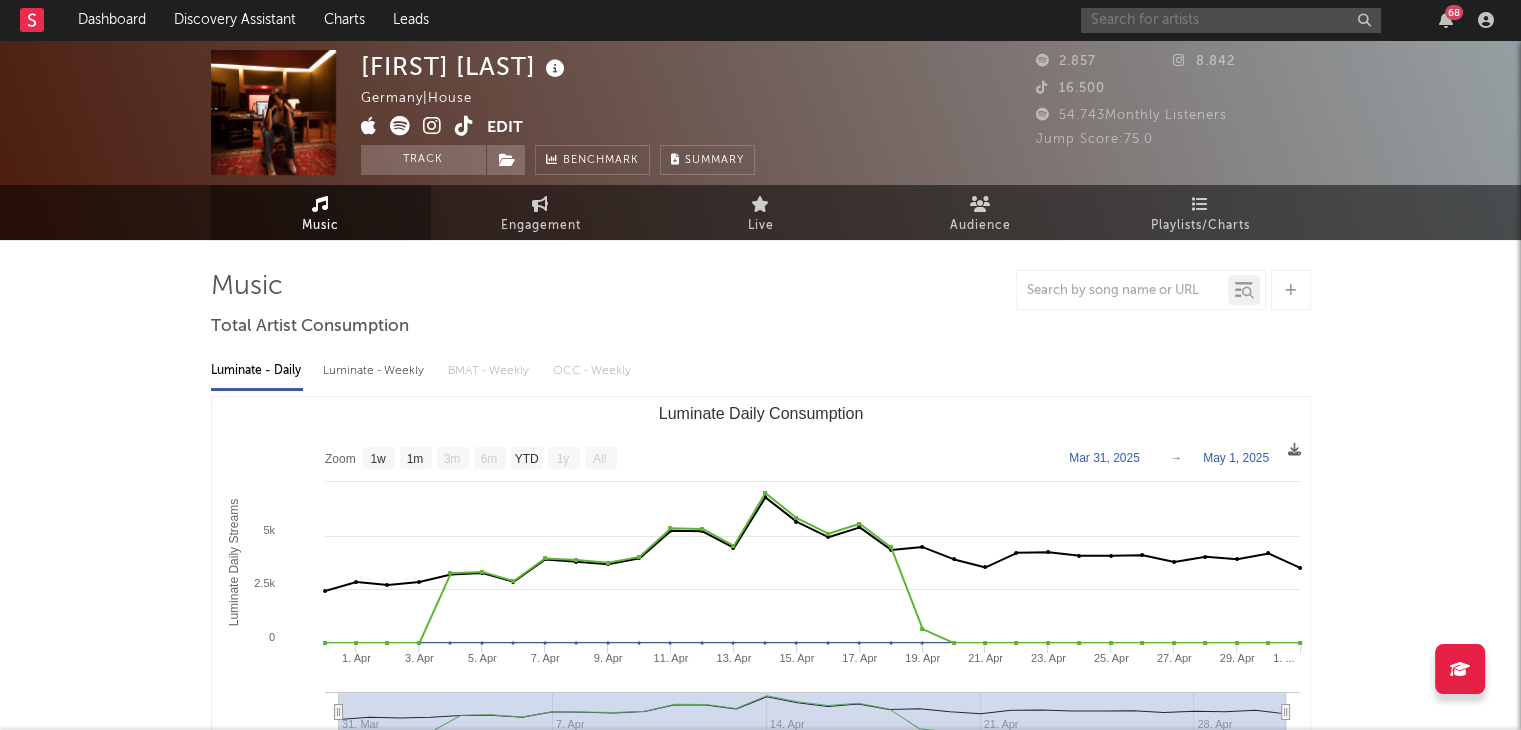 click at bounding box center (1231, 20) 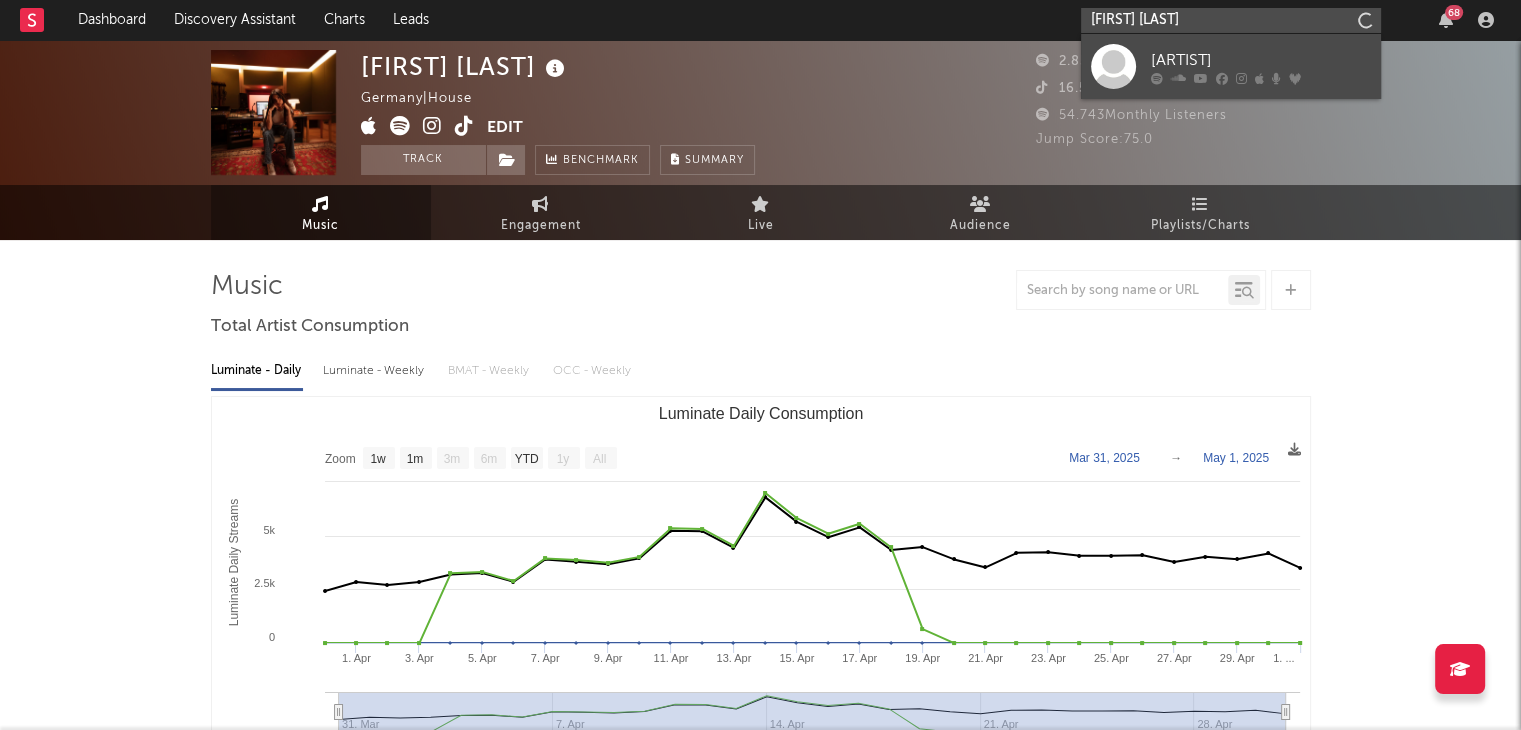 type on "[FIRST] [LAST]" 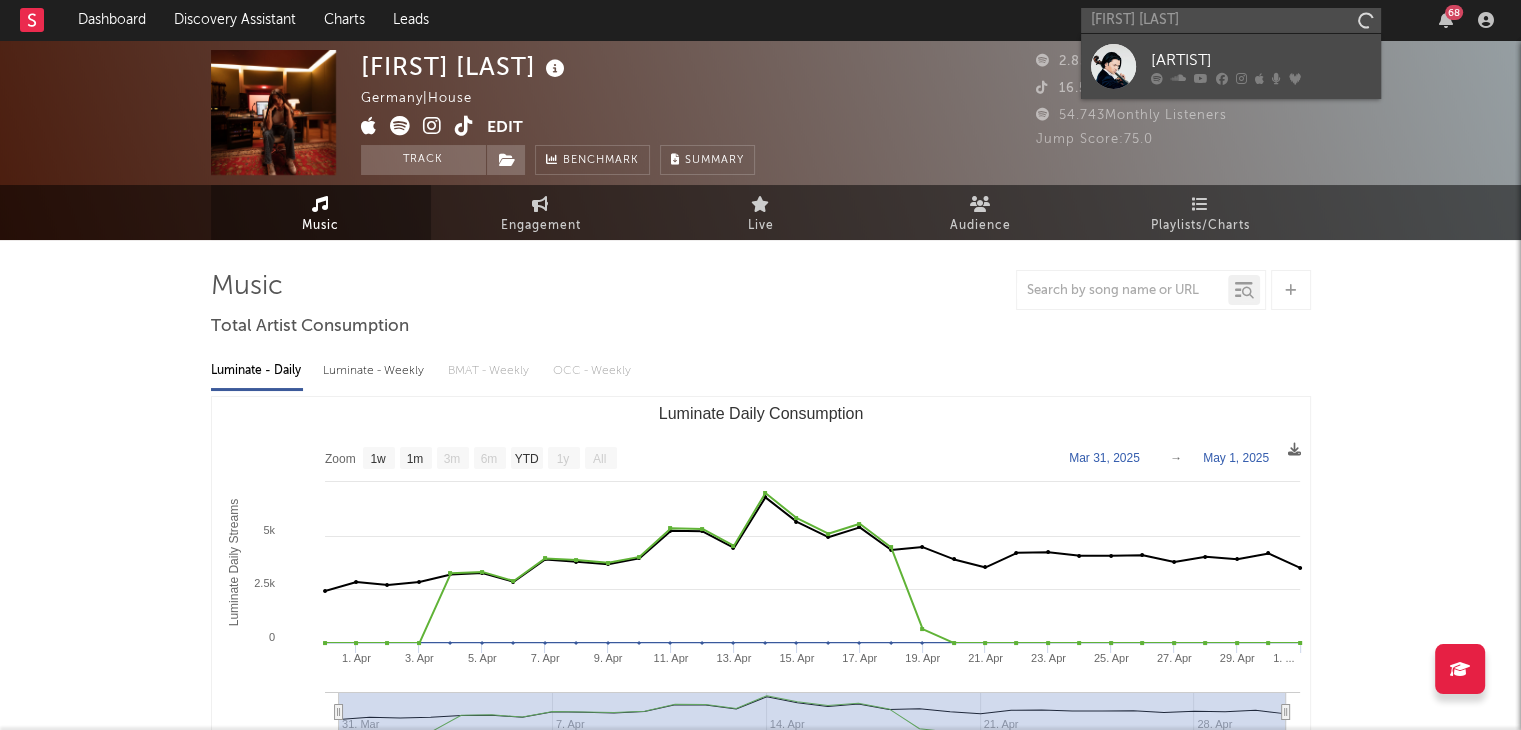 click on "[ARTIST]" at bounding box center [1261, 60] 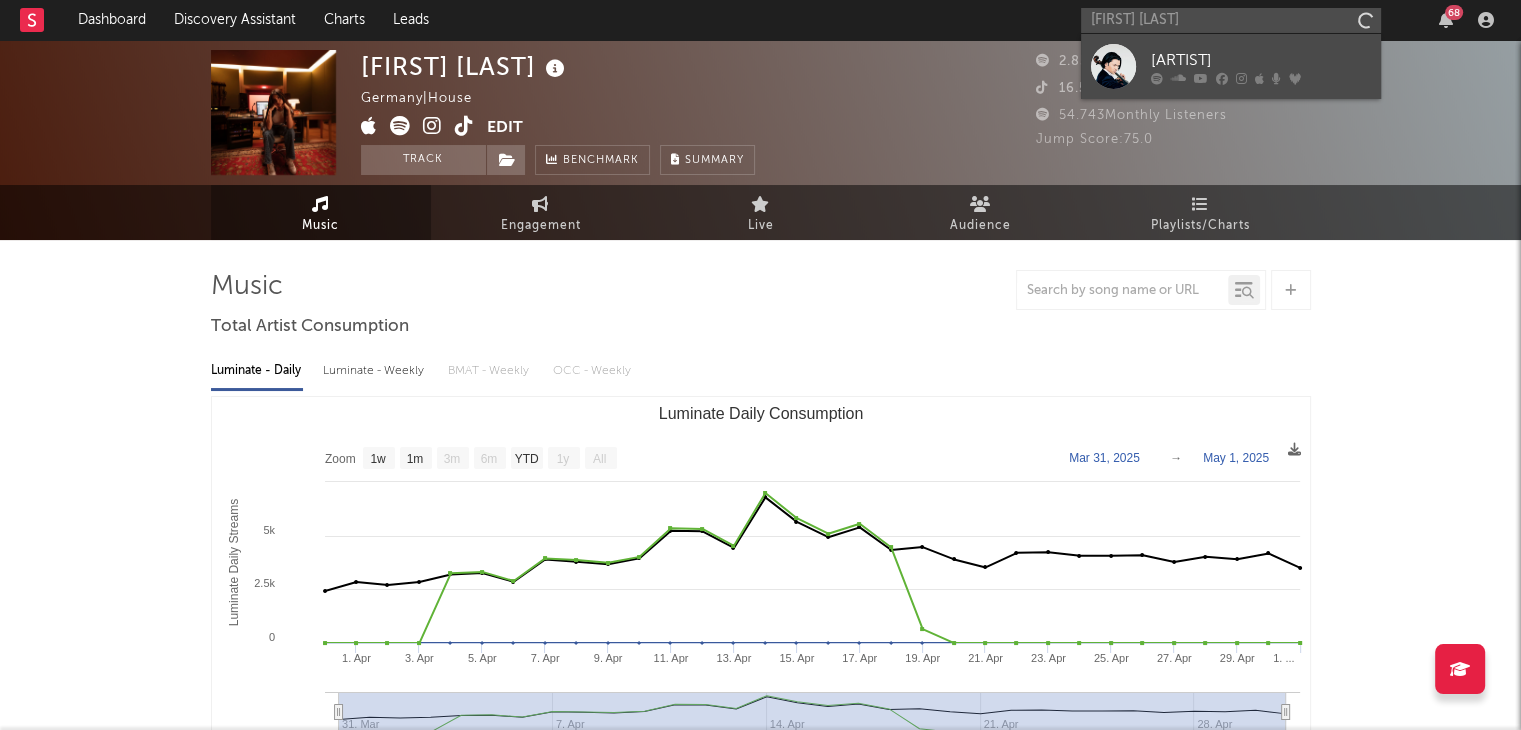 type 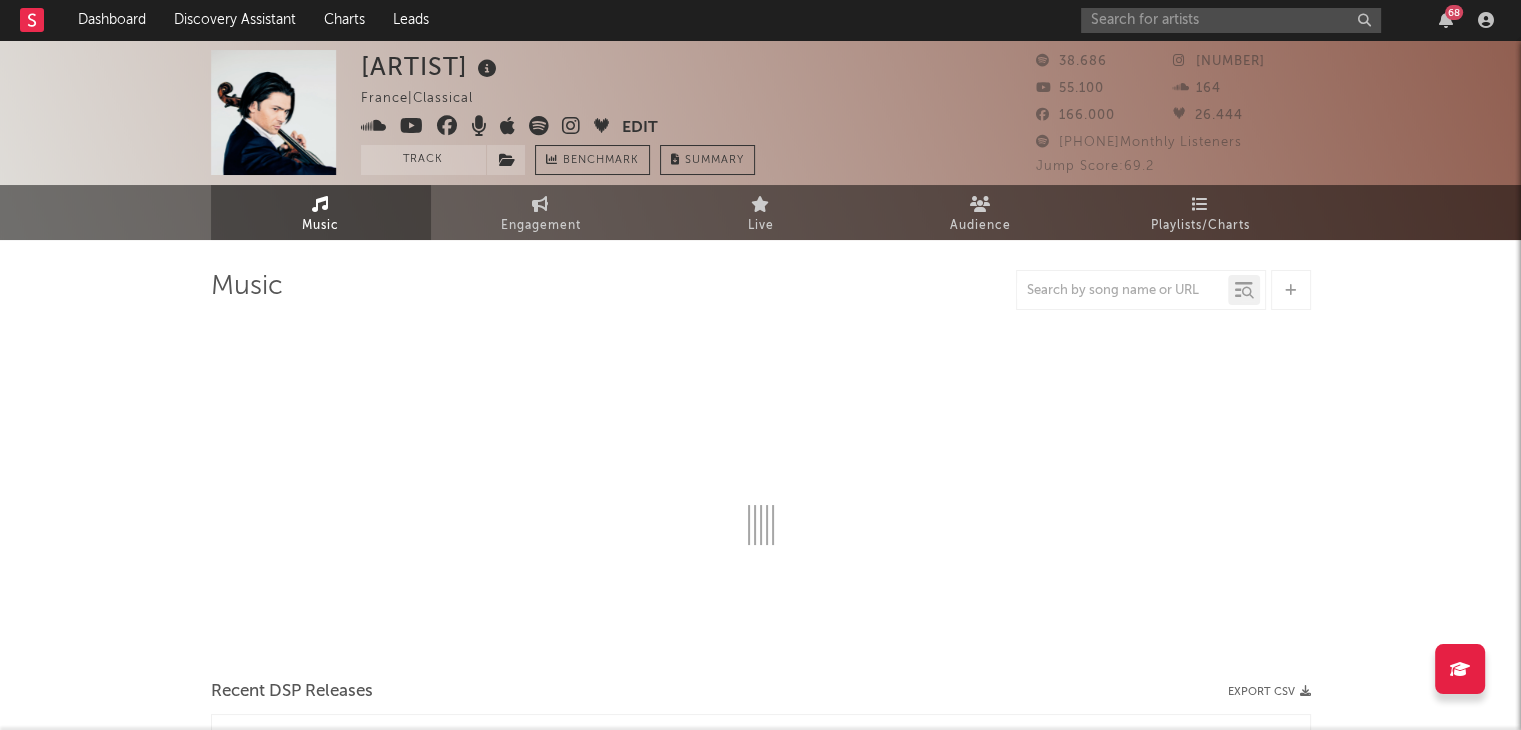 select on "6m" 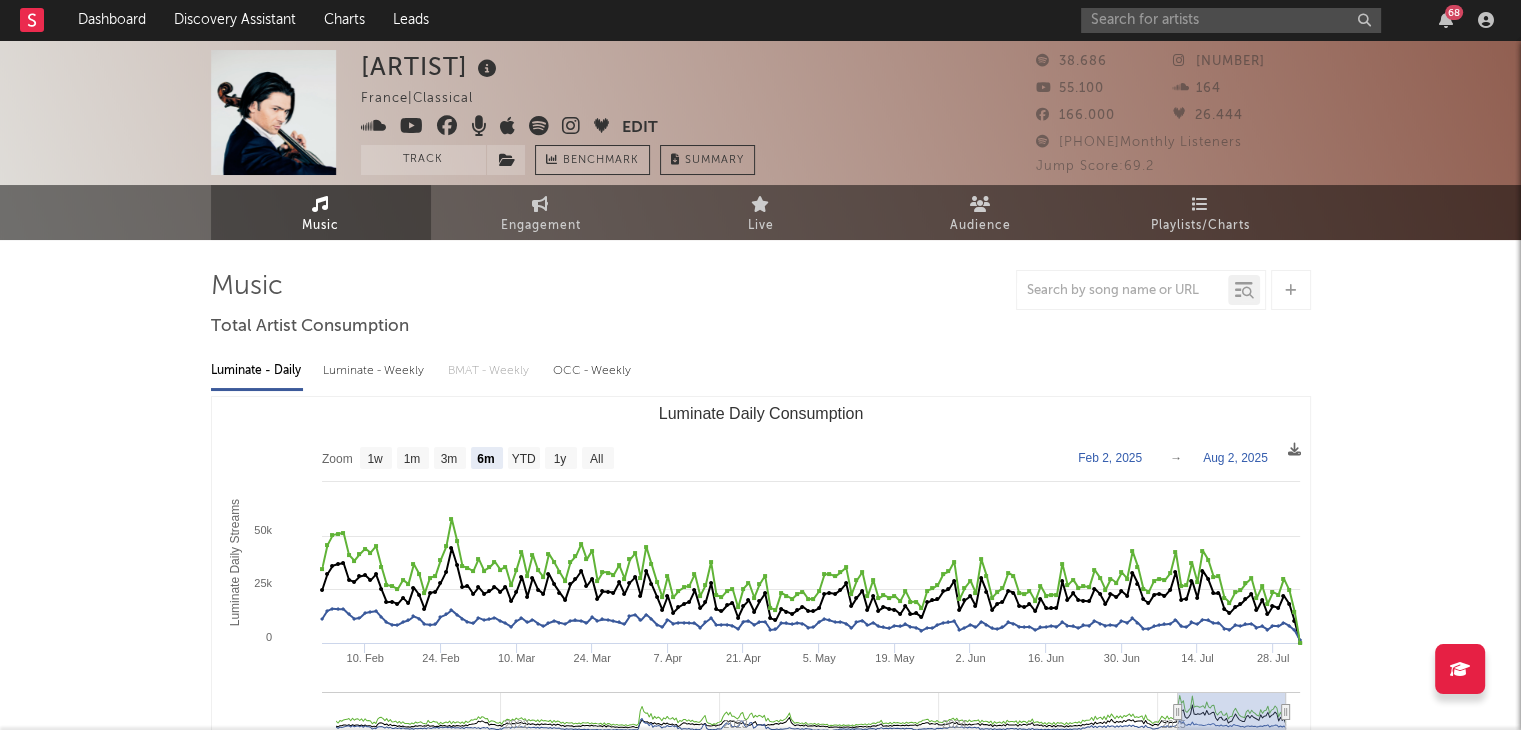 drag, startPoint x: 510, startPoint y: 158, endPoint x: 536, endPoint y: 171, distance: 29.068884 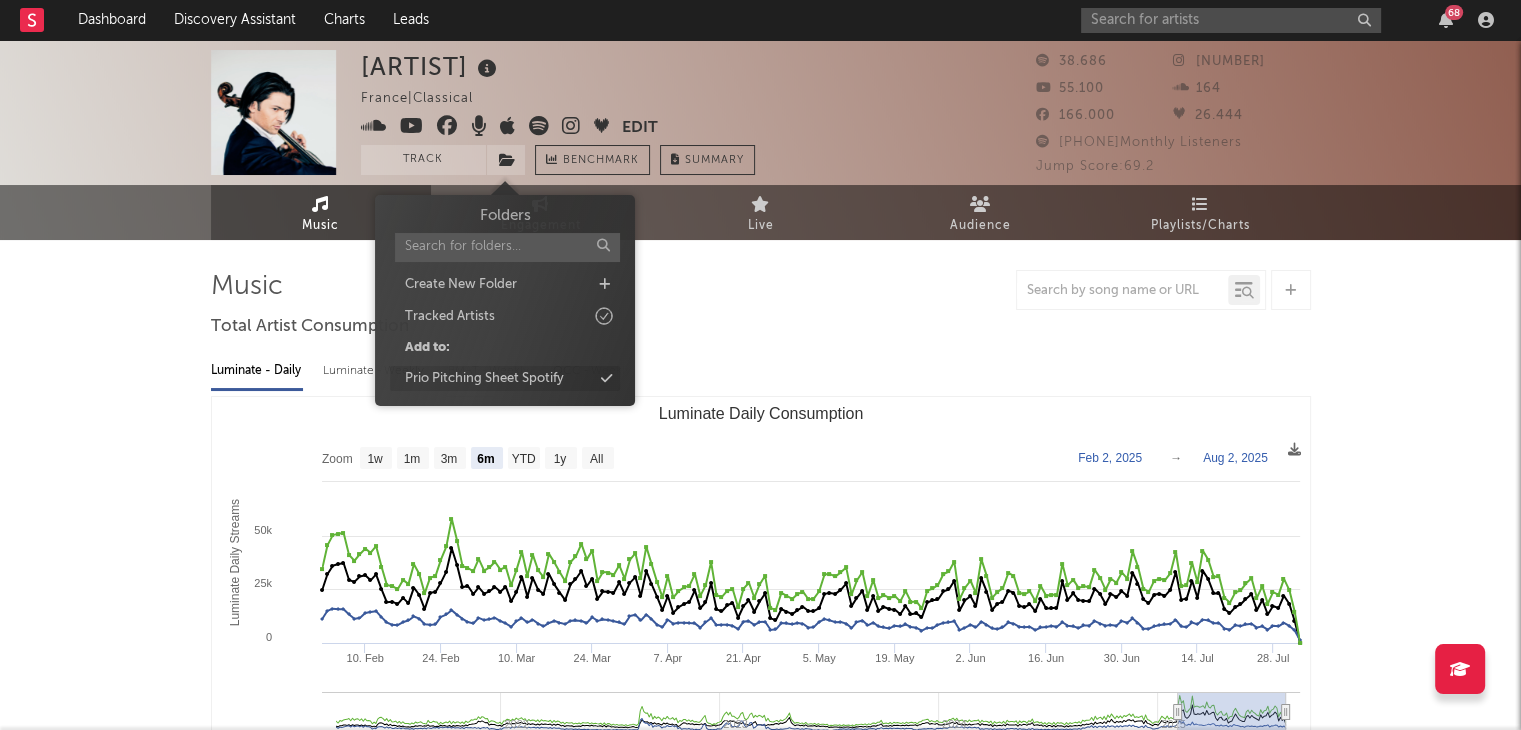 click on "Prio Pitching Sheet Spotify" at bounding box center (484, 379) 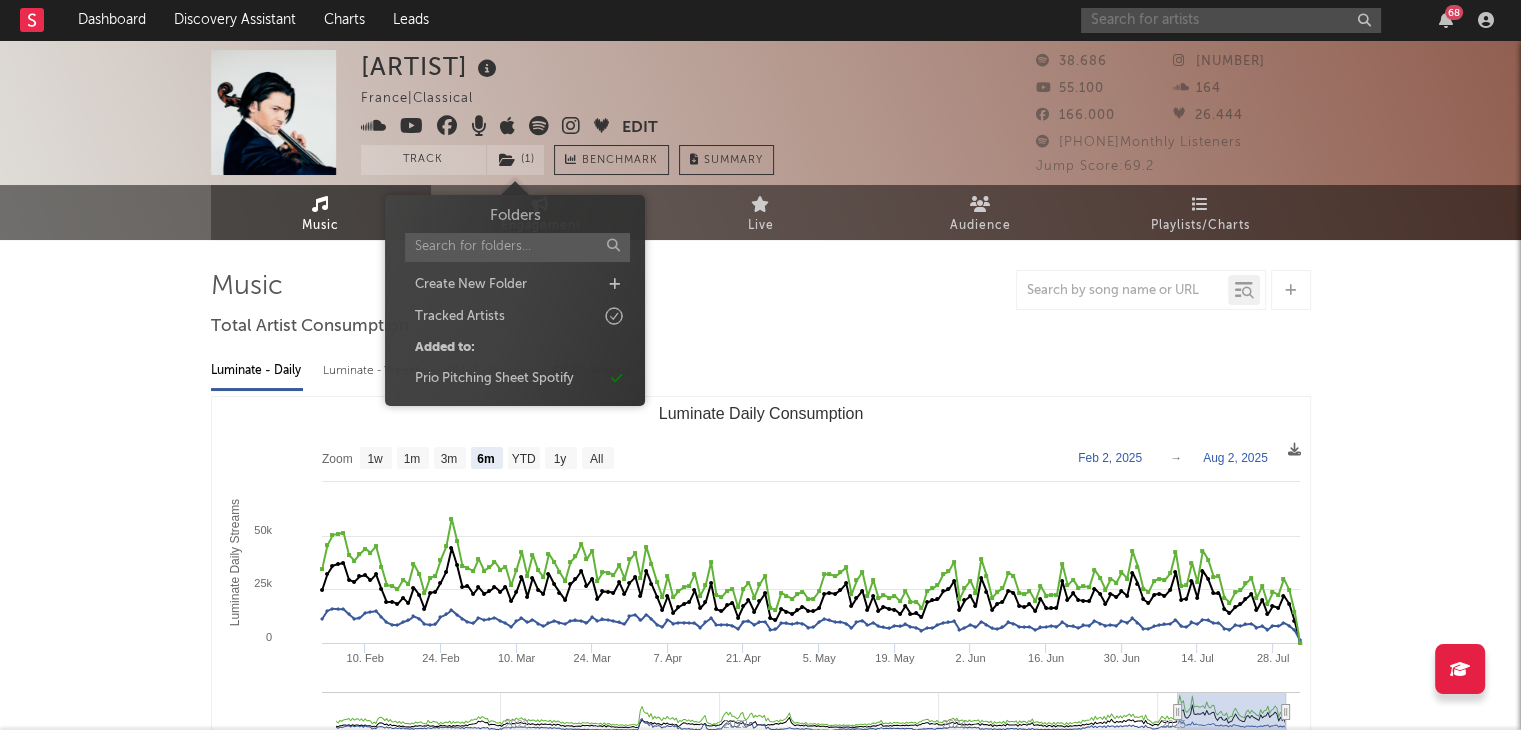 click at bounding box center (1231, 20) 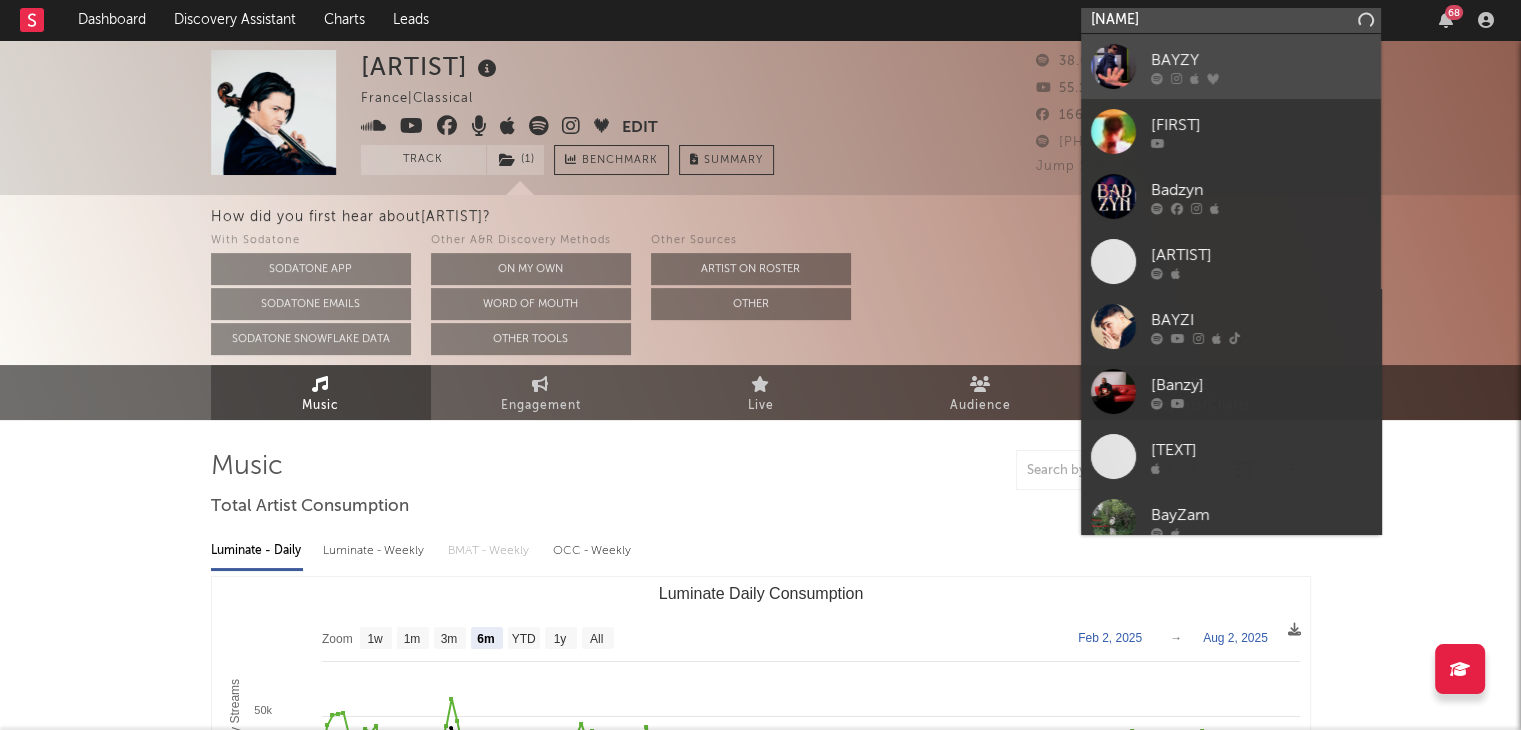 type on "[NAME]" 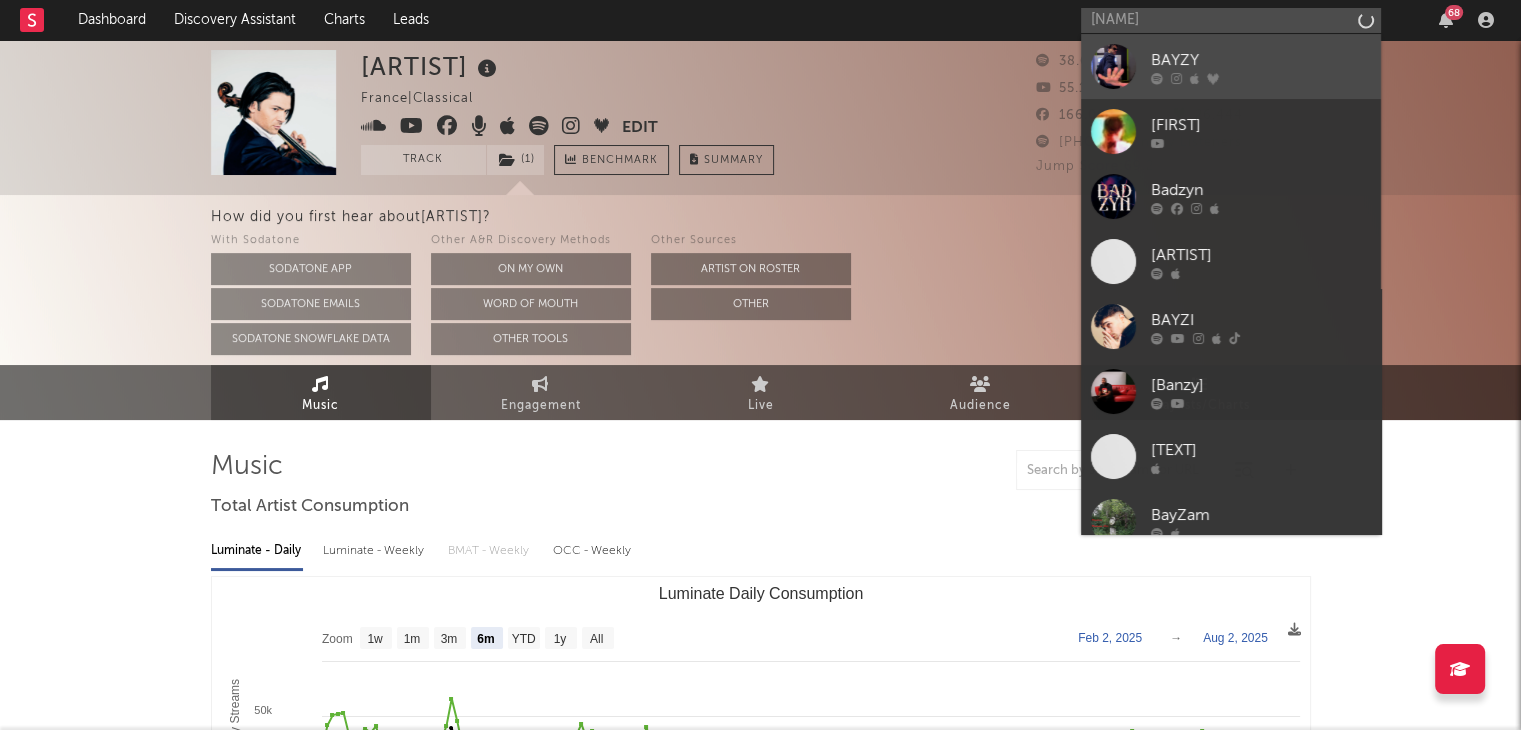 click on "BAYZY" at bounding box center (1231, 66) 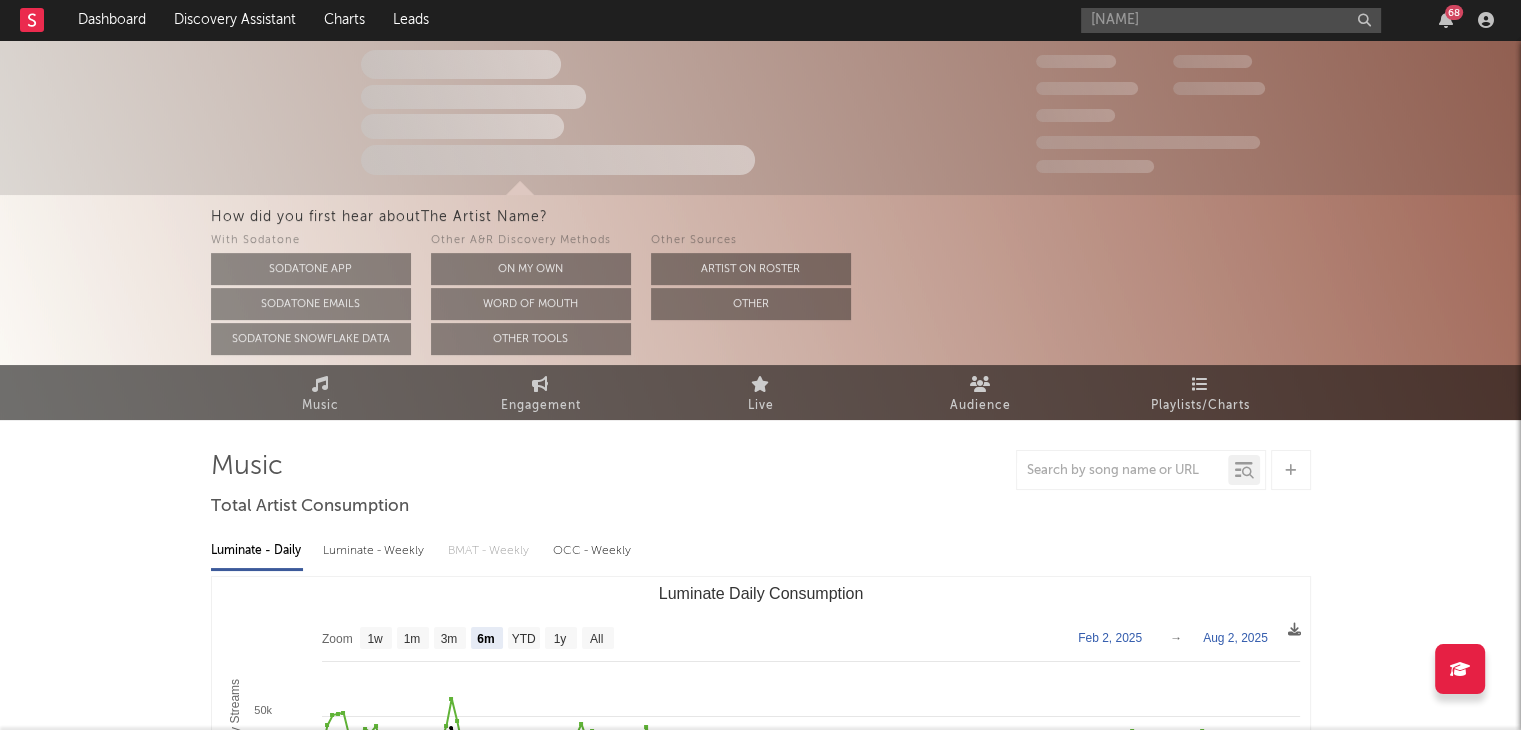 type 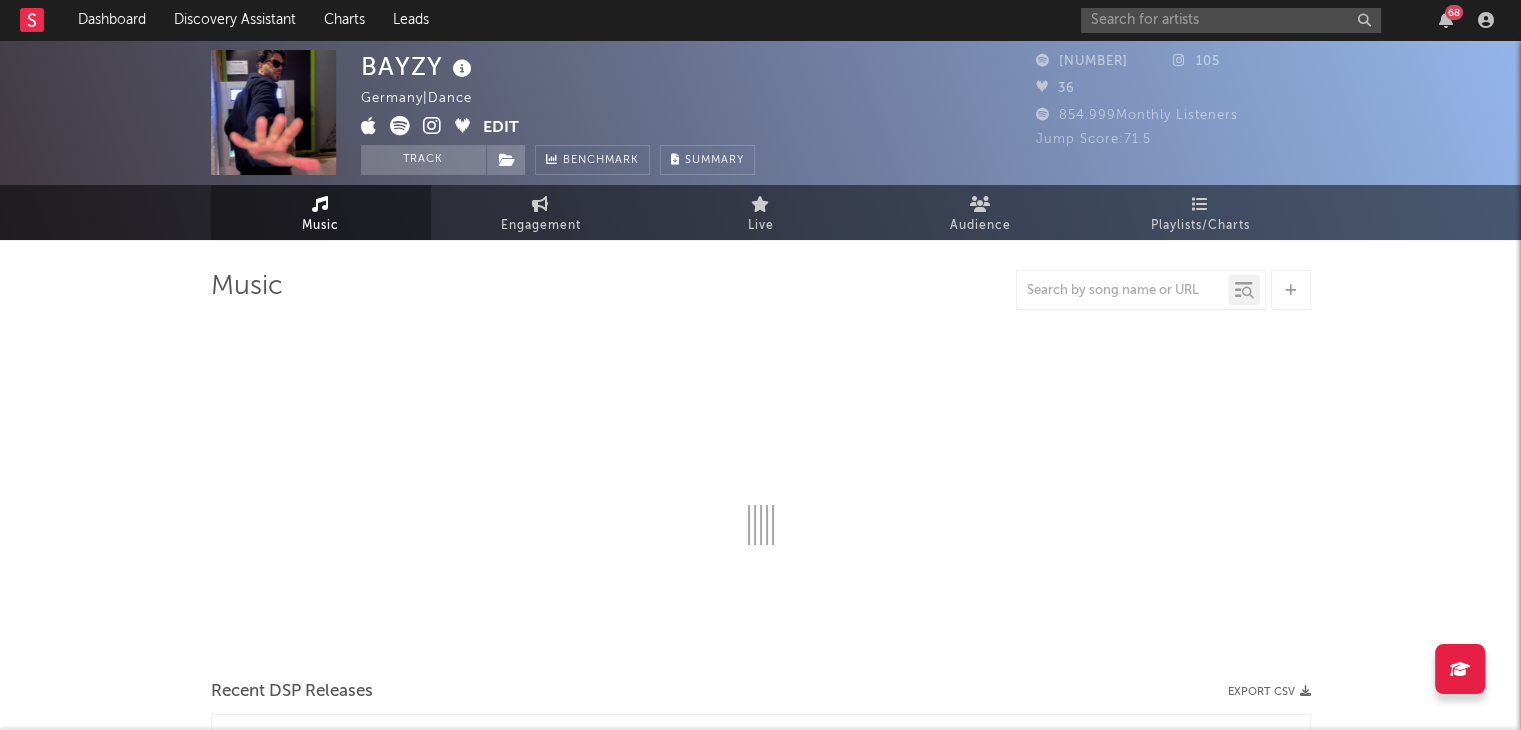 select on "6m" 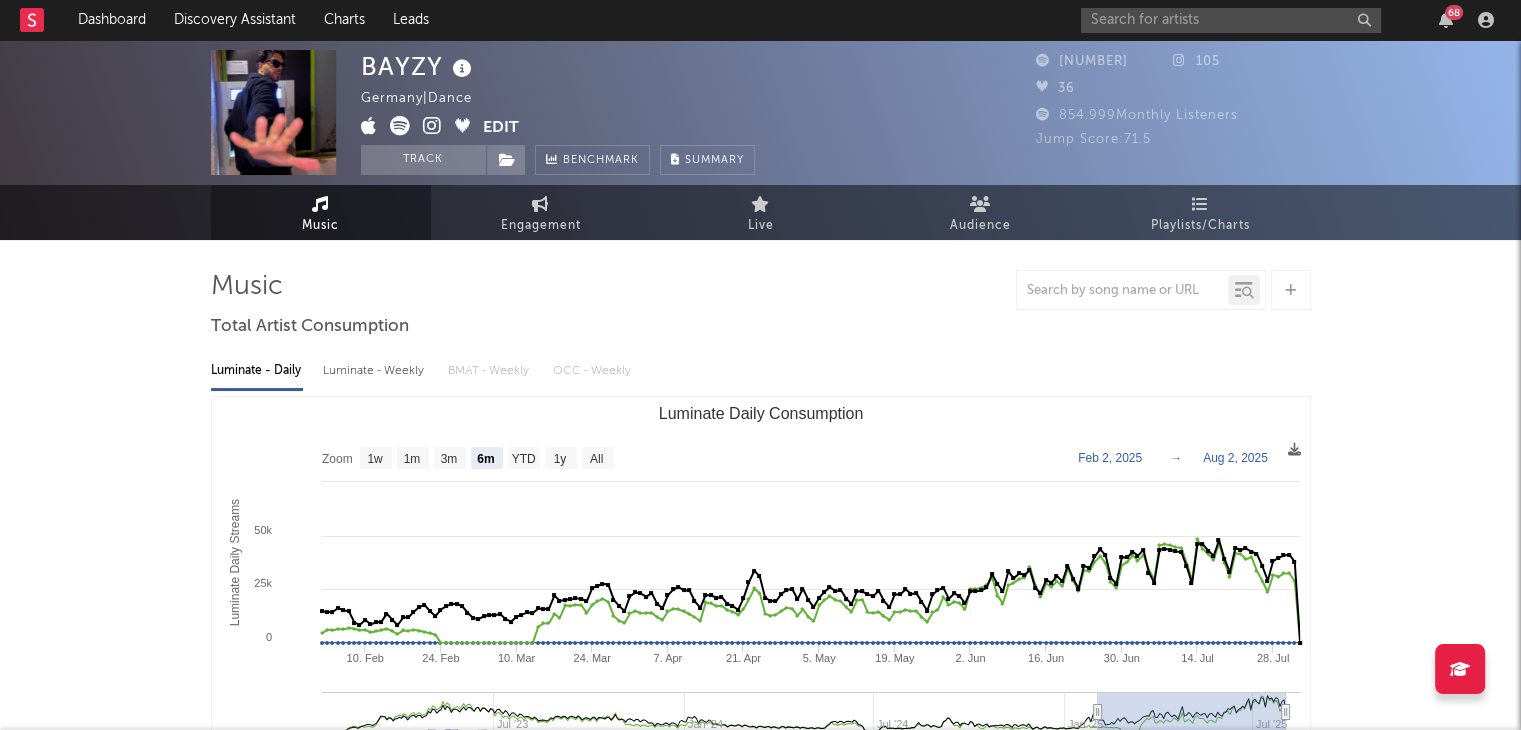 click on "[BAYZY Germany] | Dance Edit Track Benchmark Summary 3.331 105 36 854.999 Monthly Listeners Jump Score: 71.5" at bounding box center [760, 112] 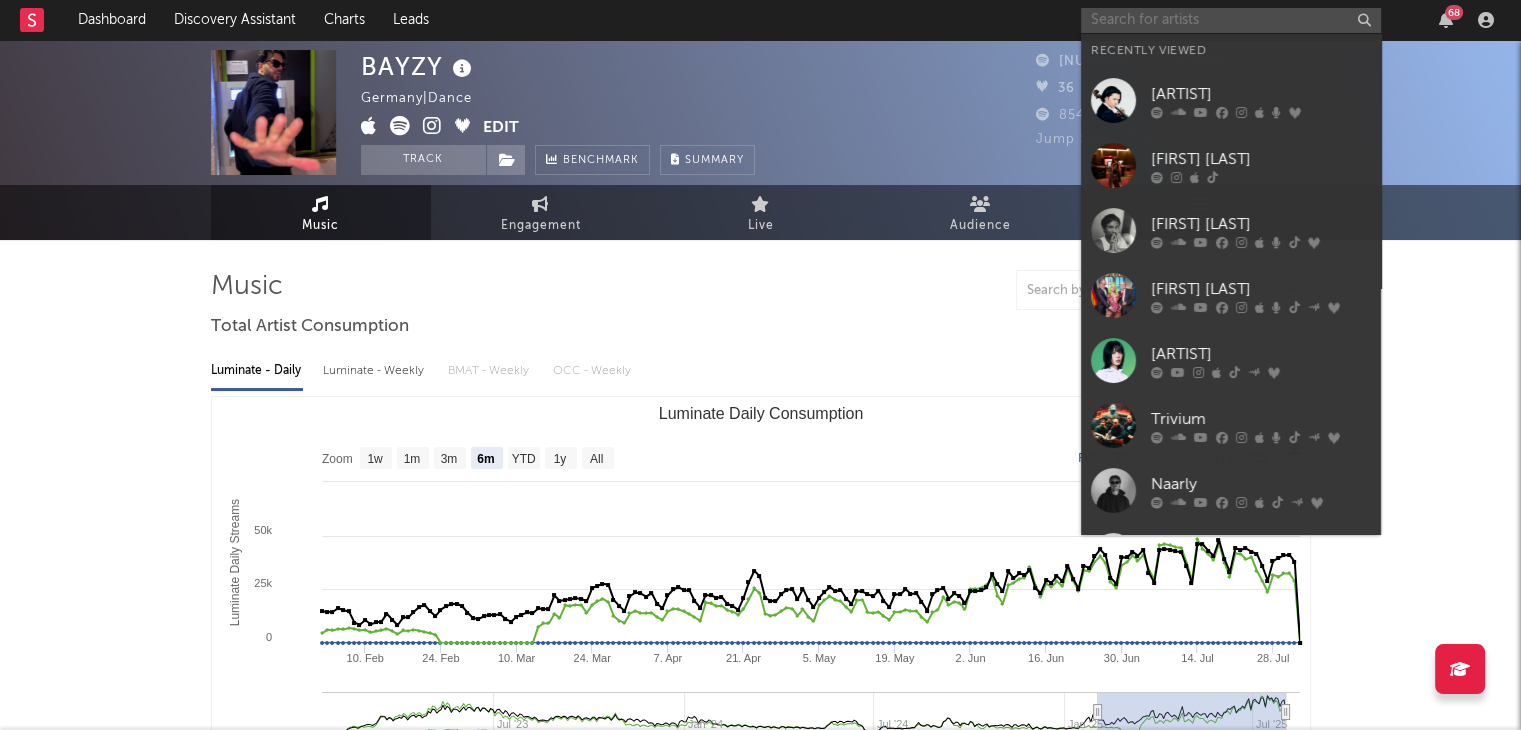 click at bounding box center [1231, 20] 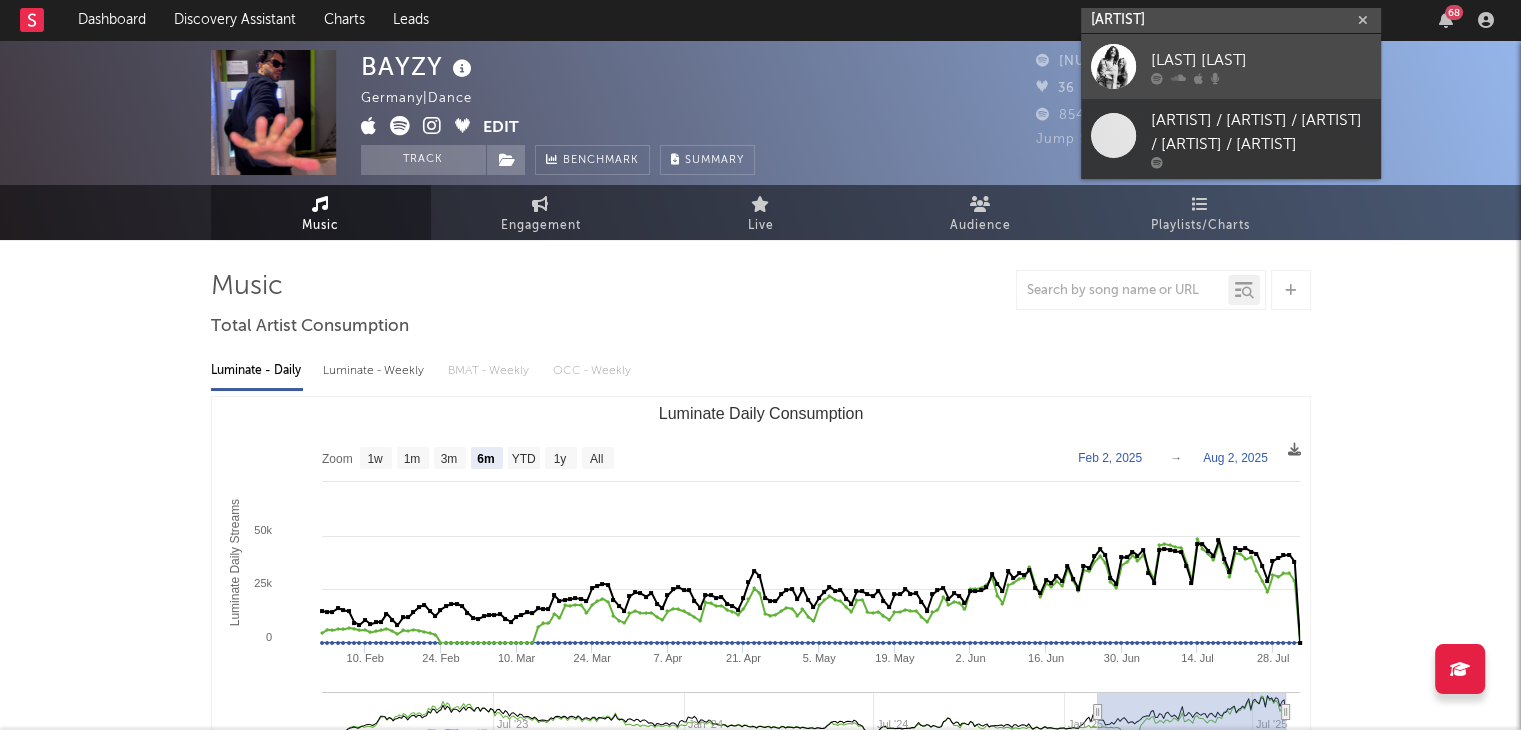 type on "[ARTIST]" 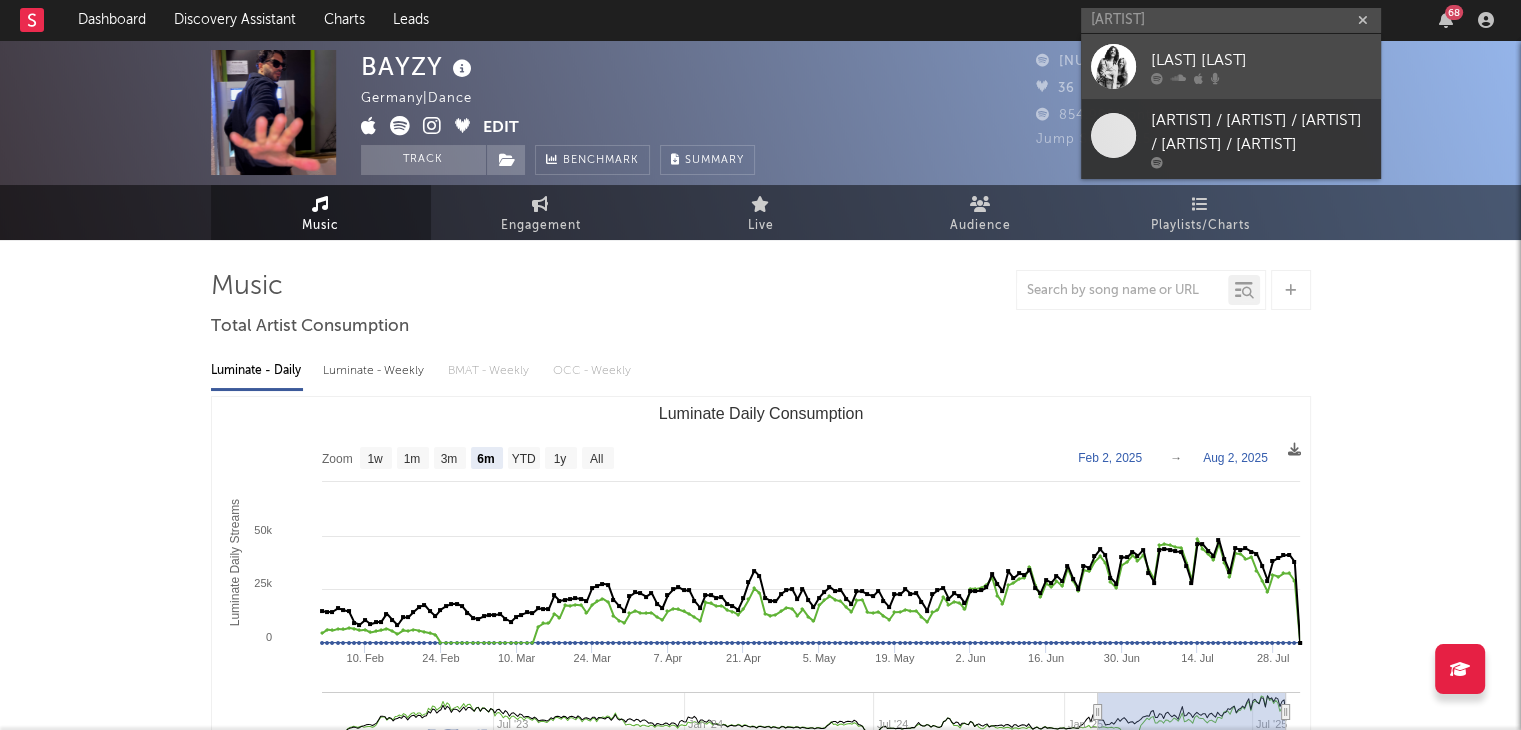 click on "[LAST] [LAST]" at bounding box center (1261, 60) 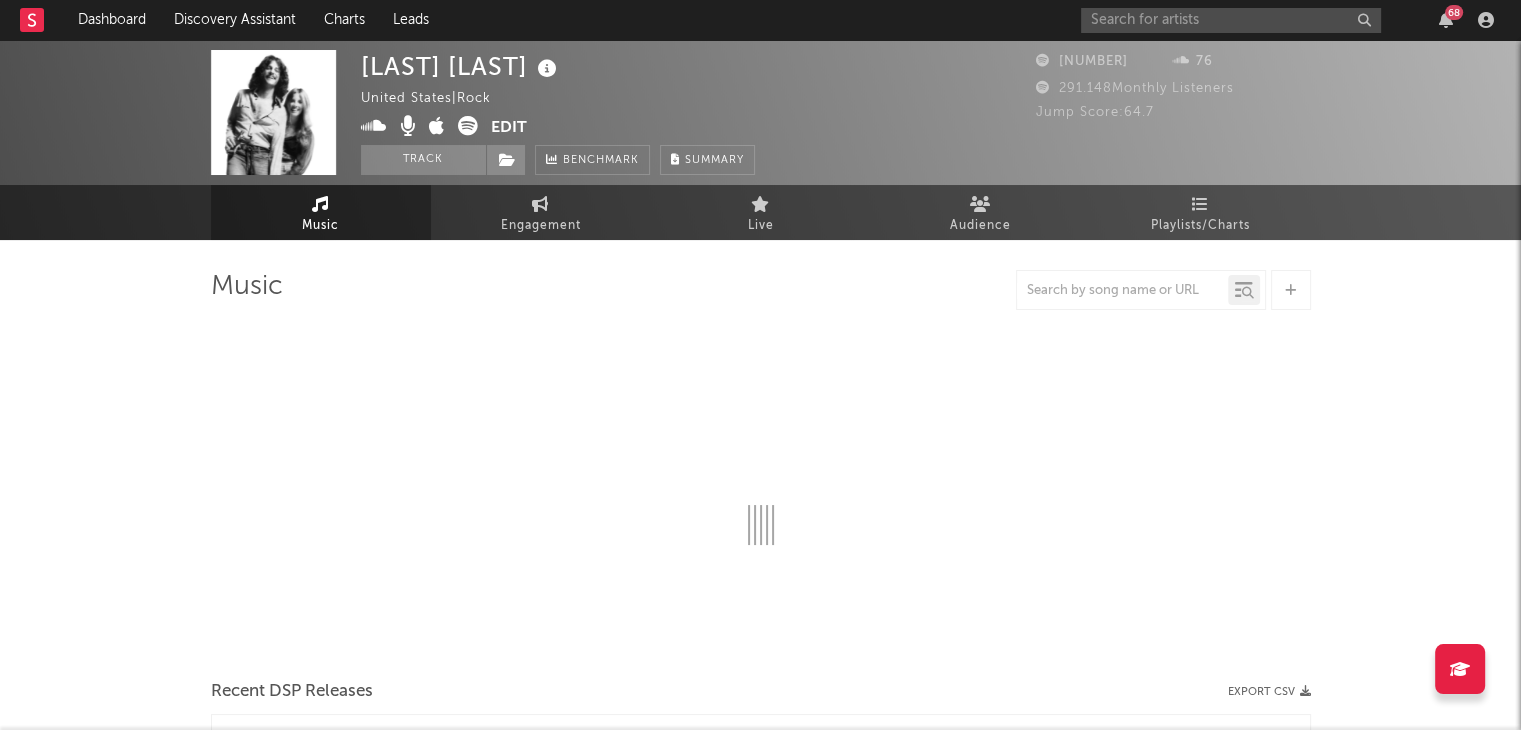 select on "1w" 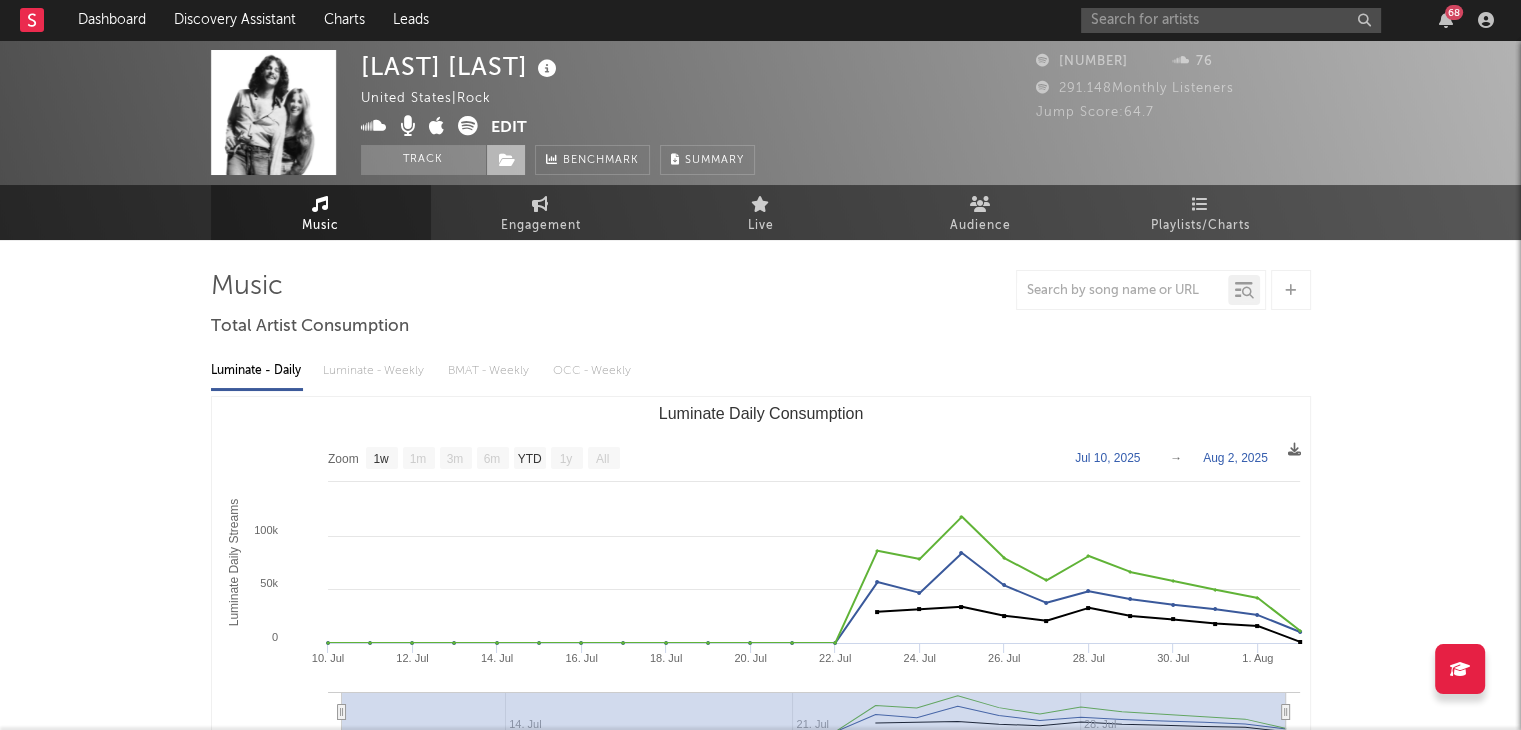 click at bounding box center [507, 160] 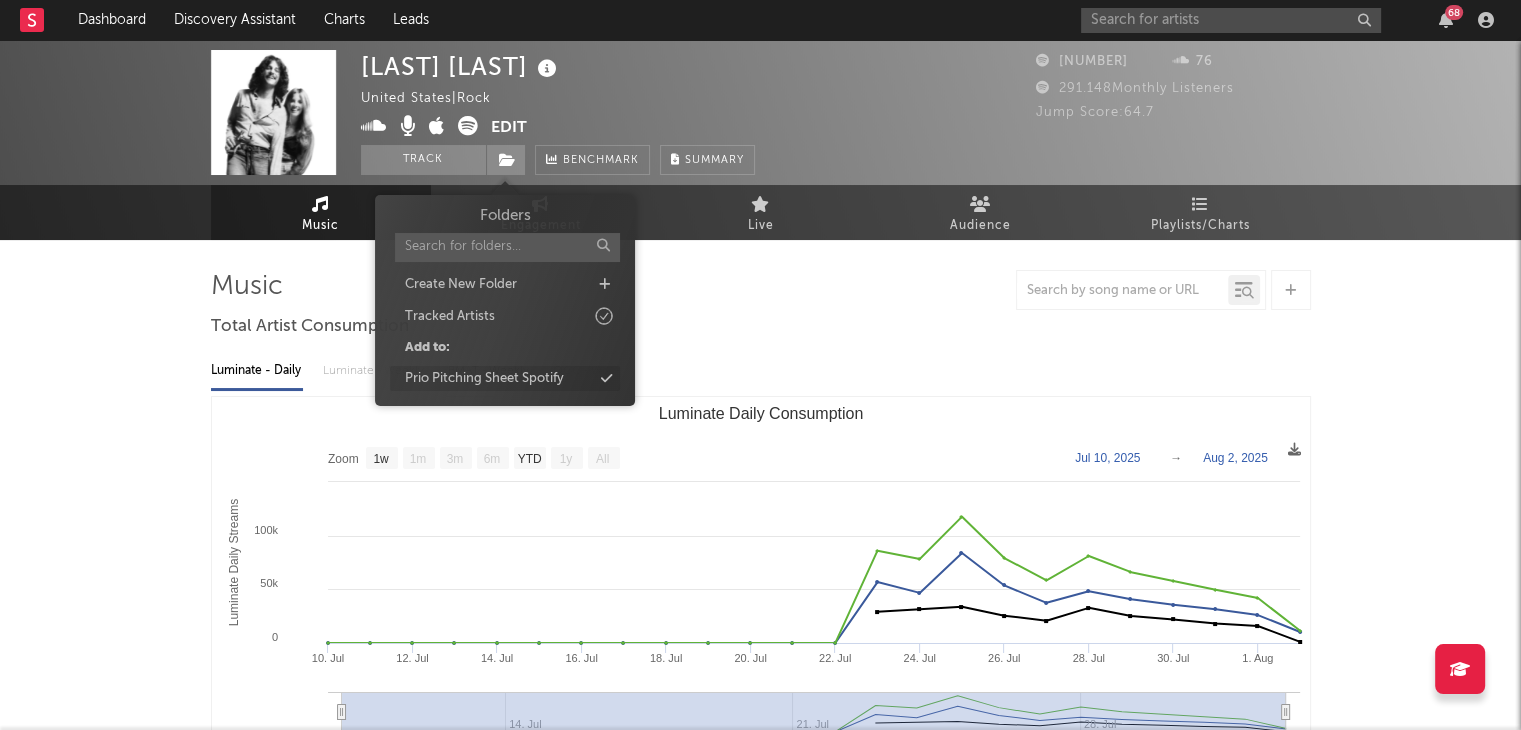 click on "Prio Pitching Sheet Spotify" at bounding box center [484, 379] 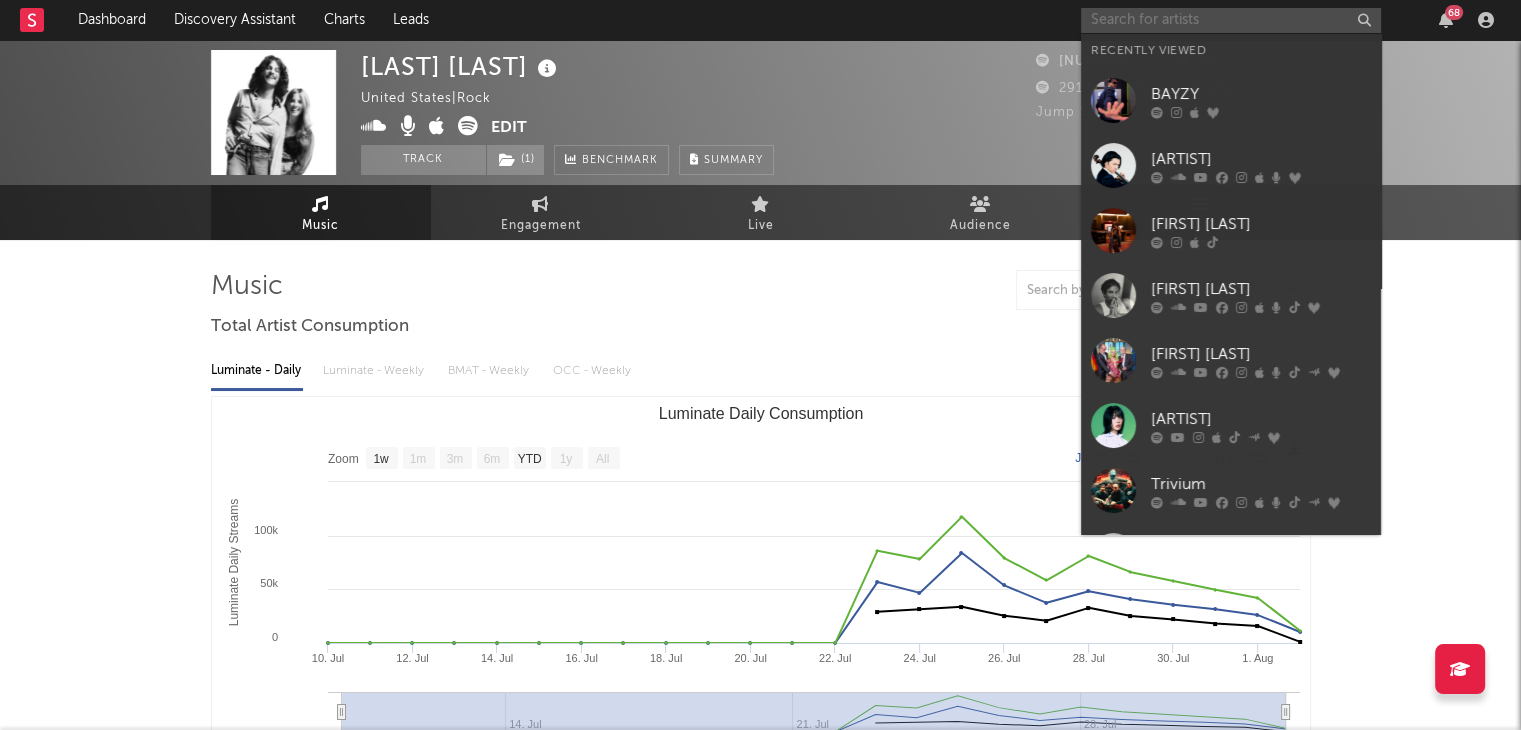 click at bounding box center [1231, 20] 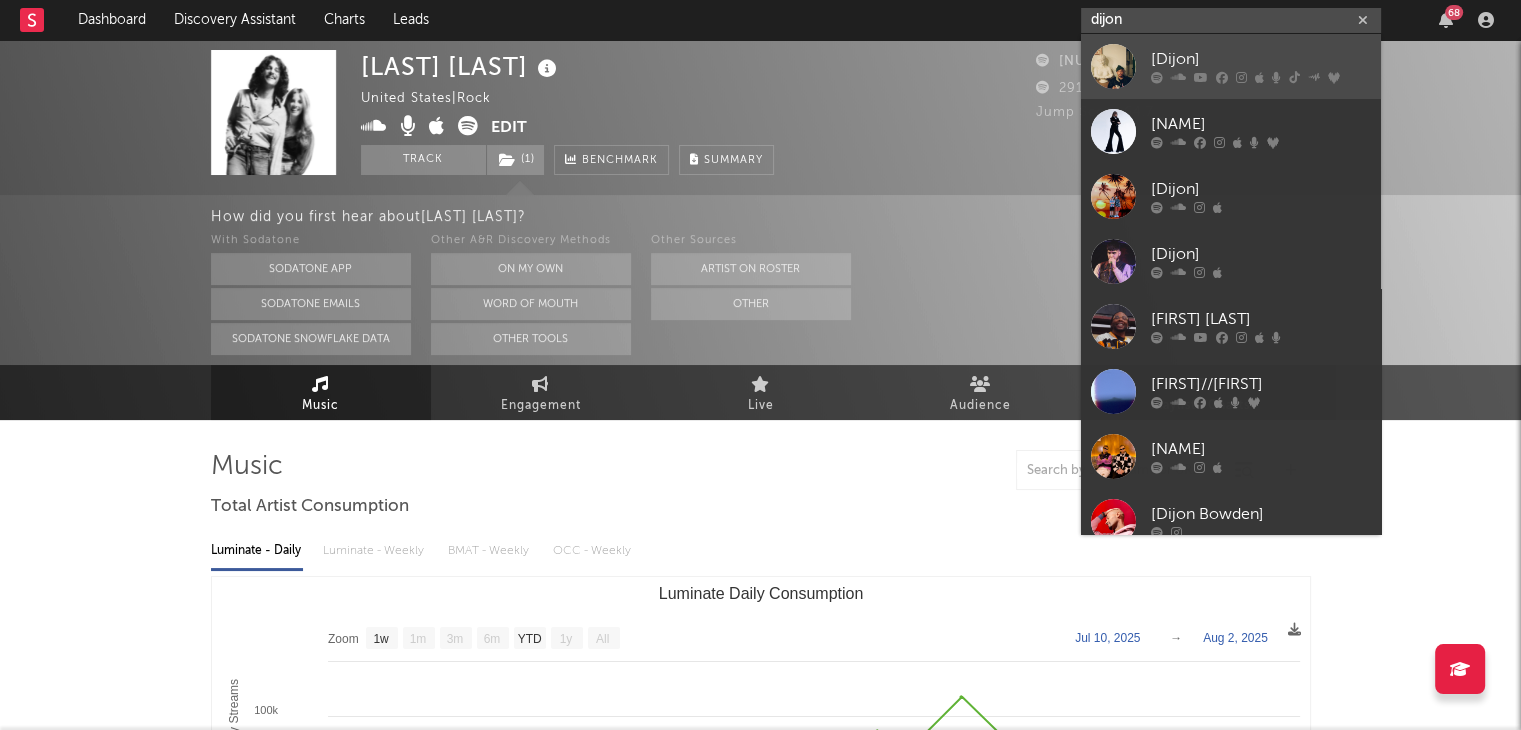 type on "dijon" 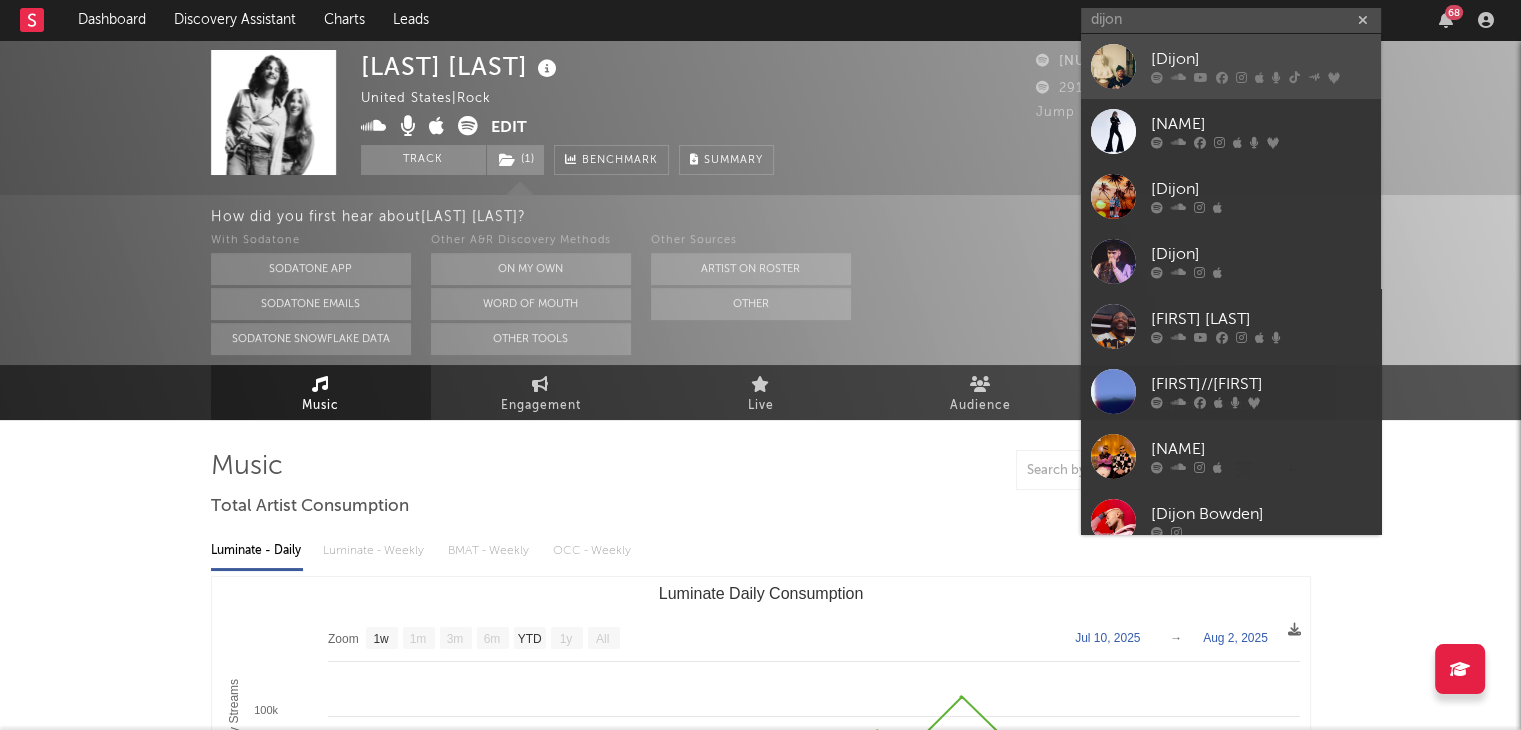 click on "[Dijon]" at bounding box center (1231, 66) 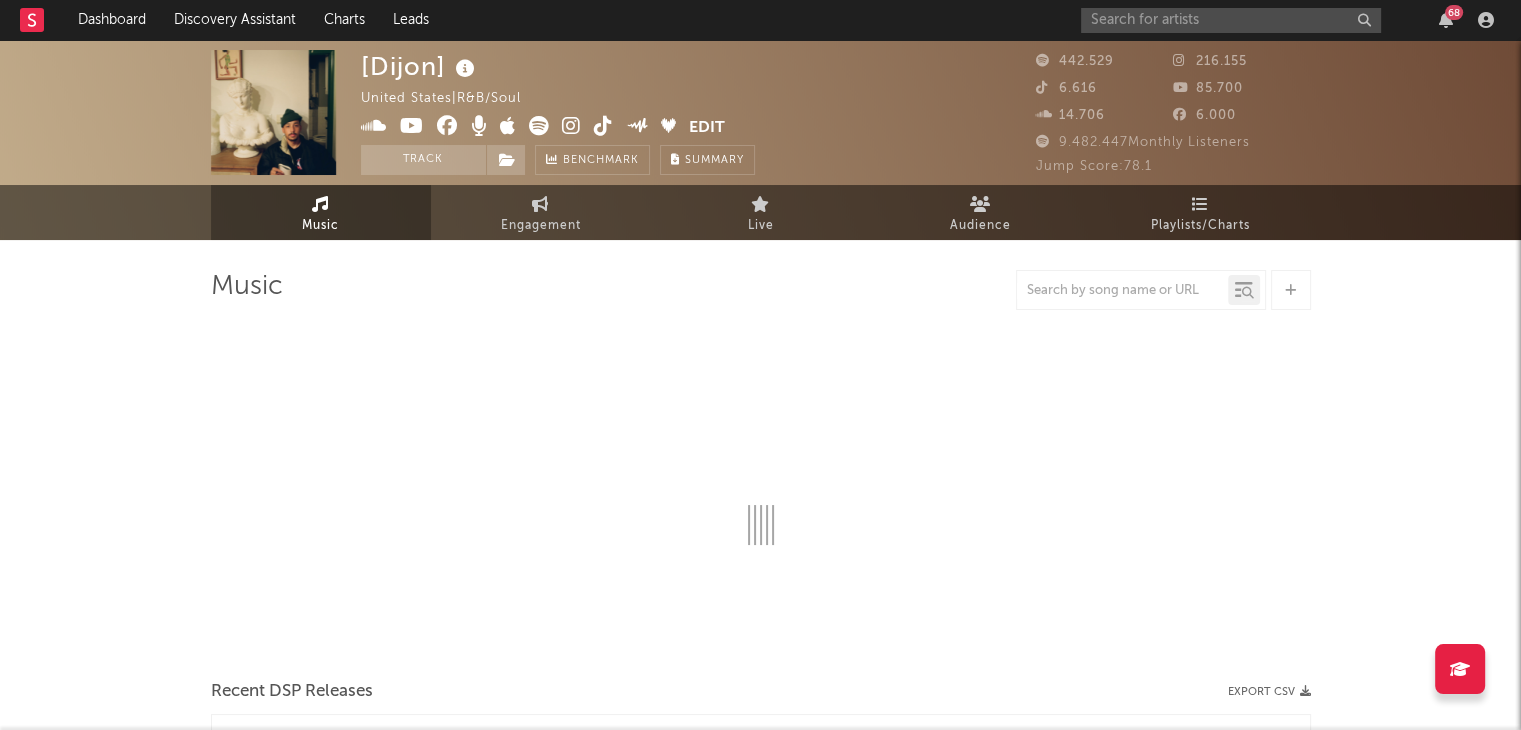 select on "6m" 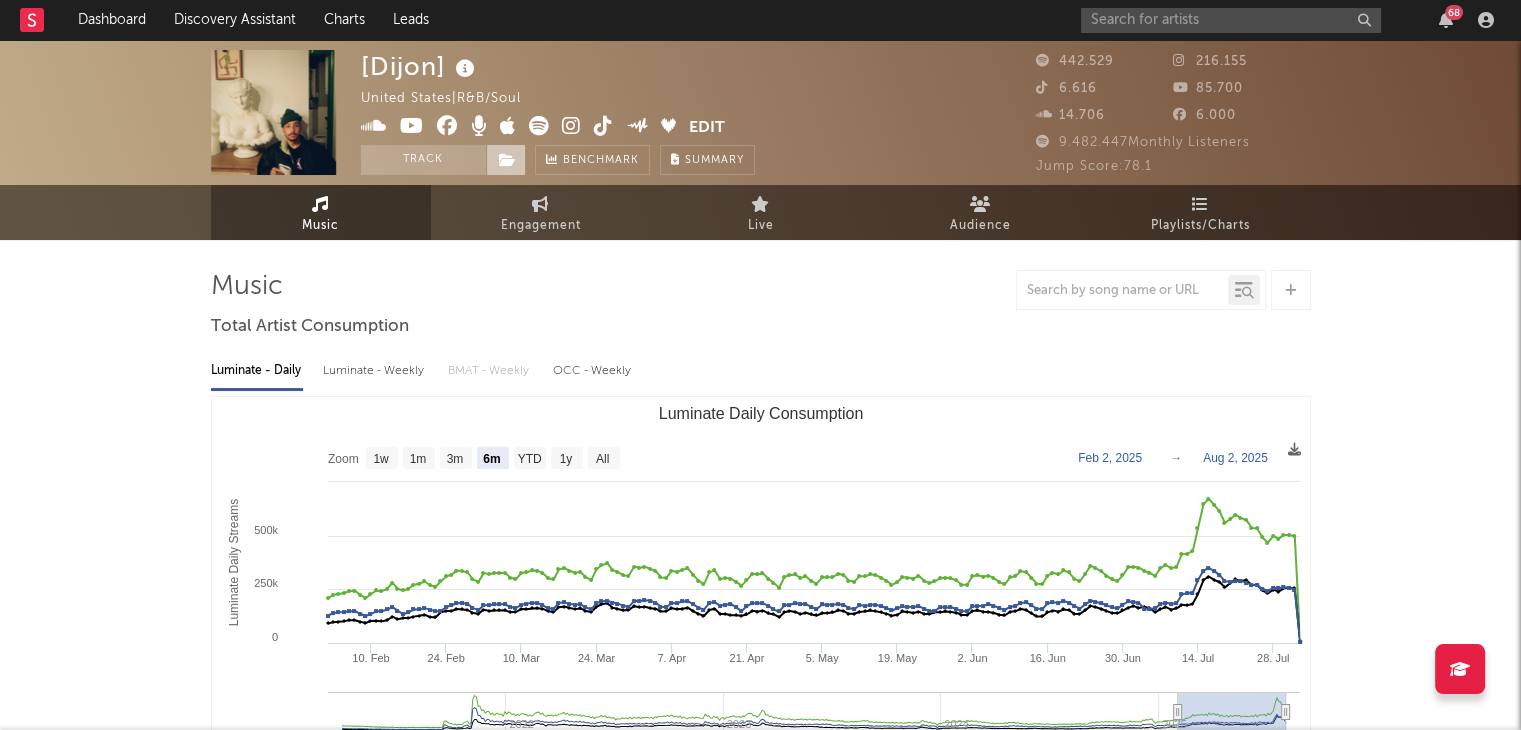 click at bounding box center [506, 160] 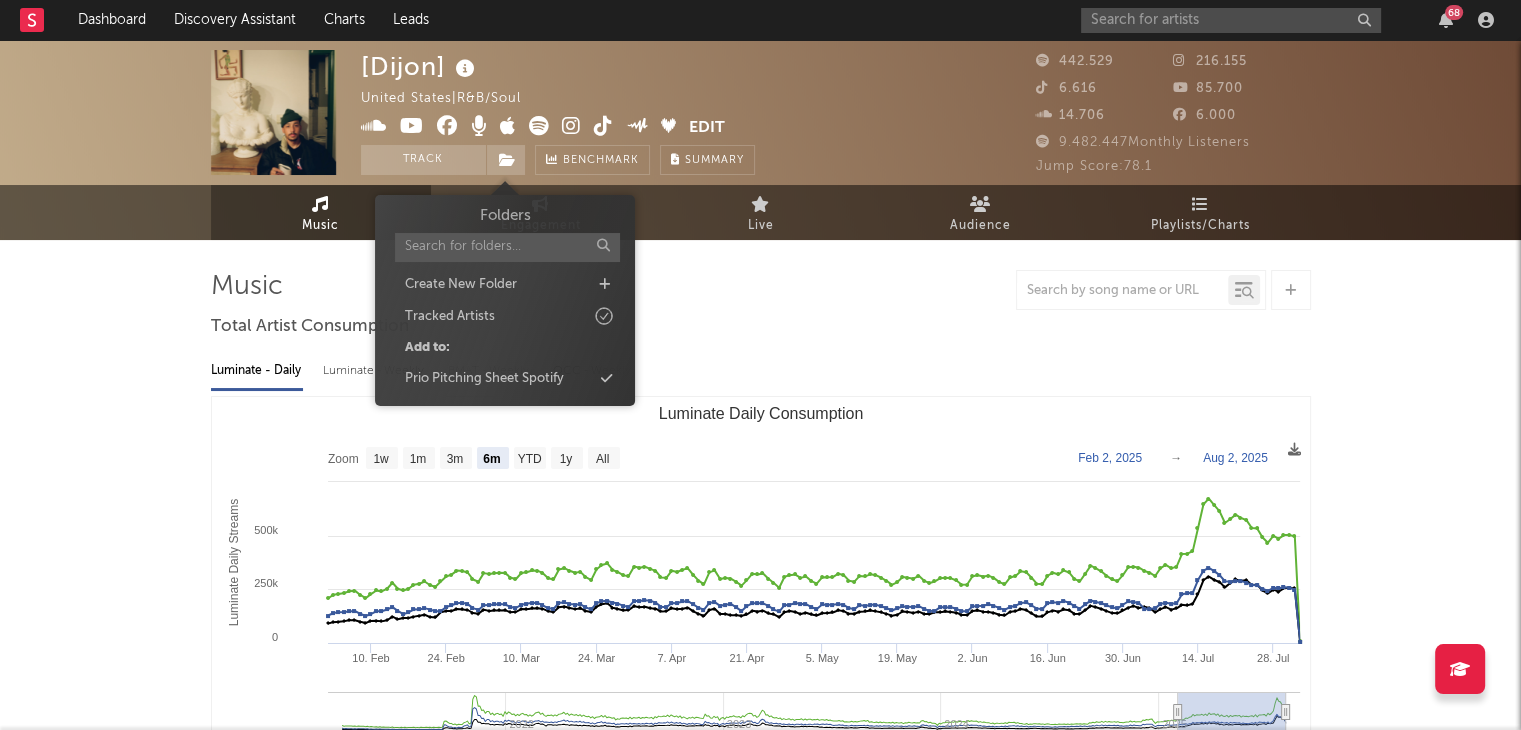 click on "Folders Create New Folder Tracked Artists Add to: Prio Pitching Sheet Spotify" at bounding box center (505, 298) 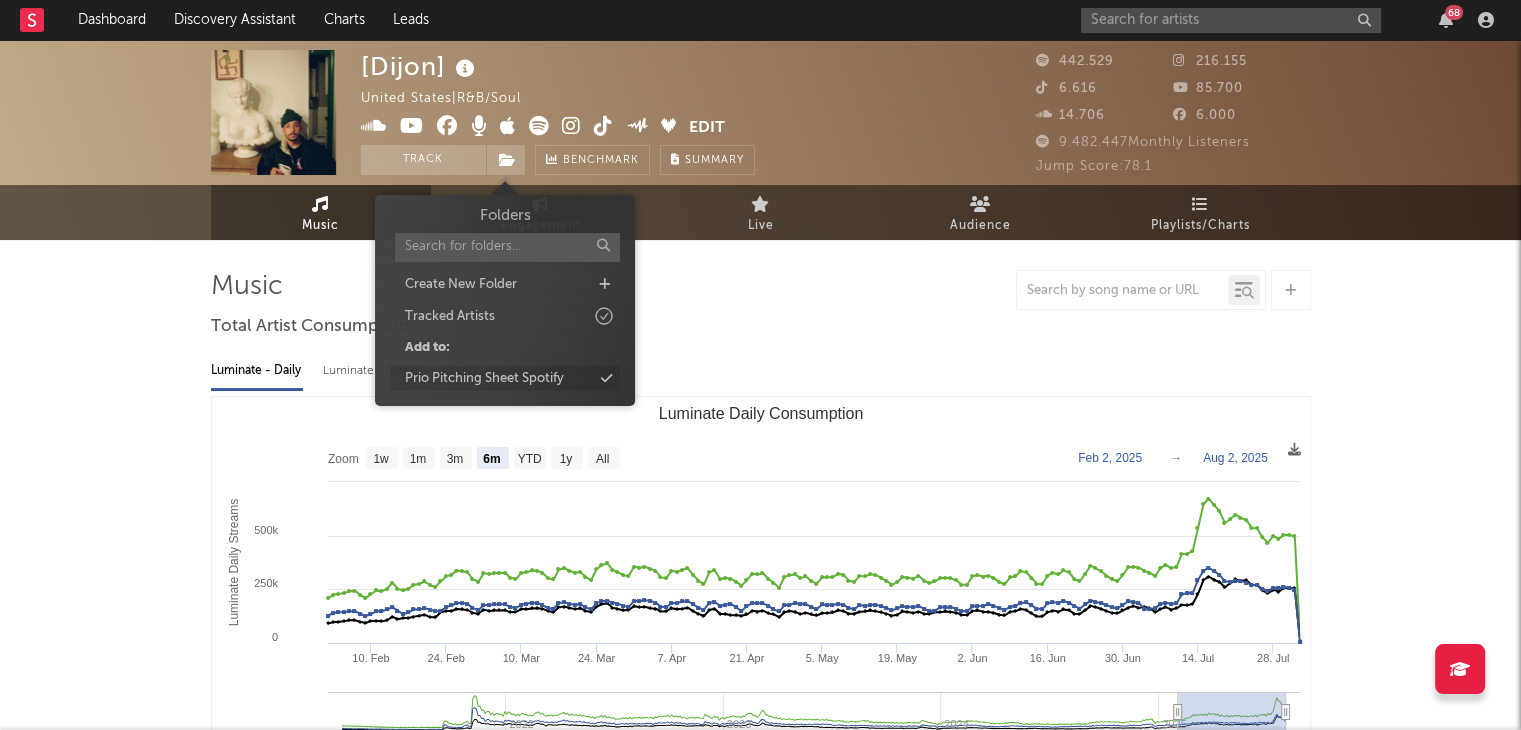 click on "Prio Pitching Sheet Spotify" at bounding box center [505, 379] 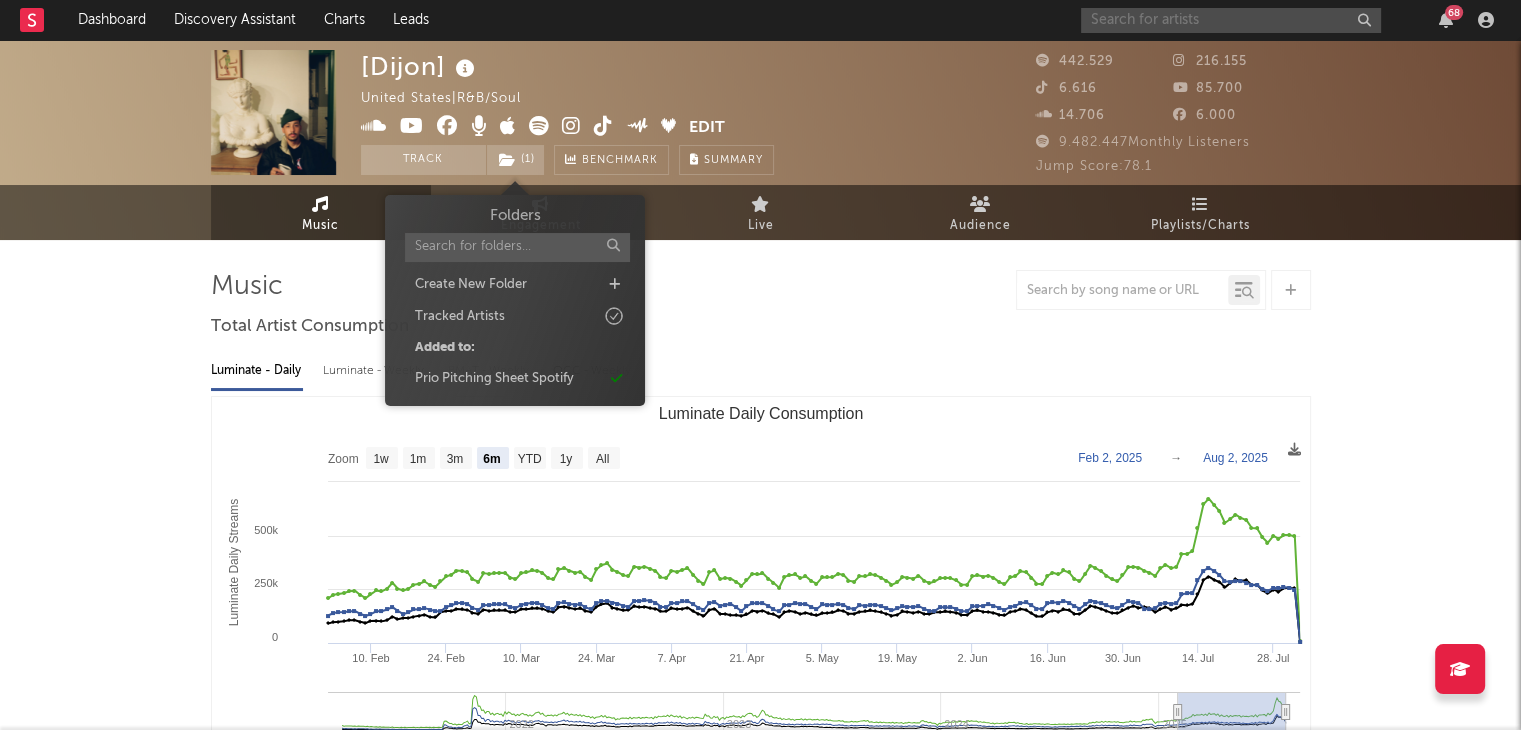 click at bounding box center (1231, 20) 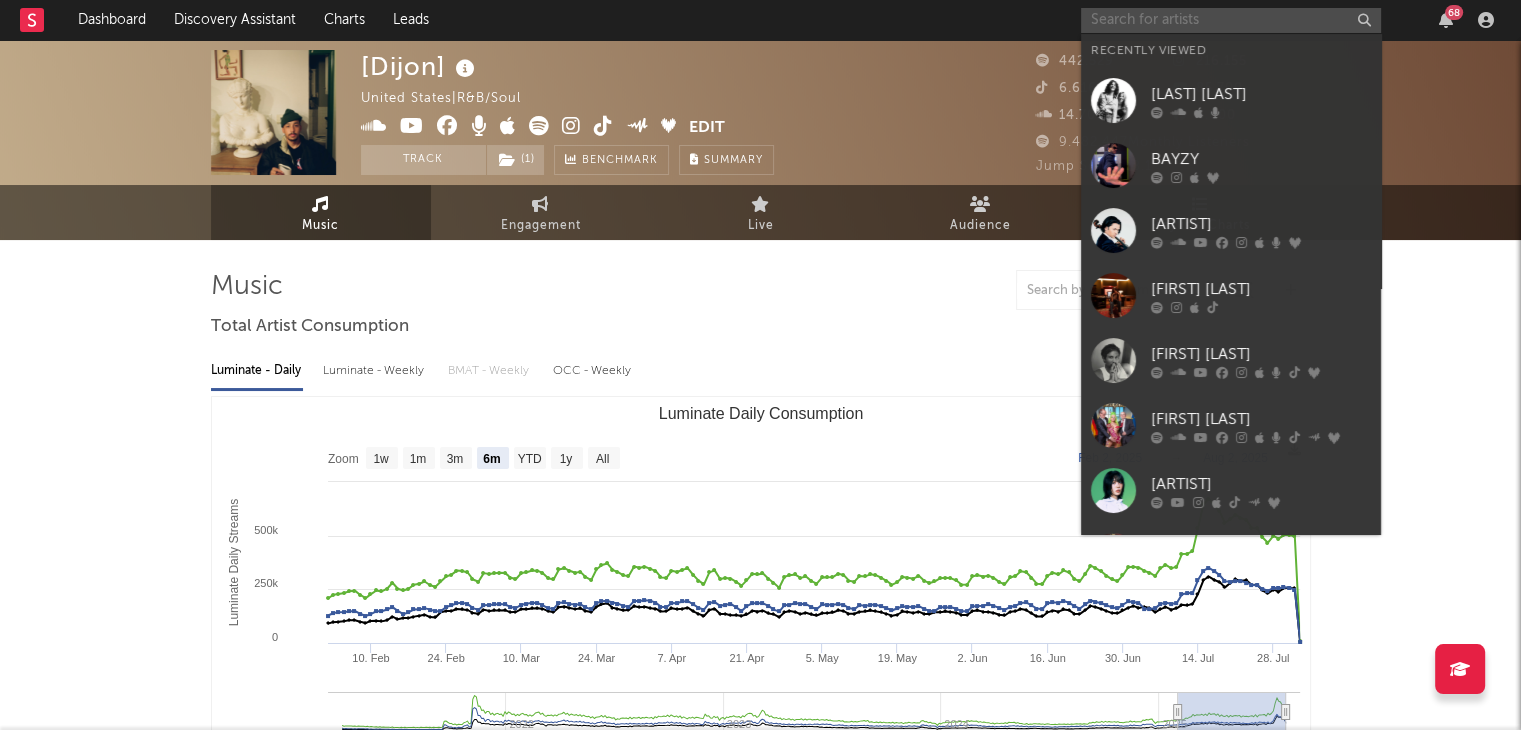 click at bounding box center (1231, 20) 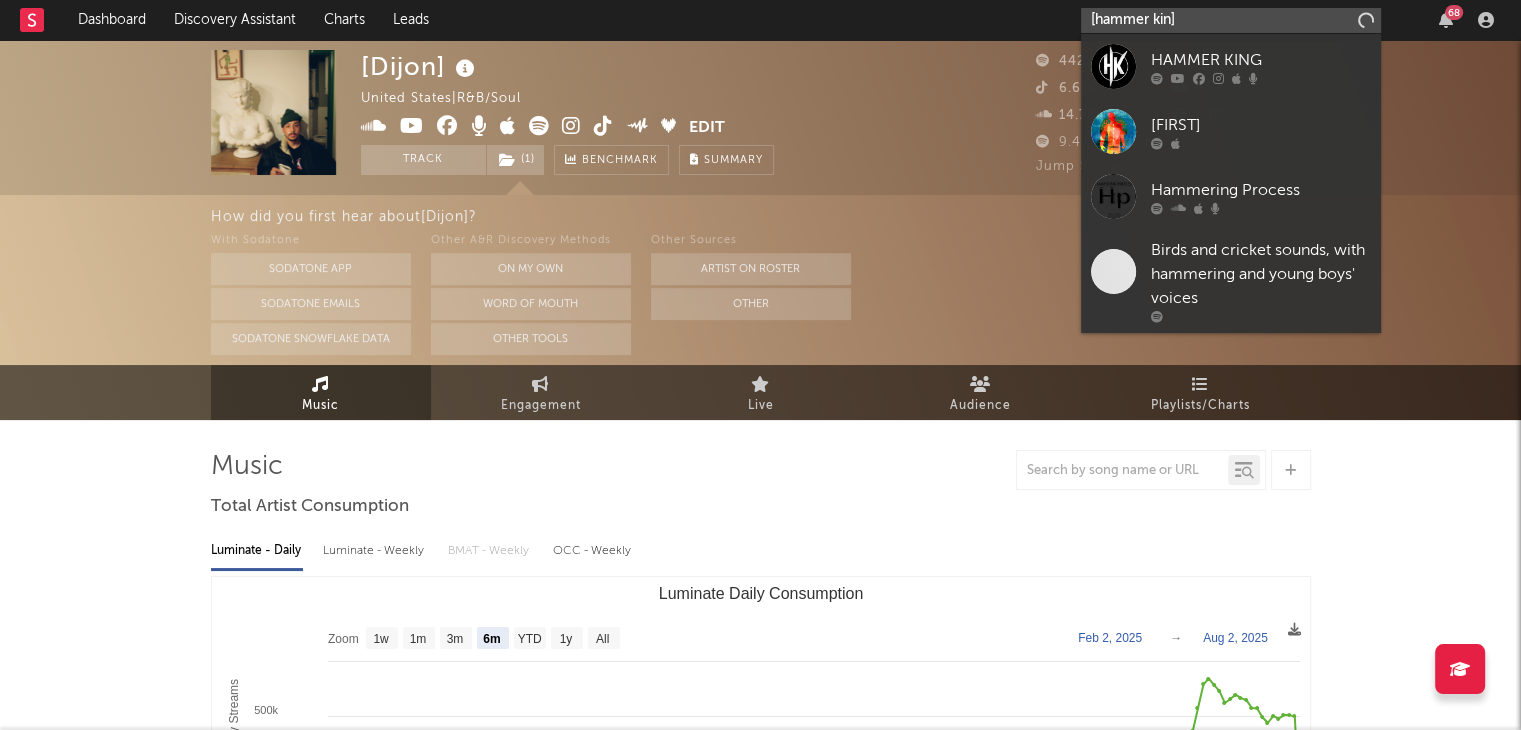 type on "[hammer kin]" 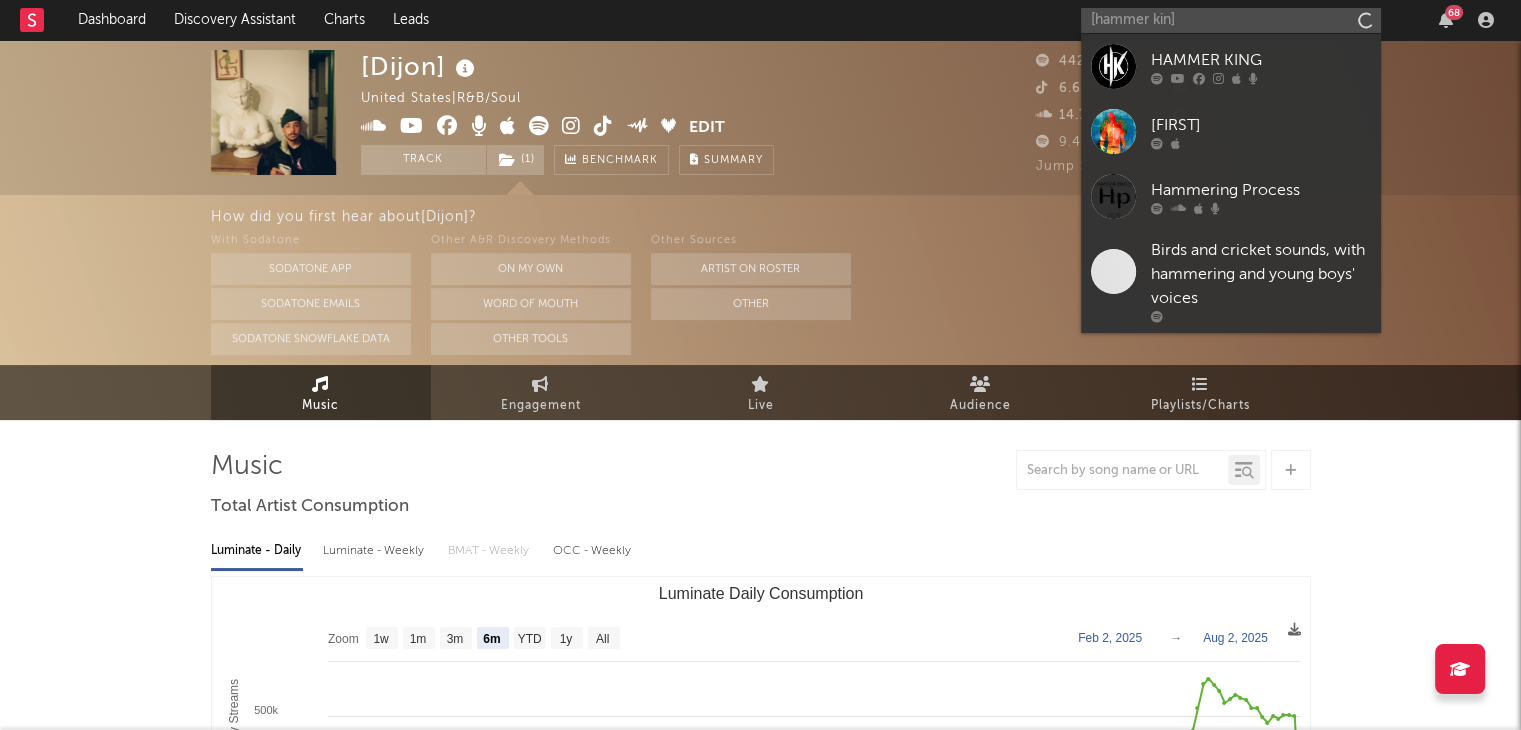 click on "HAMMER KING" at bounding box center (1231, 66) 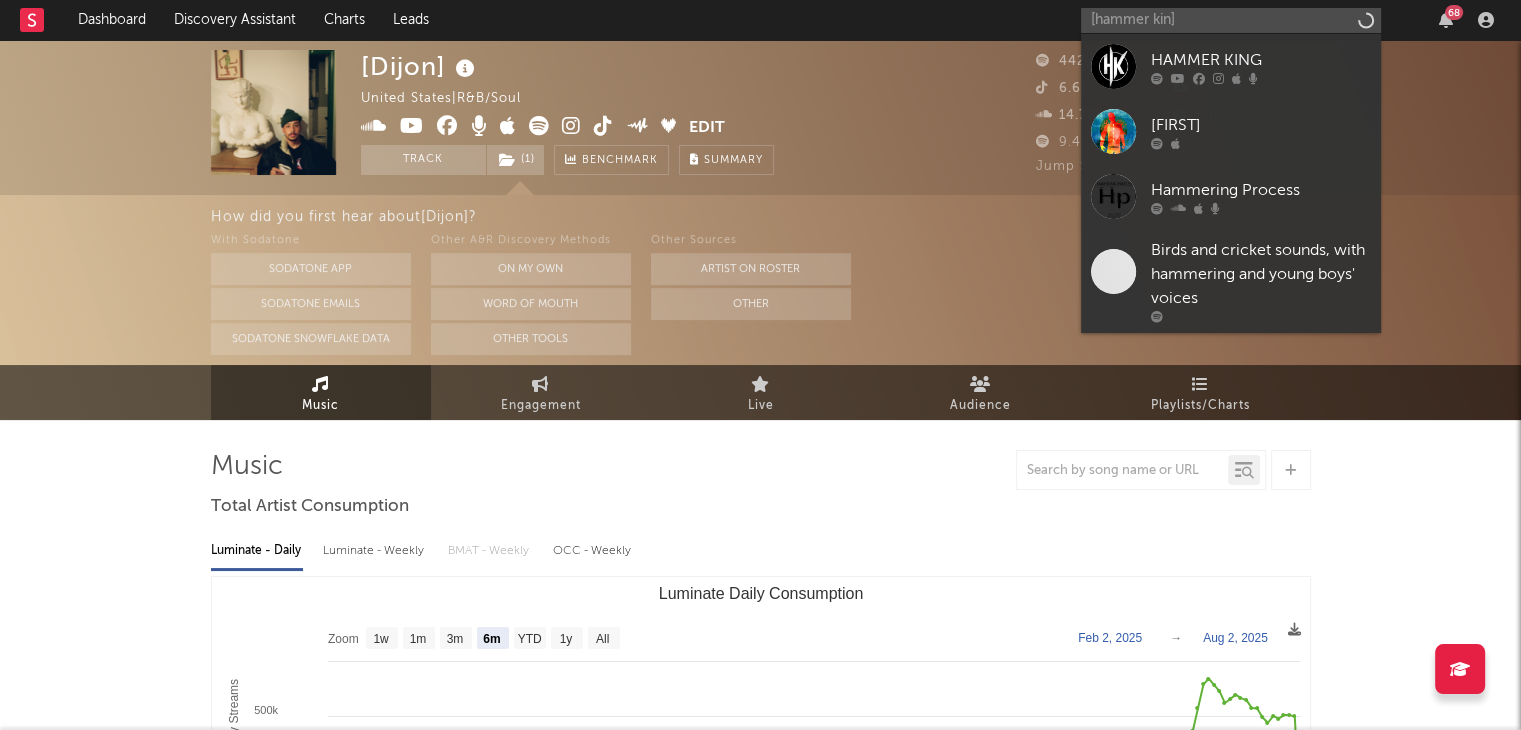 type 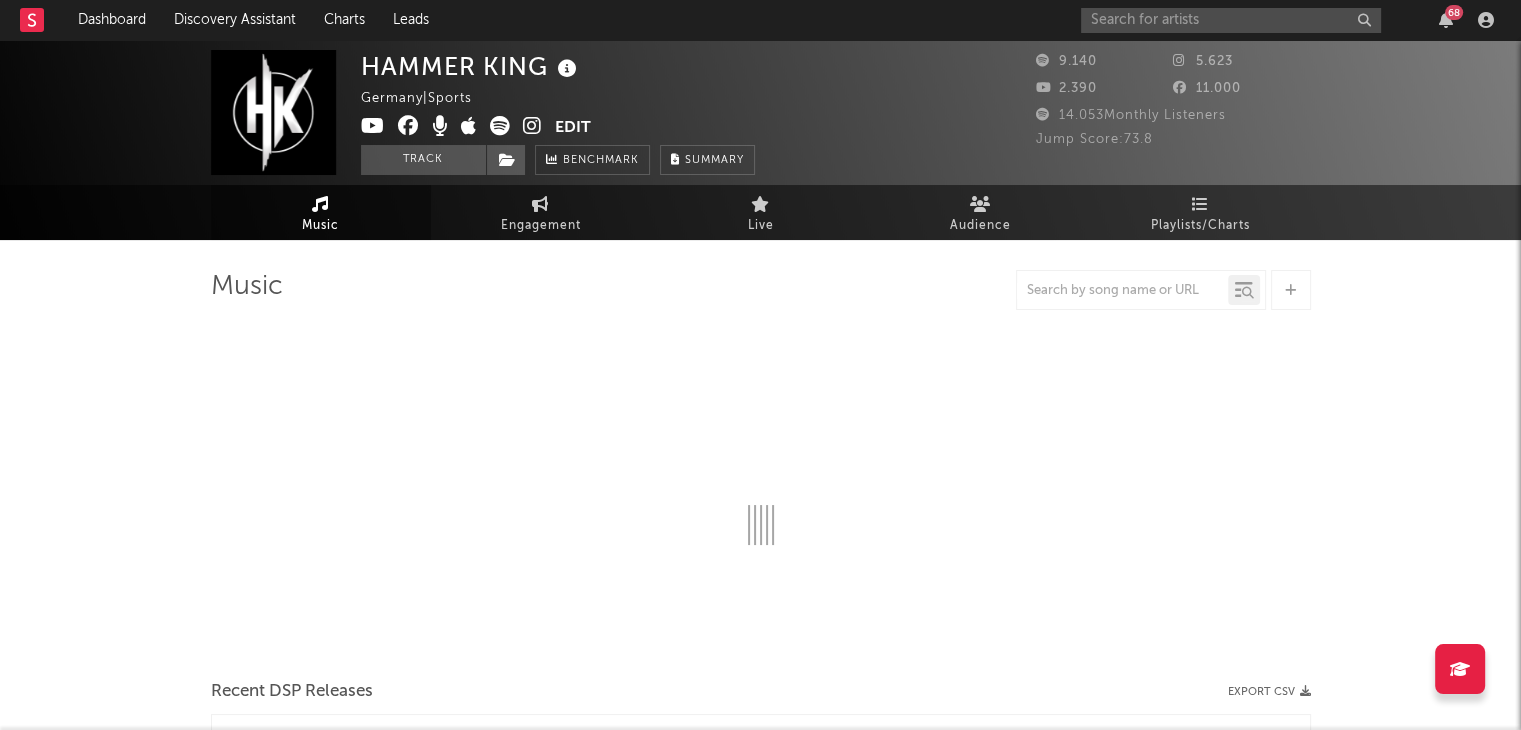 select on "1w" 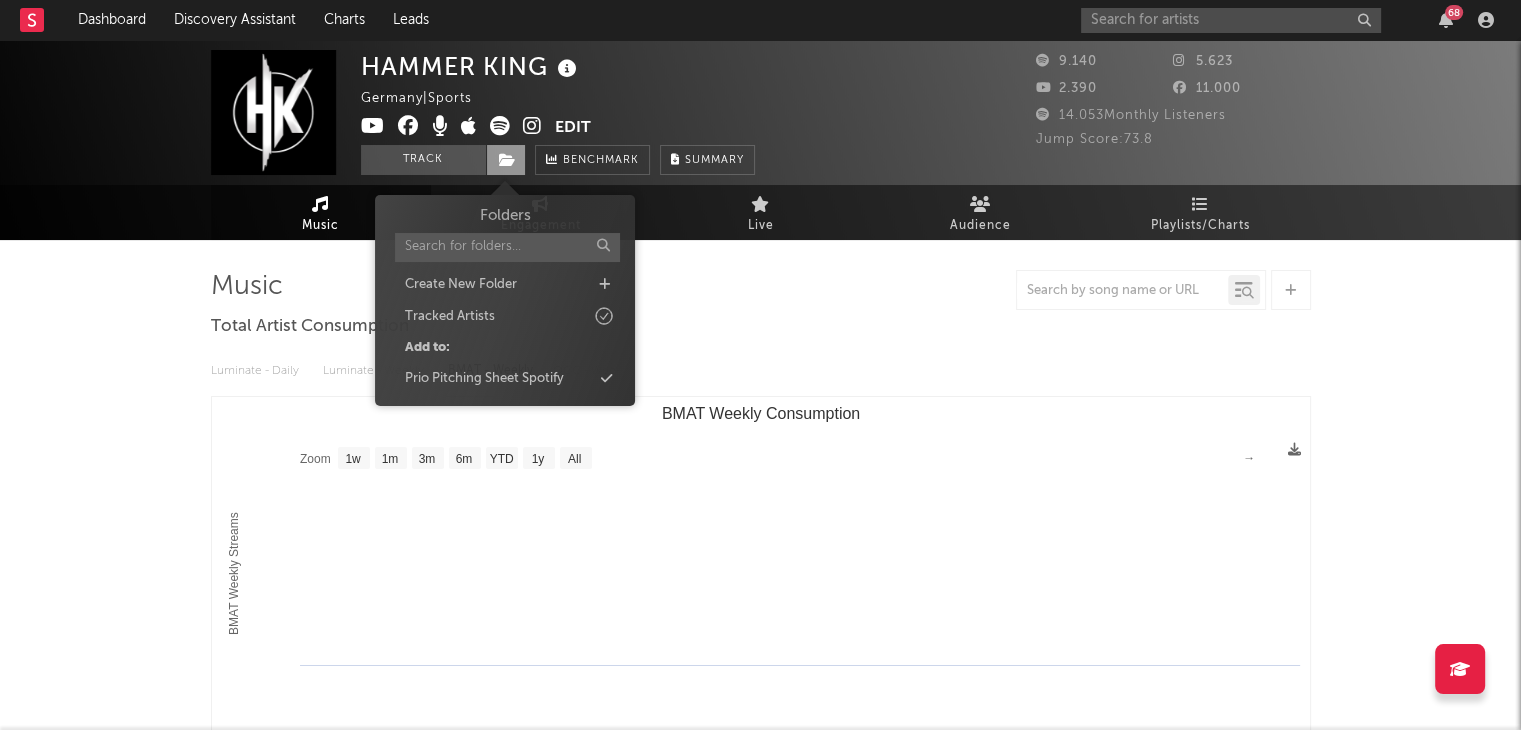 click at bounding box center [506, 160] 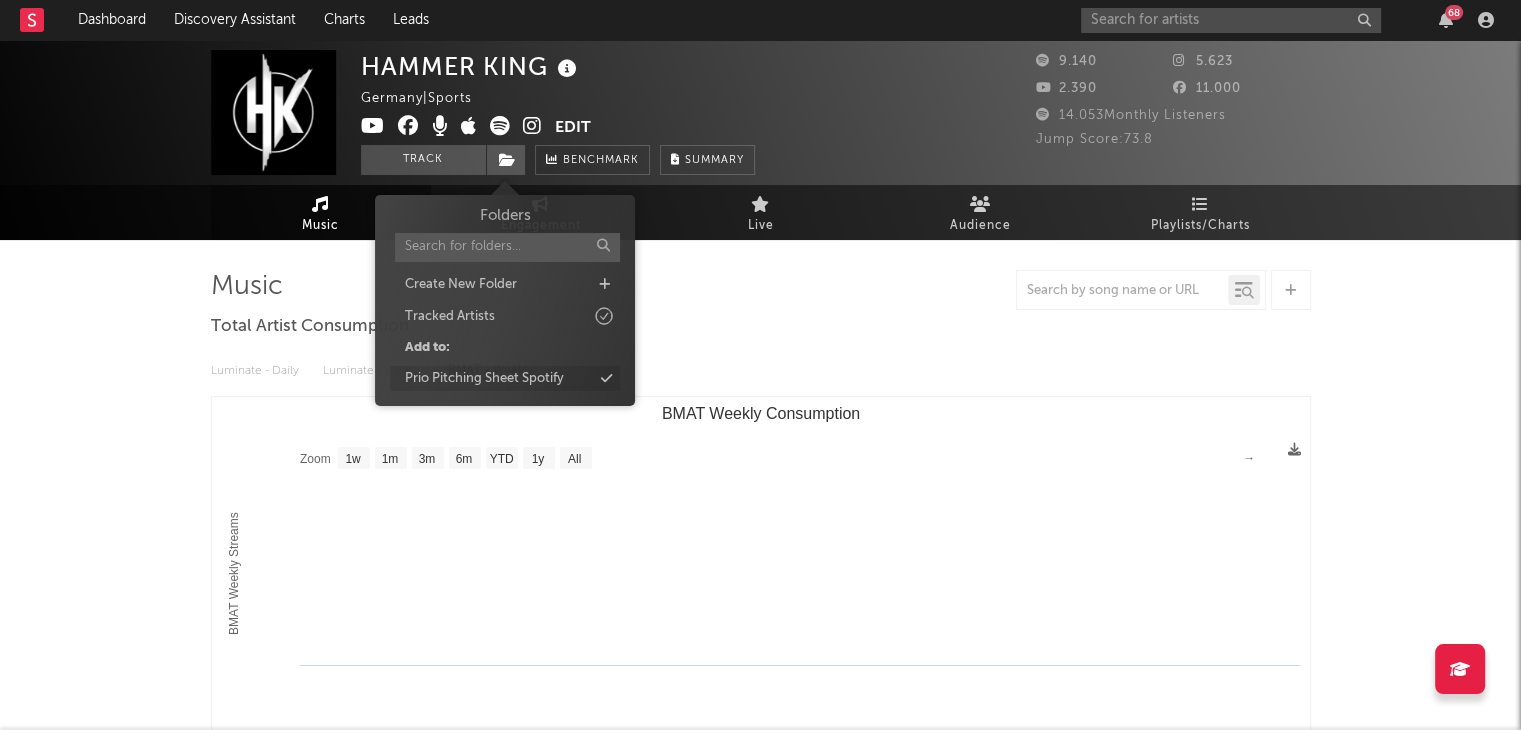 click on "Prio Pitching Sheet Spotify" at bounding box center [484, 379] 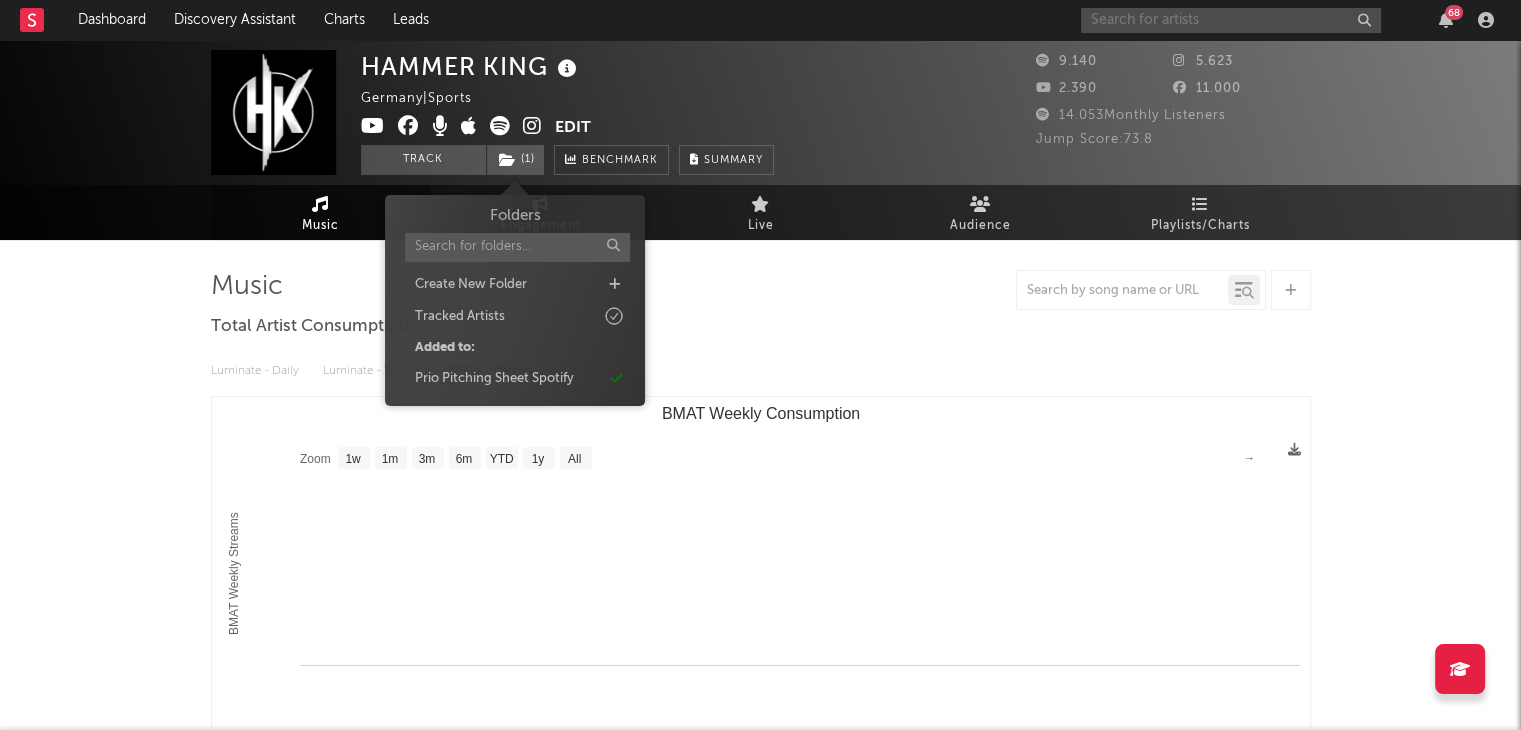 click at bounding box center [1231, 20] 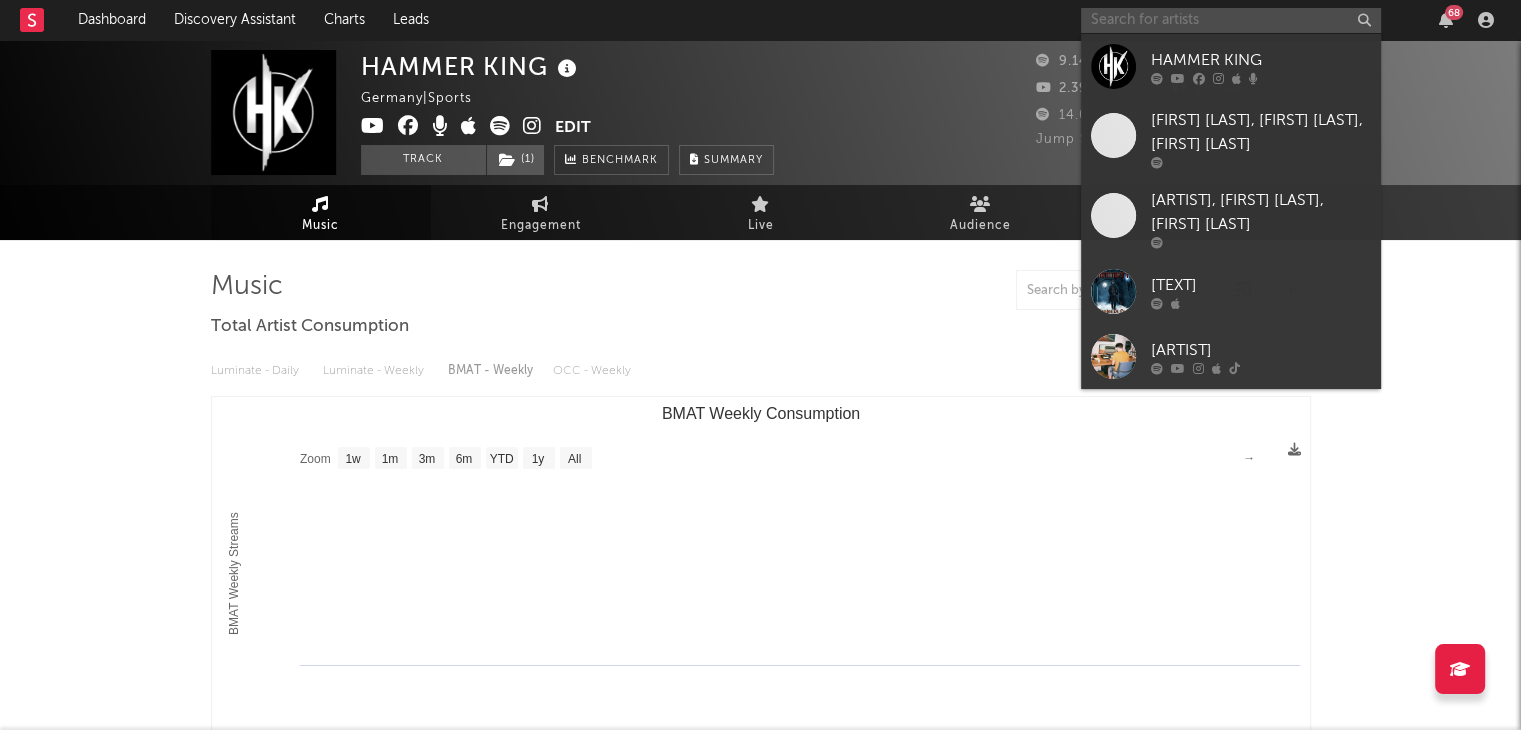 type on "k" 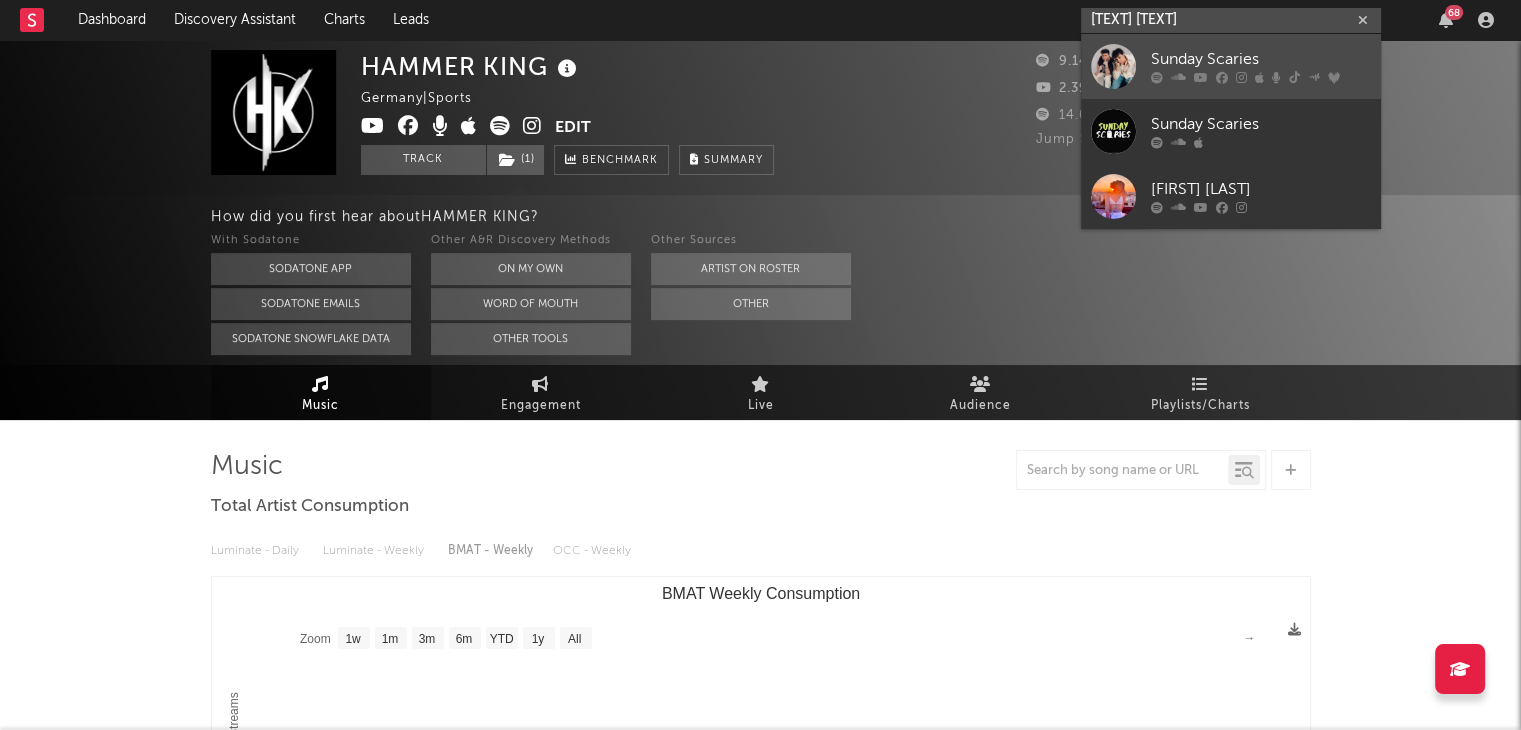 type on "[TEXT] [TEXT]" 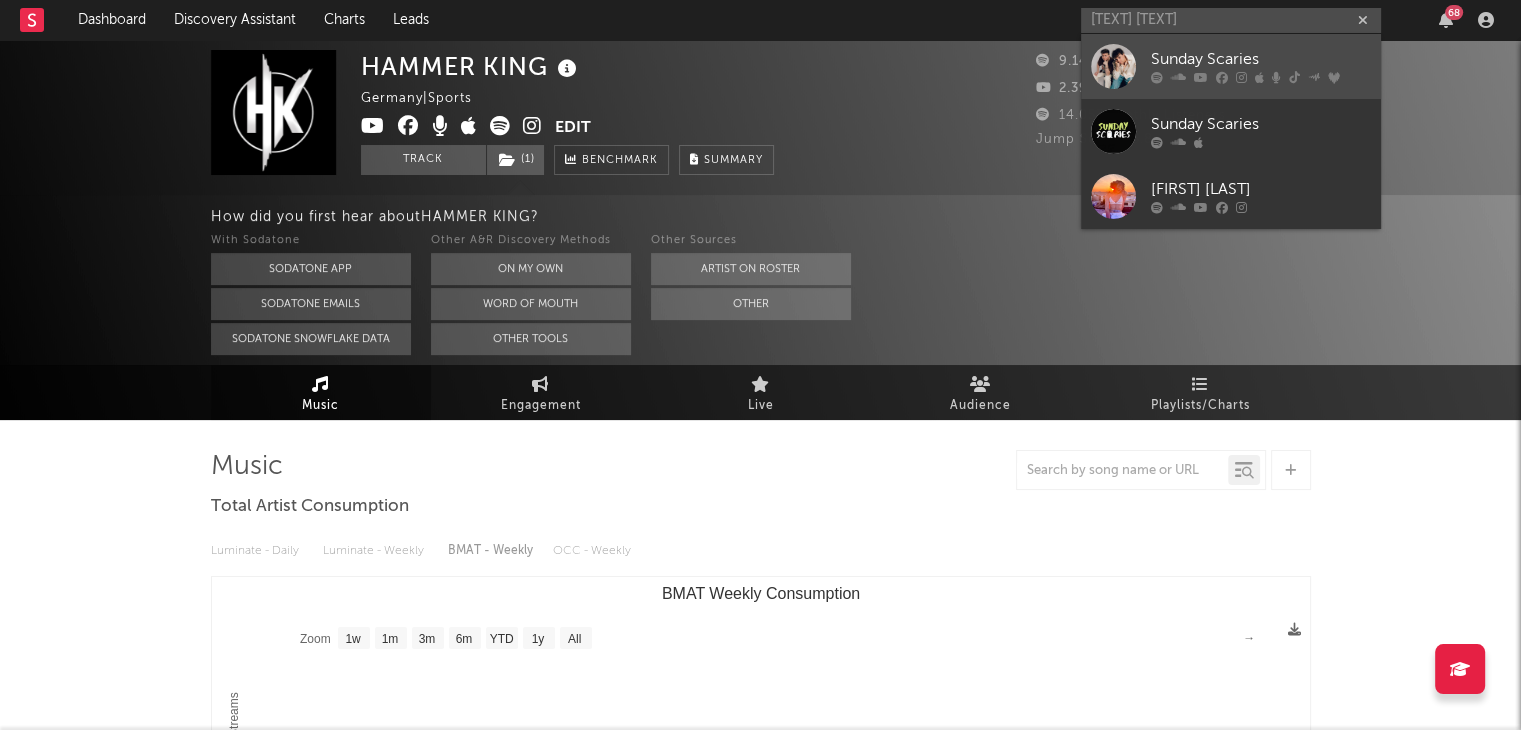 click on "Sunday Scaries" at bounding box center [1261, 60] 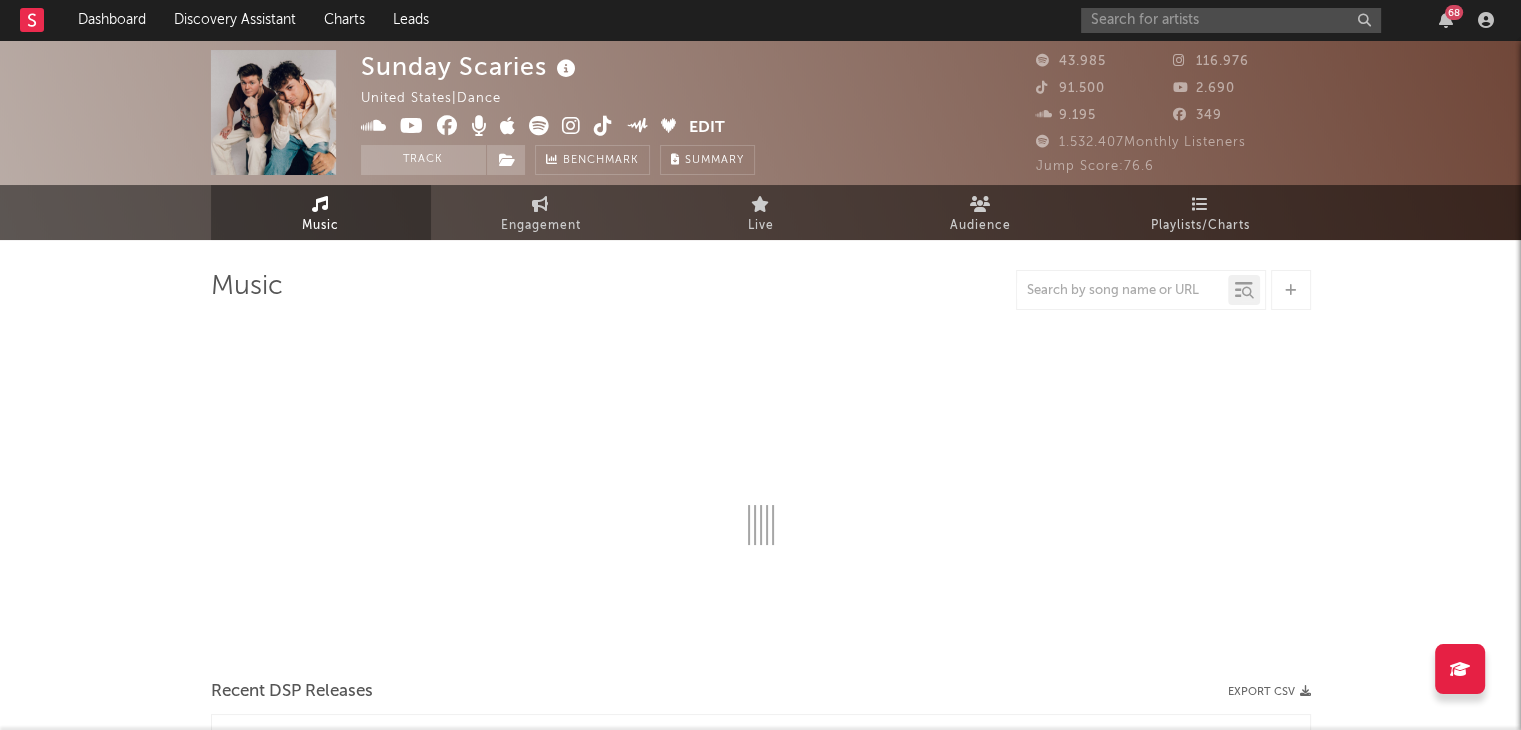 select on "6m" 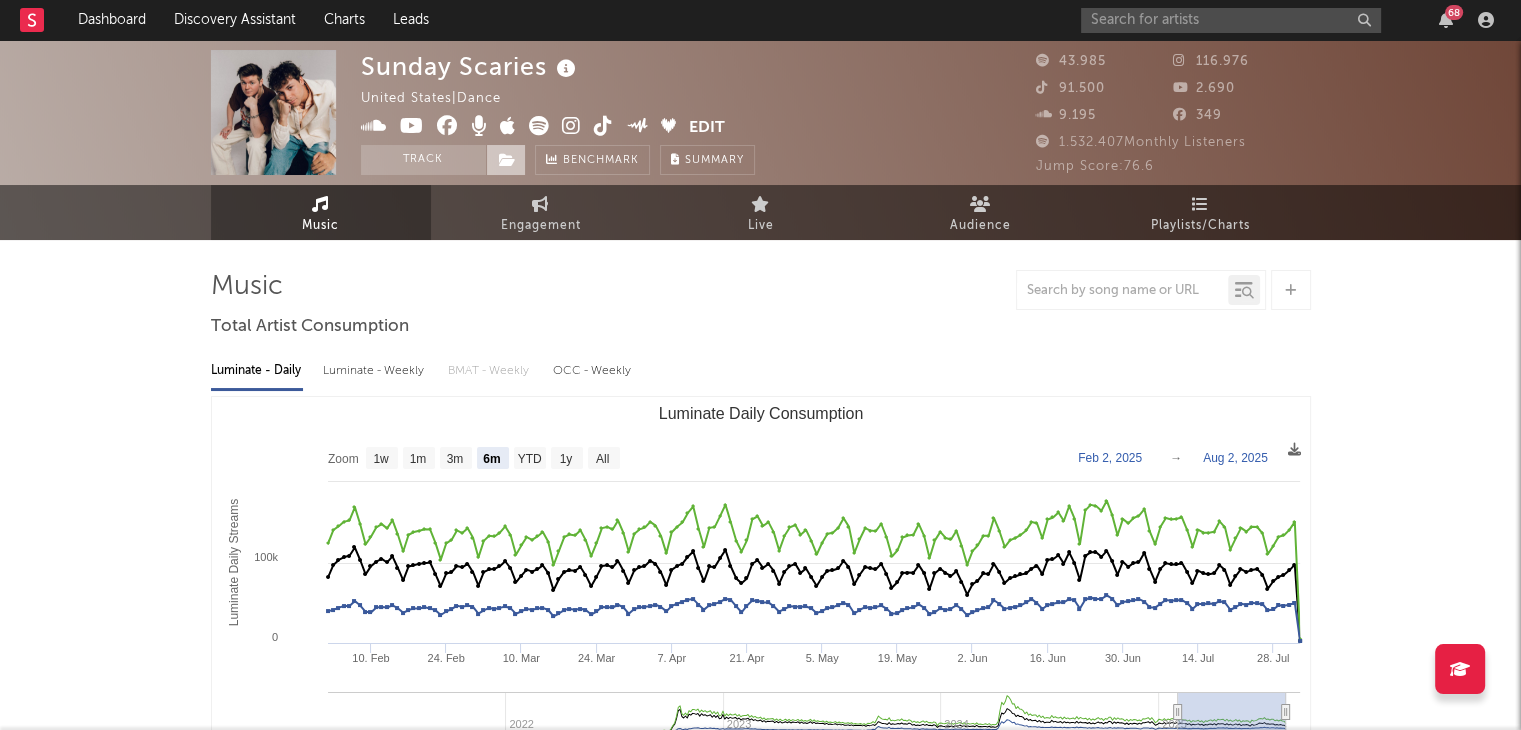 click at bounding box center (506, 160) 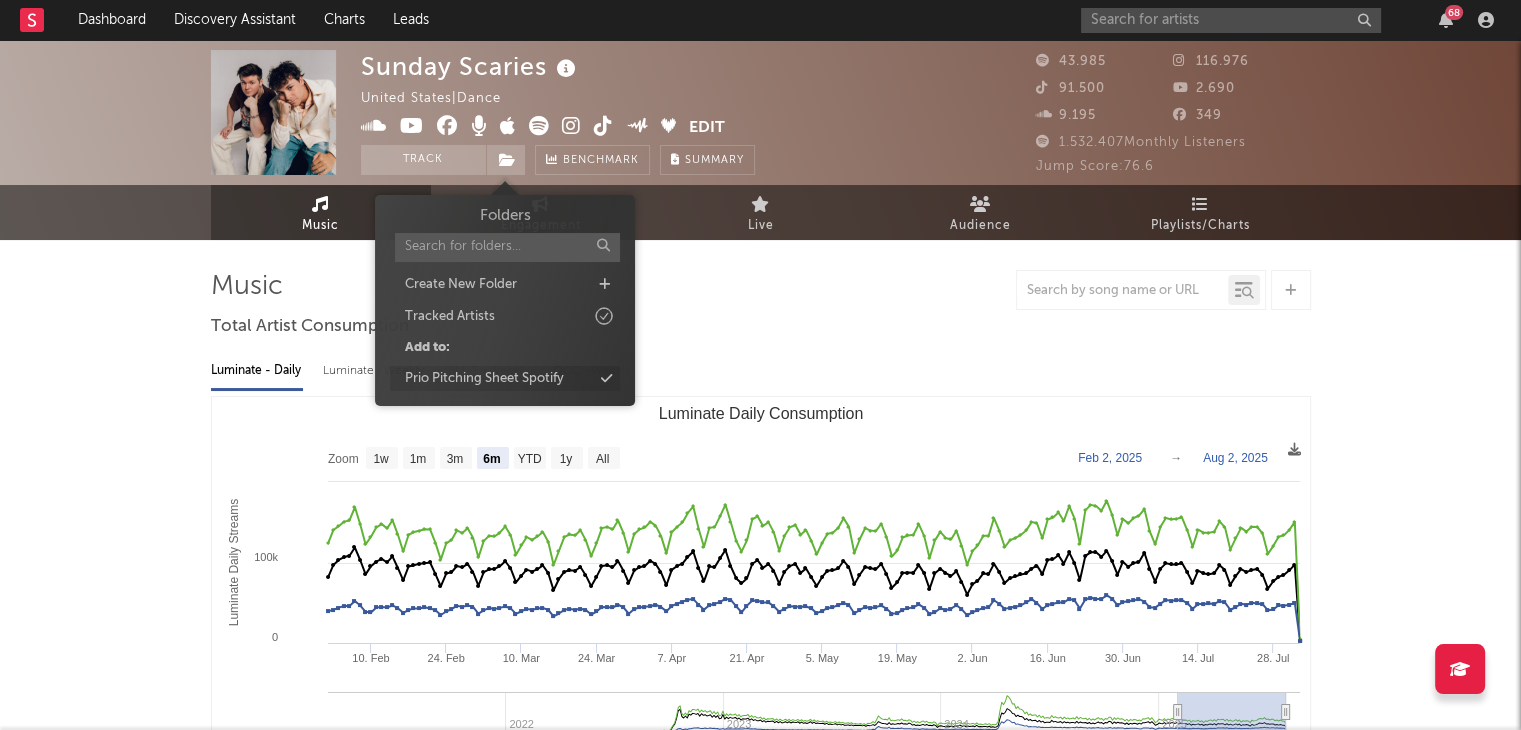 click on "Prio Pitching Sheet Spotify" at bounding box center (484, 379) 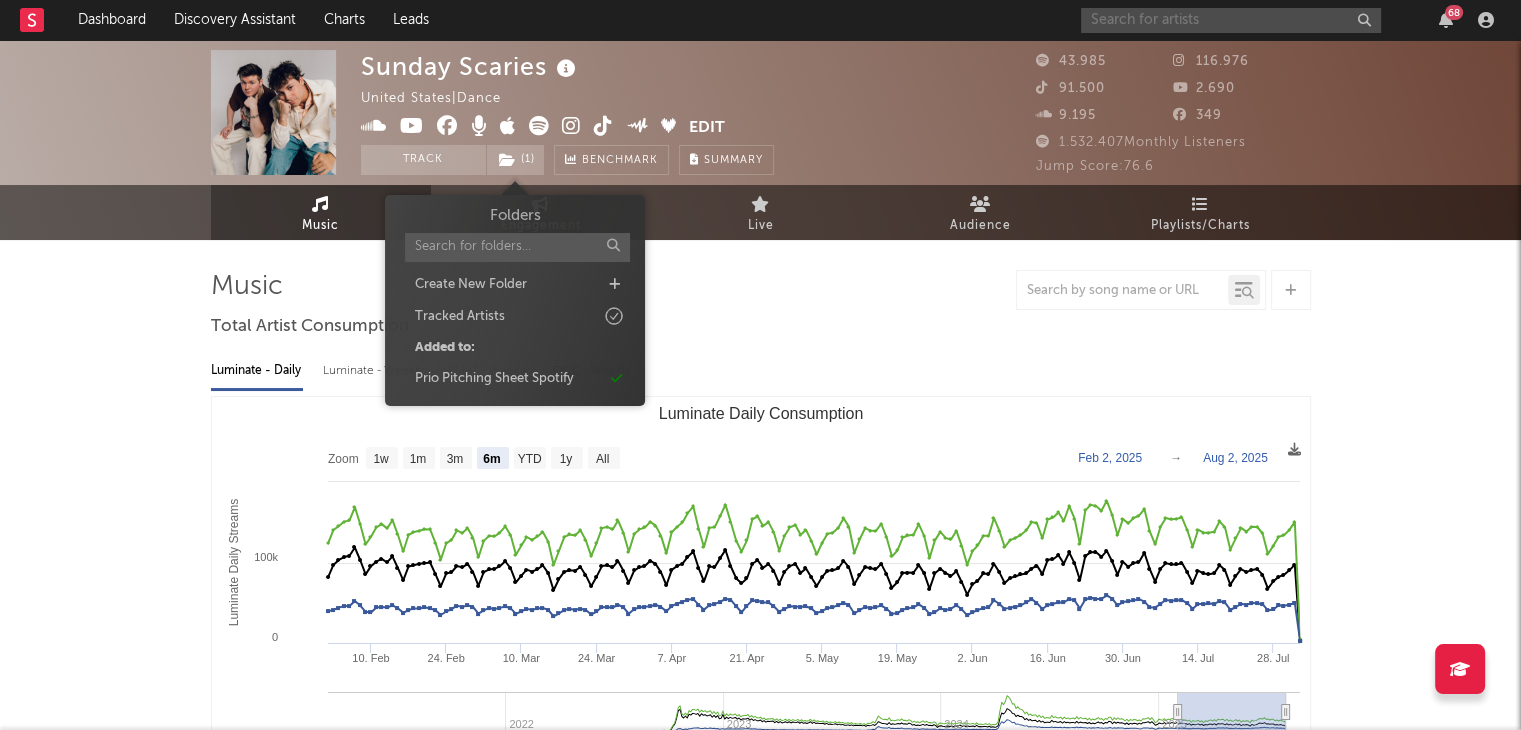 click at bounding box center [1231, 20] 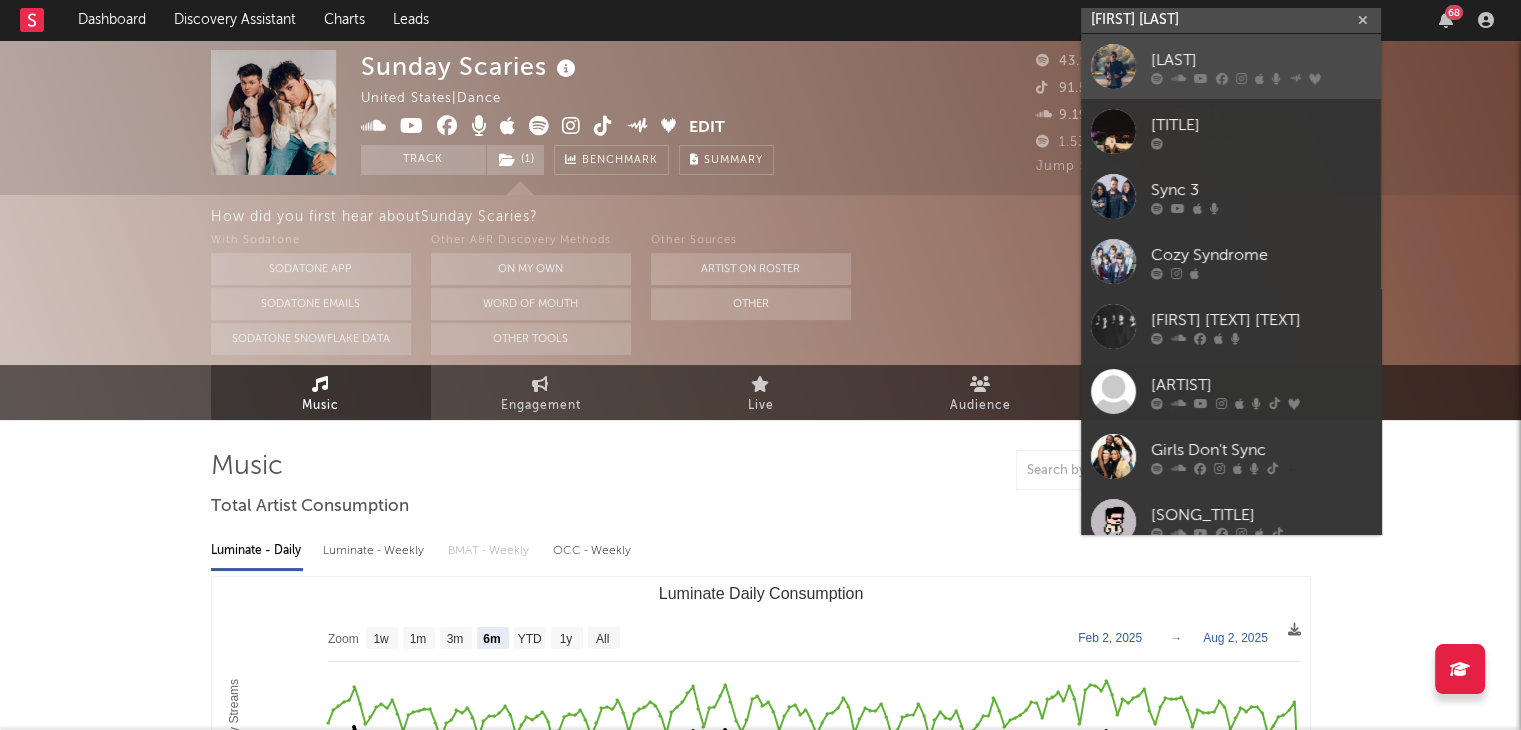 type on "[FIRST] [LAST]" 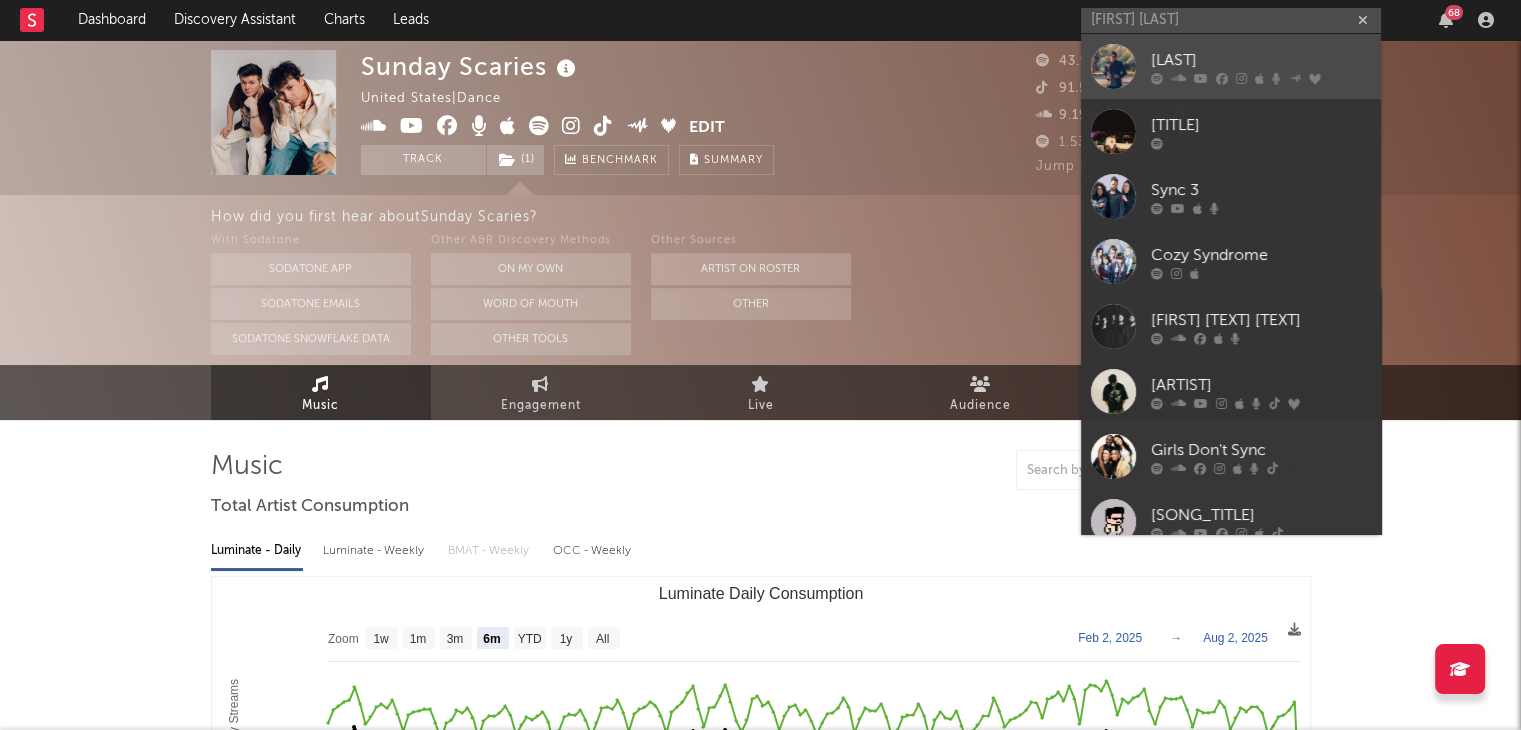 click on "[LAST]" at bounding box center [1231, 66] 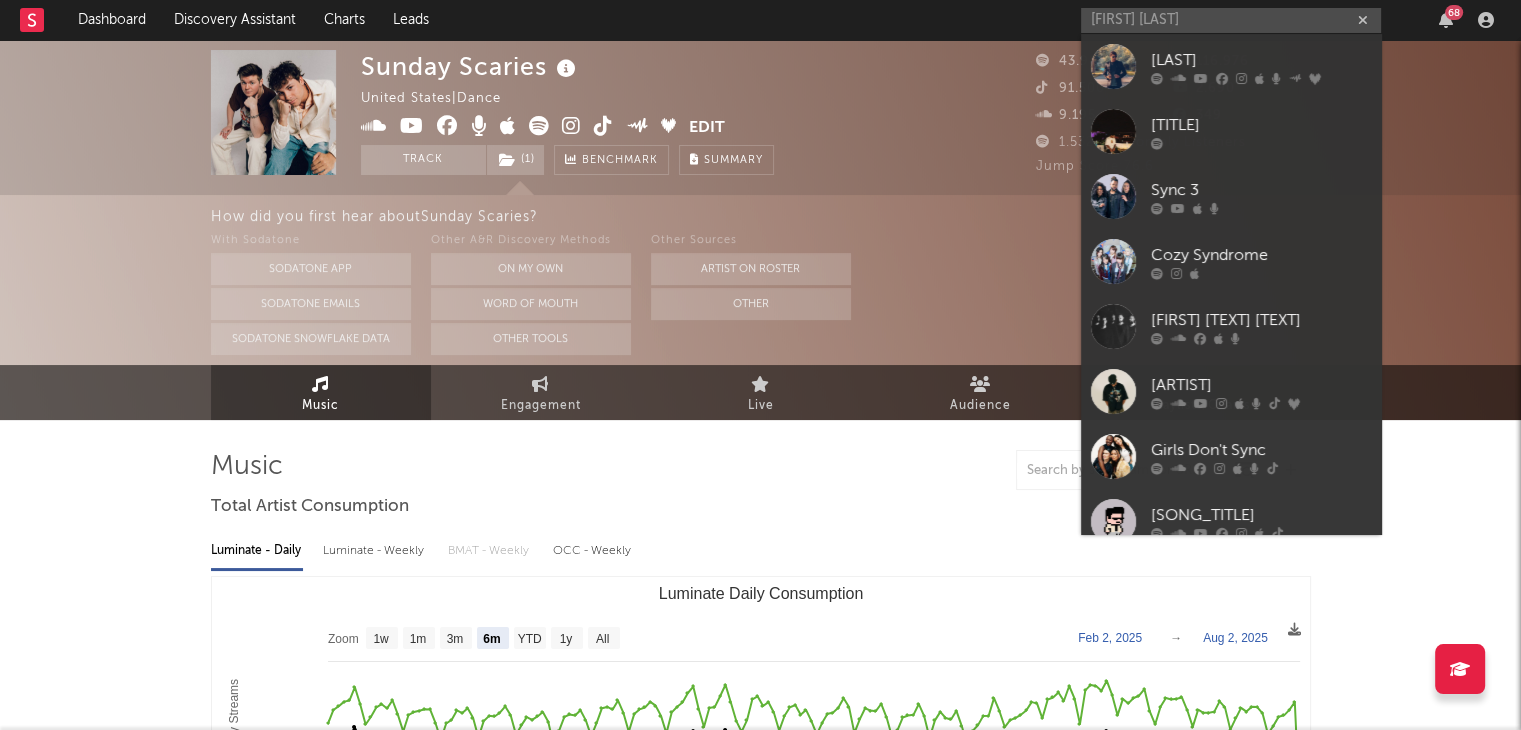 type 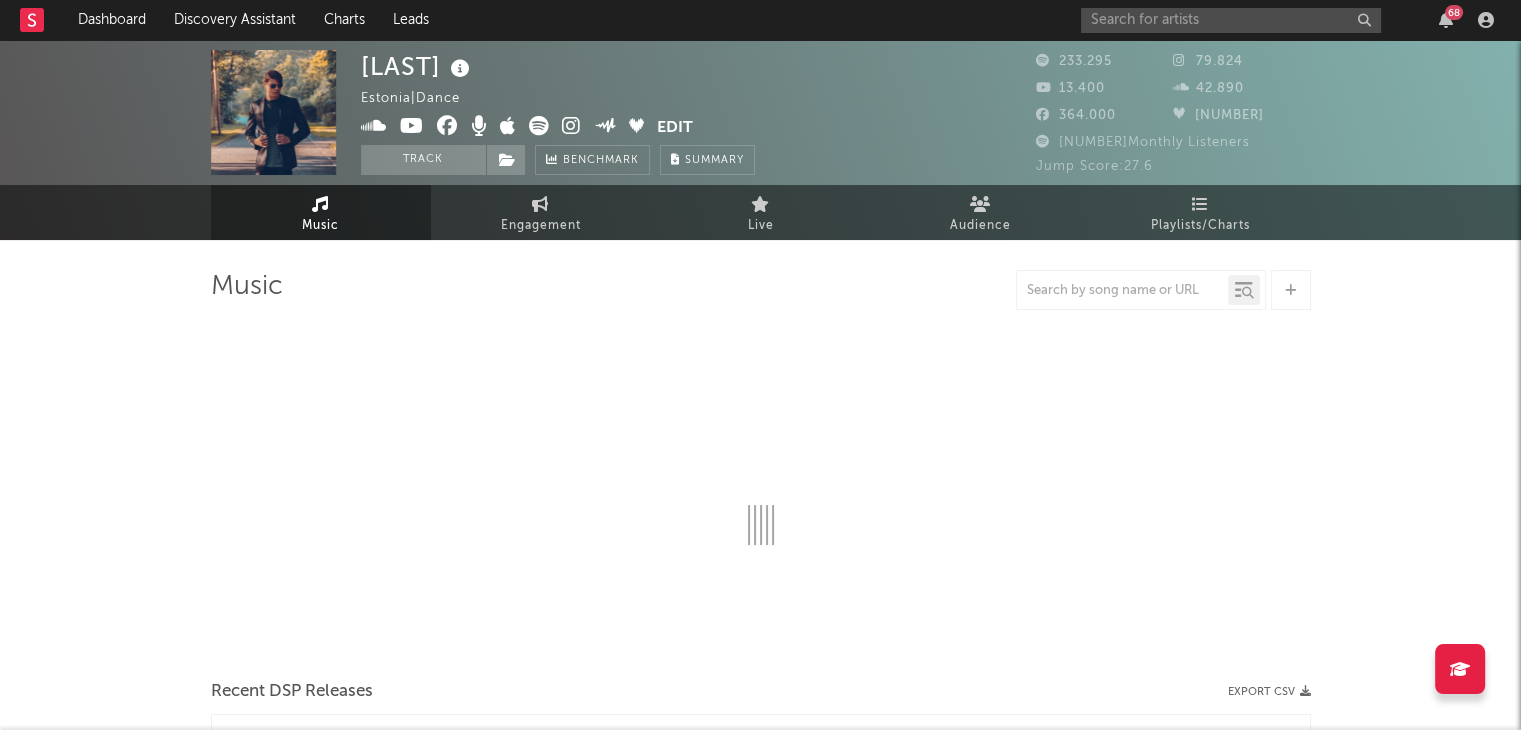 select on "6m" 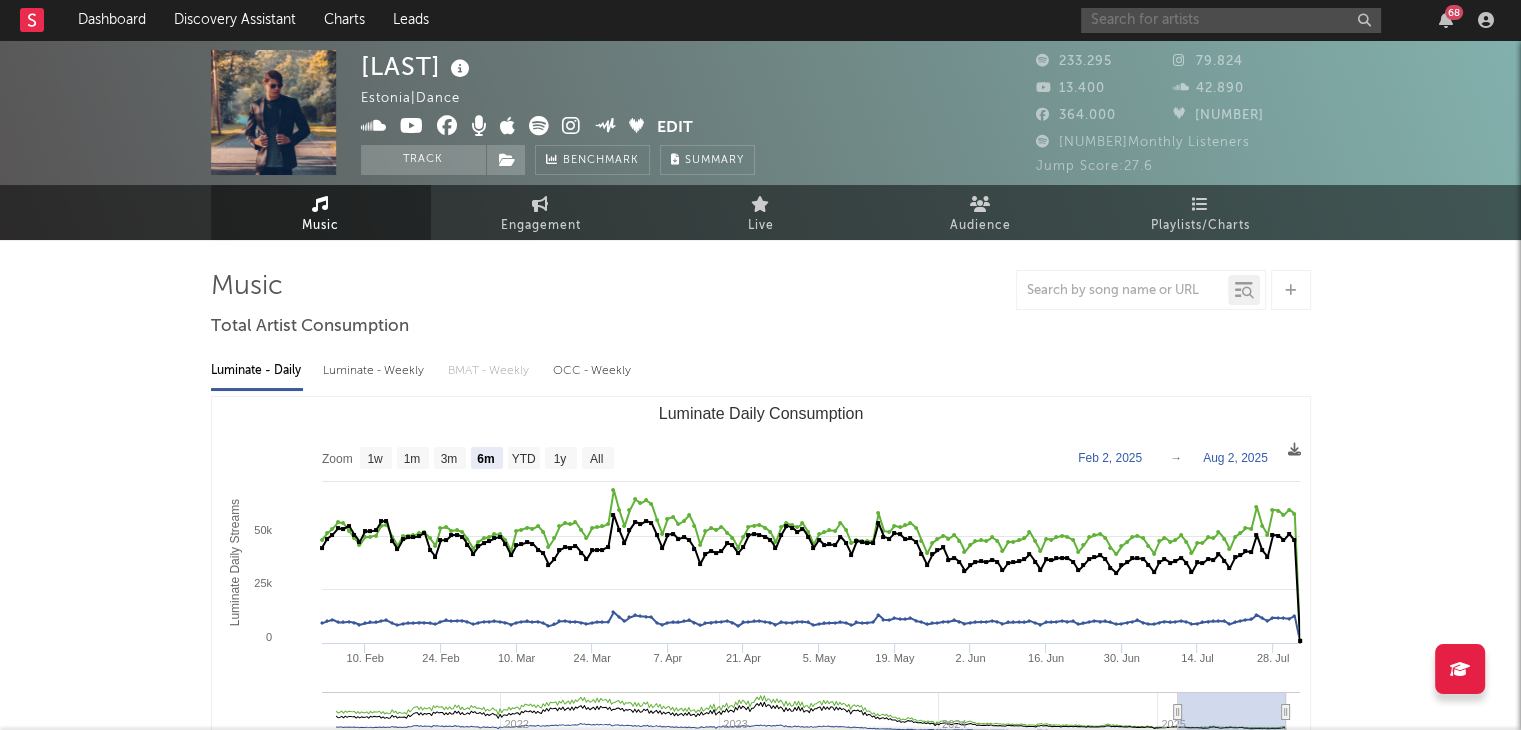 click at bounding box center (1231, 20) 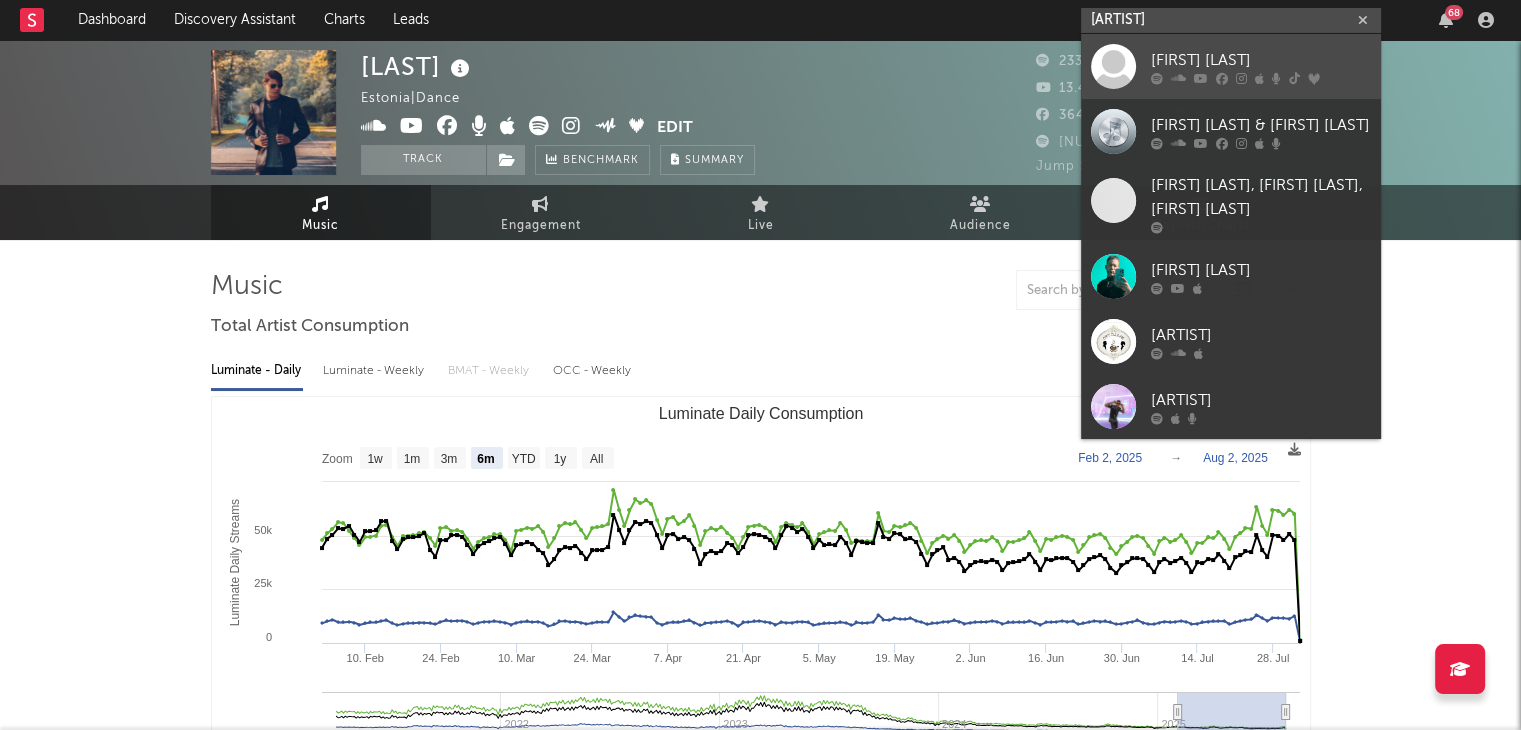 type on "[ARTIST]" 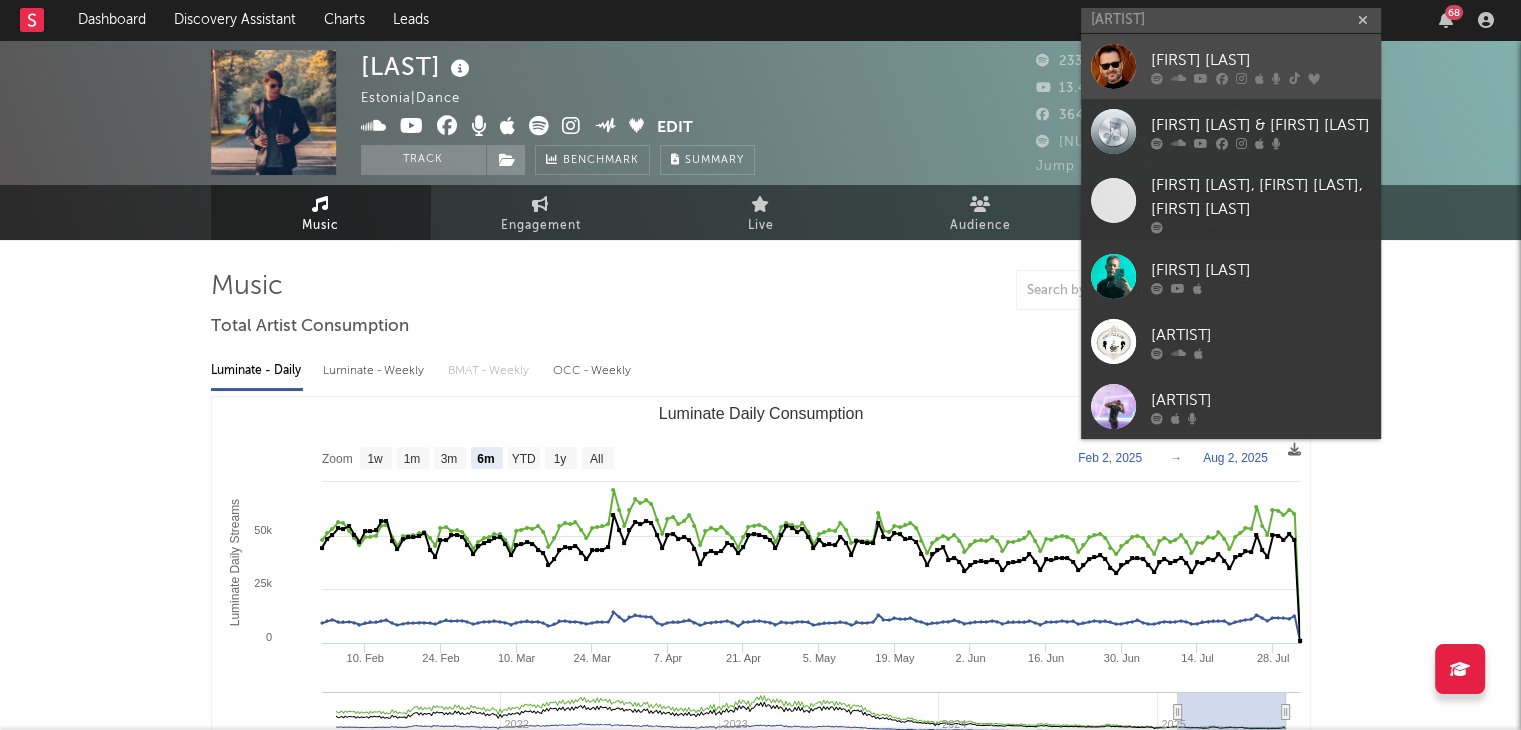 click on "[FIRST] [LAST]" at bounding box center [1261, 60] 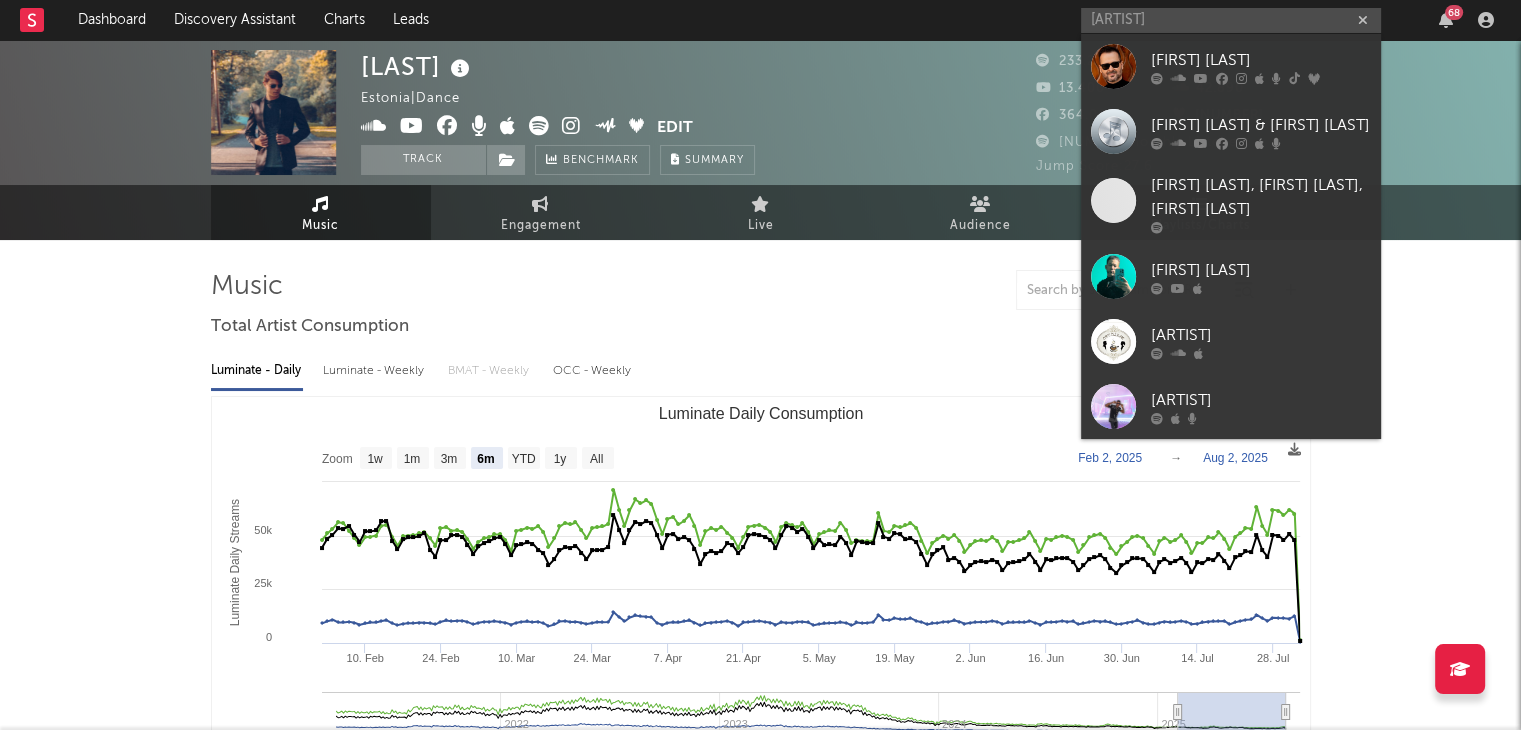 type 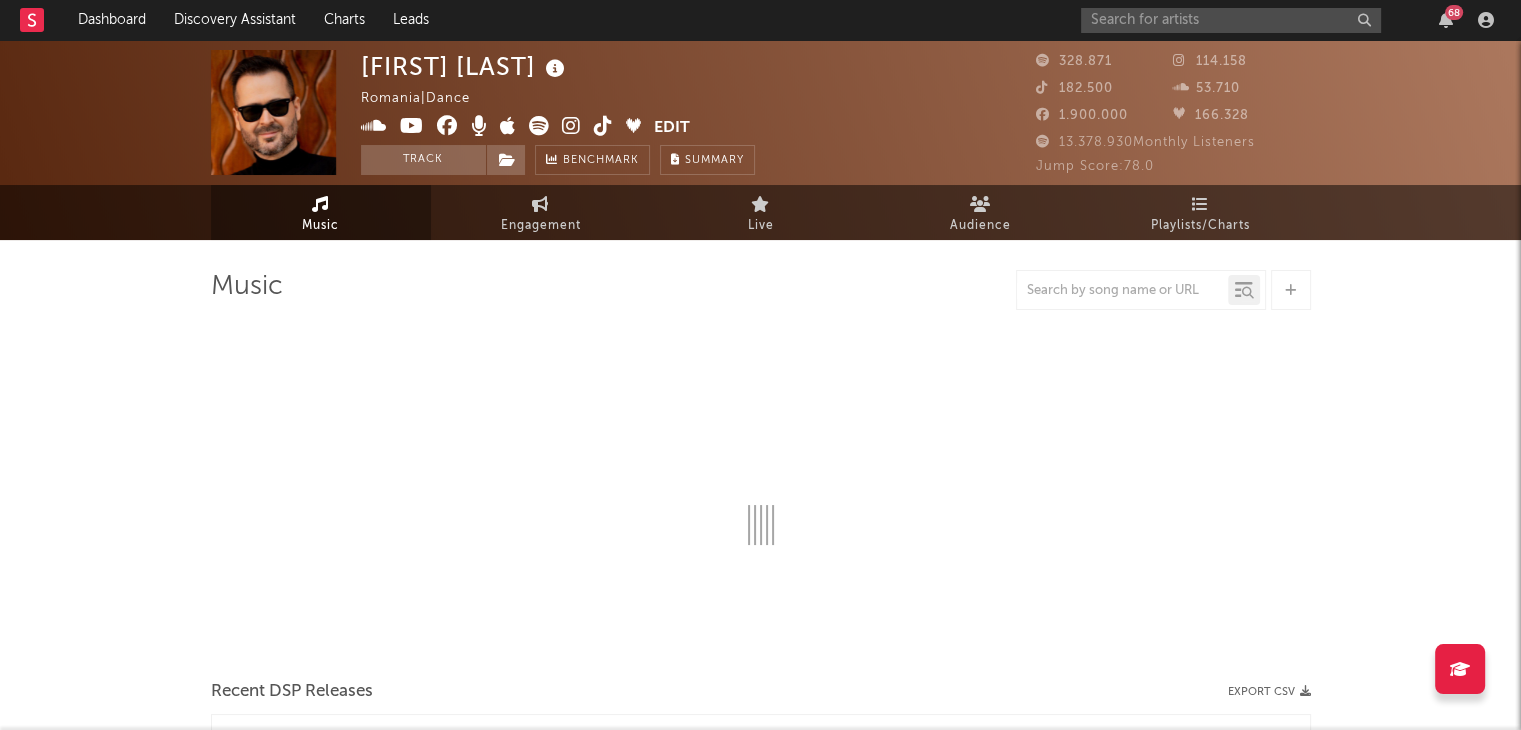 select on "6m" 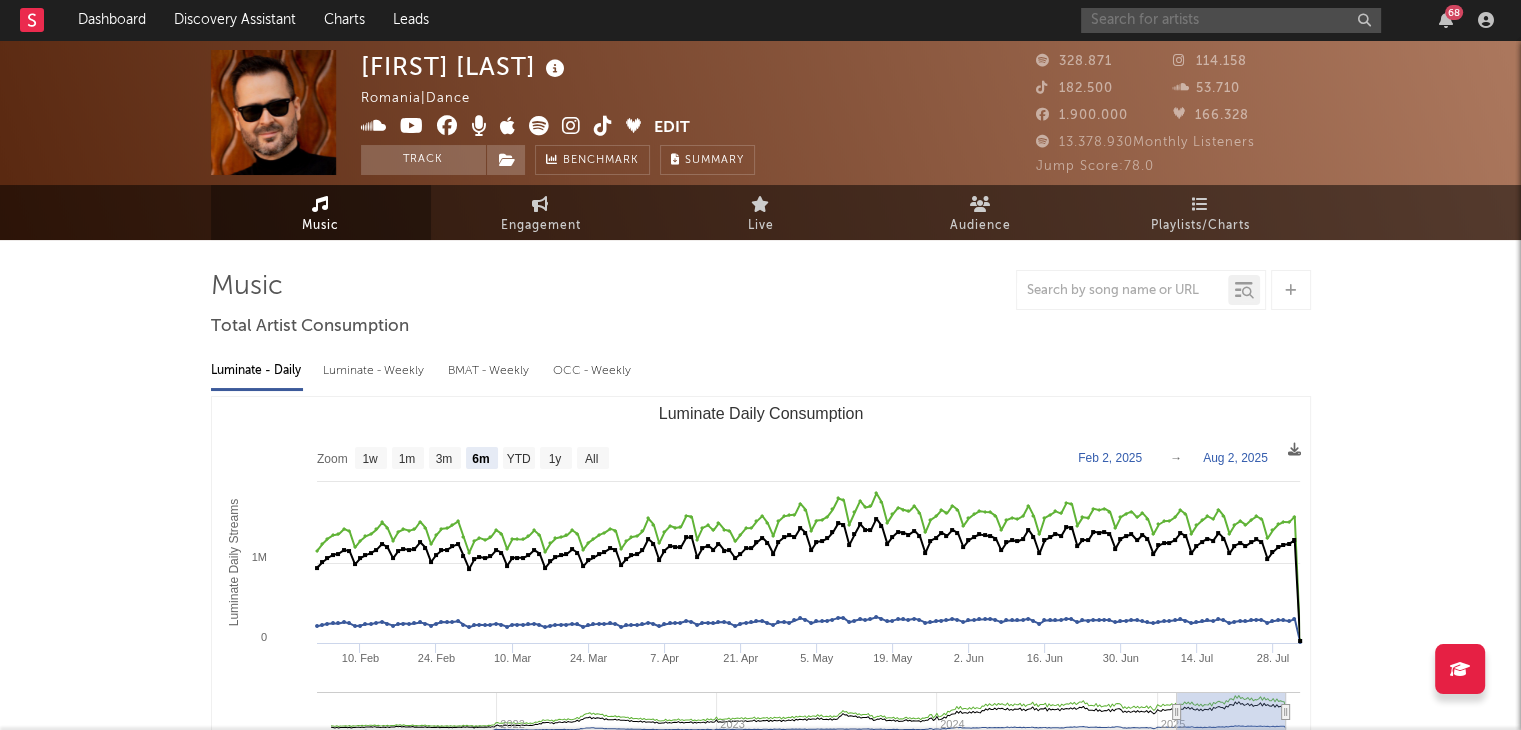 click at bounding box center [1231, 20] 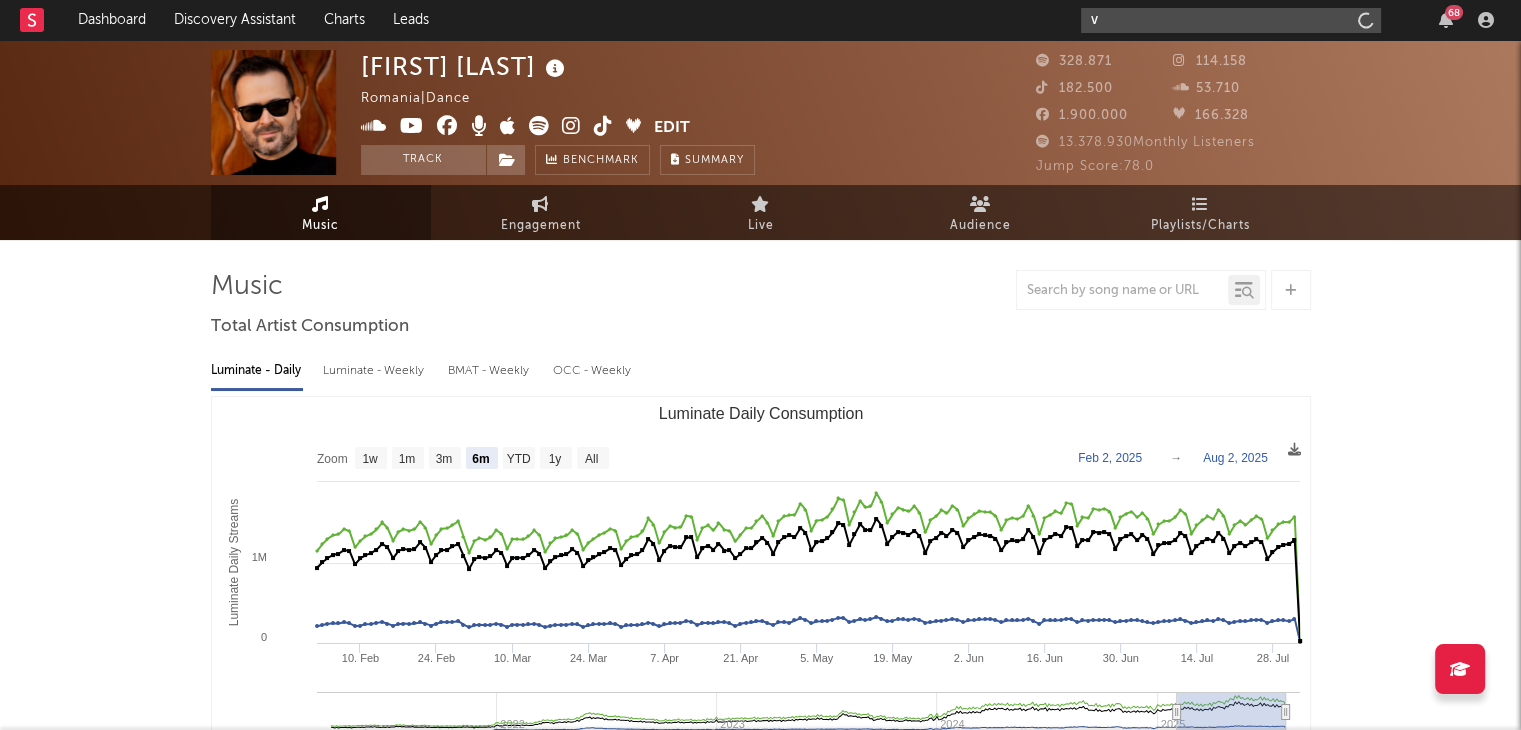 type on "vi" 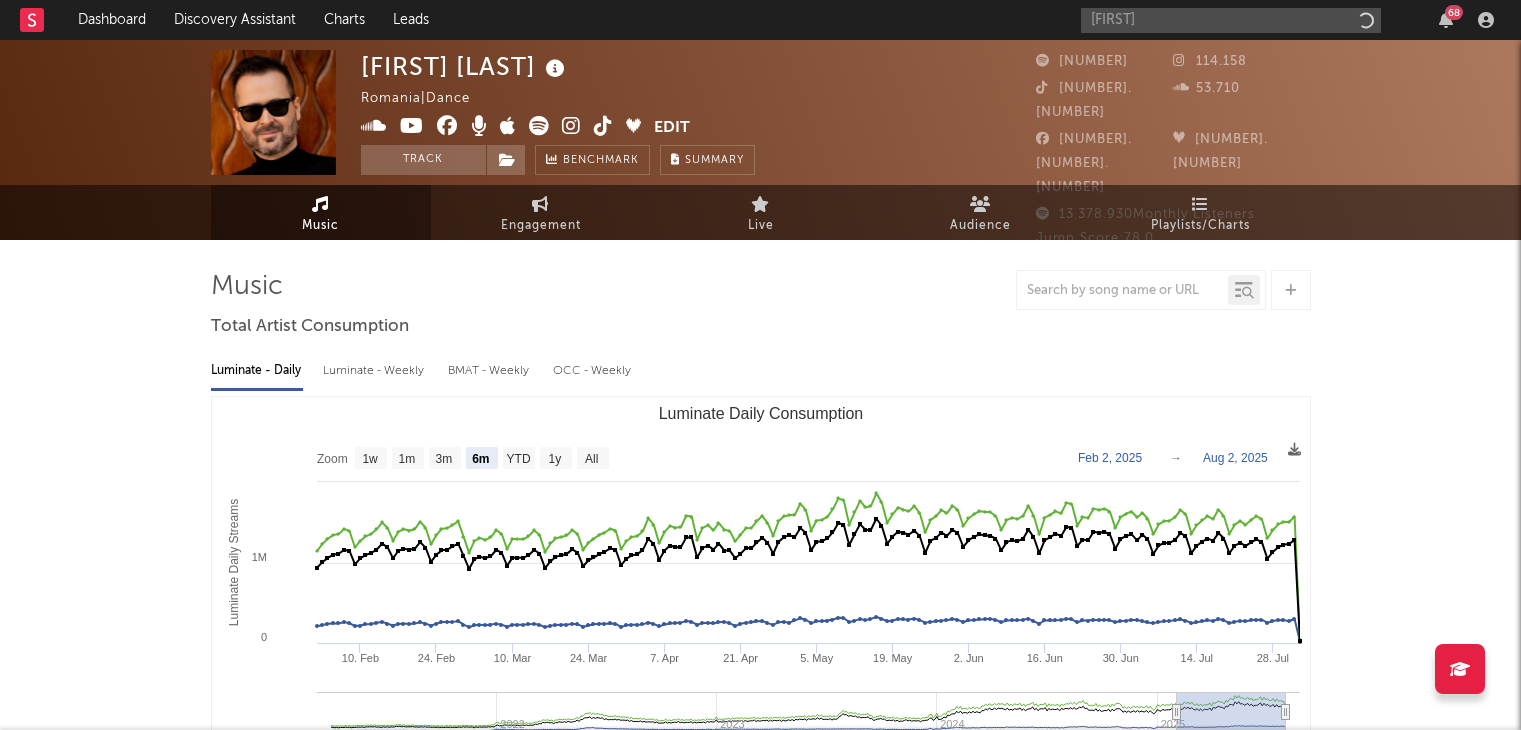 select on "6m" 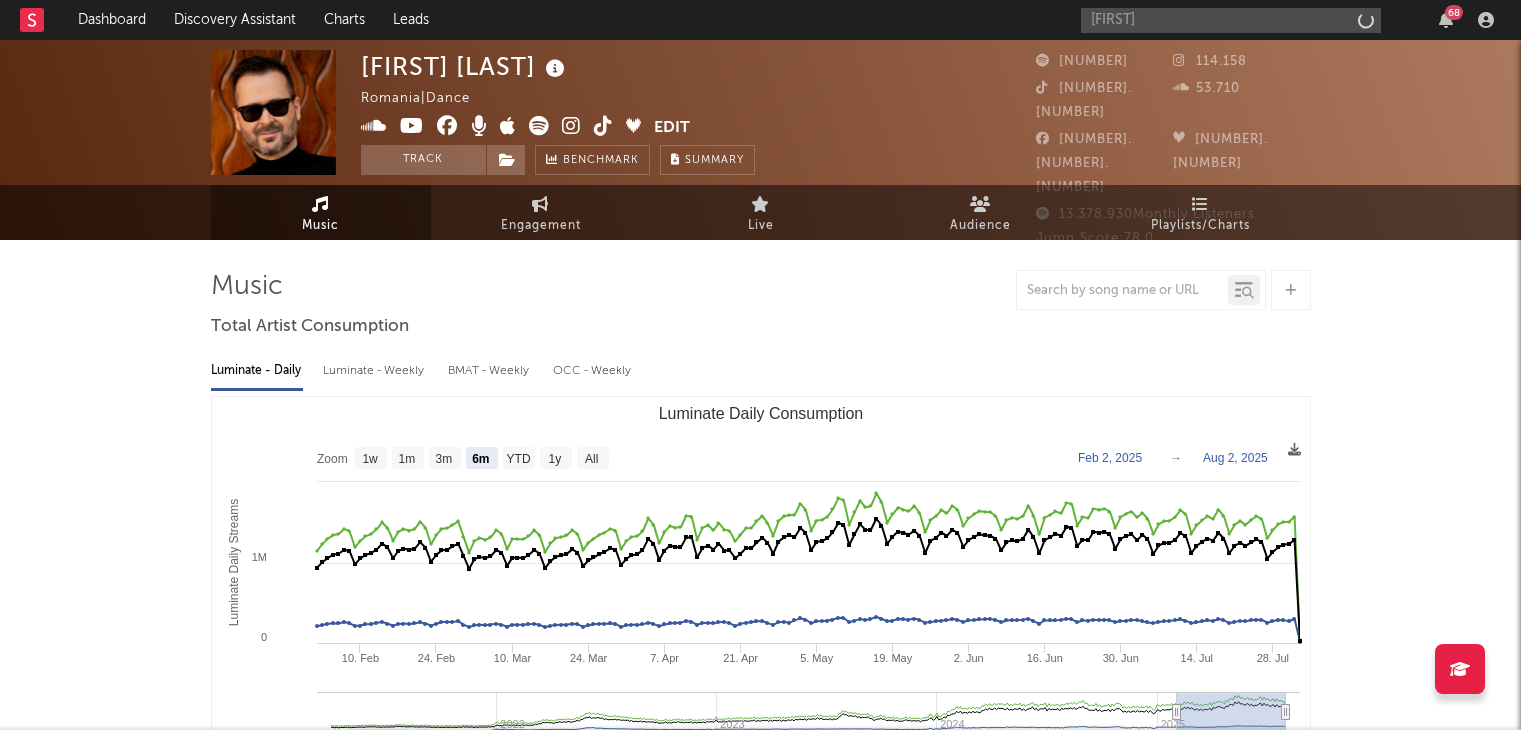 scroll, scrollTop: 0, scrollLeft: 0, axis: both 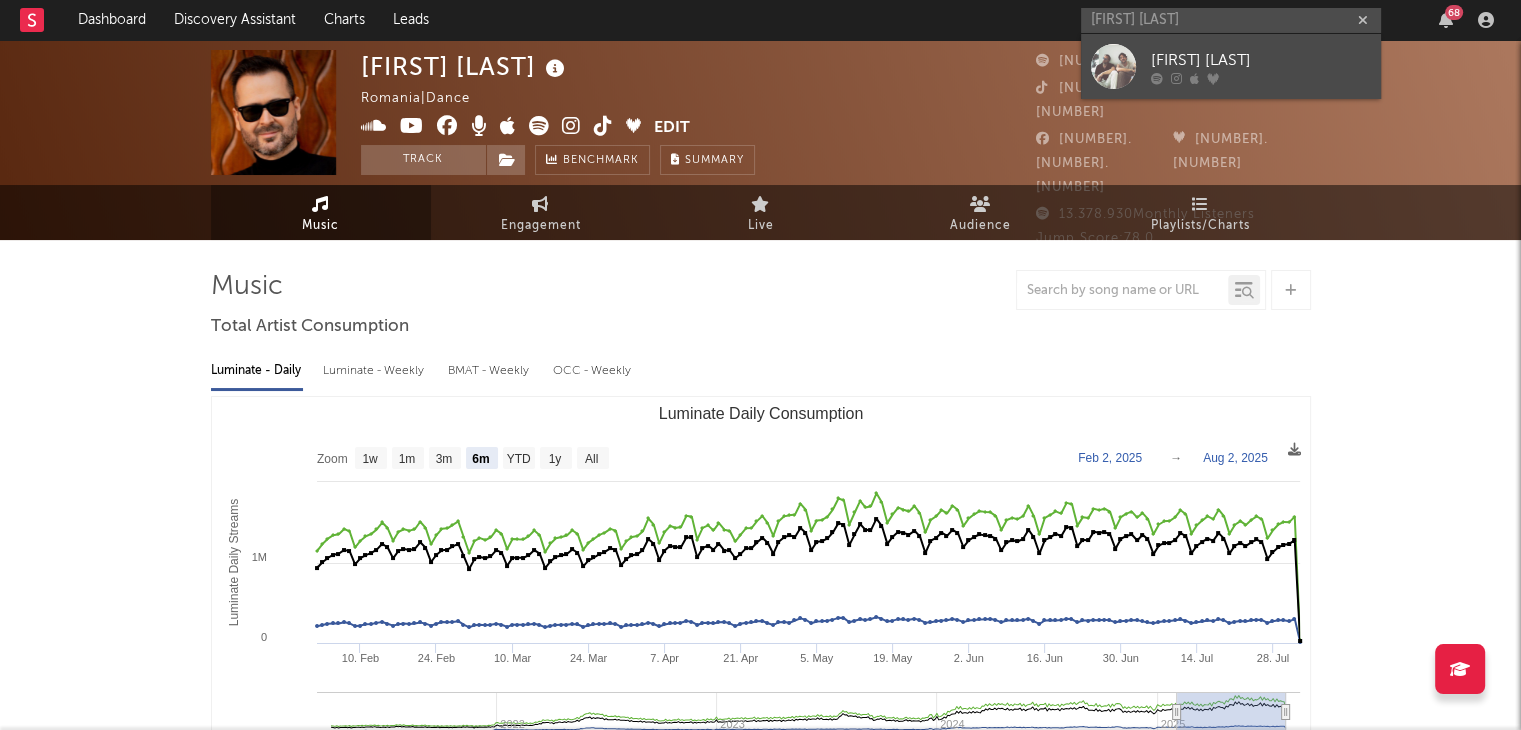type on "[FIRST] [LAST]" 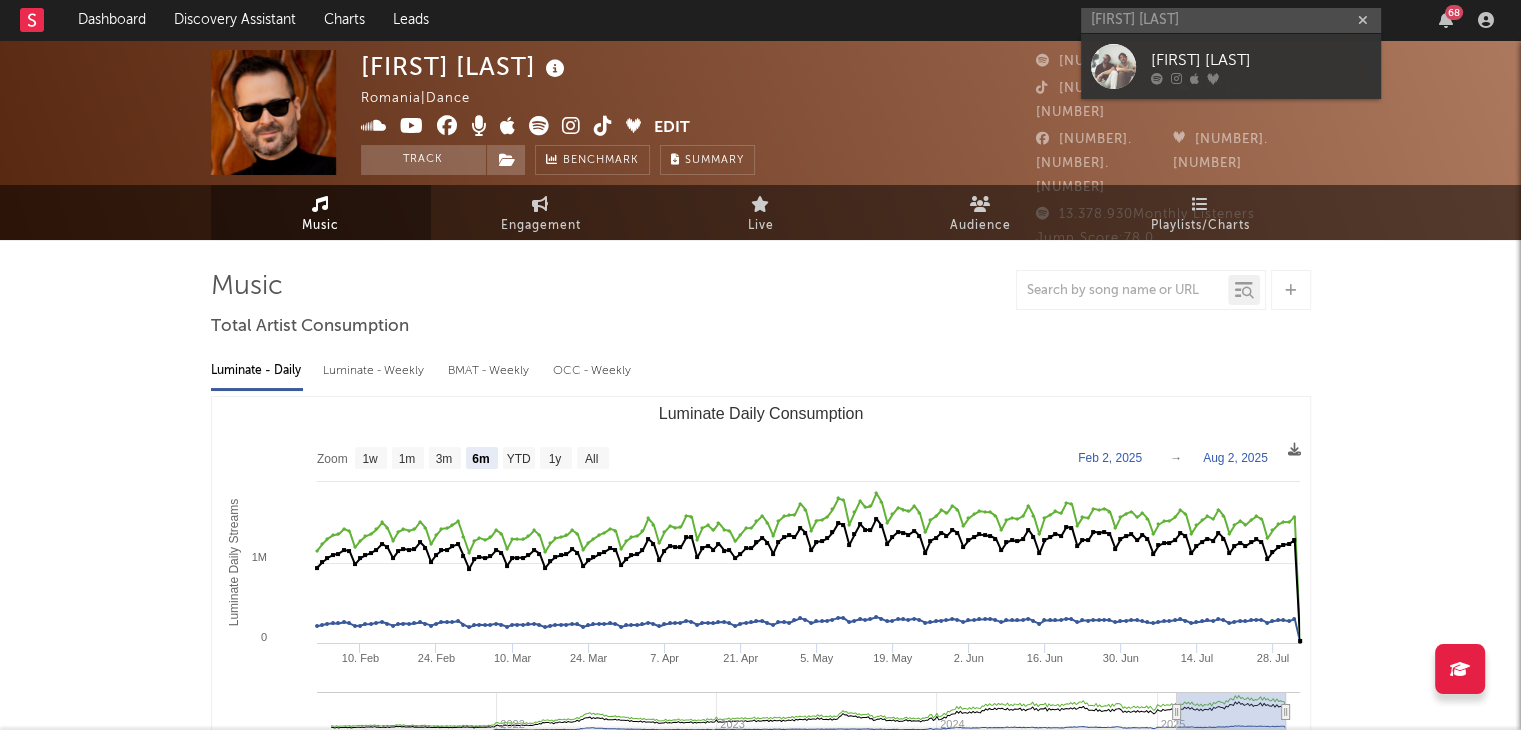 type 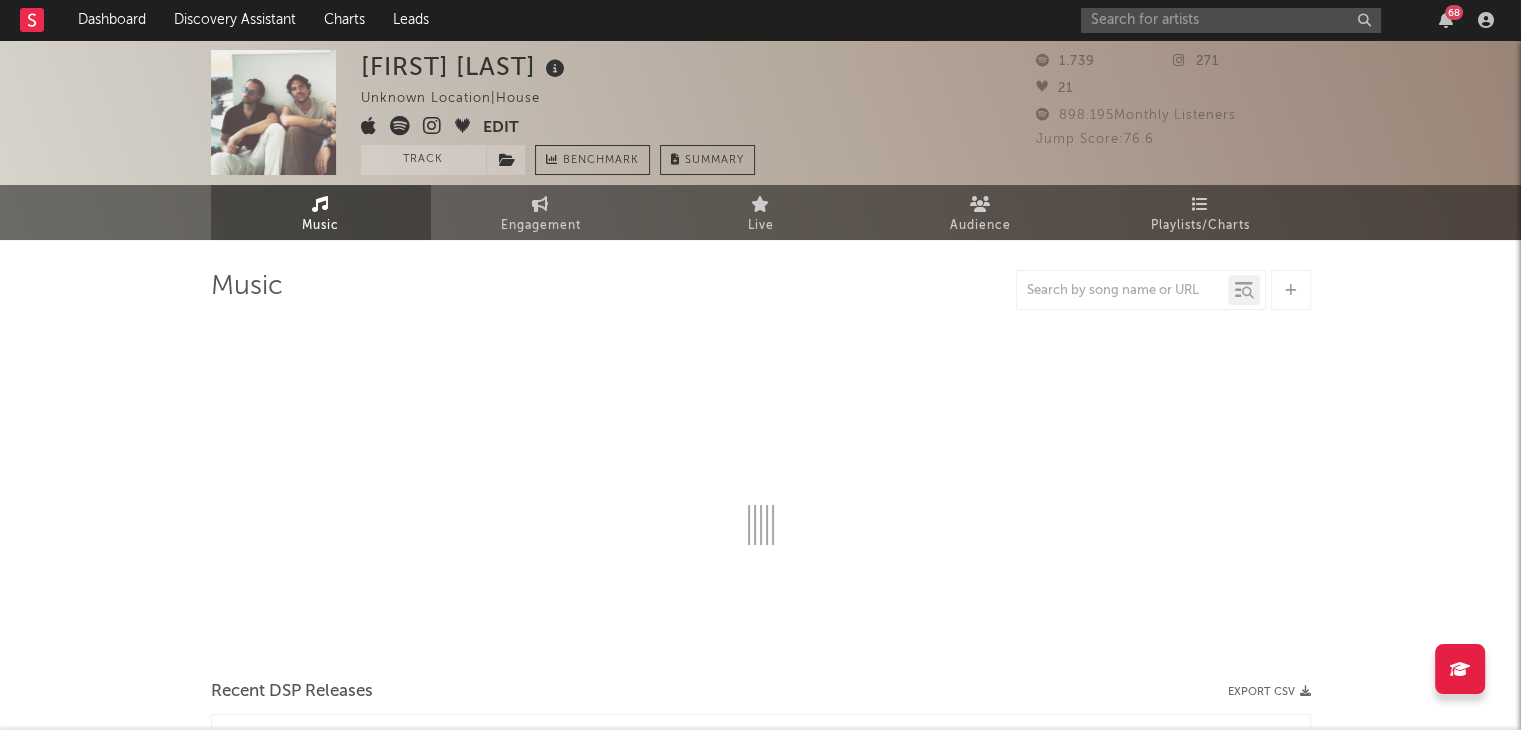 select on "6m" 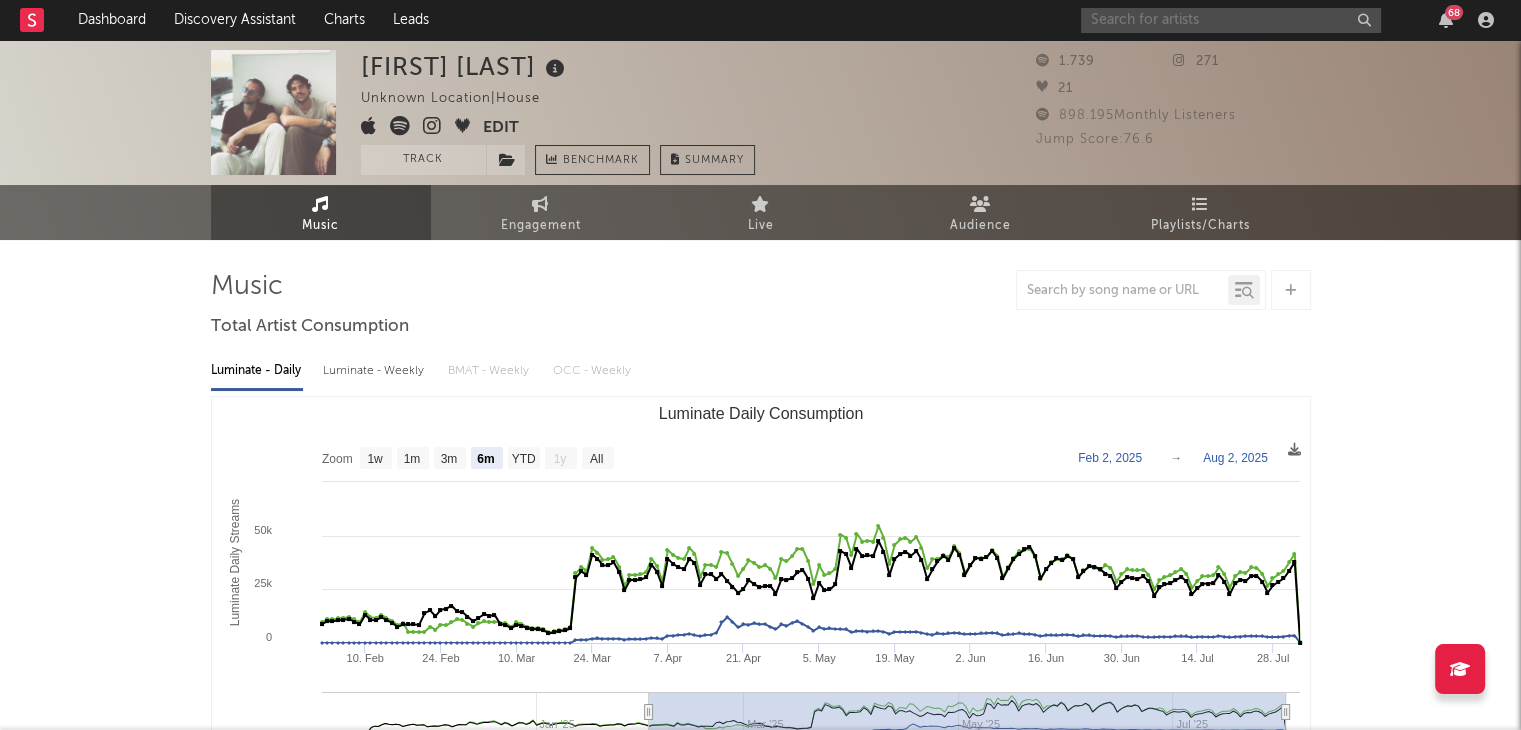 click at bounding box center (1231, 20) 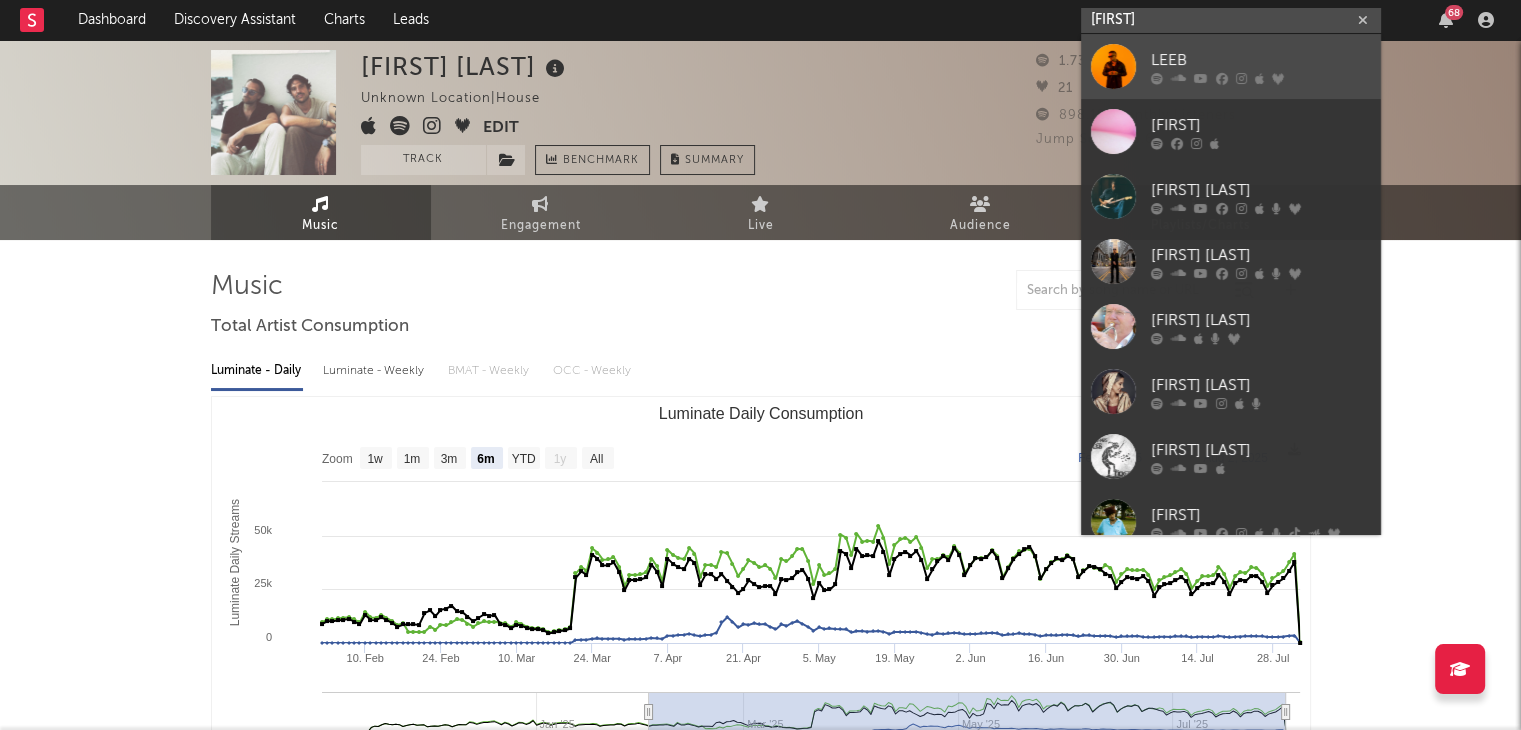 type on "leeb" 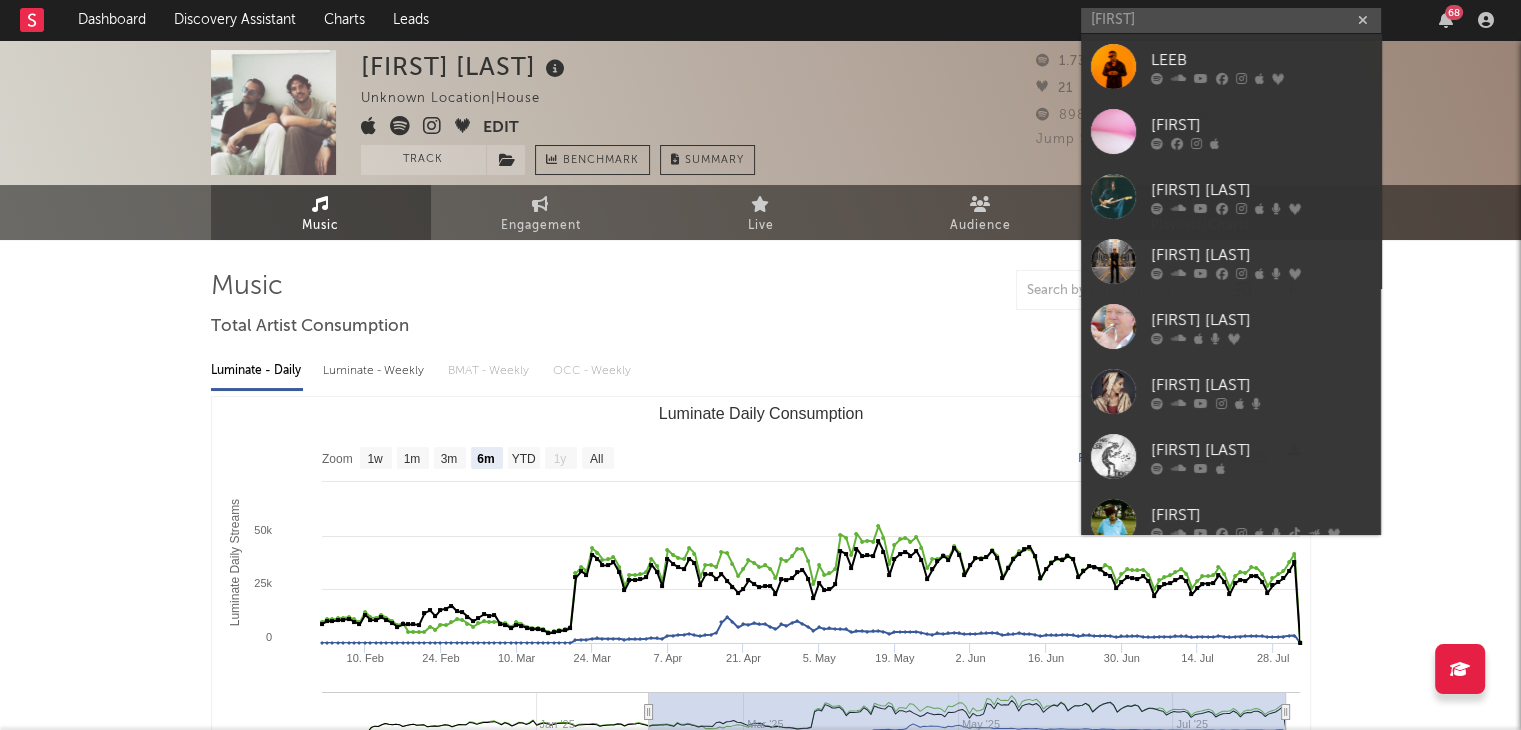 click on "LEEB" at bounding box center [1231, 66] 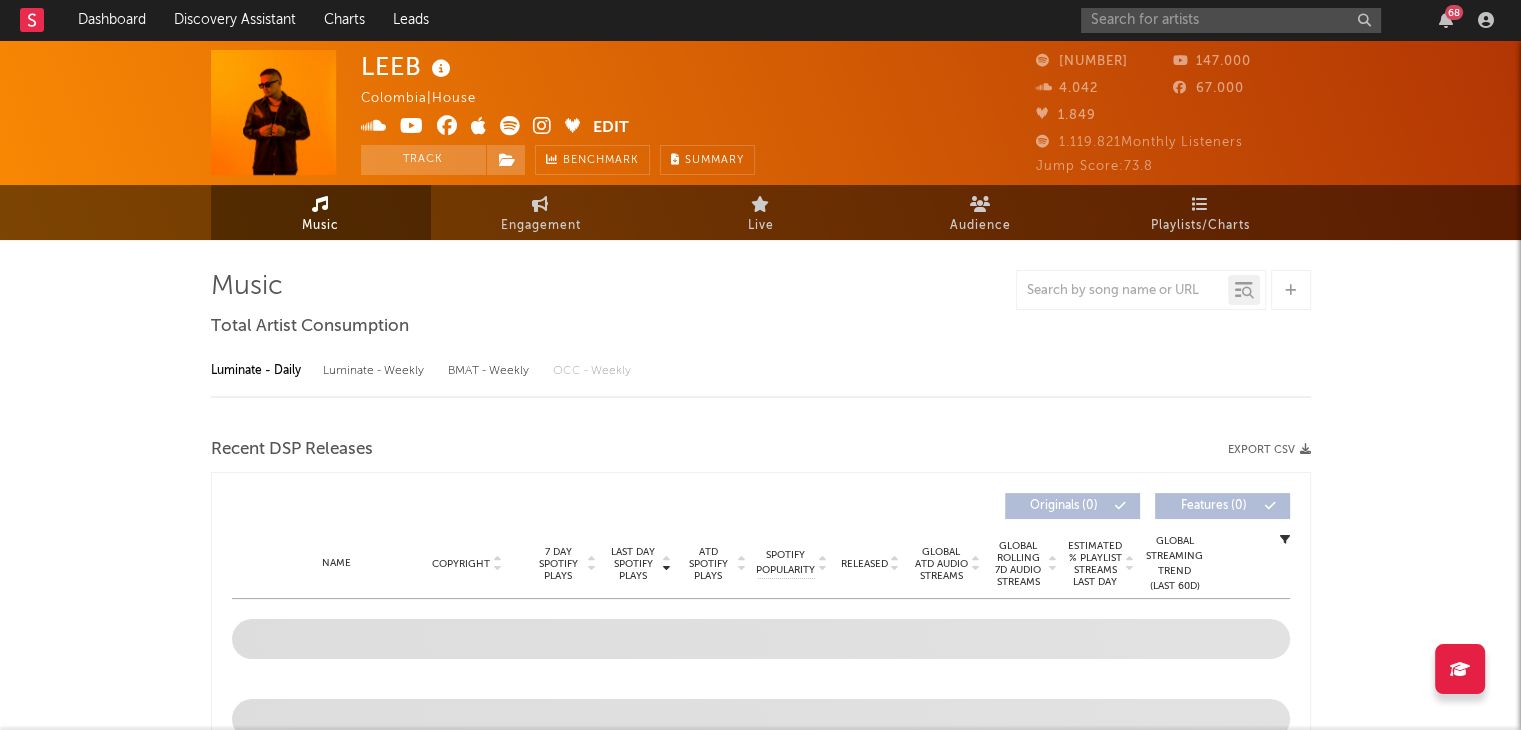 select on "6m" 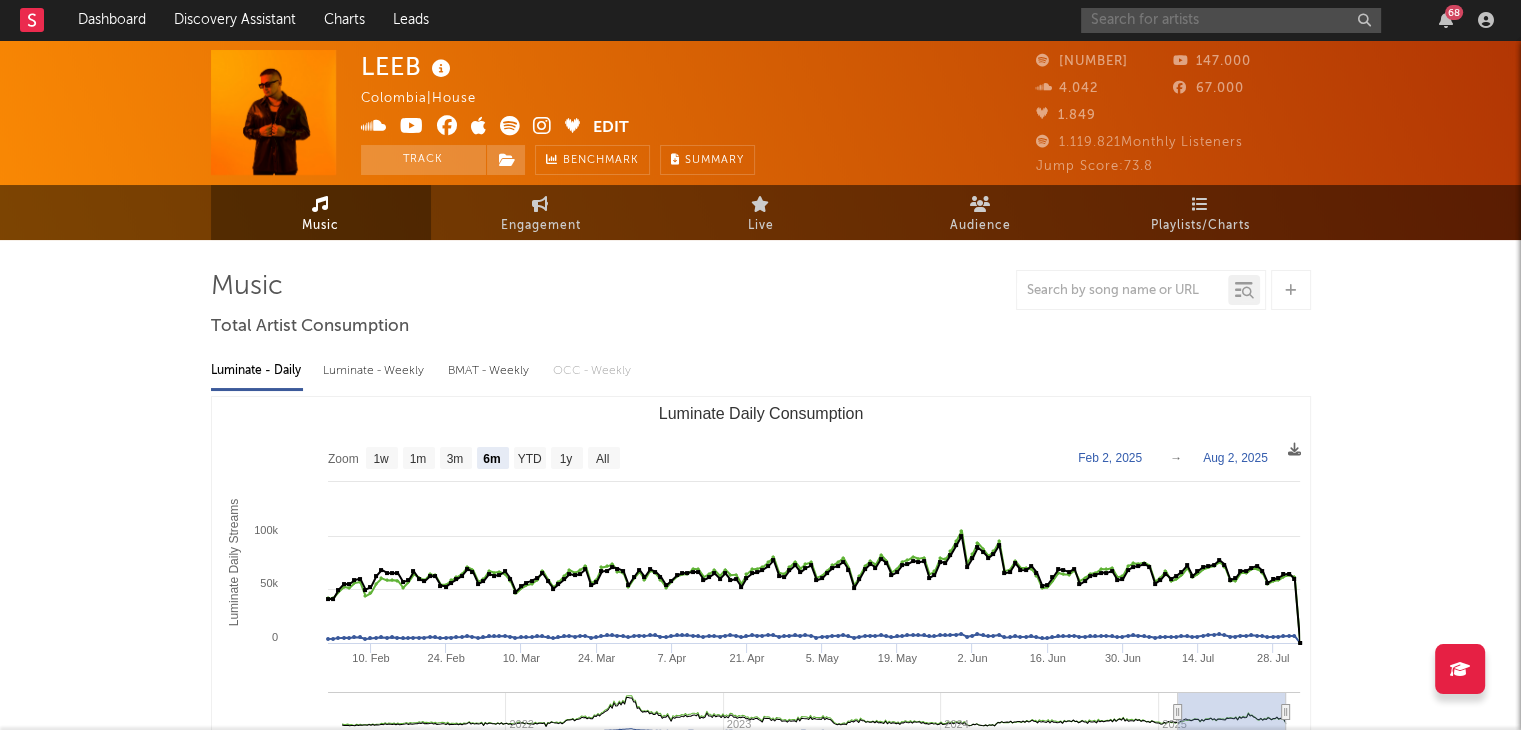 click at bounding box center [1231, 20] 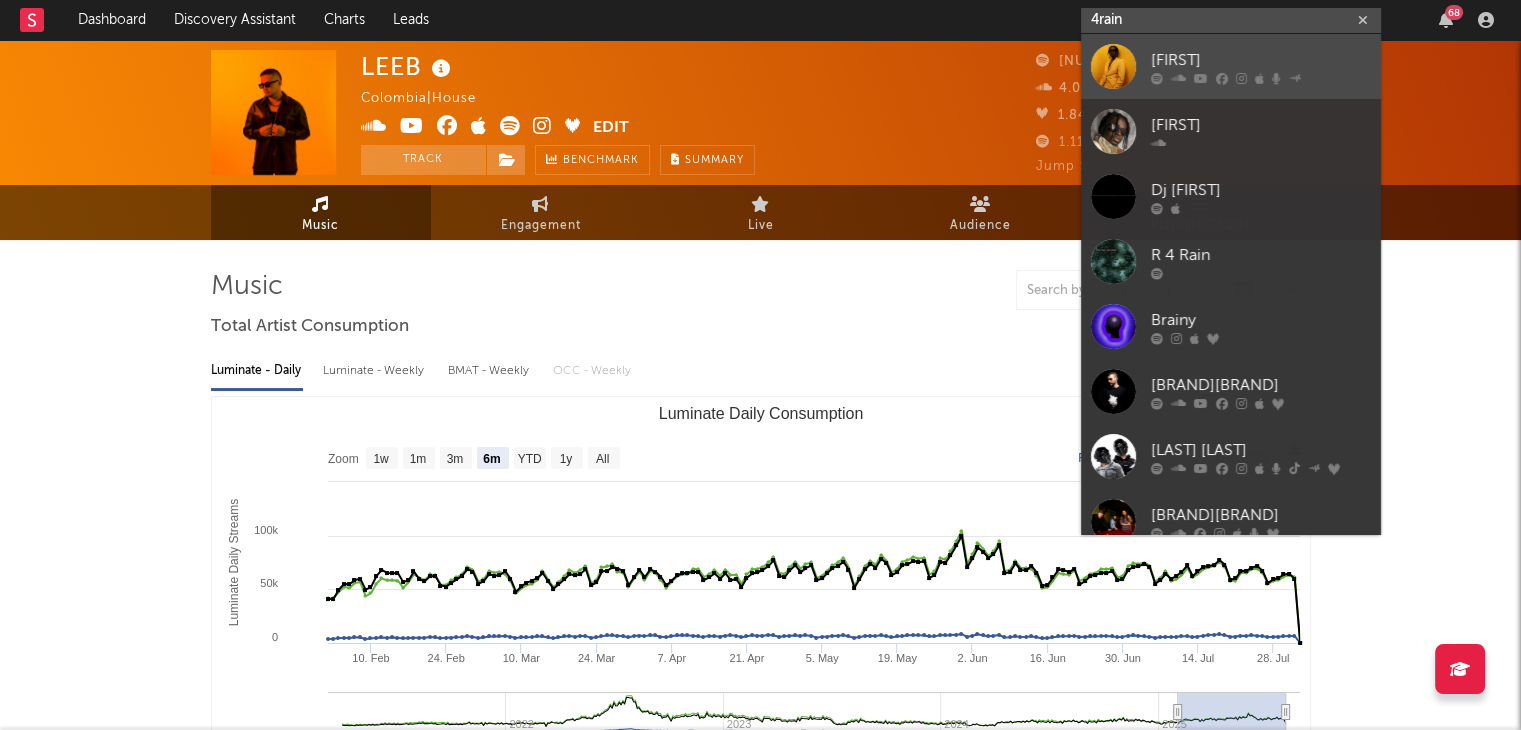 type on "4rain" 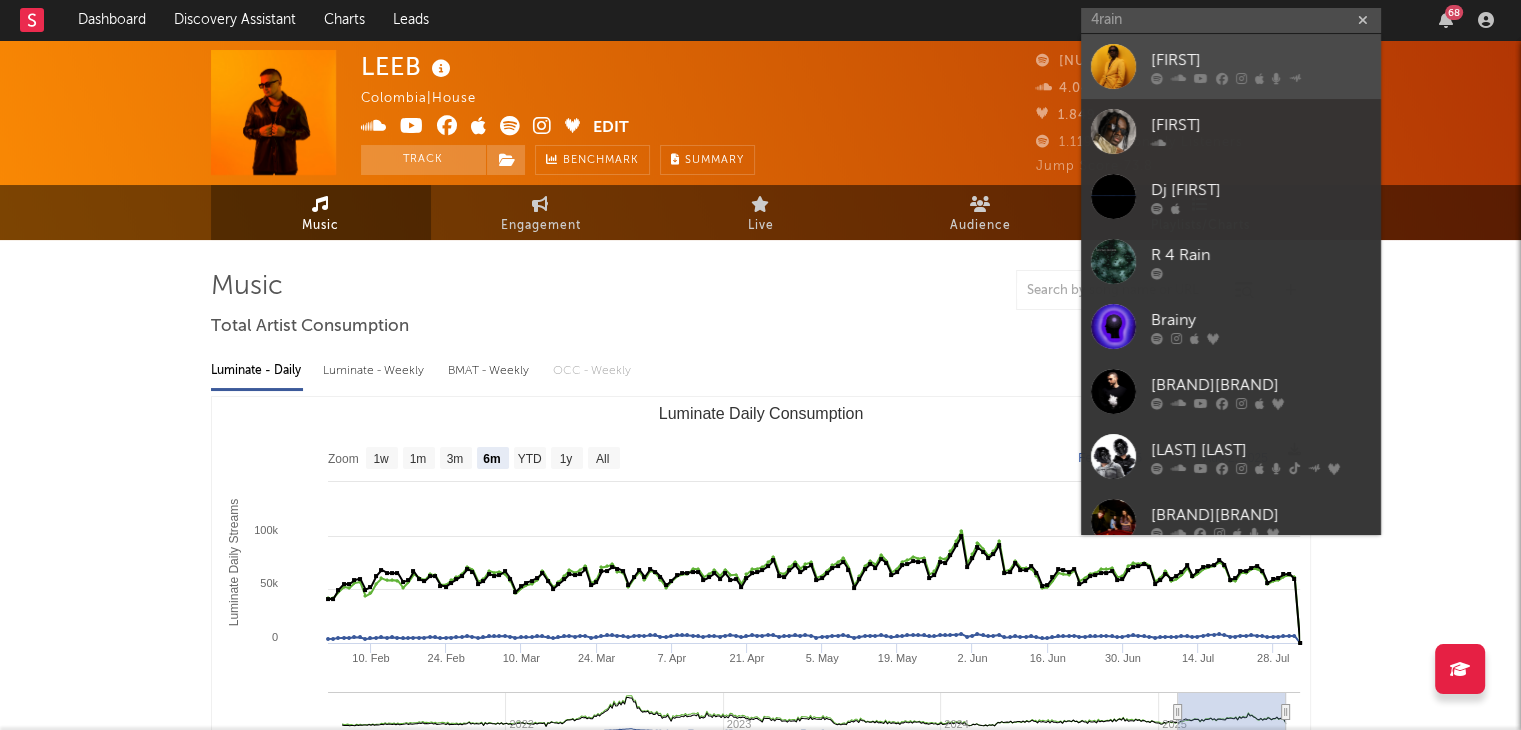 click on "4Rain" at bounding box center (1261, 60) 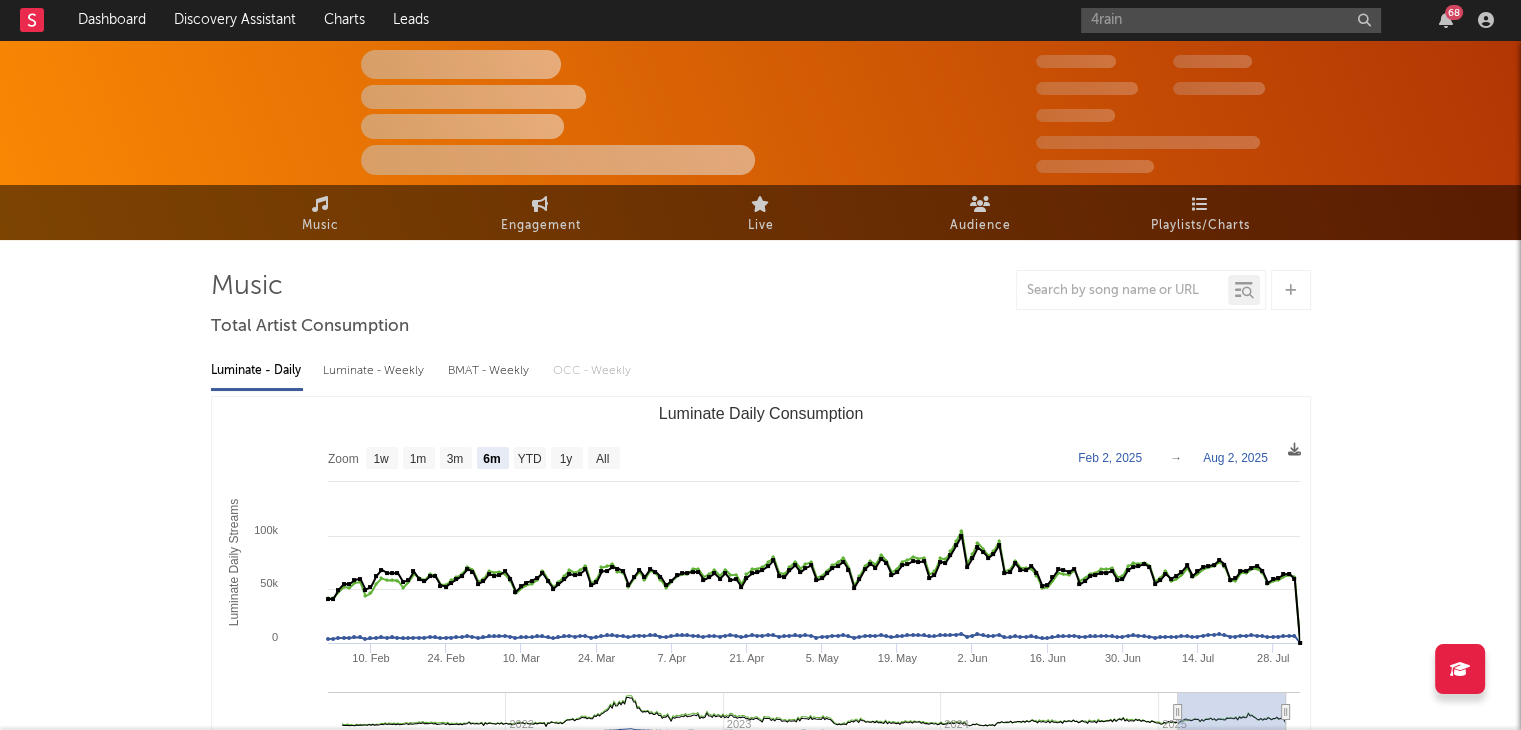 type 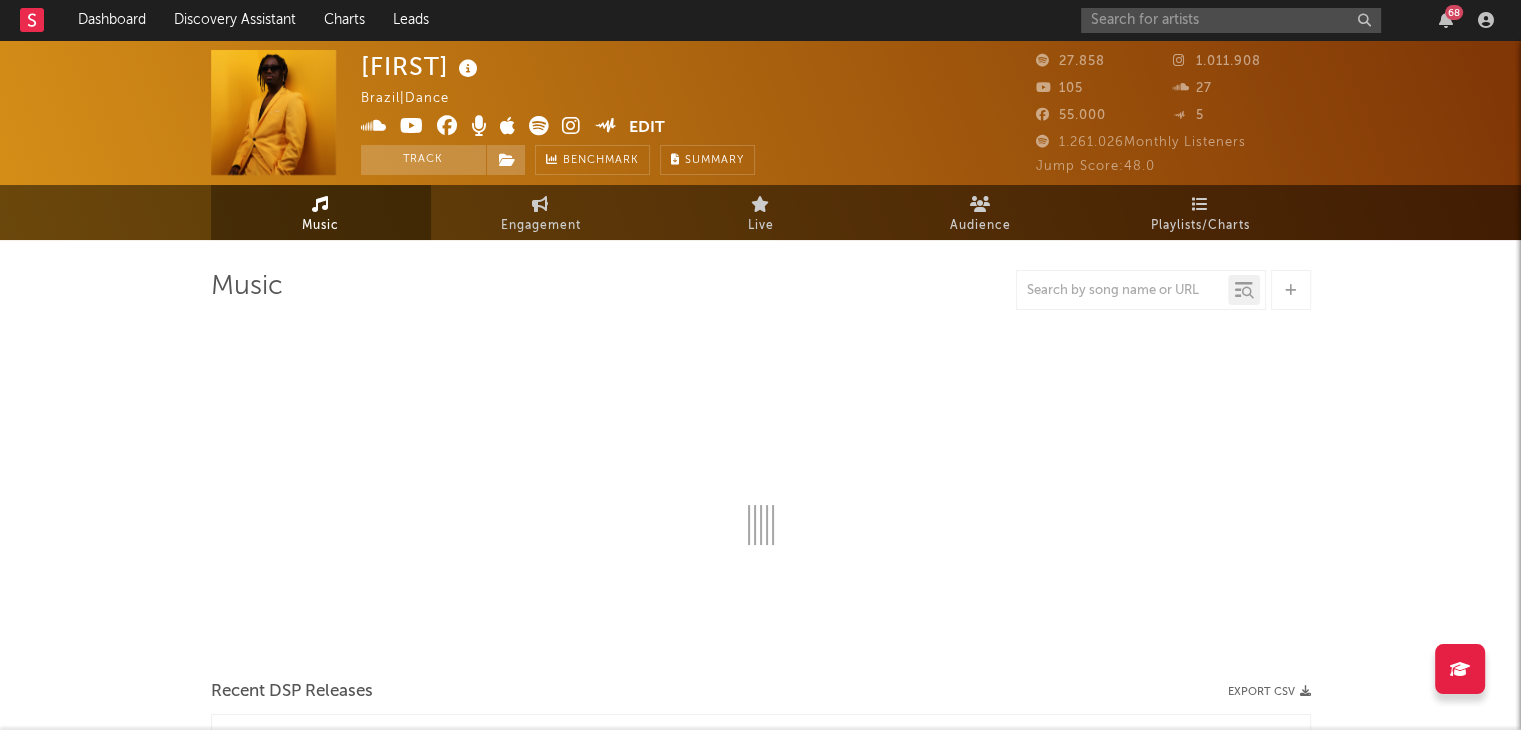 select on "6m" 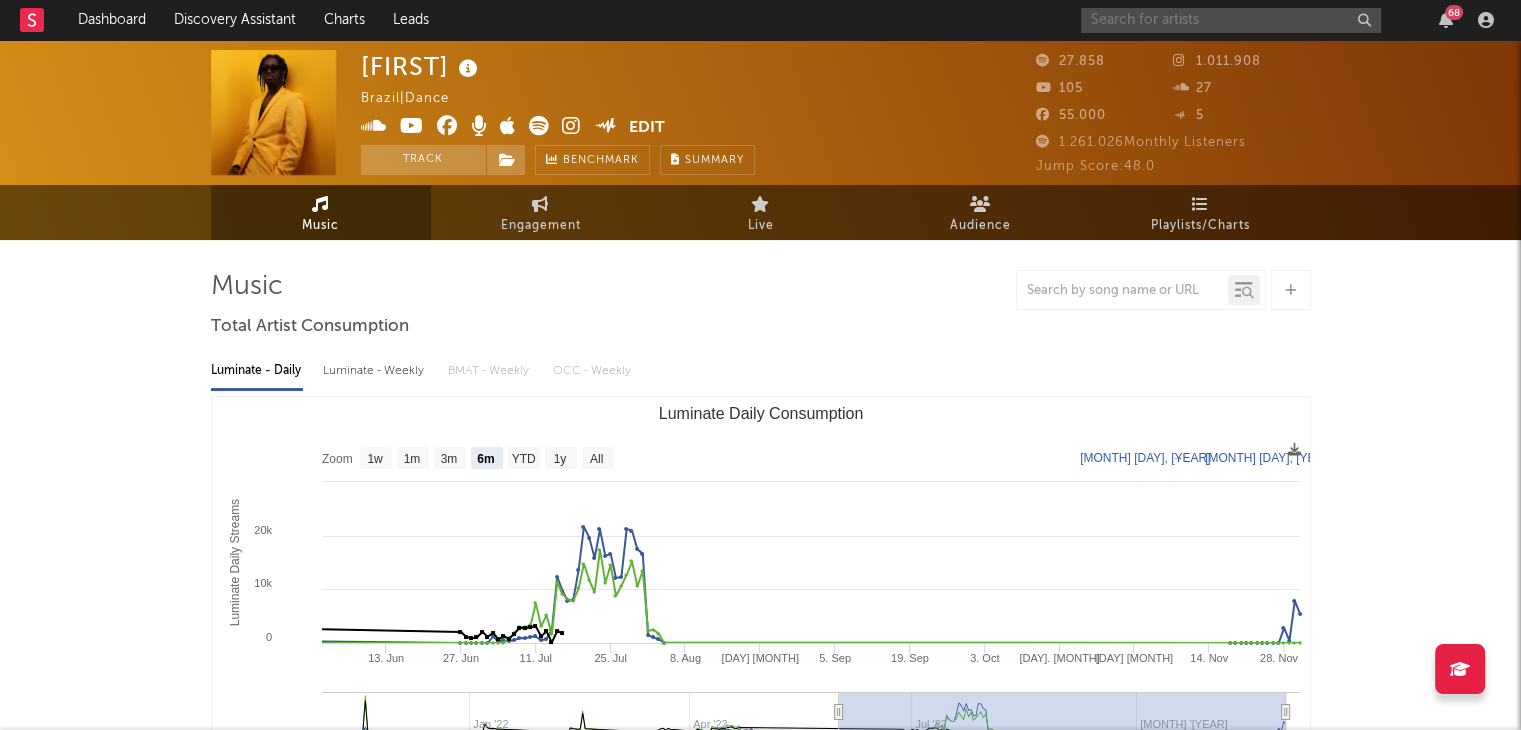click at bounding box center [1231, 20] 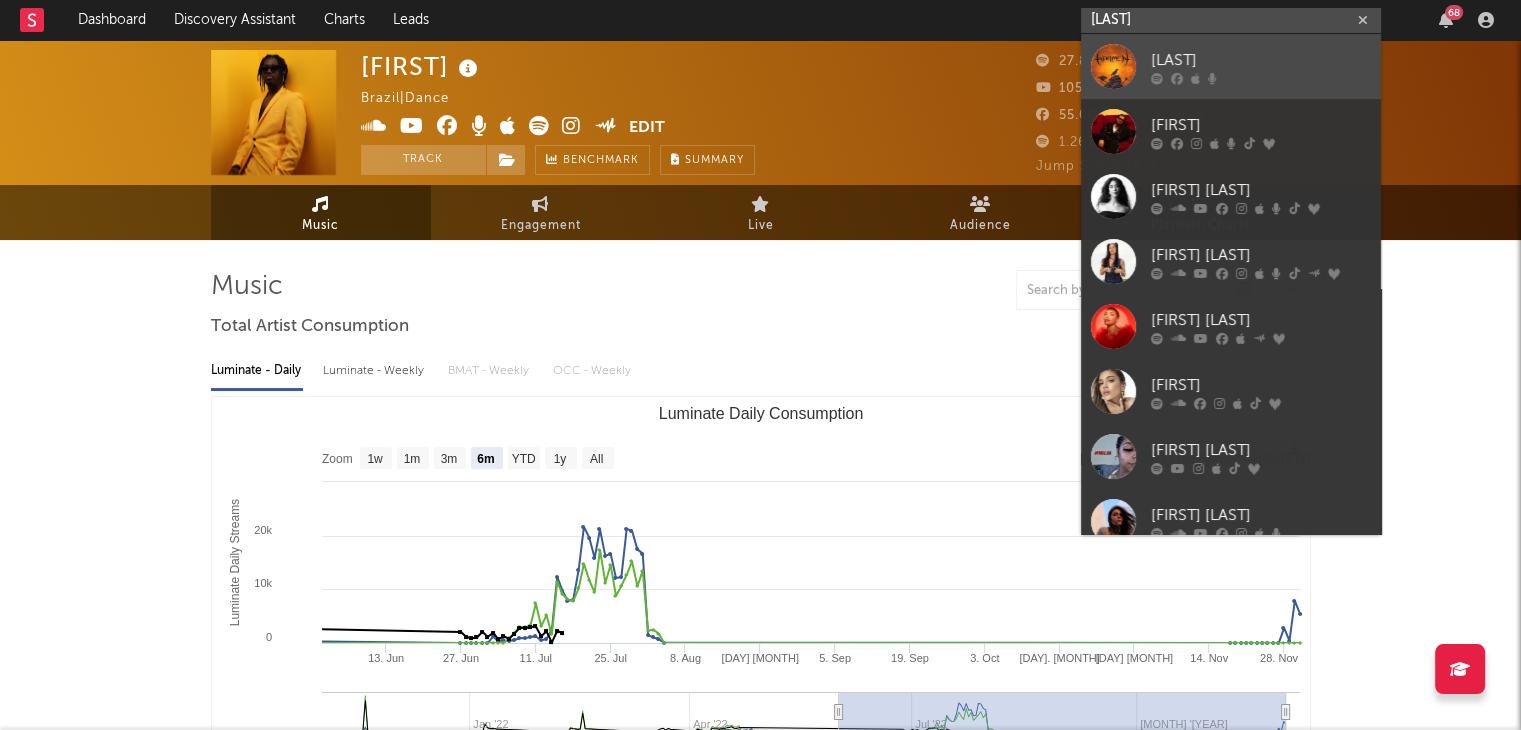 type on "[warmen]" 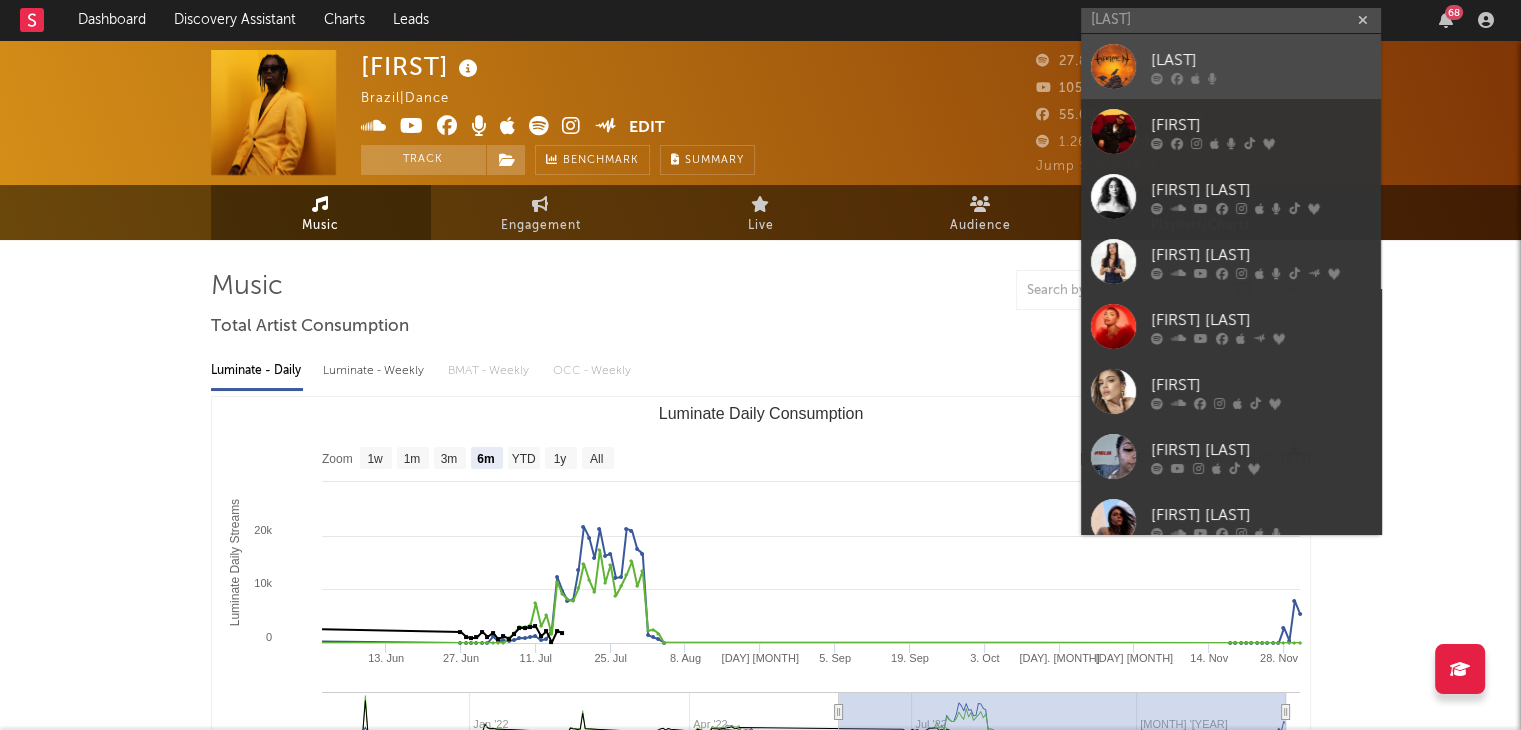 click on "Warmen" at bounding box center [1261, 60] 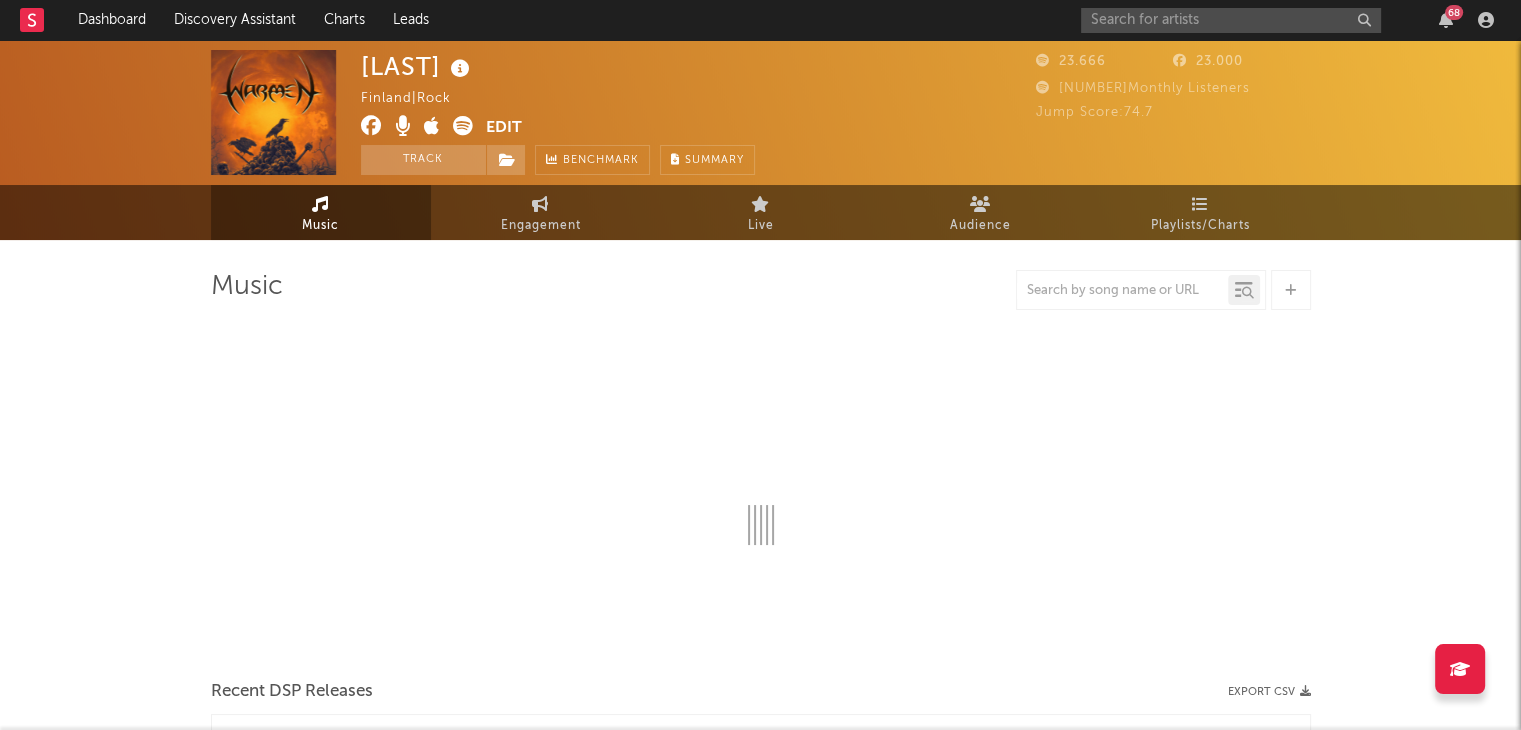 select on "6m" 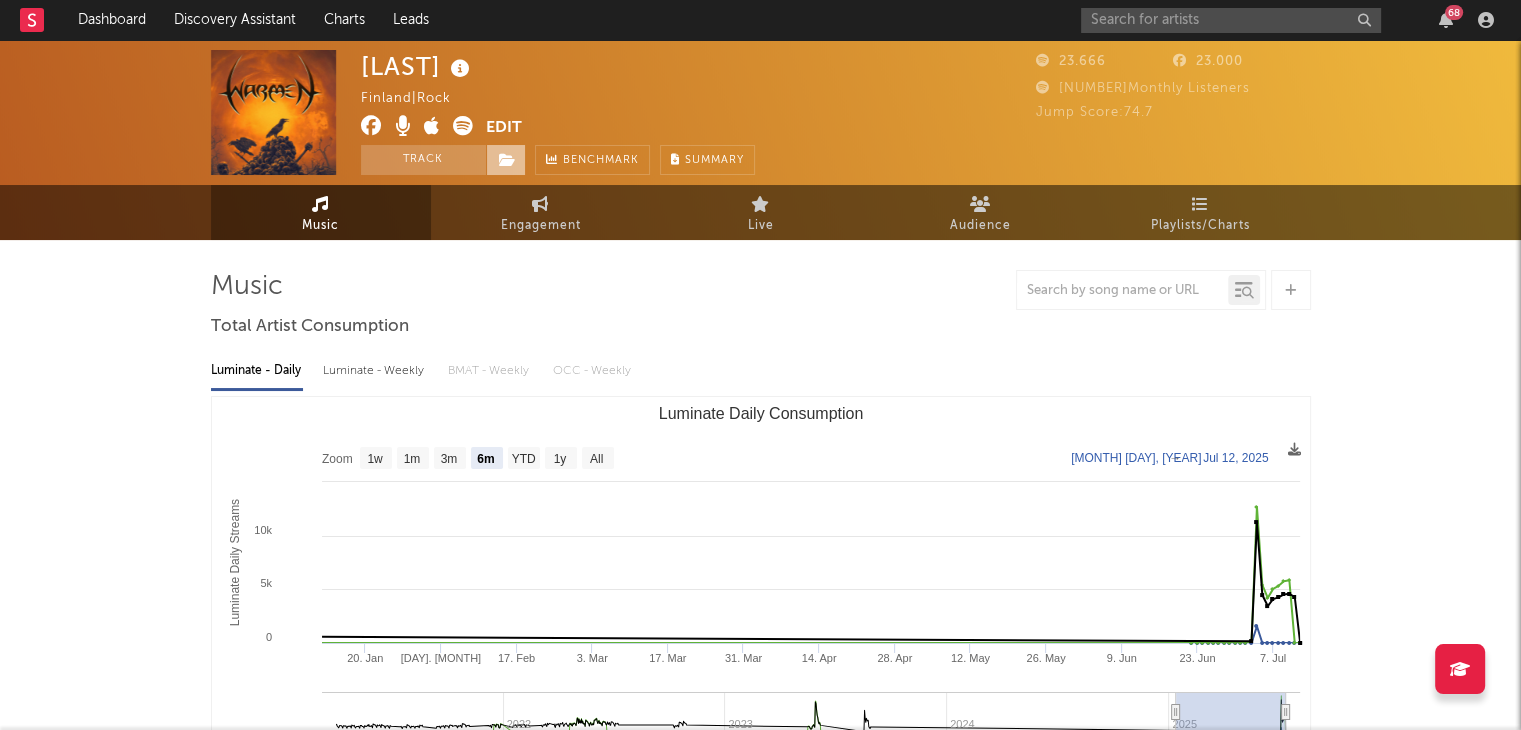 click at bounding box center (506, 160) 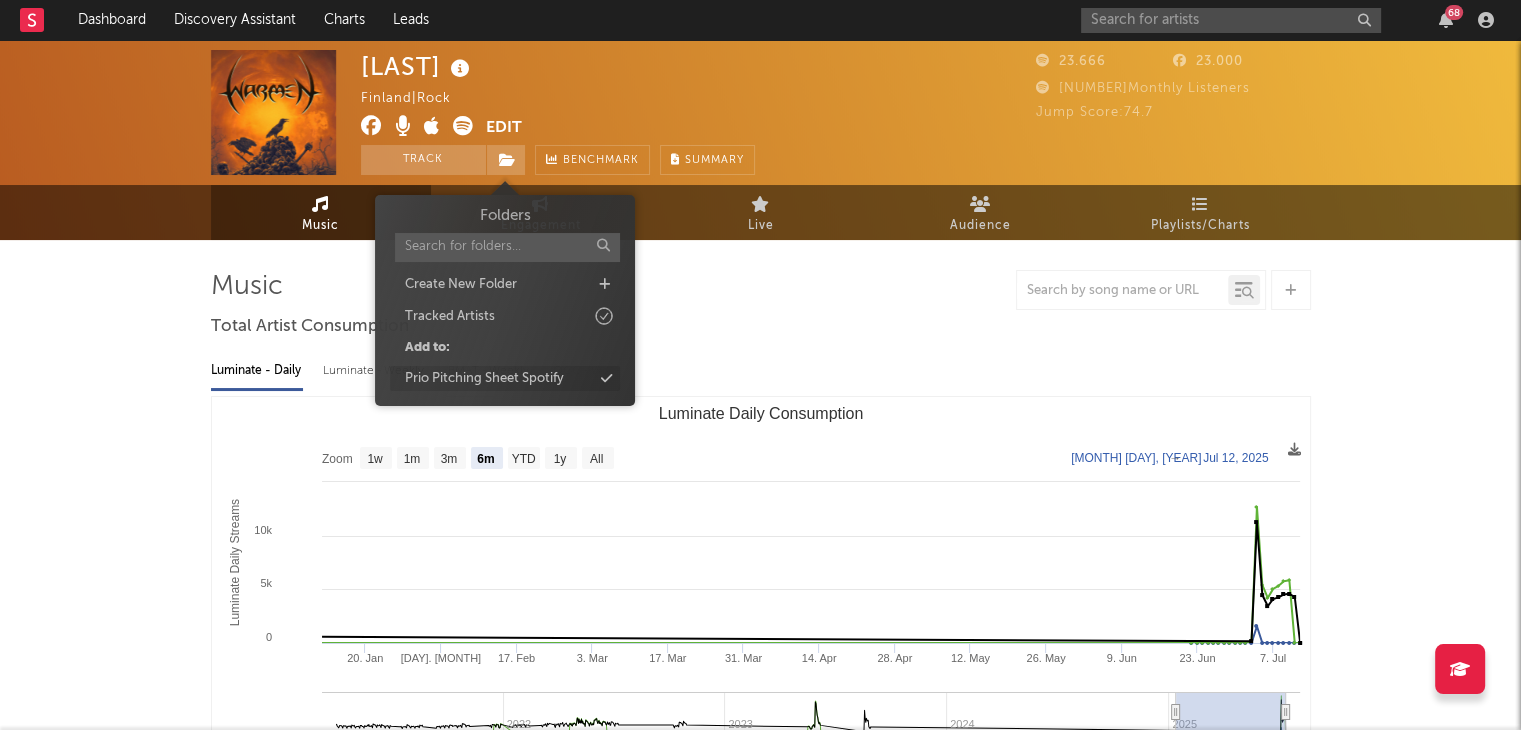 click on "Prio Pitching Sheet Spotify" at bounding box center [484, 379] 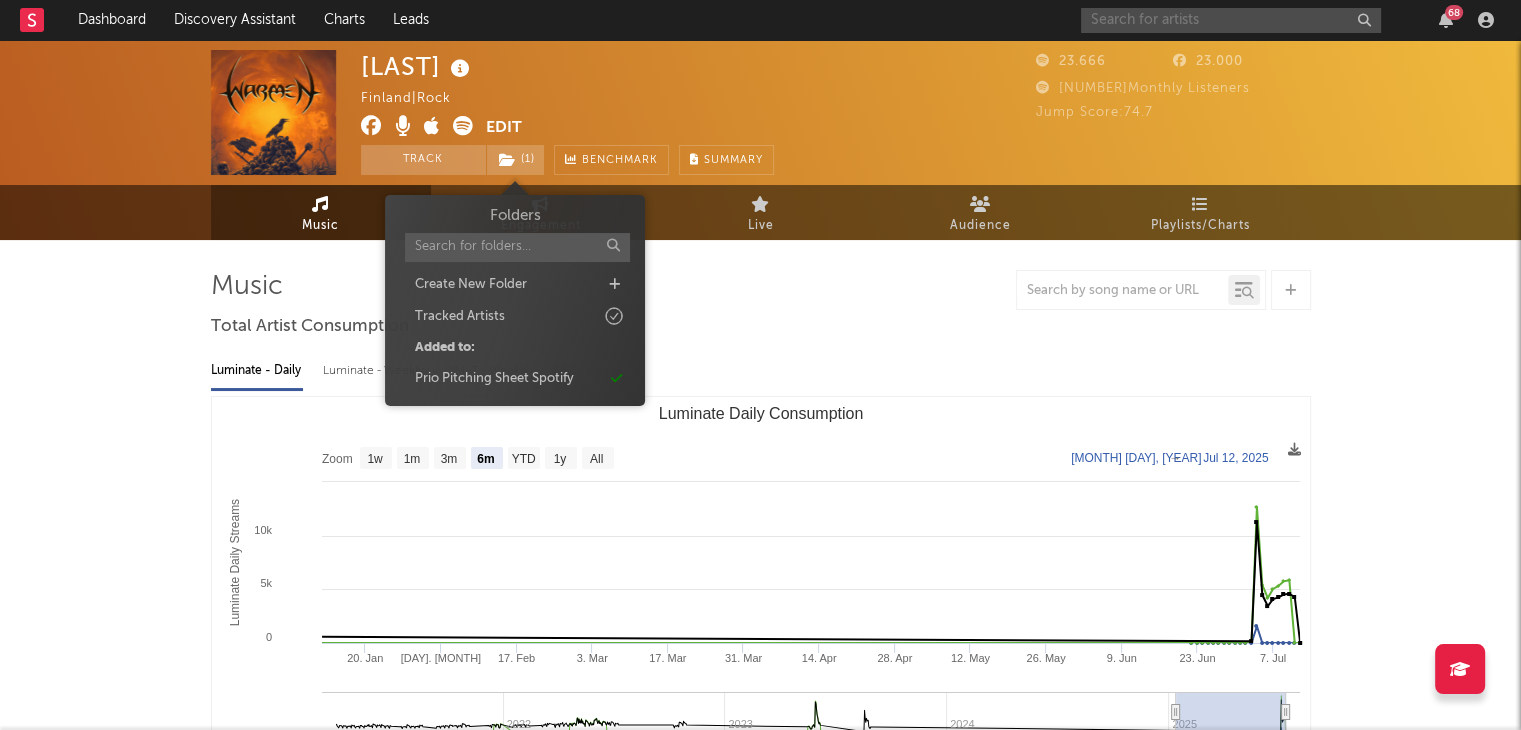 click at bounding box center [1231, 20] 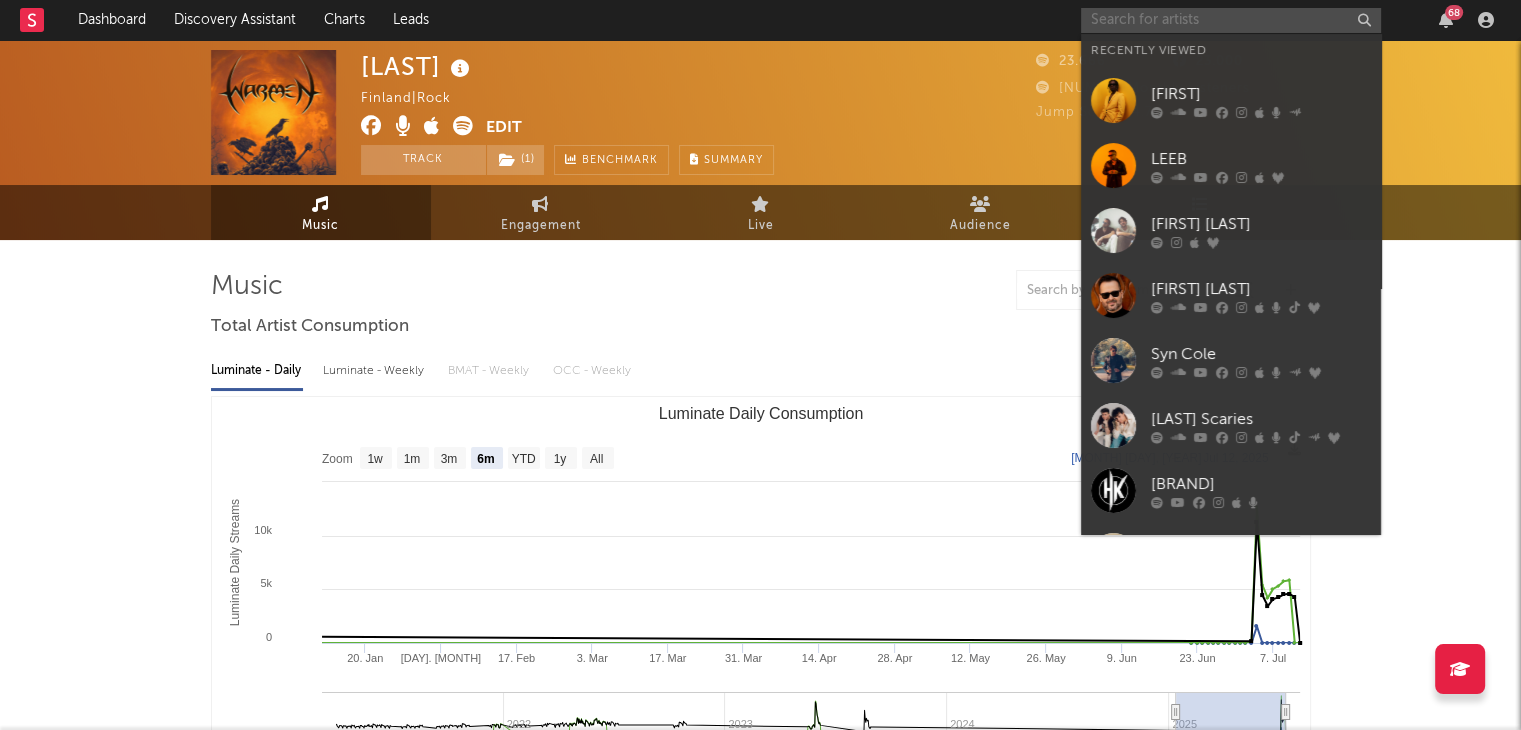 click at bounding box center [1231, 20] 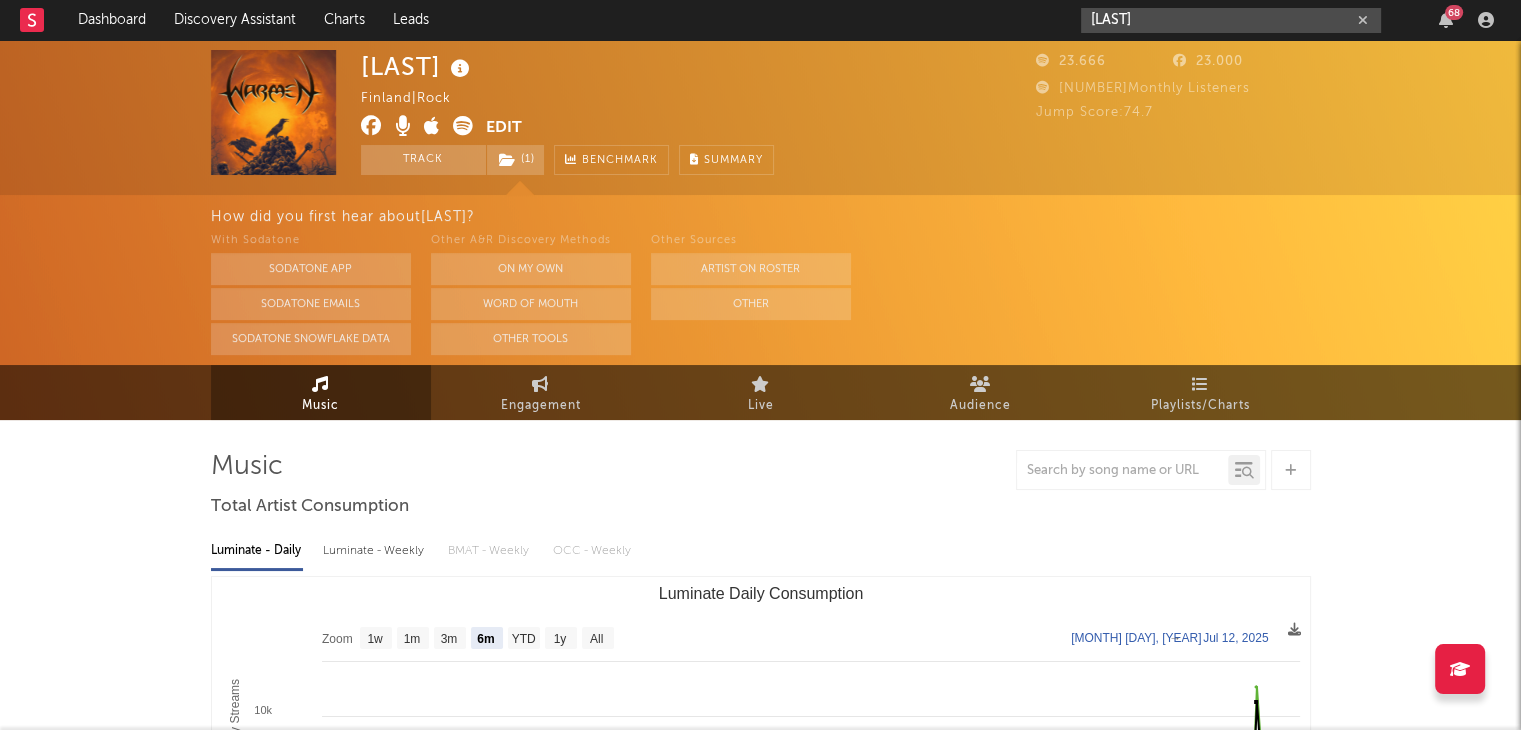 drag, startPoint x: 1188, startPoint y: 16, endPoint x: 1000, endPoint y: 17, distance: 188.00266 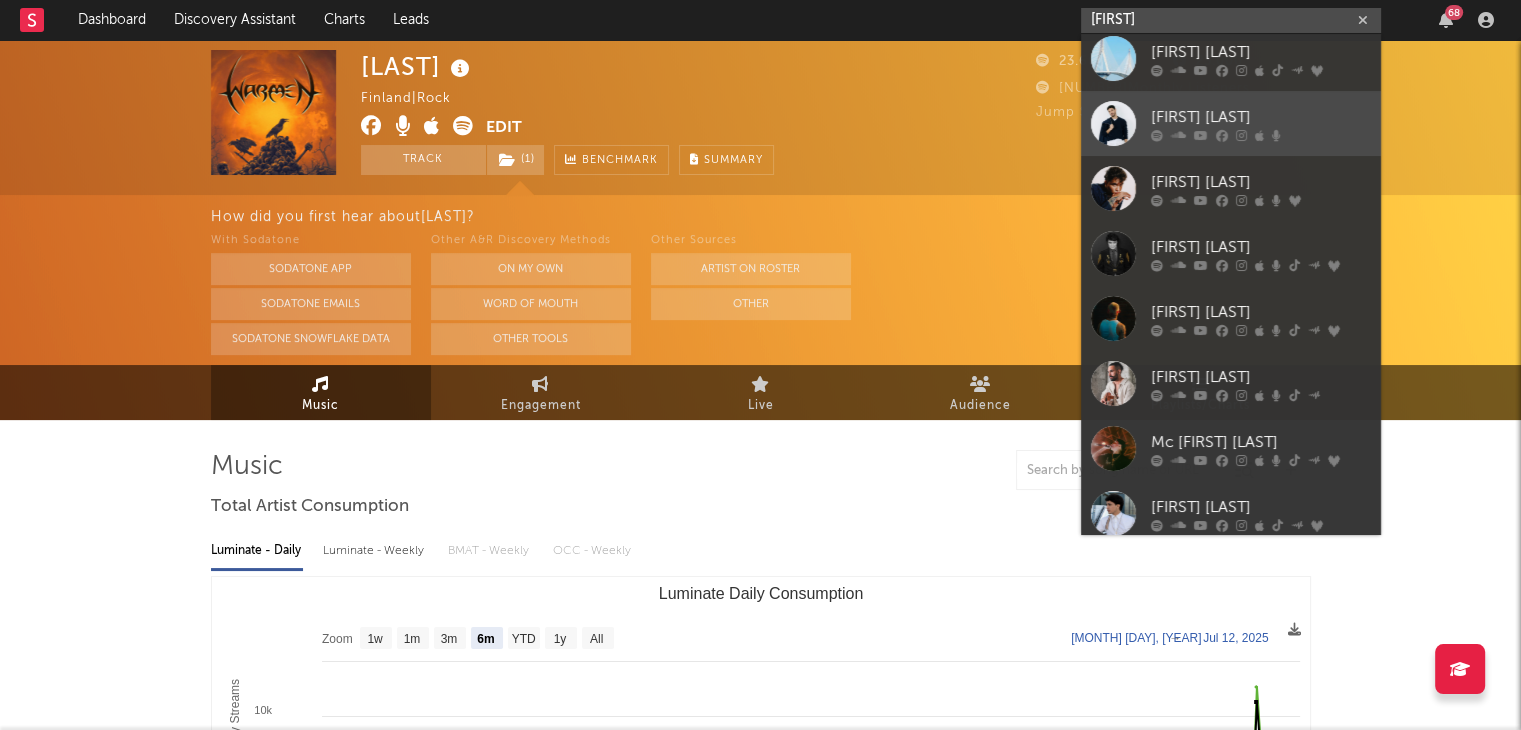 scroll, scrollTop: 150, scrollLeft: 0, axis: vertical 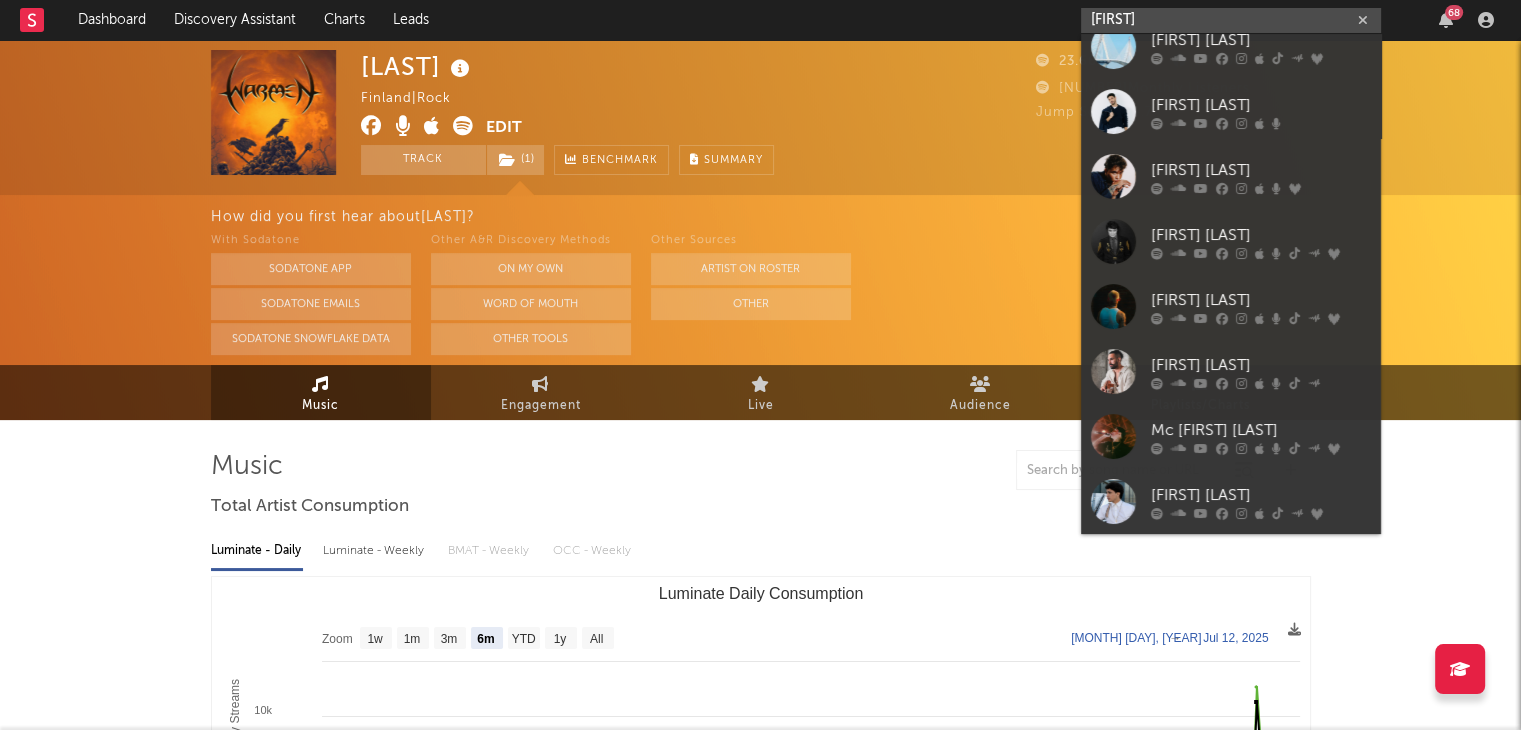 drag, startPoint x: 1141, startPoint y: 17, endPoint x: 1031, endPoint y: 16, distance: 110.00455 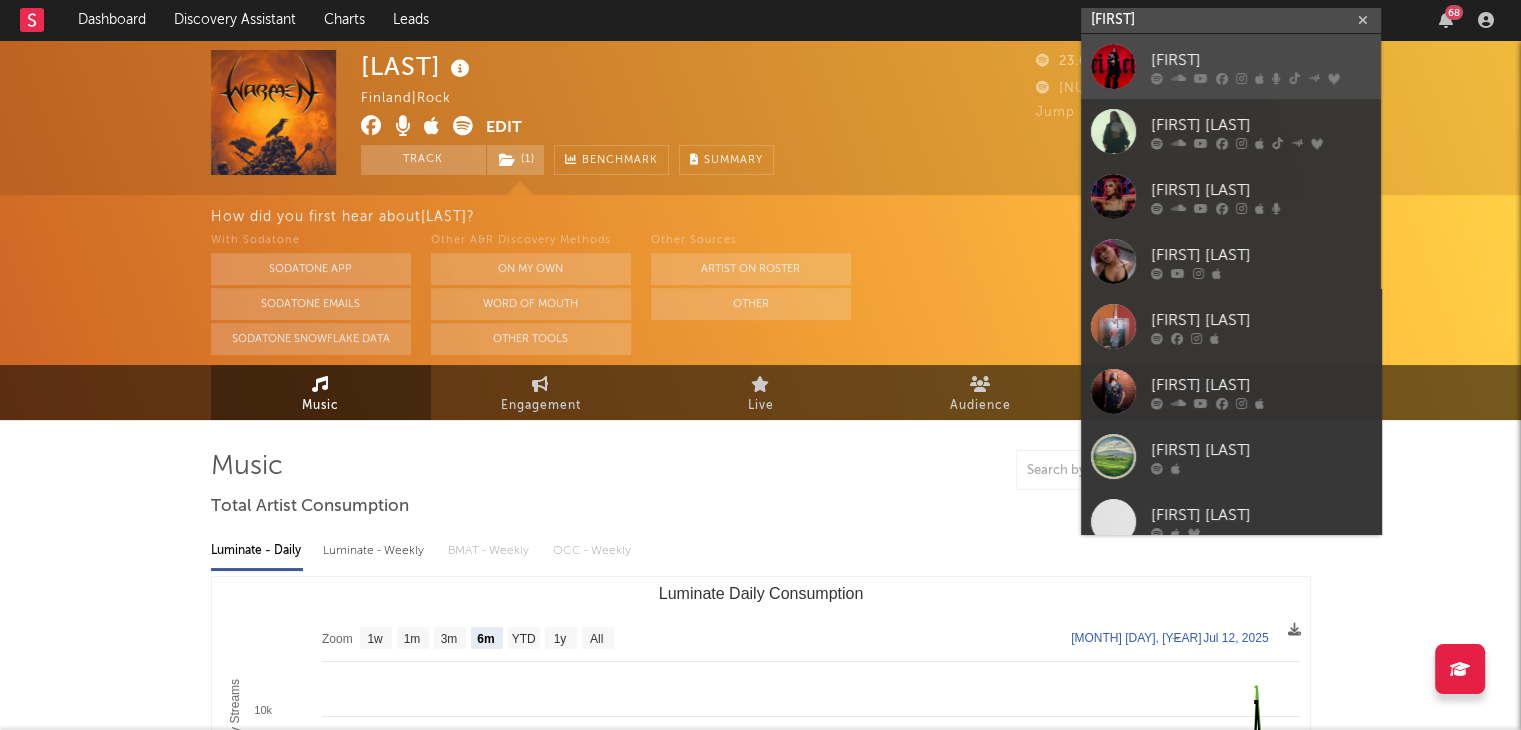 type on "[ARTIST]" 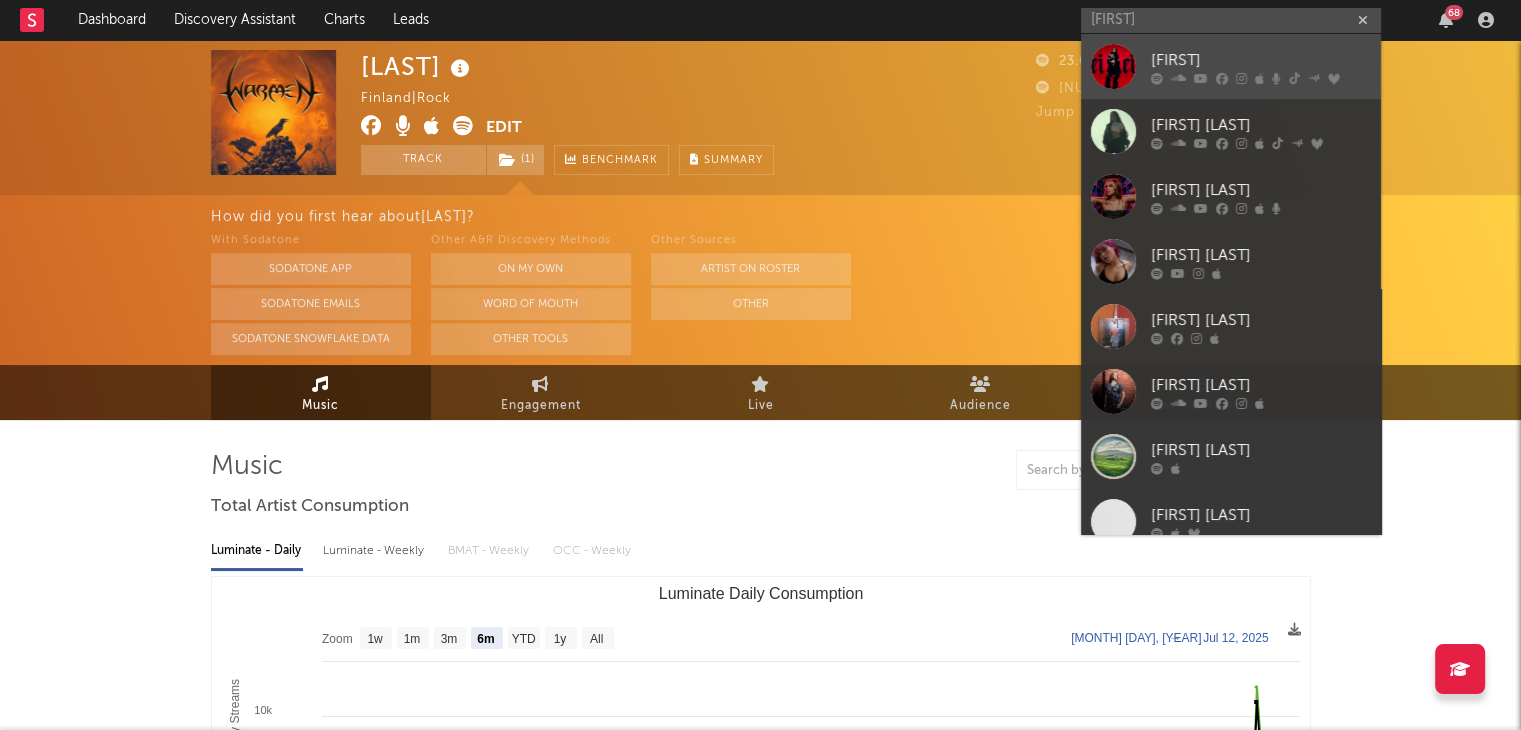 click on "Ciara" at bounding box center [1261, 60] 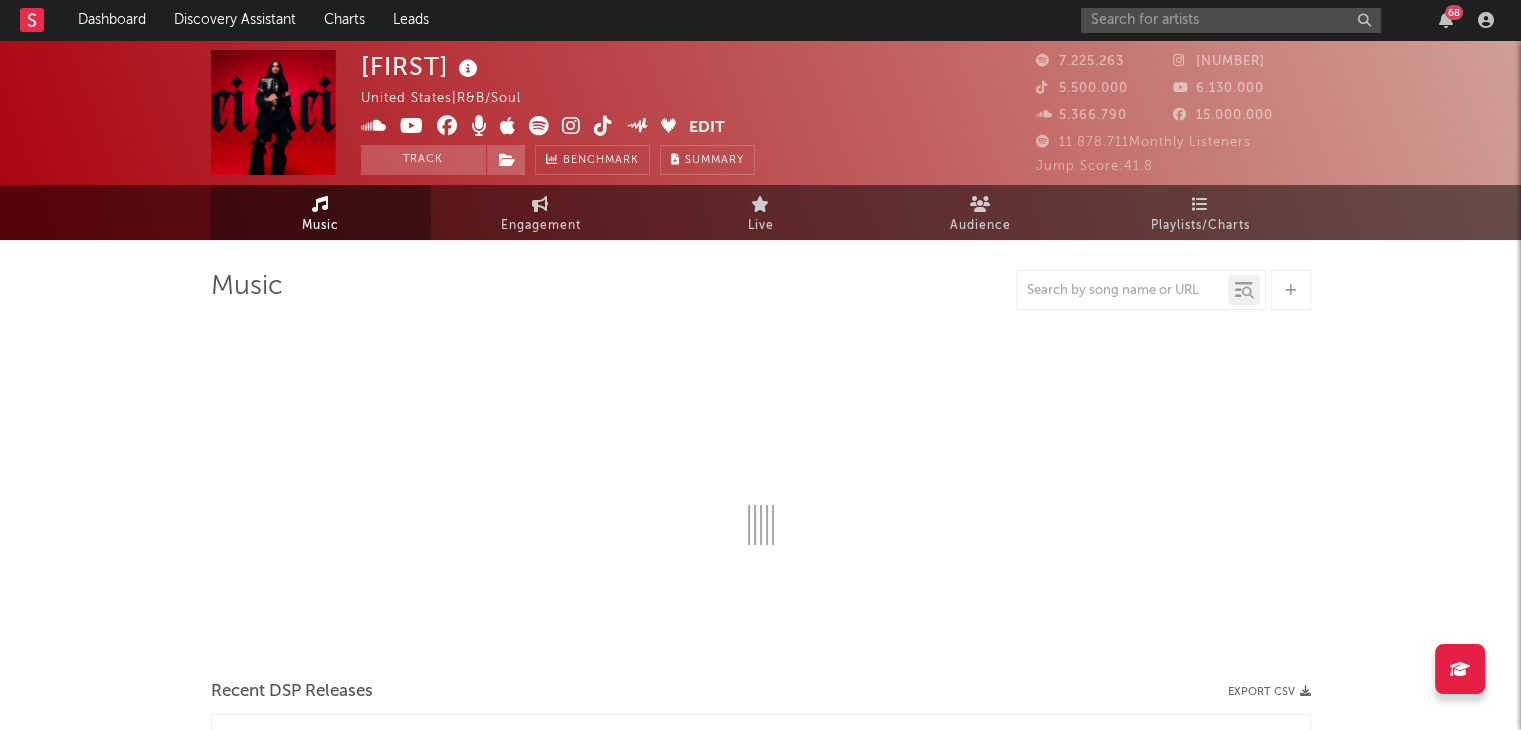 select on "6m" 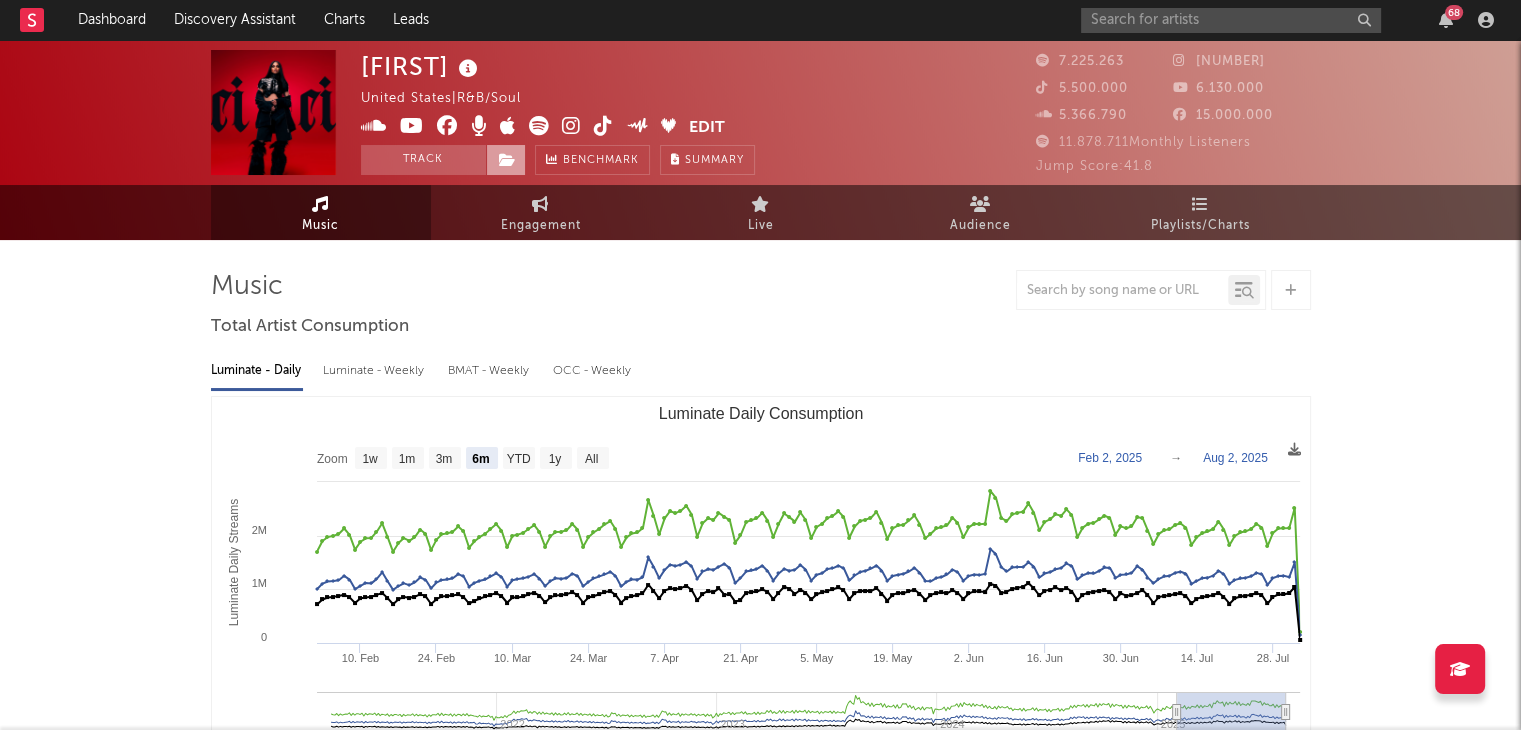 click at bounding box center (507, 160) 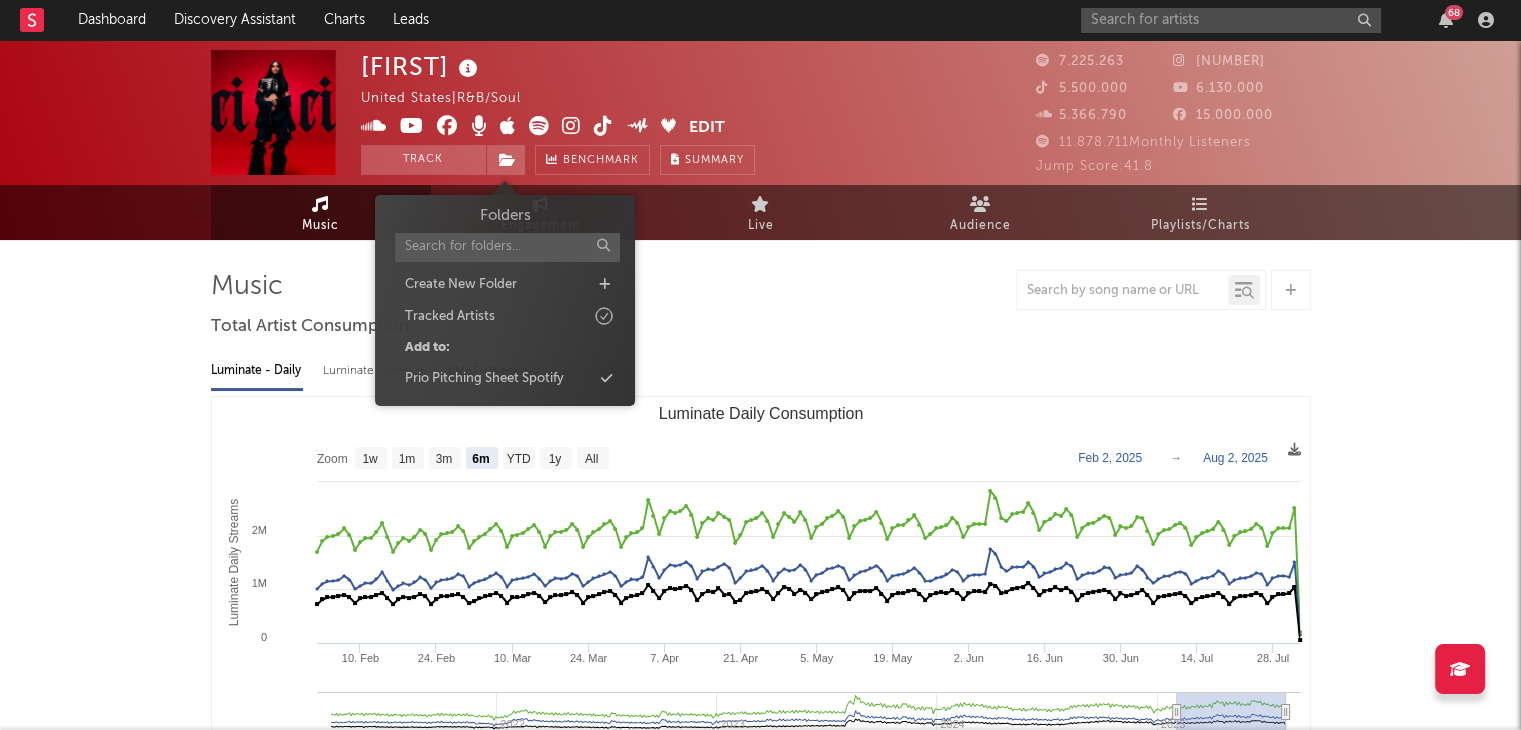drag, startPoint x: 554, startPoint y: 341, endPoint x: 556, endPoint y: 355, distance: 14.142136 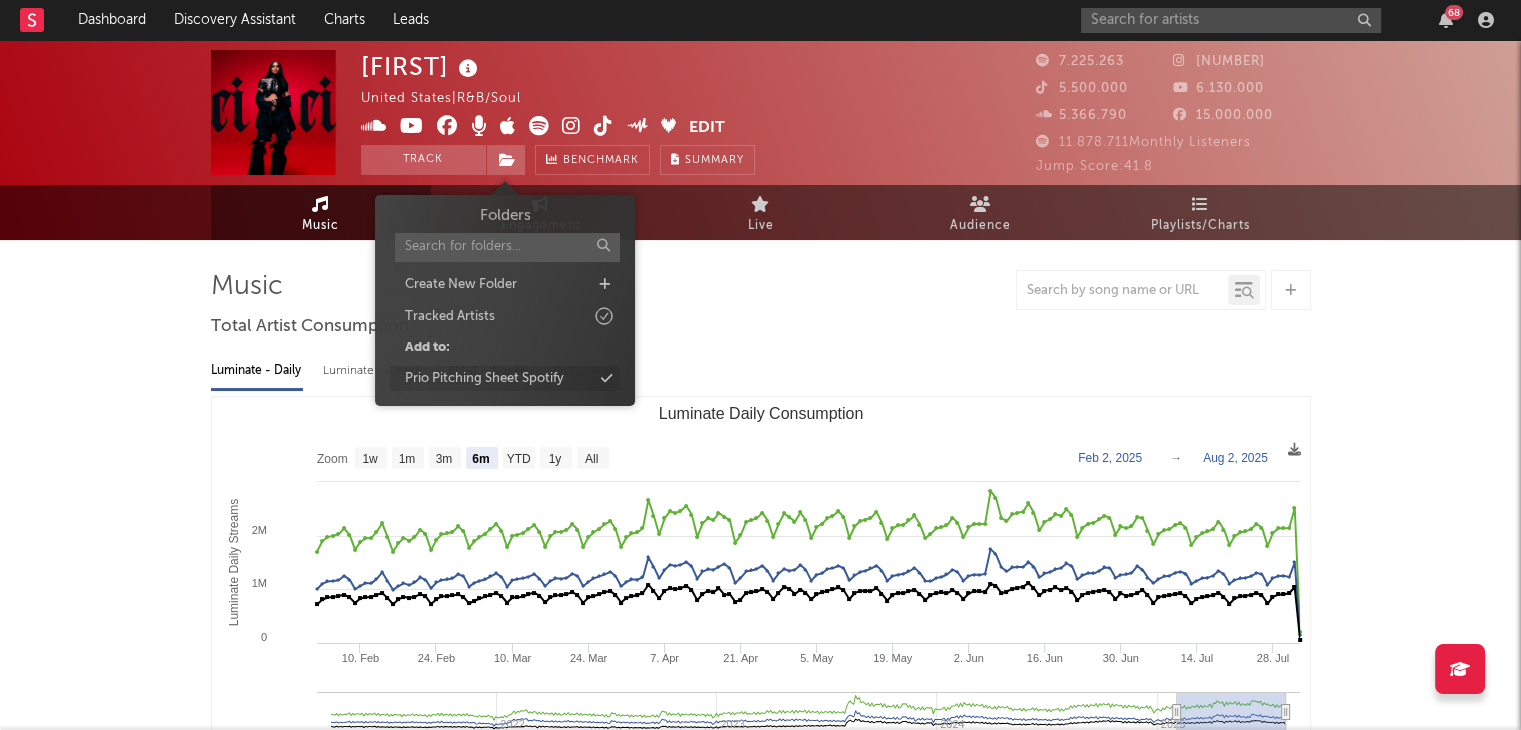 click on "Prio Pitching Sheet Spotify" at bounding box center (484, 379) 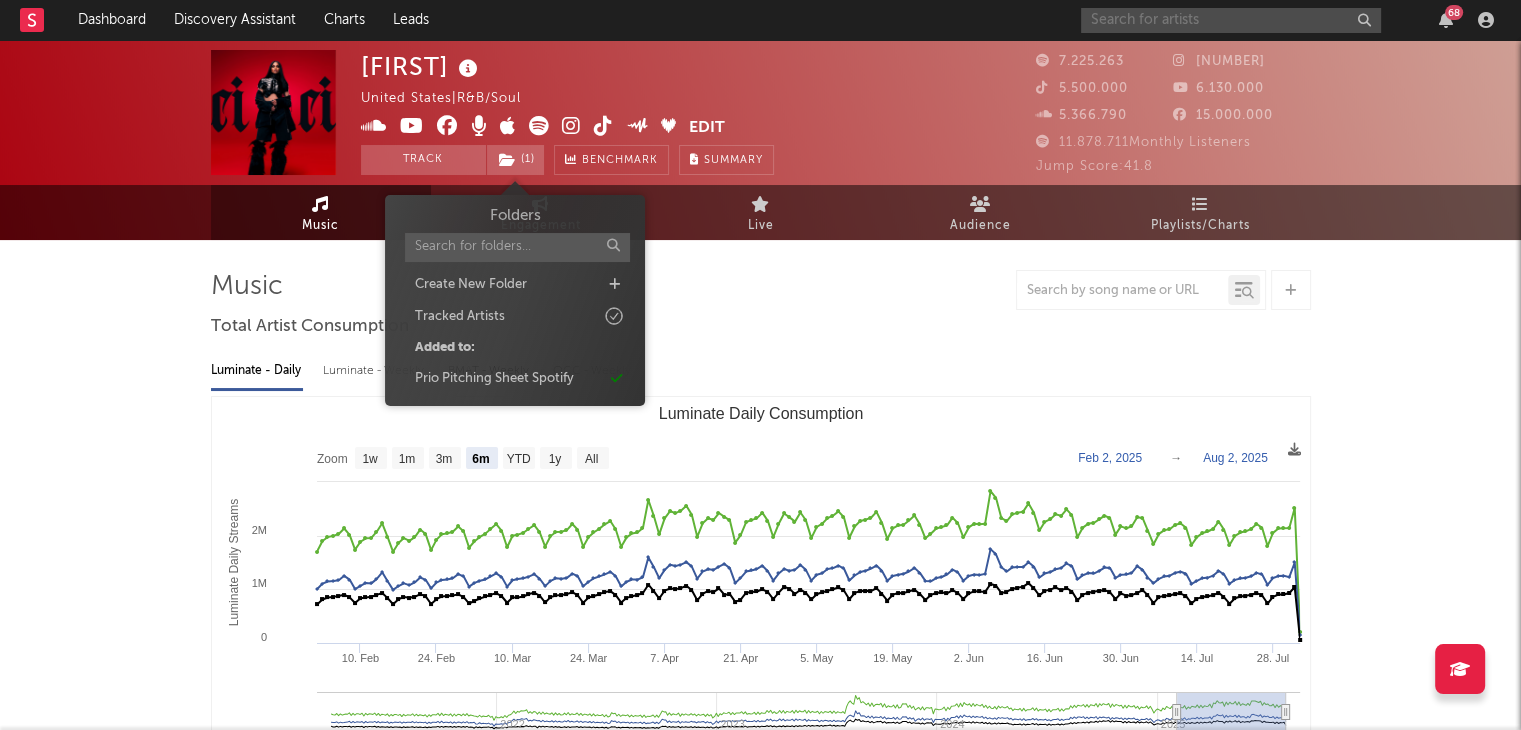 click at bounding box center [1231, 20] 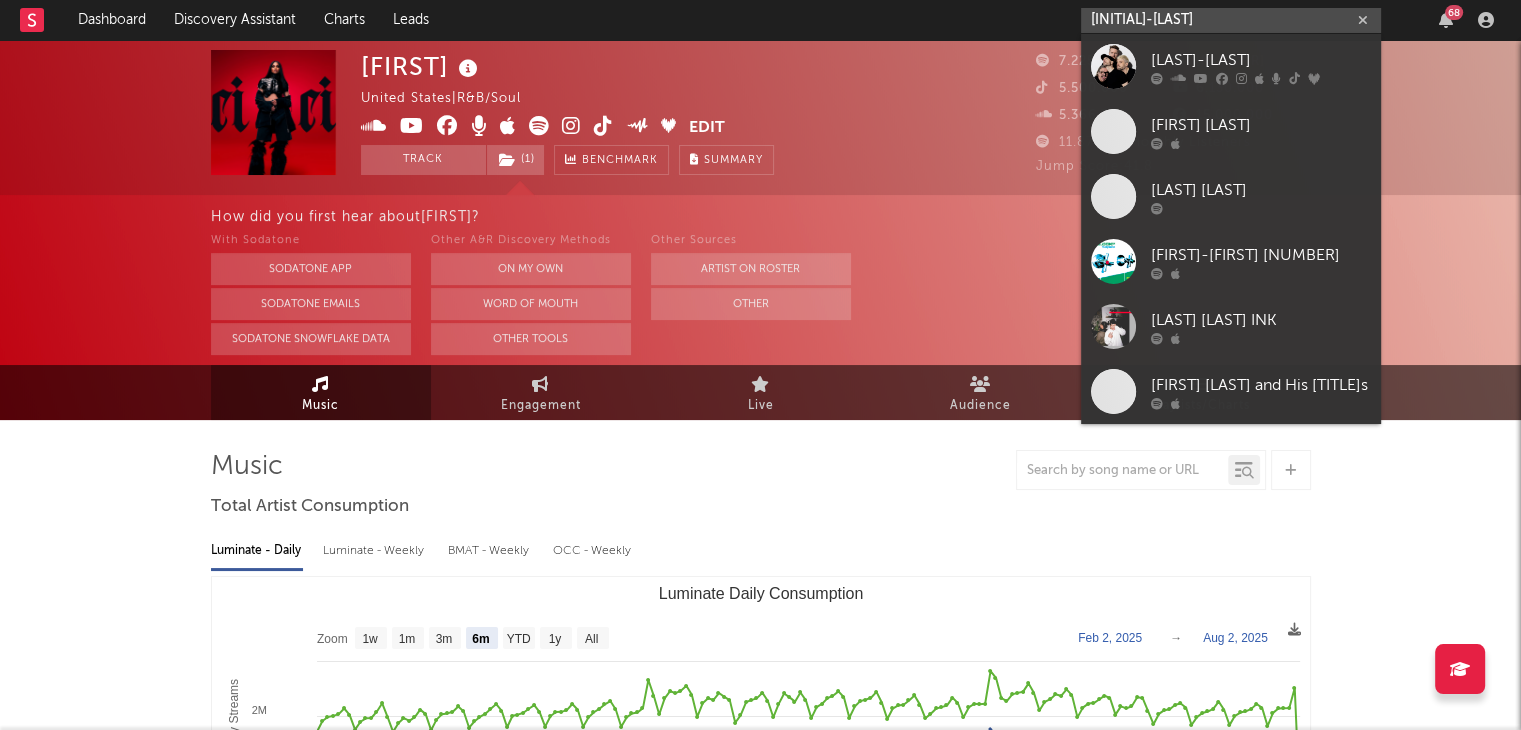 type on "h-blockx" 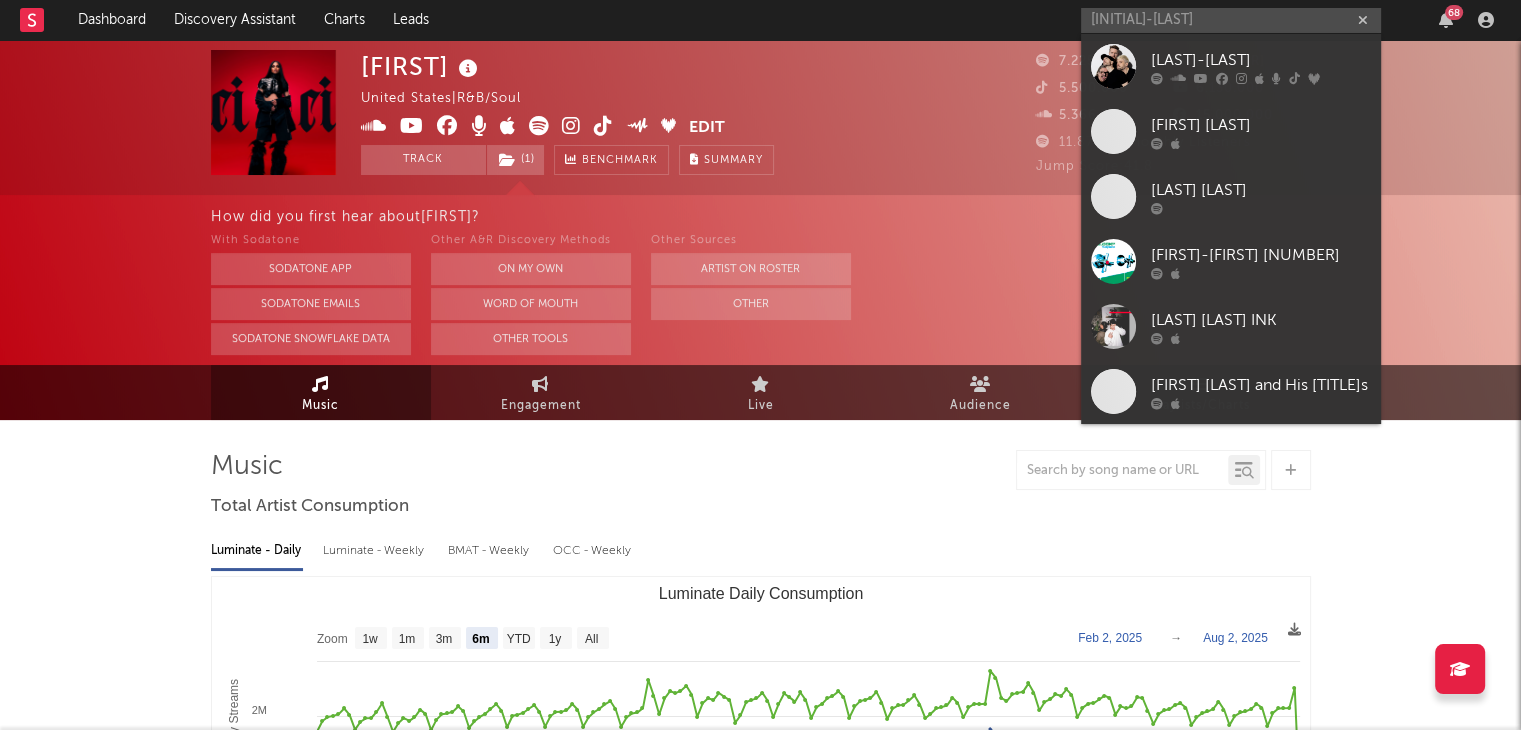 click on "H-Blockx" at bounding box center [1261, 60] 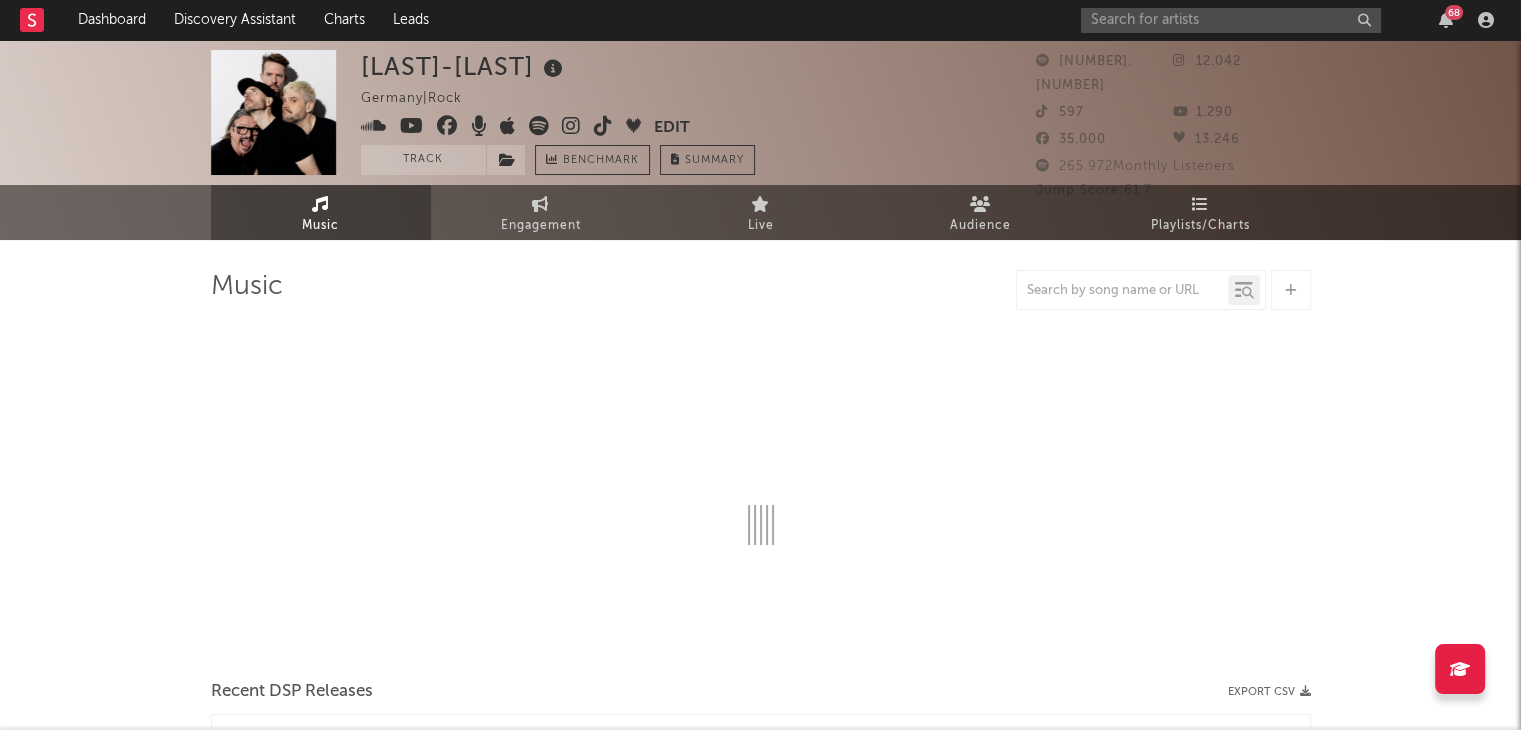 select on "6m" 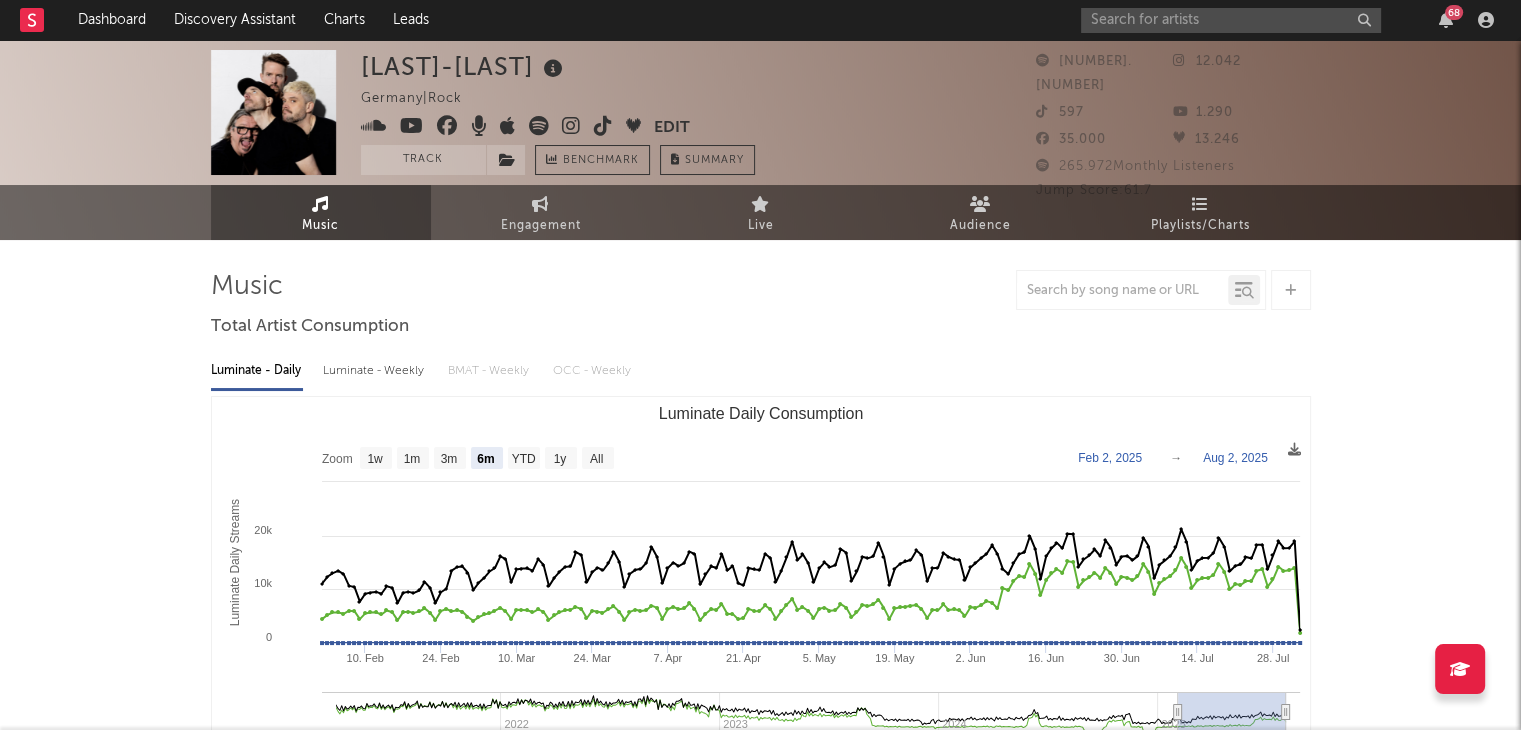 click on "68" at bounding box center [1291, 20] 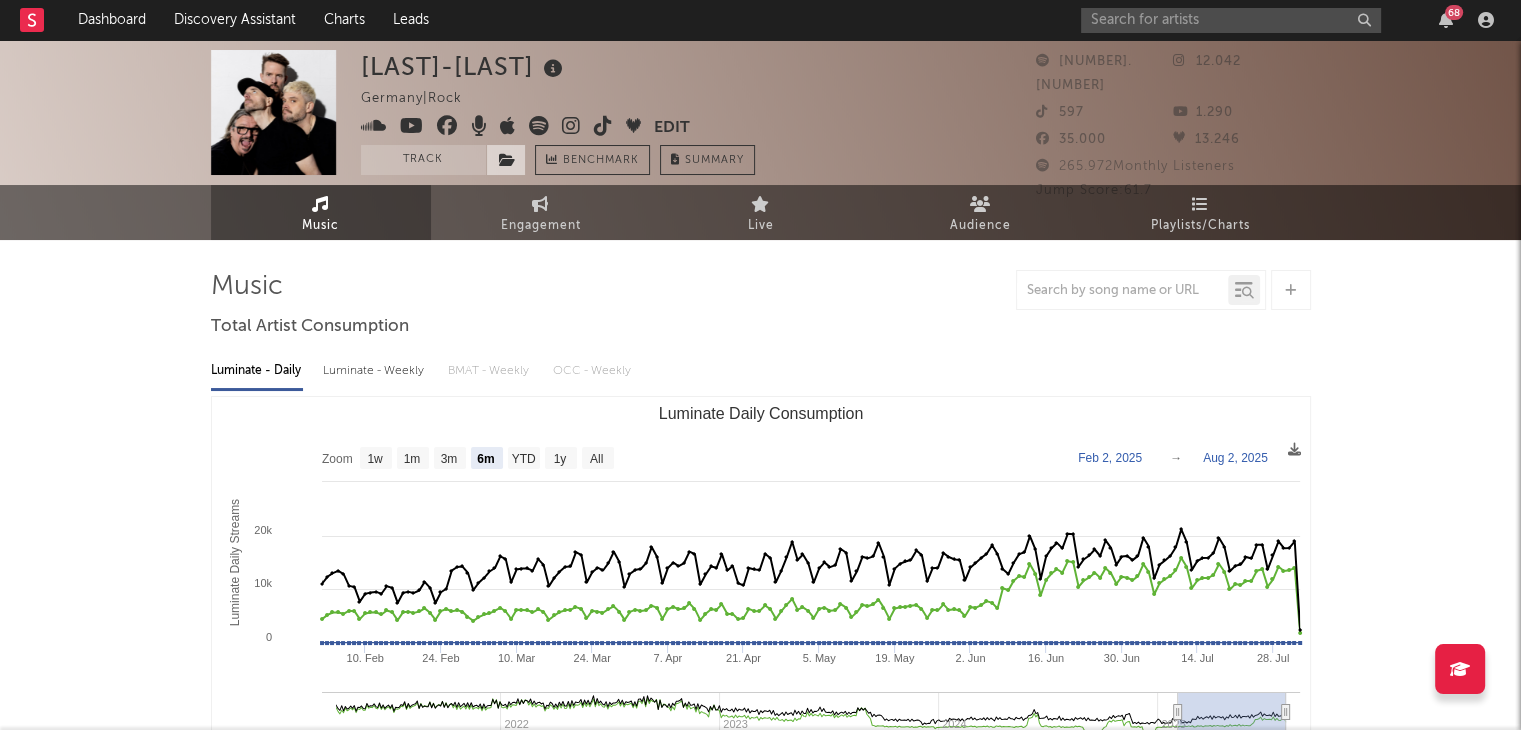 click at bounding box center (507, 160) 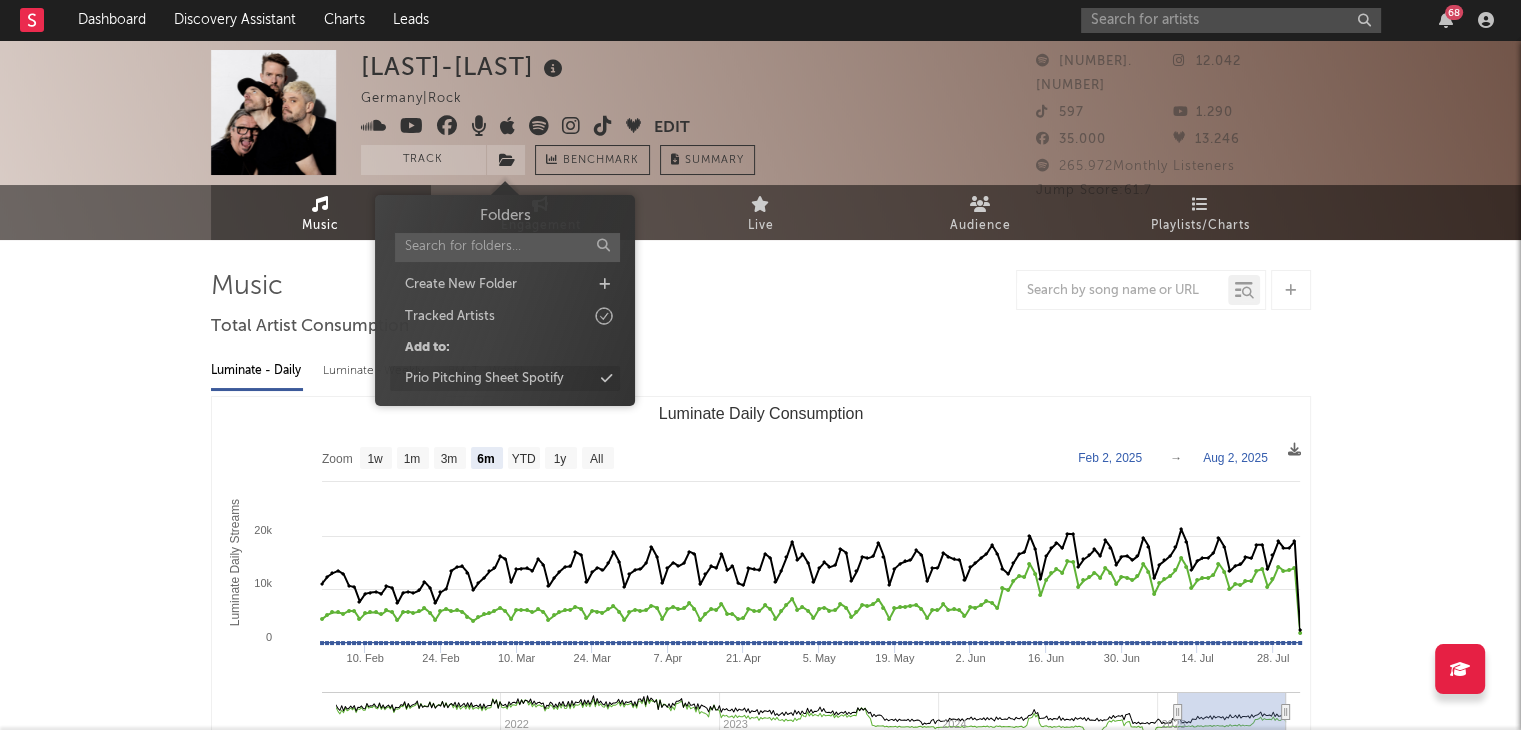 click on "Prio Pitching Sheet Spotify" at bounding box center (505, 379) 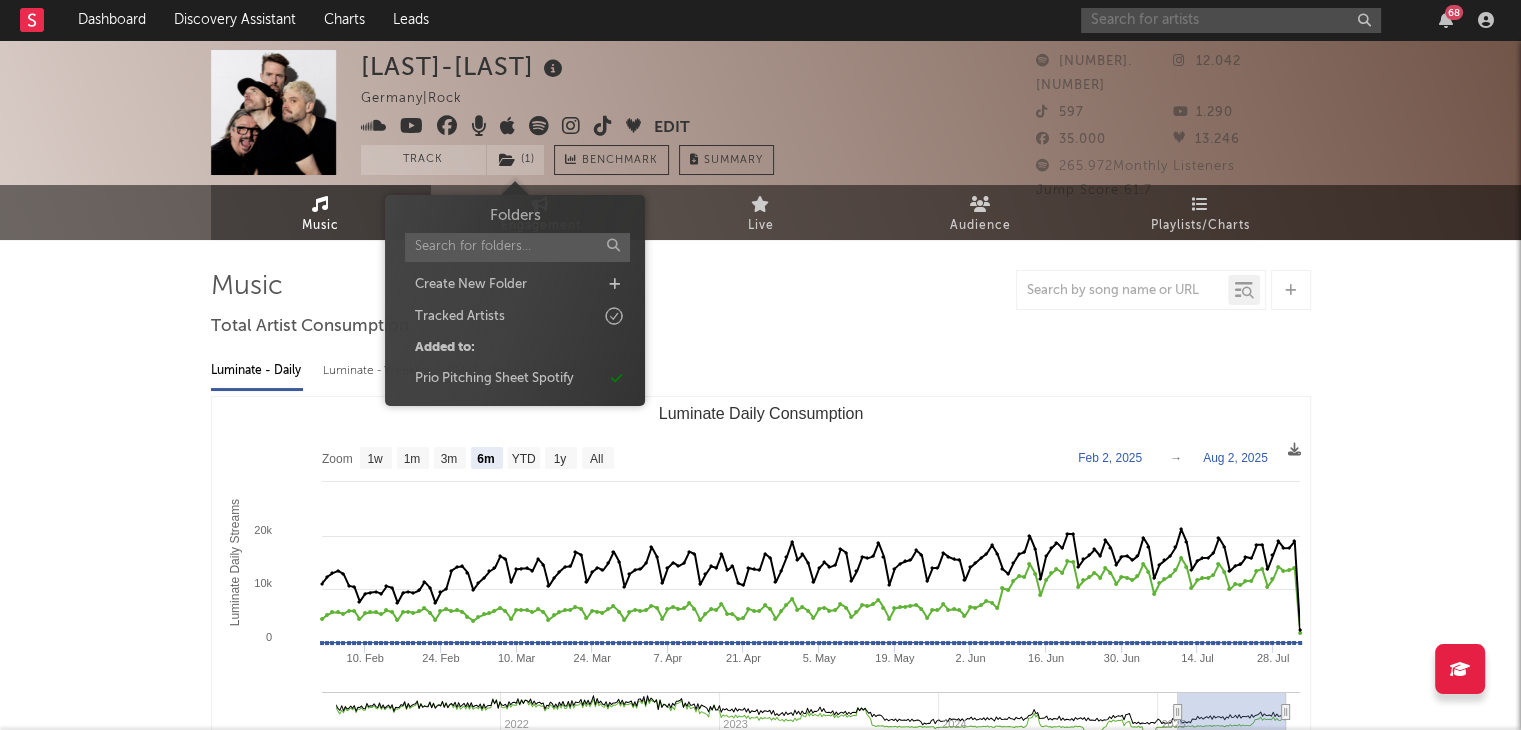 click at bounding box center [1231, 20] 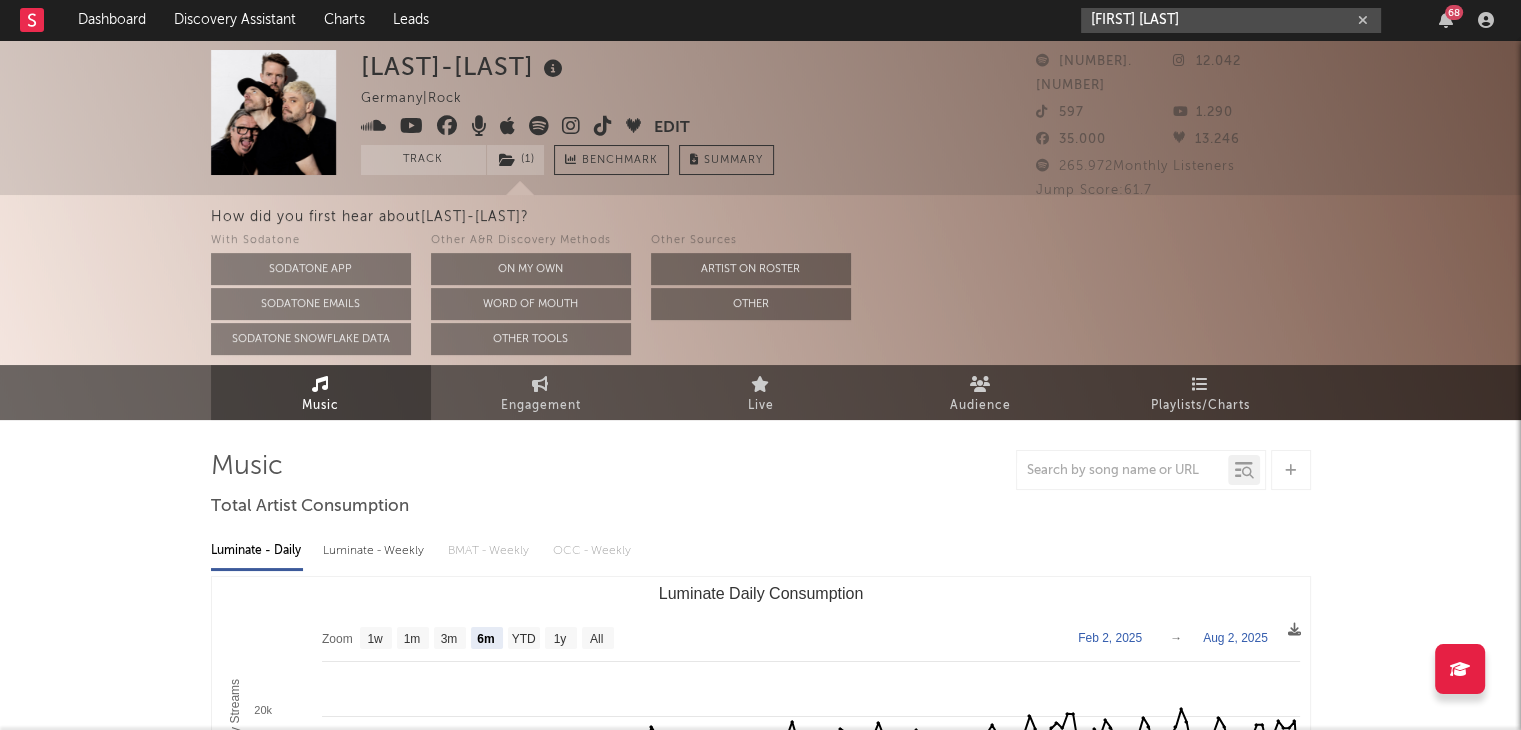 click on "earl sweat" at bounding box center (1231, 20) 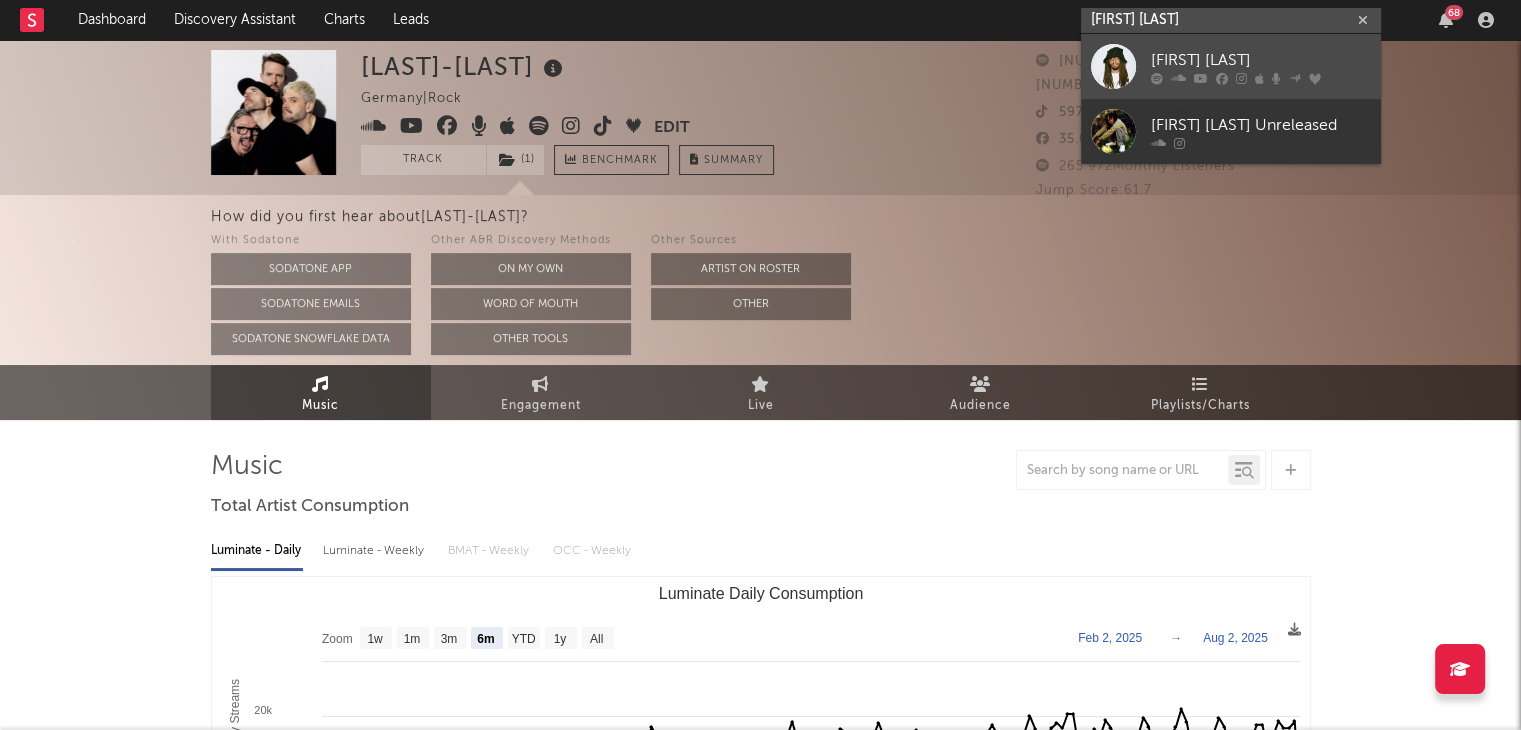 type on "earl sweat" 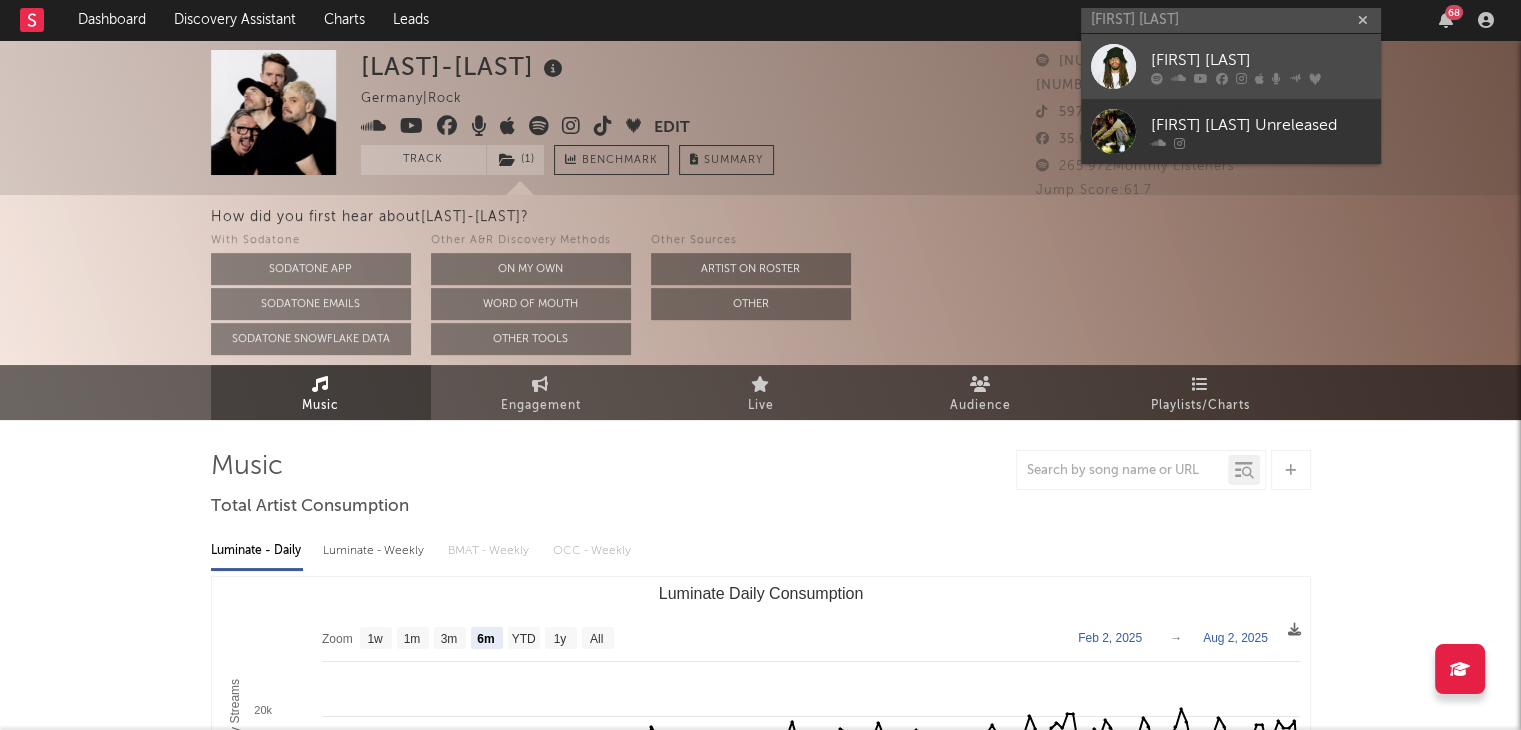click on "Earl Sweatshirt" at bounding box center [1231, 66] 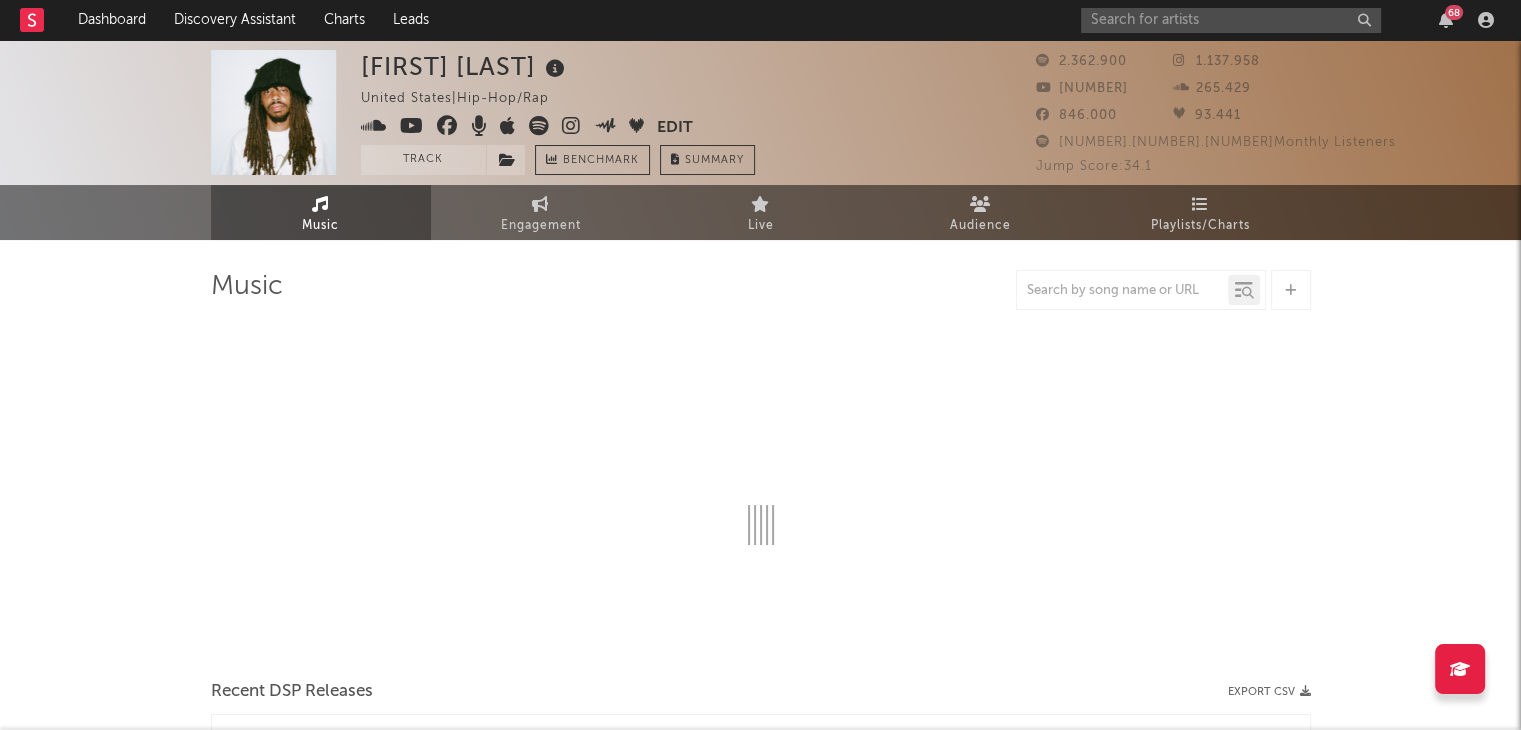 select on "6m" 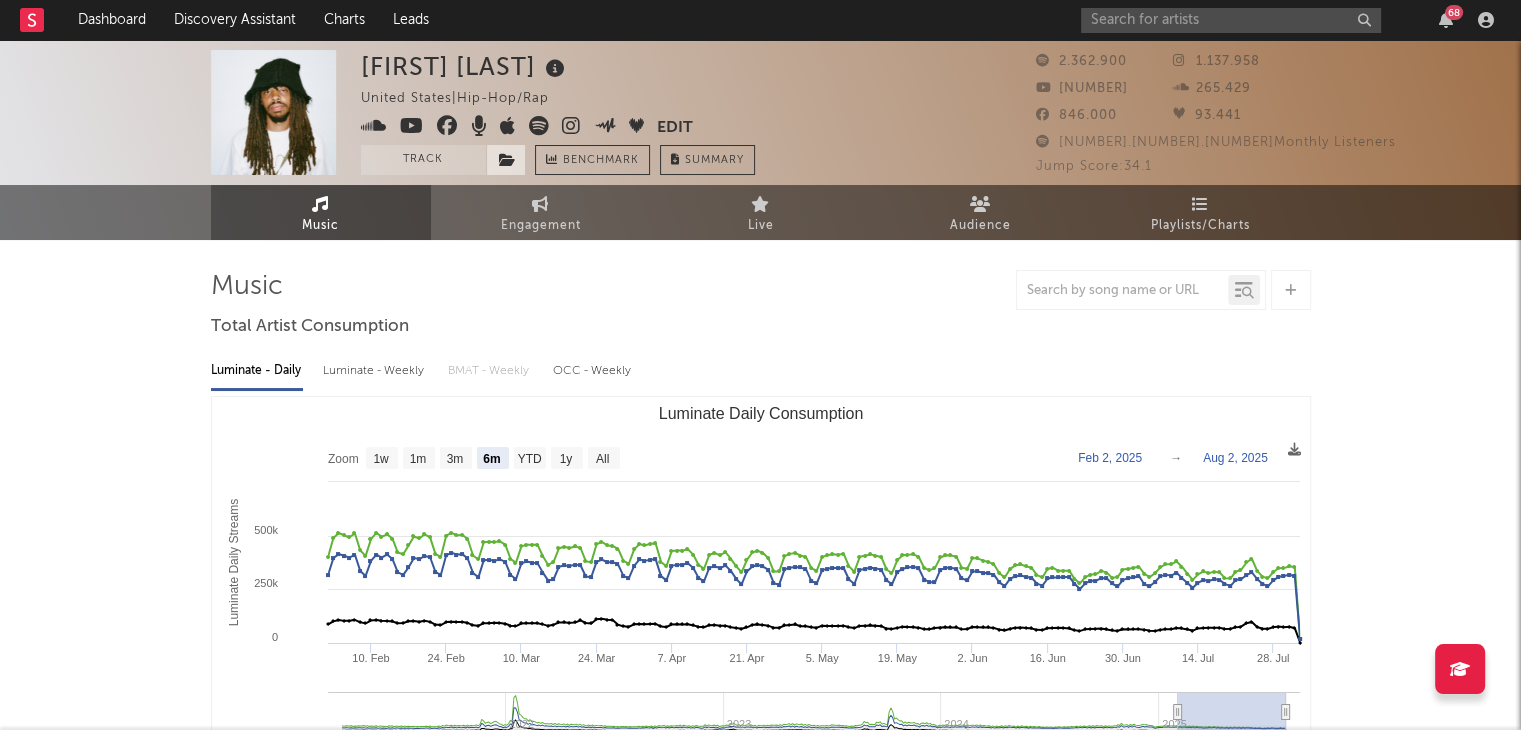 click on "Track Benchmark Summary" at bounding box center [558, 160] 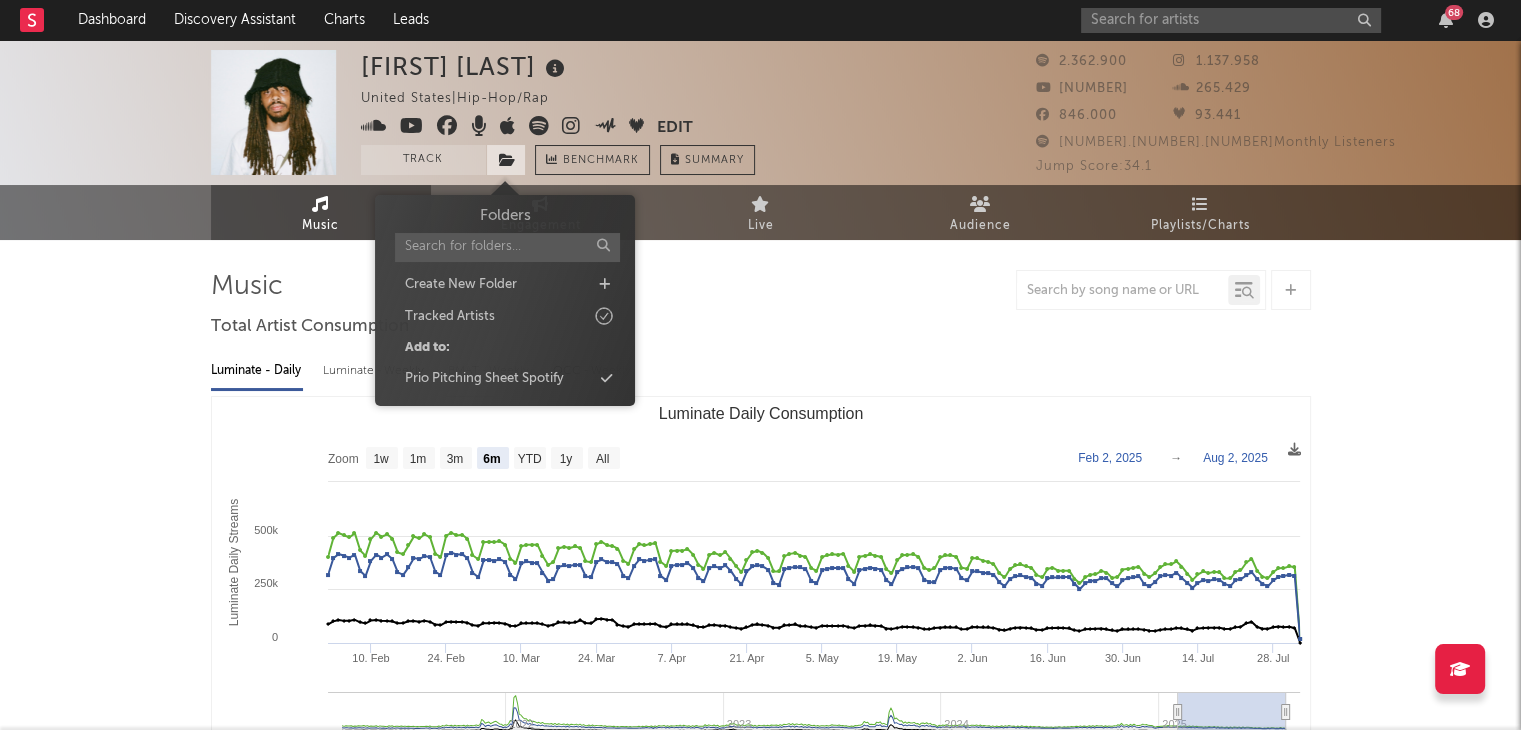 click at bounding box center (507, 160) 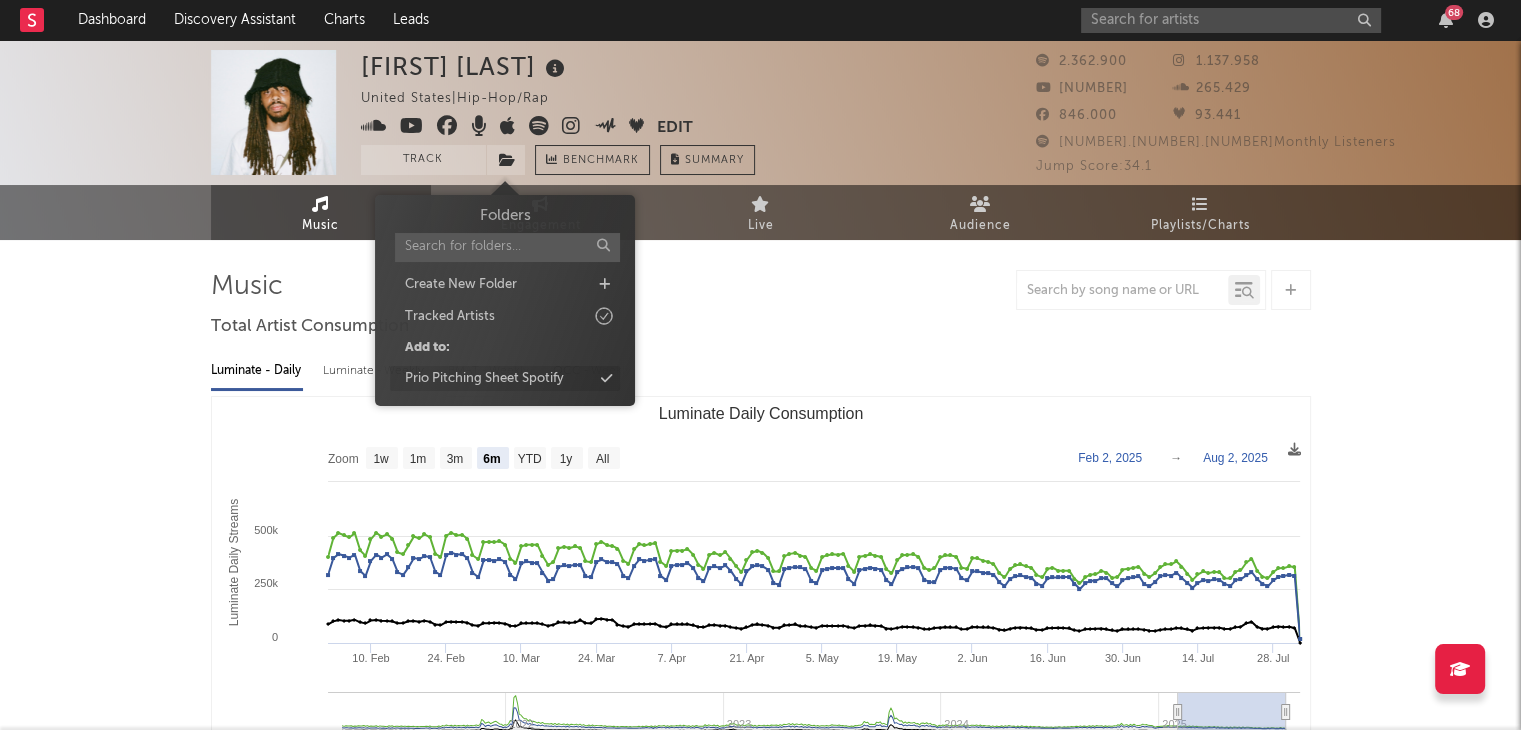 click on "Prio Pitching Sheet Spotify" at bounding box center (484, 379) 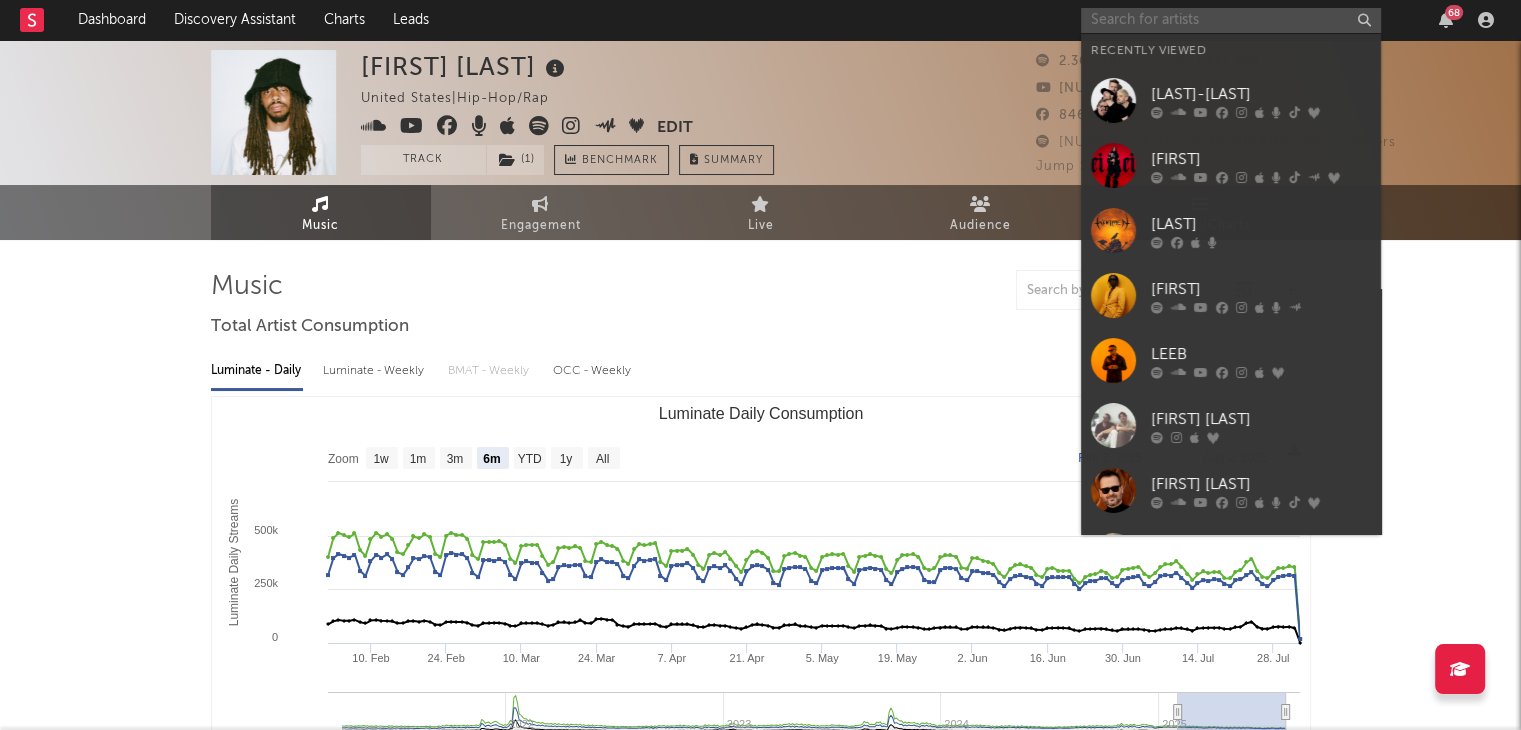 click at bounding box center [1231, 20] 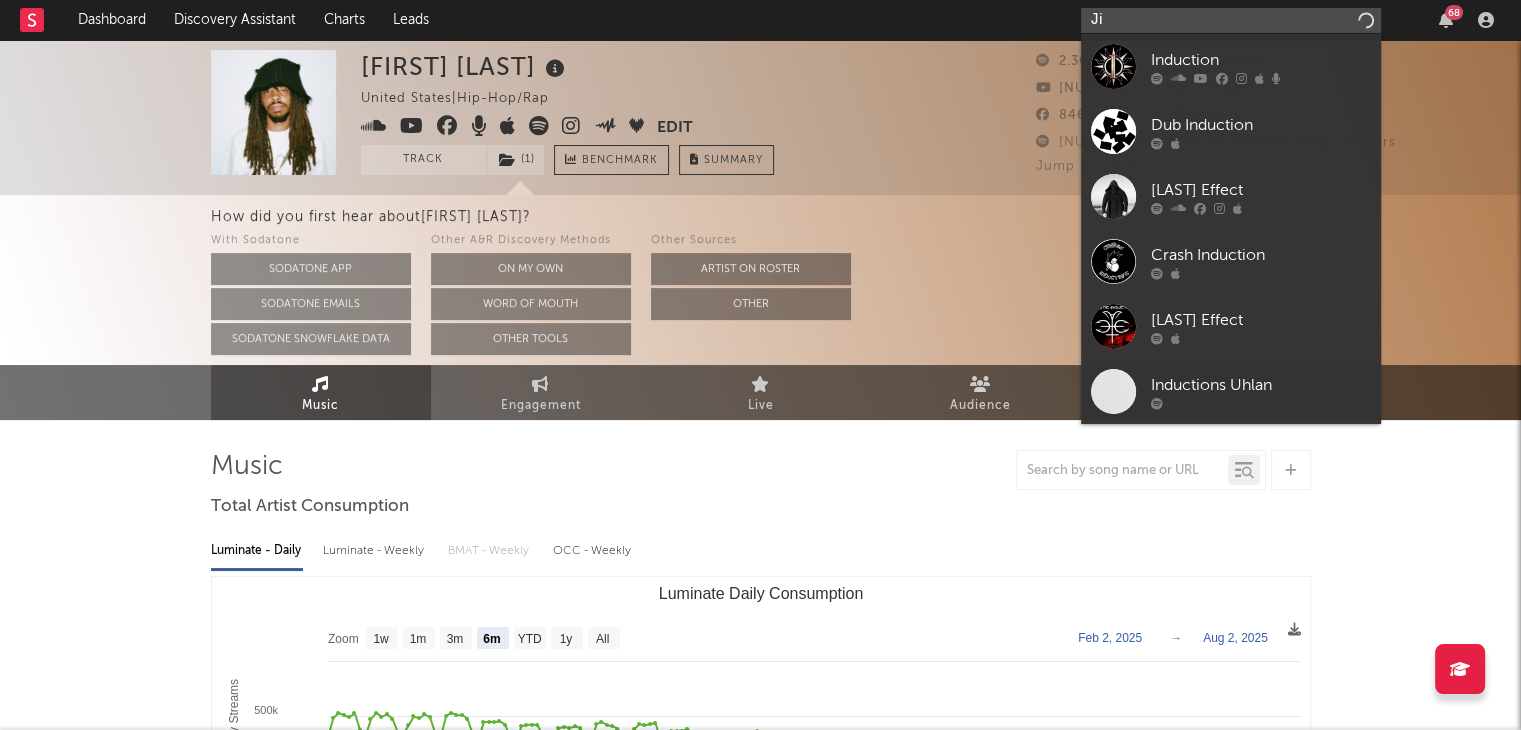 type on "J" 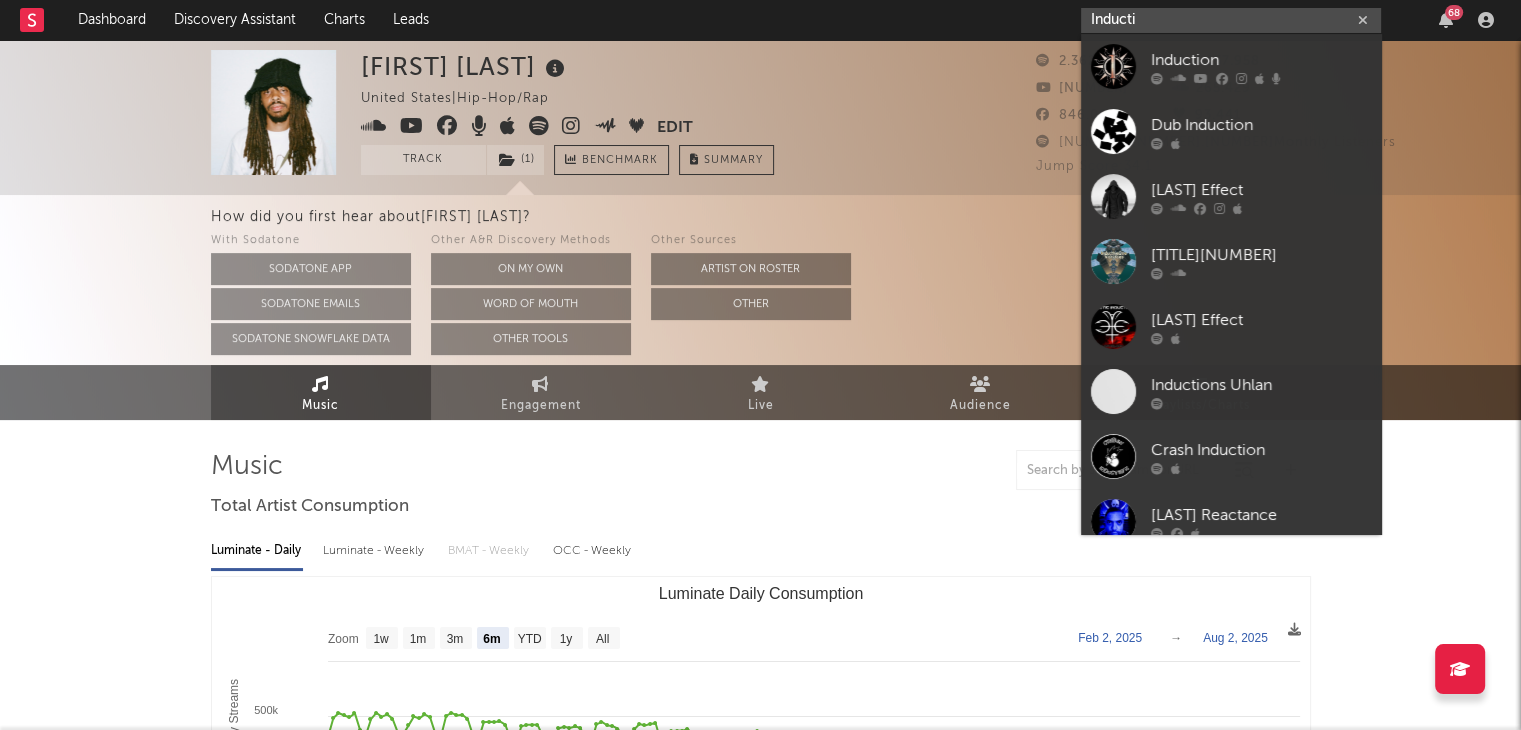 type on "Inducti" 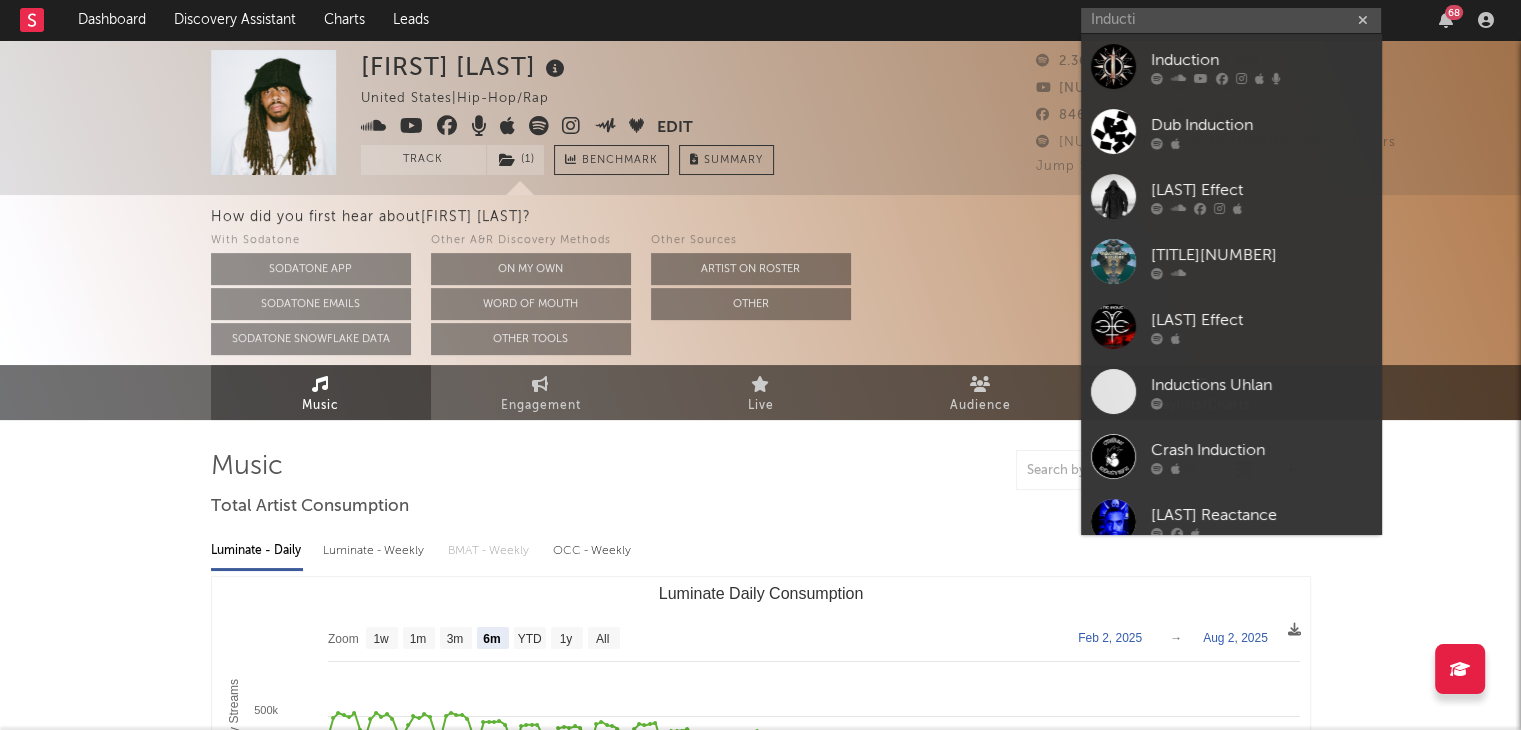 click on "Induction" at bounding box center (1231, 66) 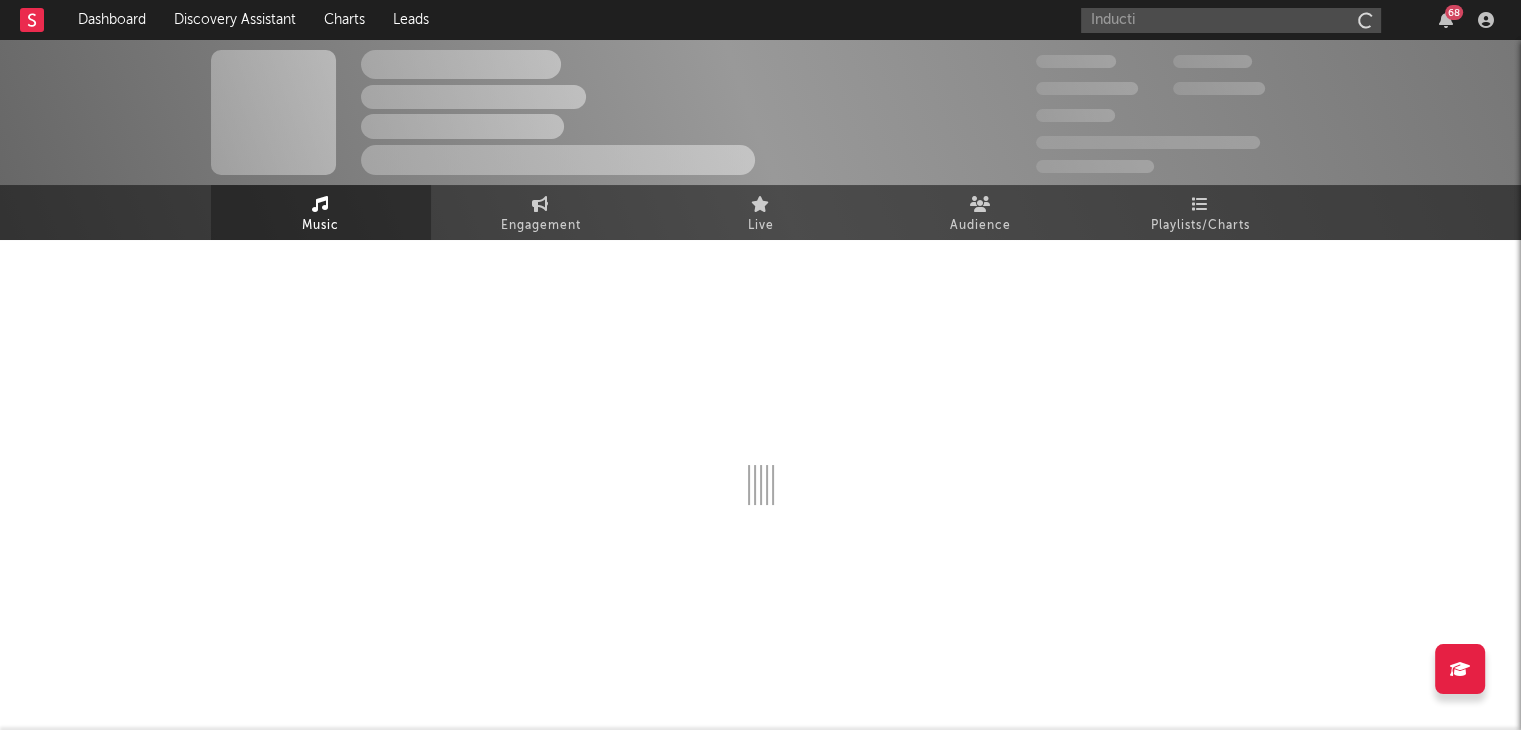 type 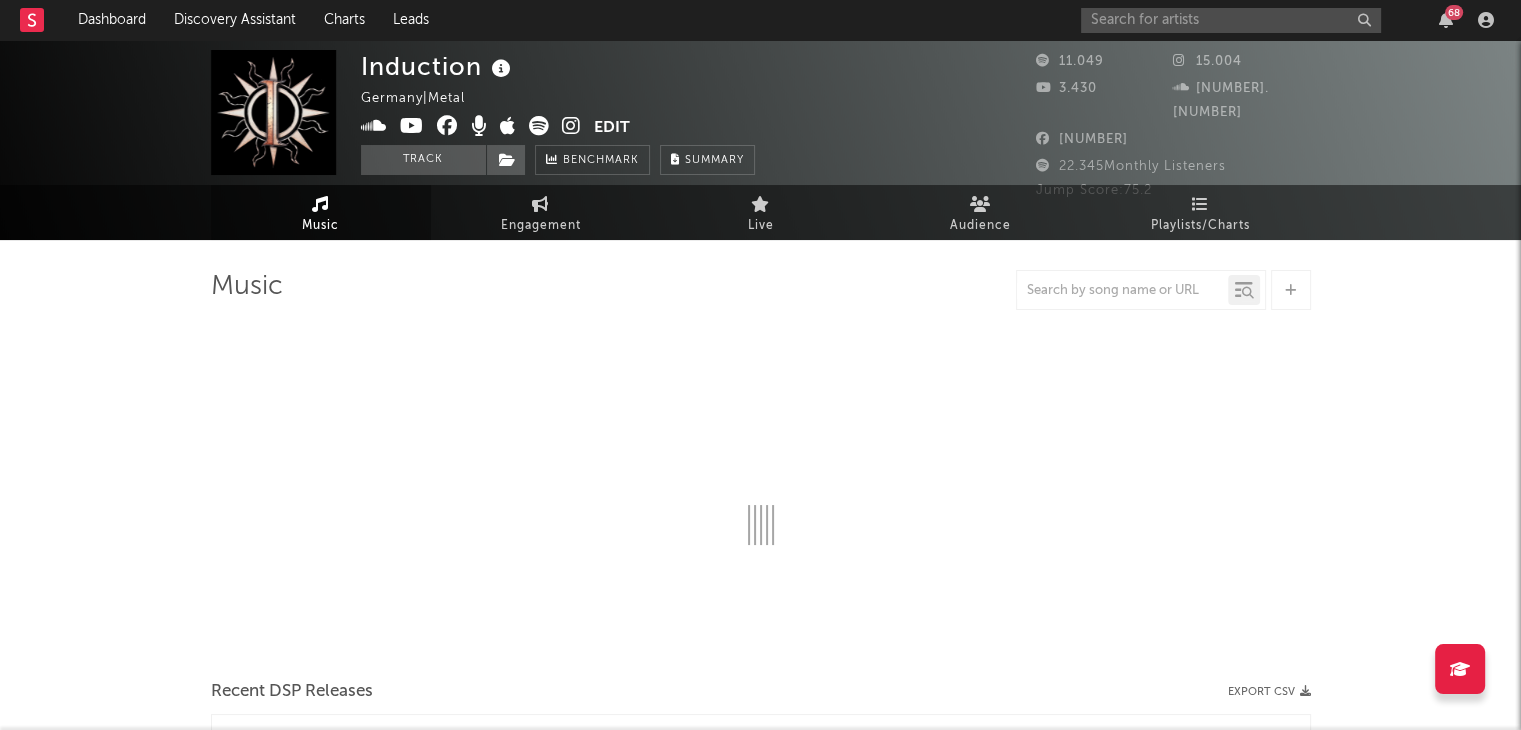 select on "1w" 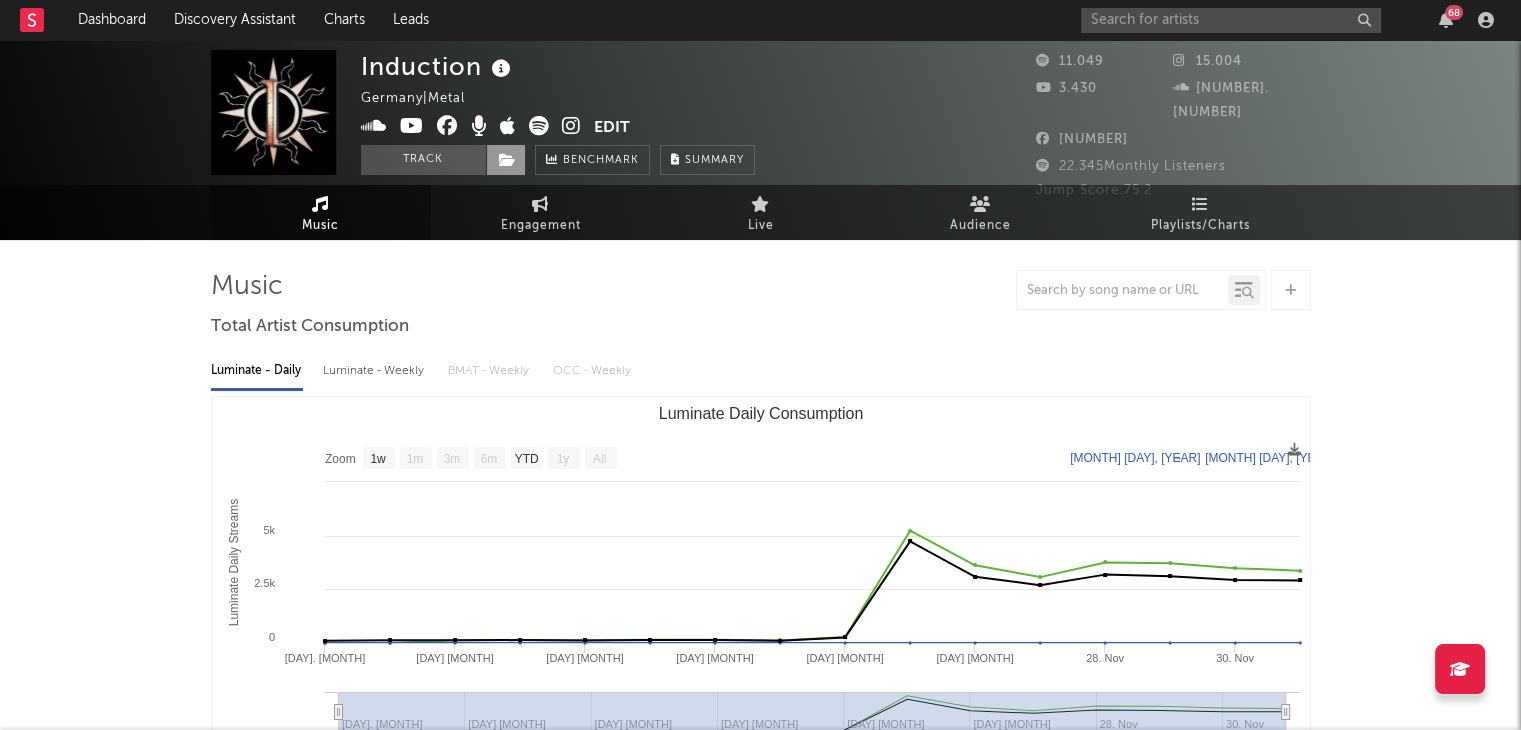 click at bounding box center [506, 160] 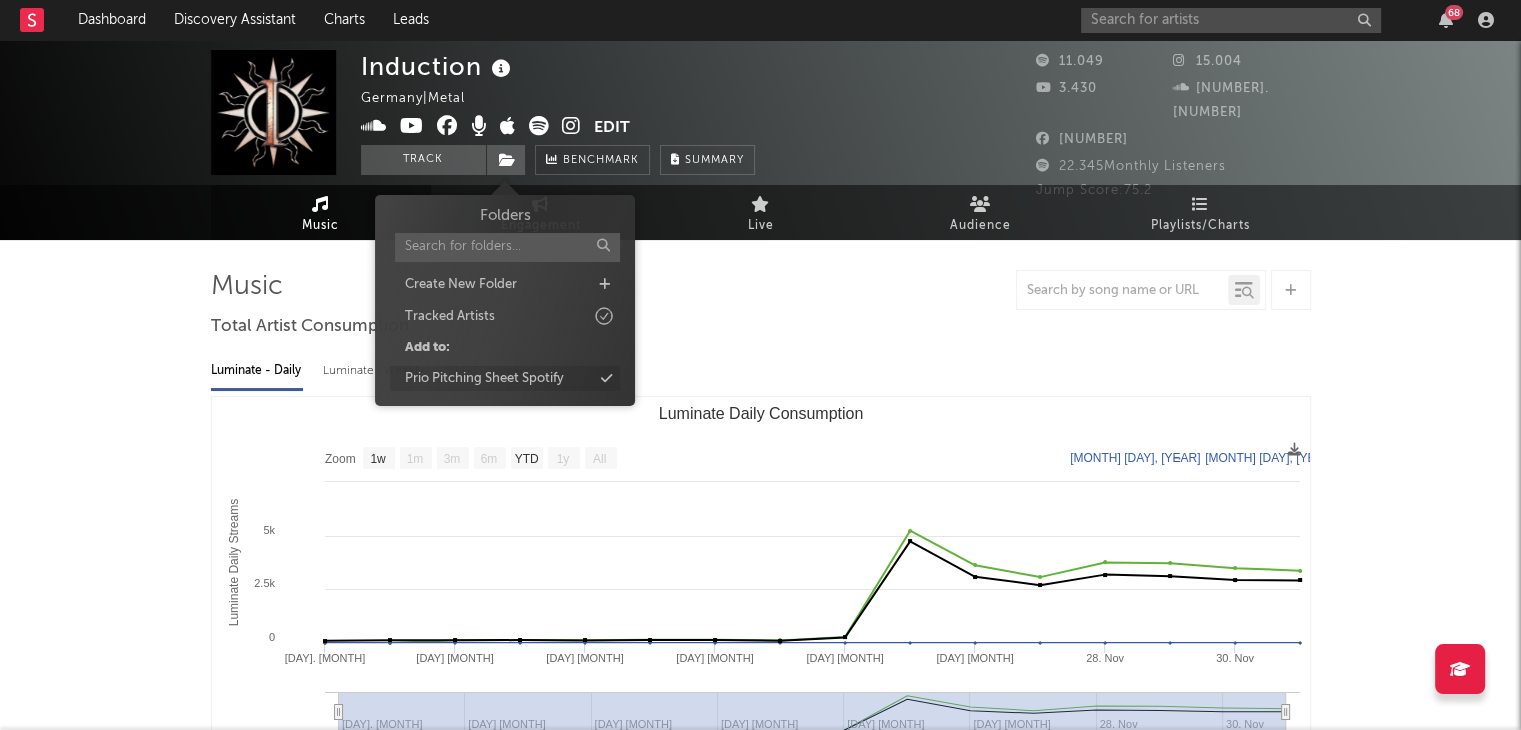 click on "Prio Pitching Sheet Spotify" at bounding box center [484, 379] 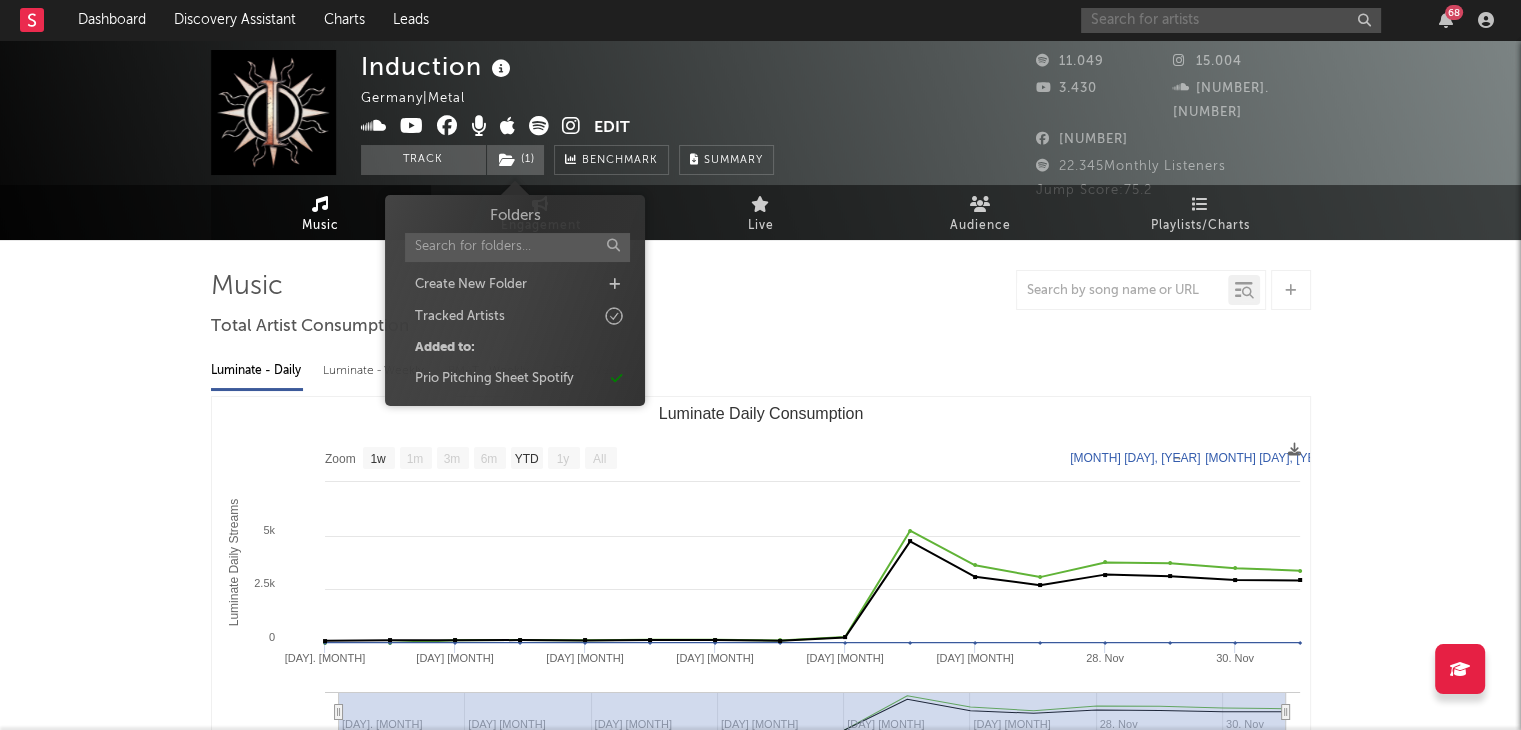 click at bounding box center [1231, 20] 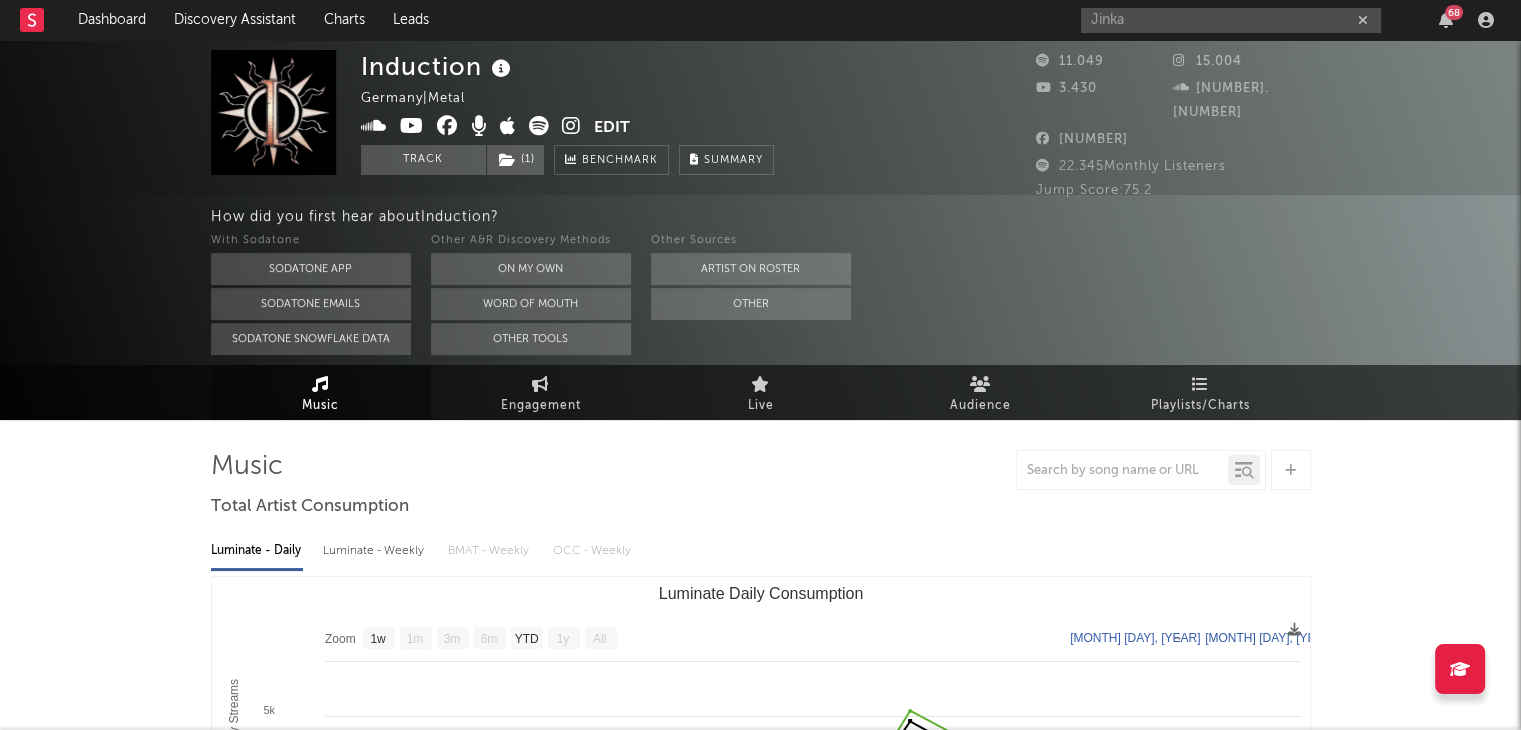 click on "Jinka 68" at bounding box center (1291, 20) 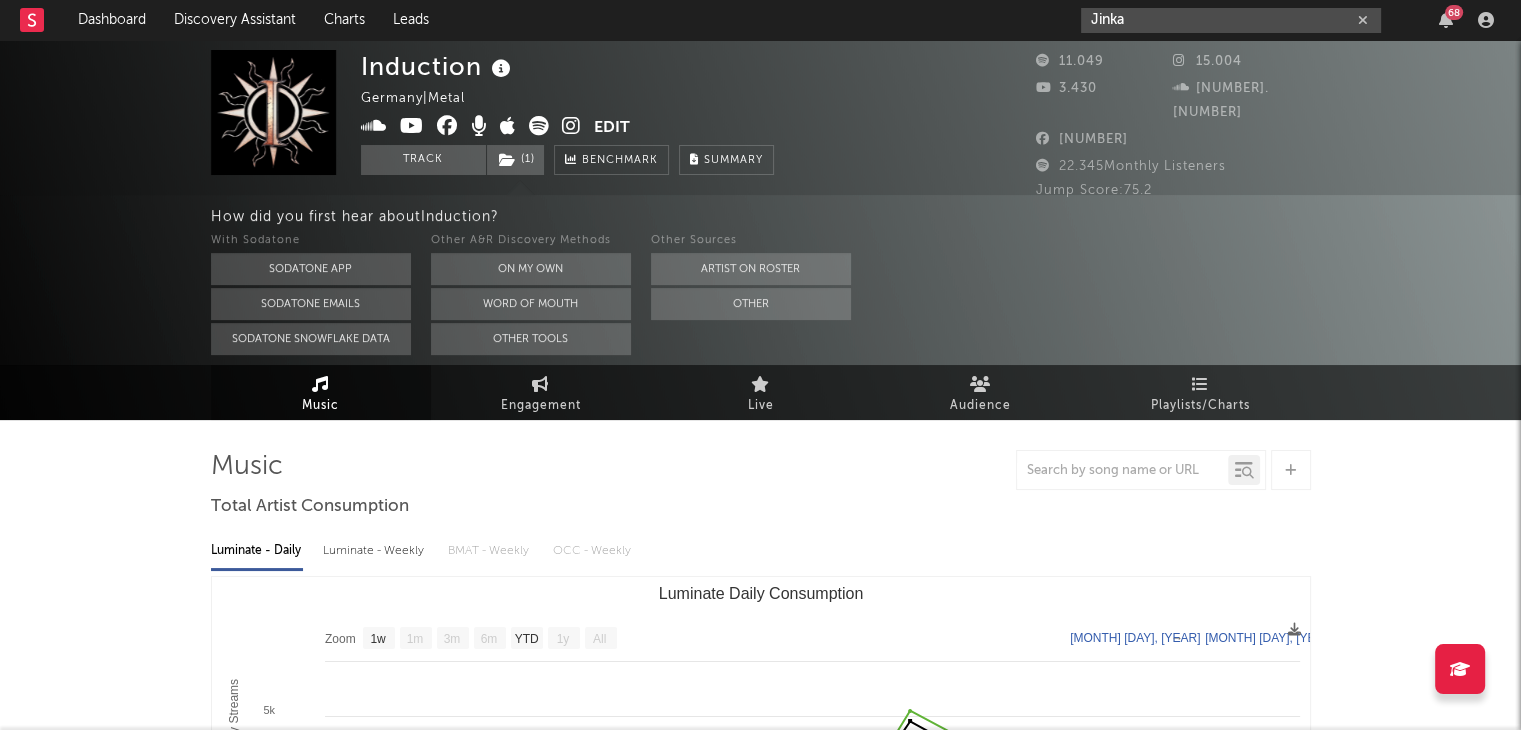 click on "Jinka" at bounding box center (1231, 20) 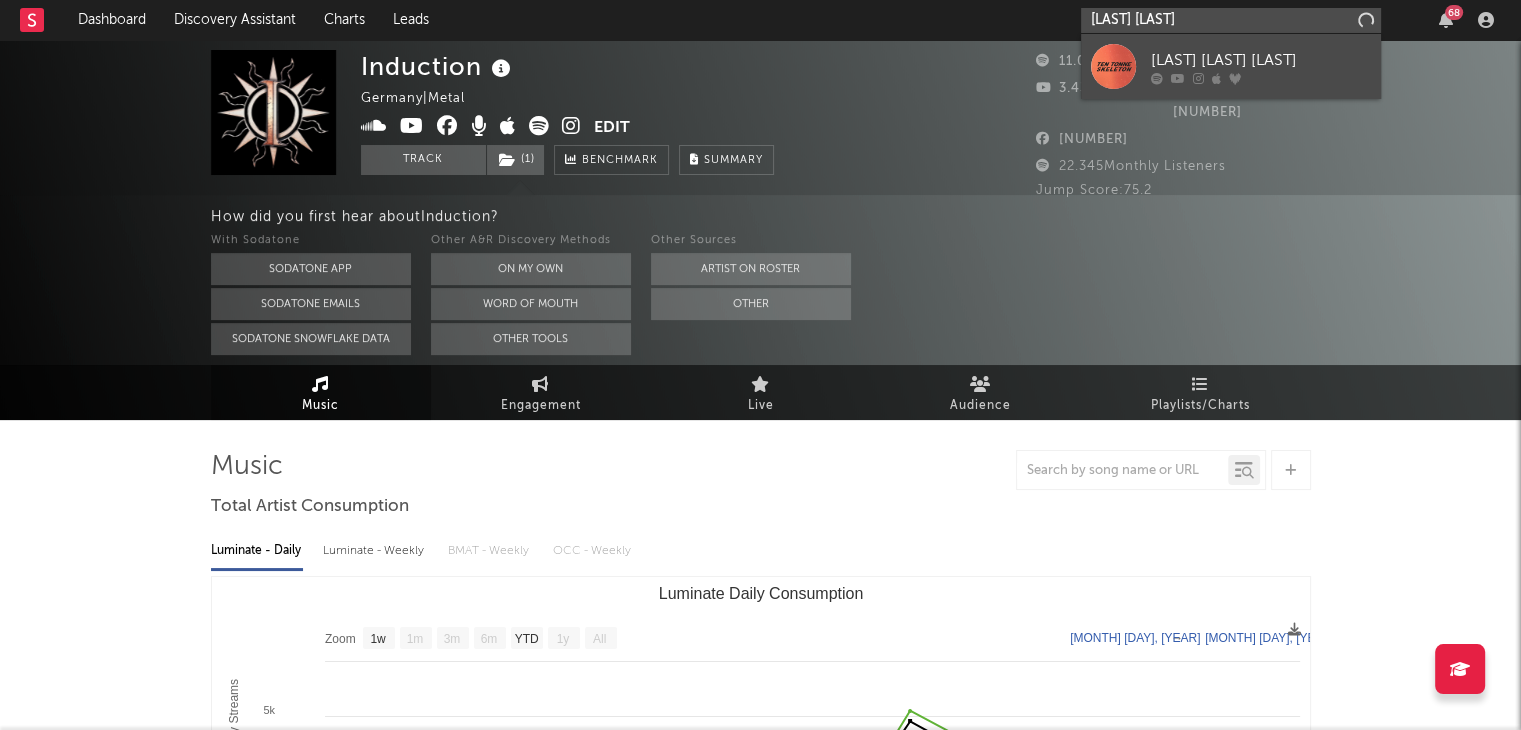 type on "ten tonne skelet" 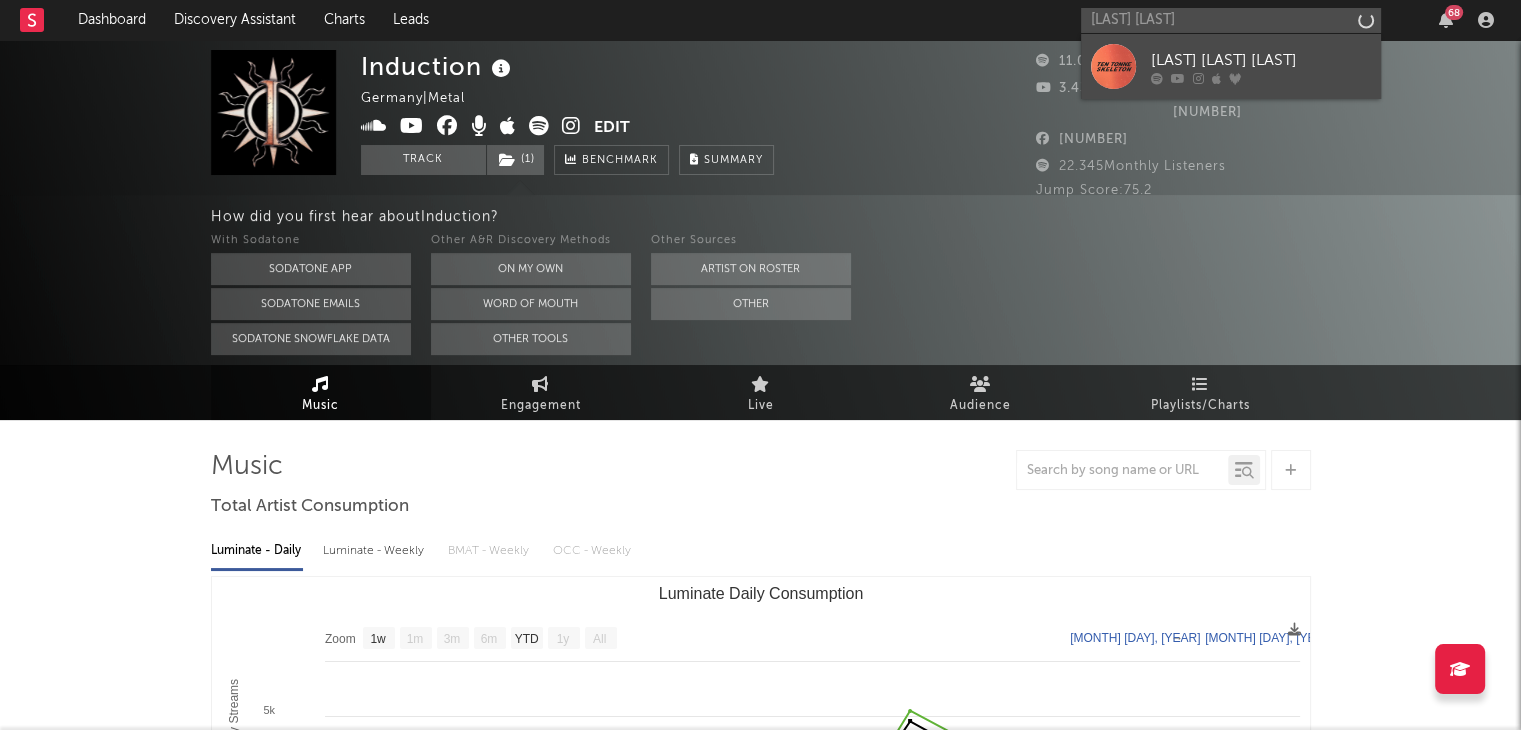 click on "TEN TONNE SKELETON" at bounding box center (1261, 60) 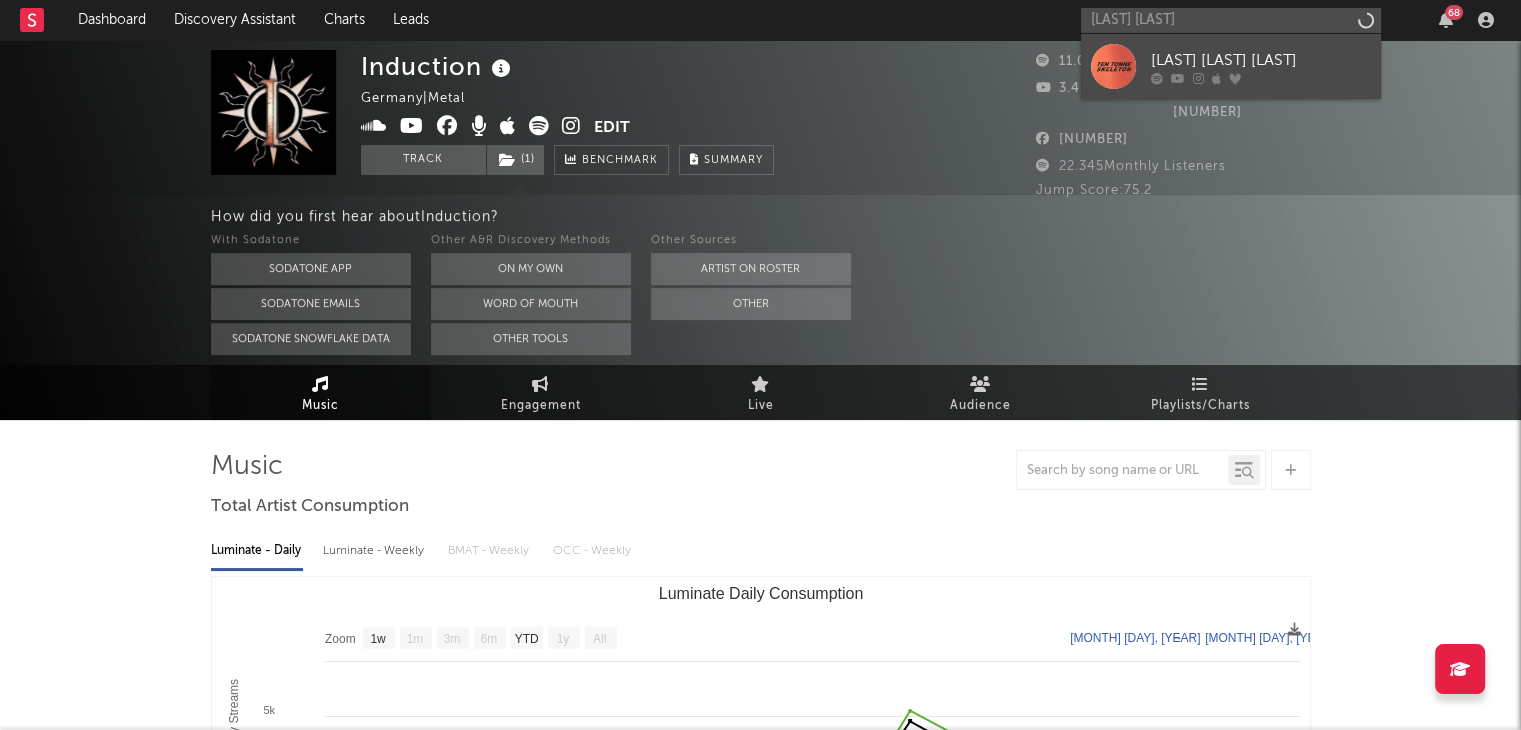 type 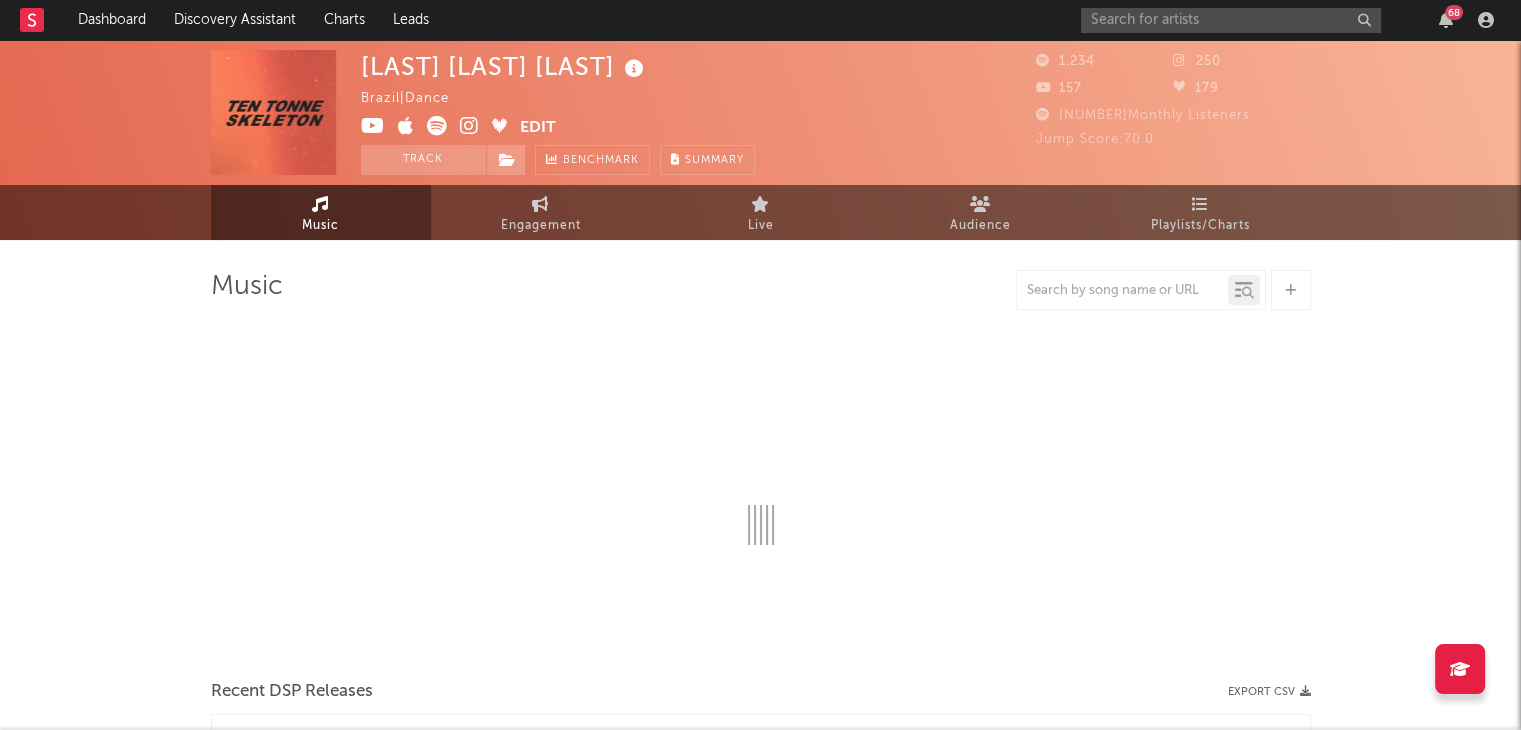 select on "6m" 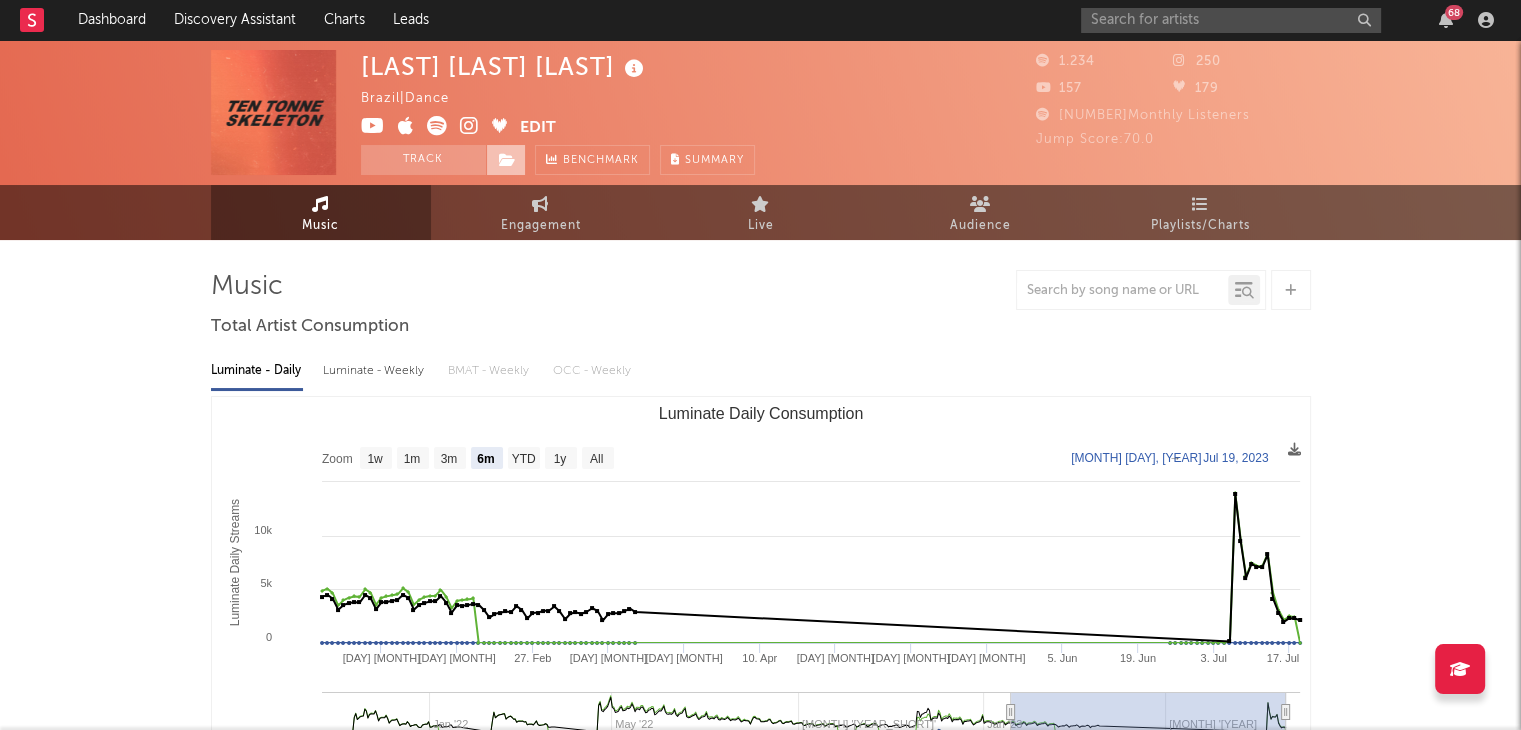 click at bounding box center (507, 160) 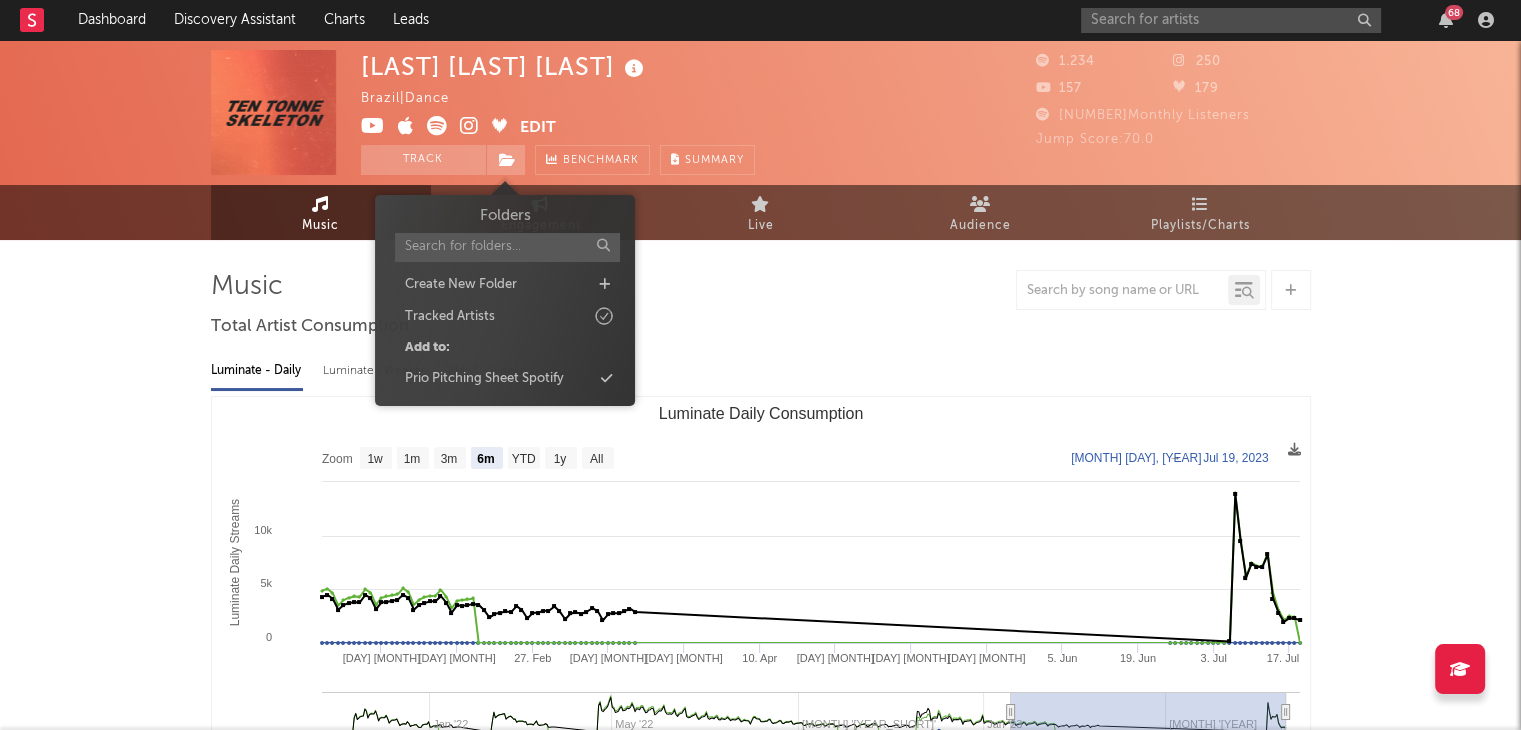 click on "Folders Create New Folder Tracked Artists Add to: Prio Pitching Sheet Spotify" at bounding box center (505, 300) 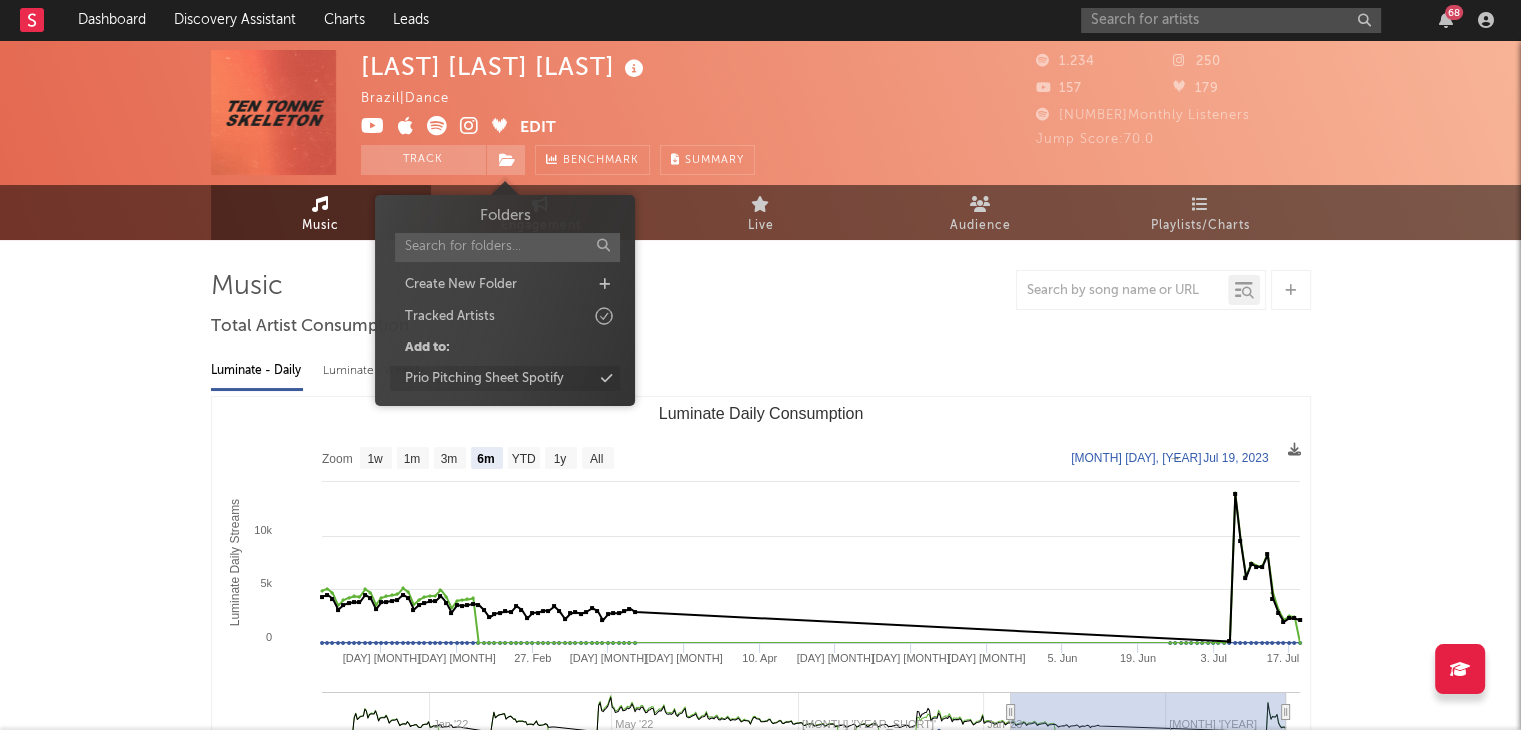 click on "Prio Pitching Sheet Spotify" at bounding box center (505, 379) 